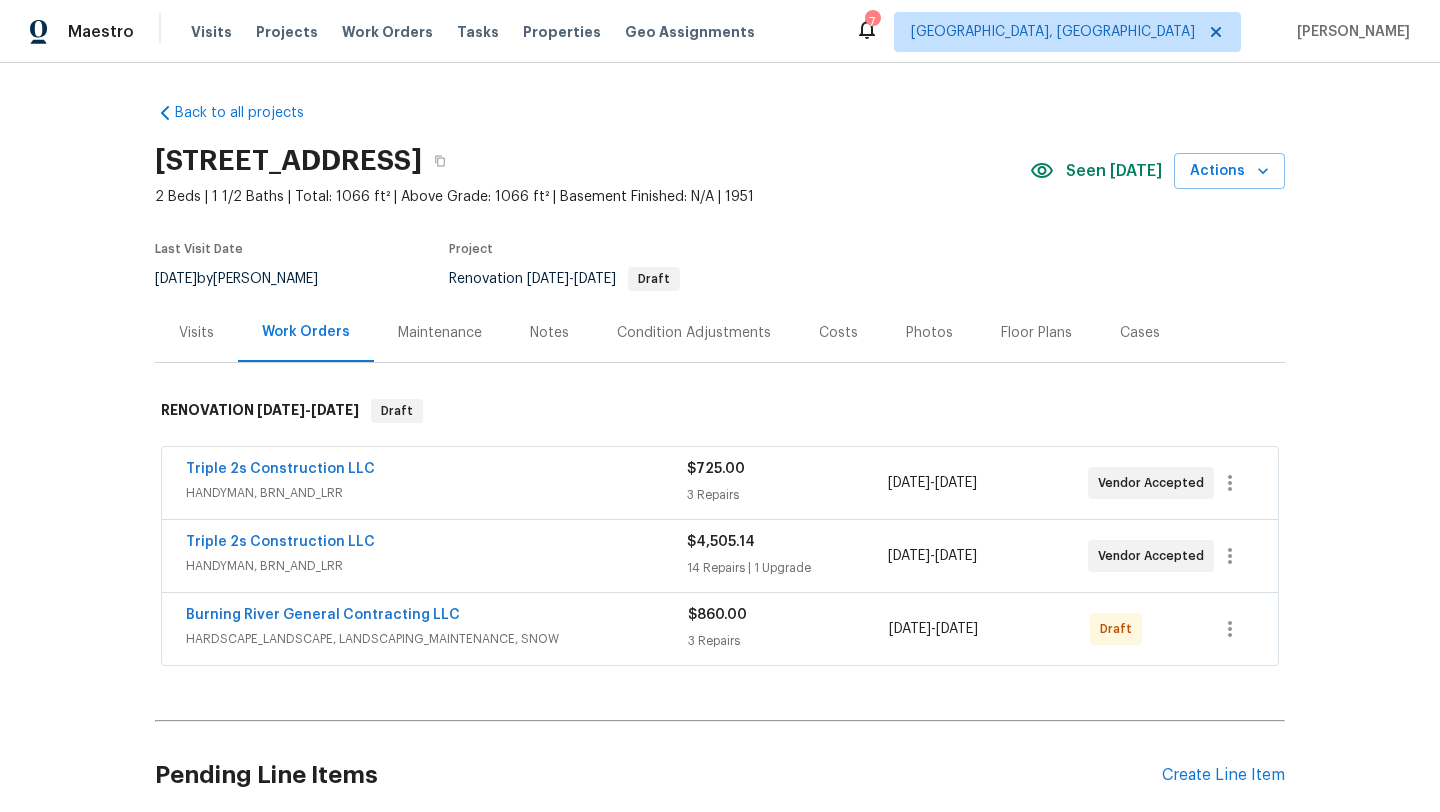 scroll, scrollTop: 0, scrollLeft: 0, axis: both 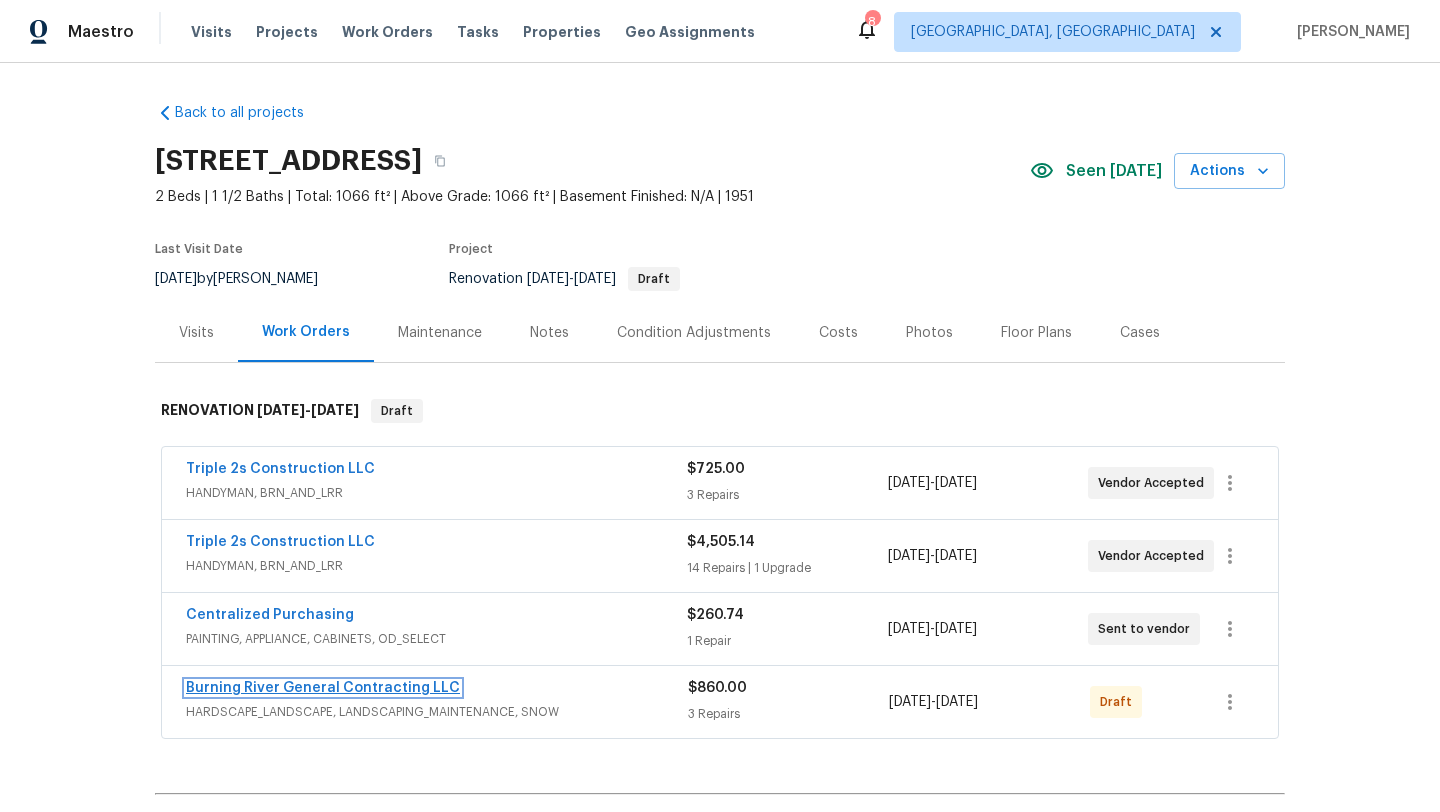click on "Burning River General Contracting LLC" at bounding box center [323, 688] 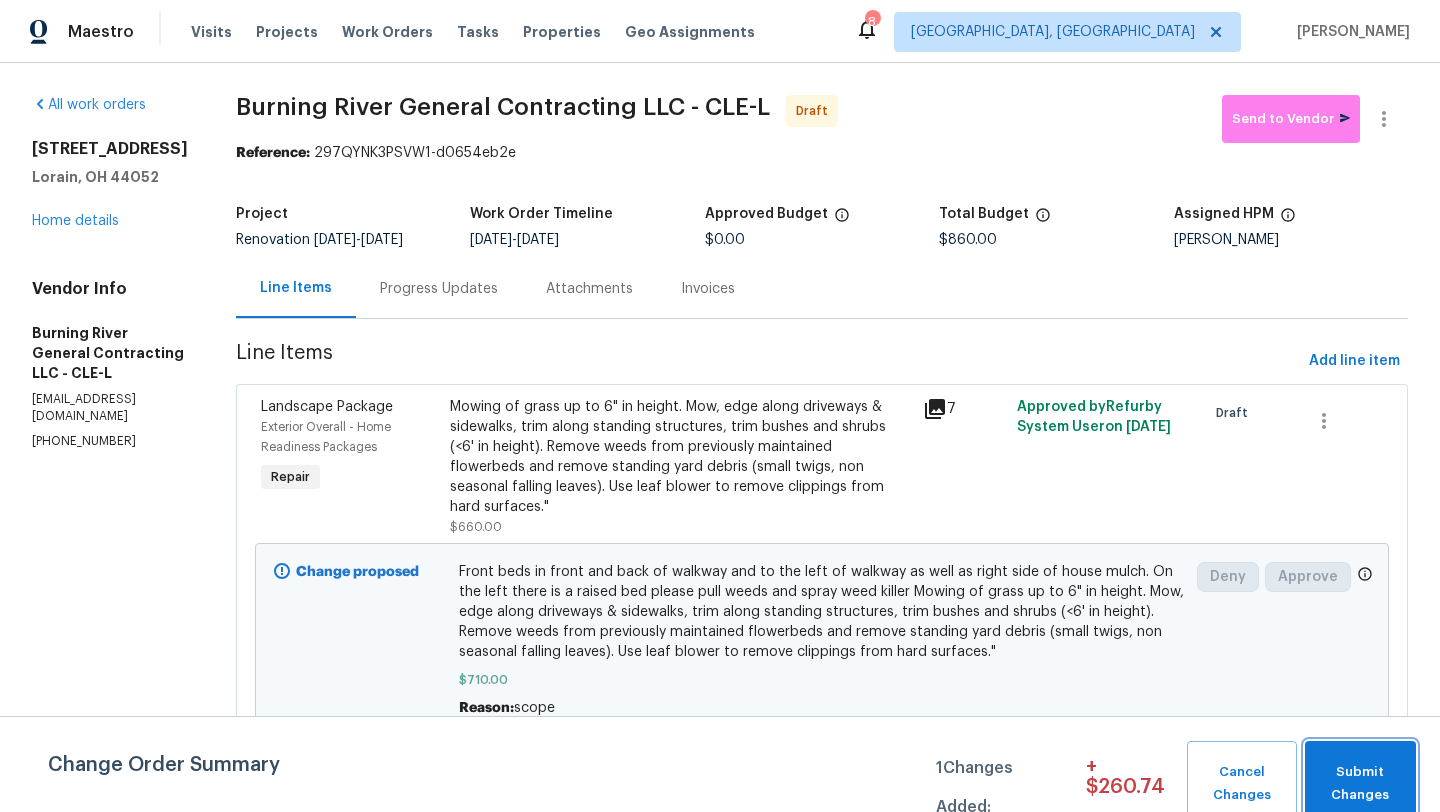 click on "Submit Changes" at bounding box center (1360, 784) 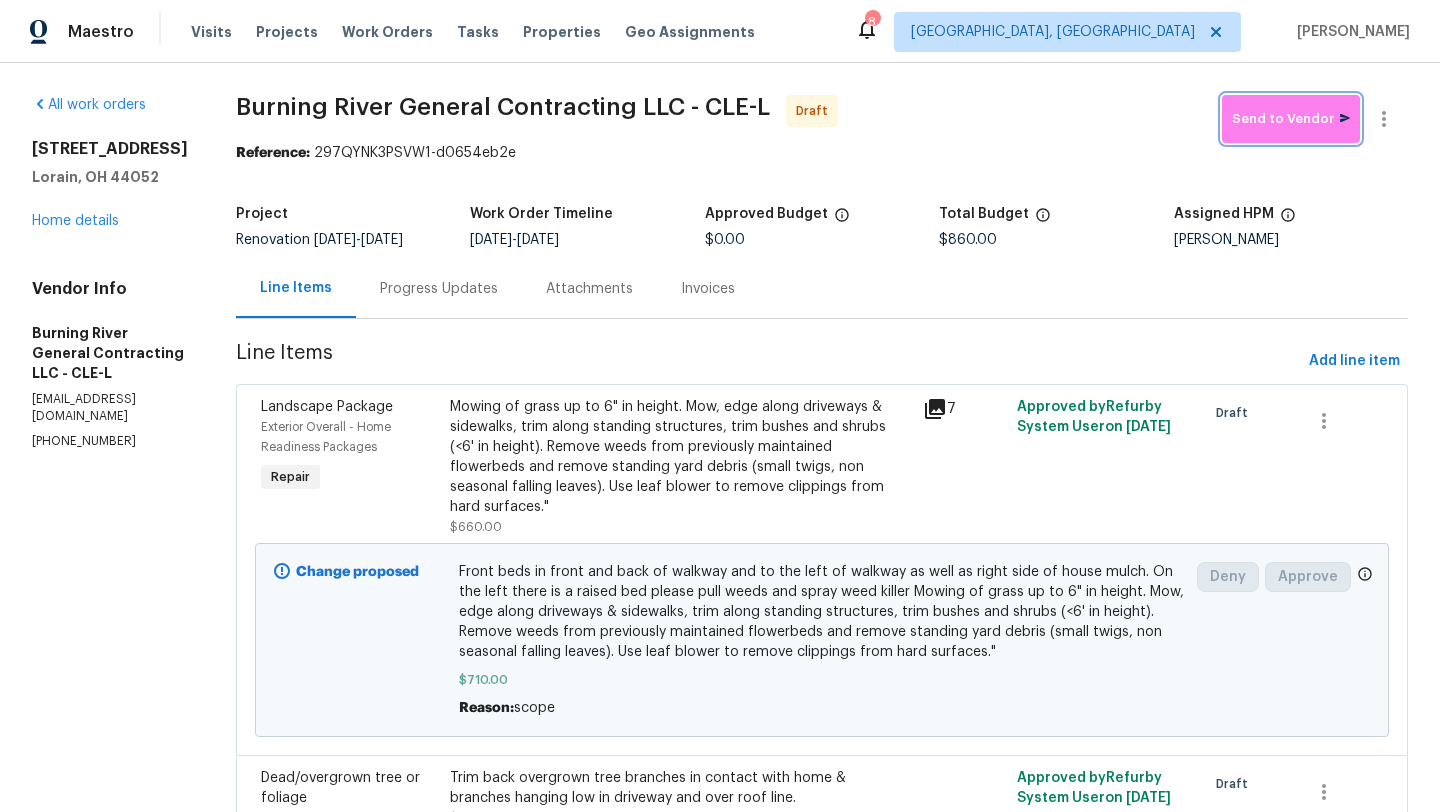 click on "Send to Vendor" at bounding box center [1291, 119] 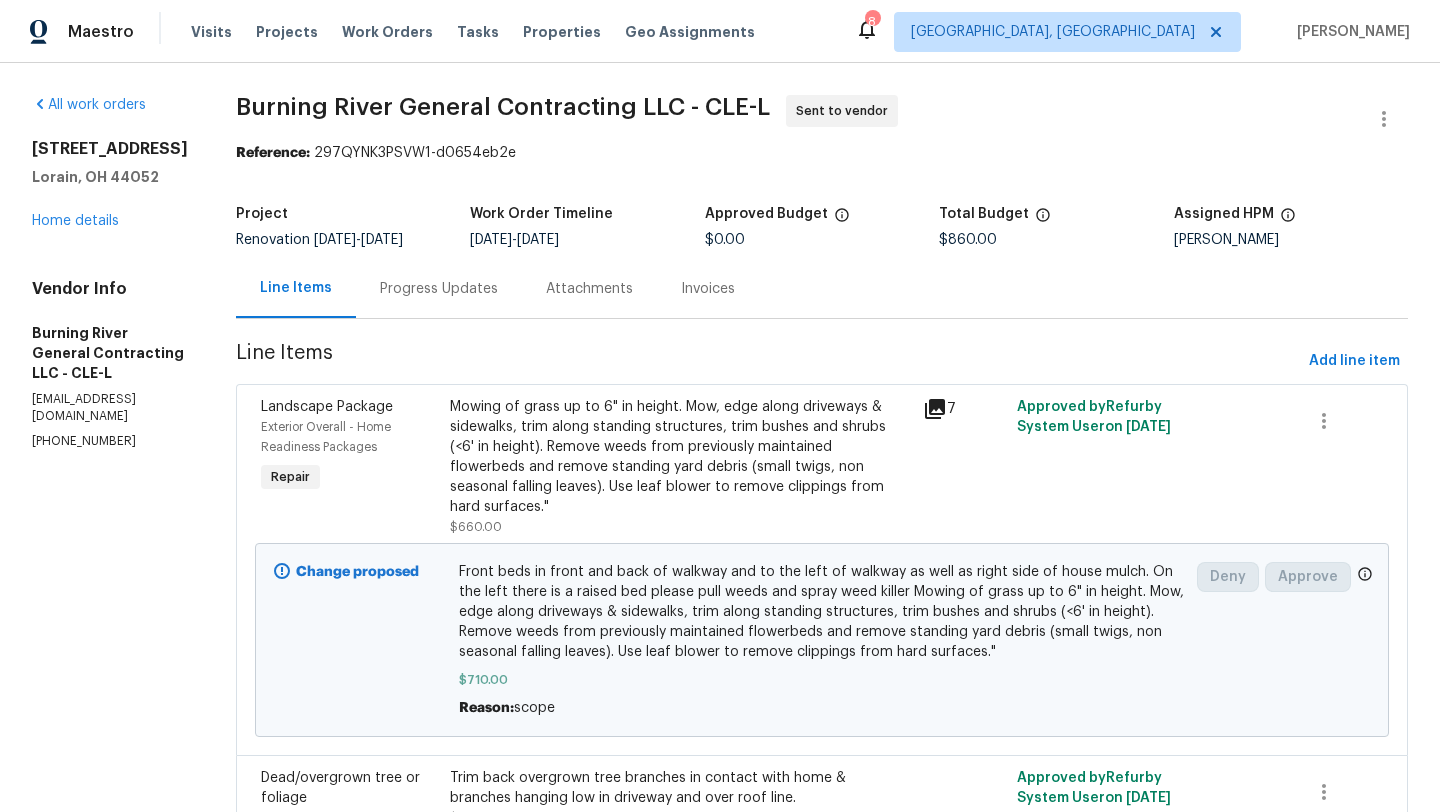 scroll, scrollTop: 130, scrollLeft: 0, axis: vertical 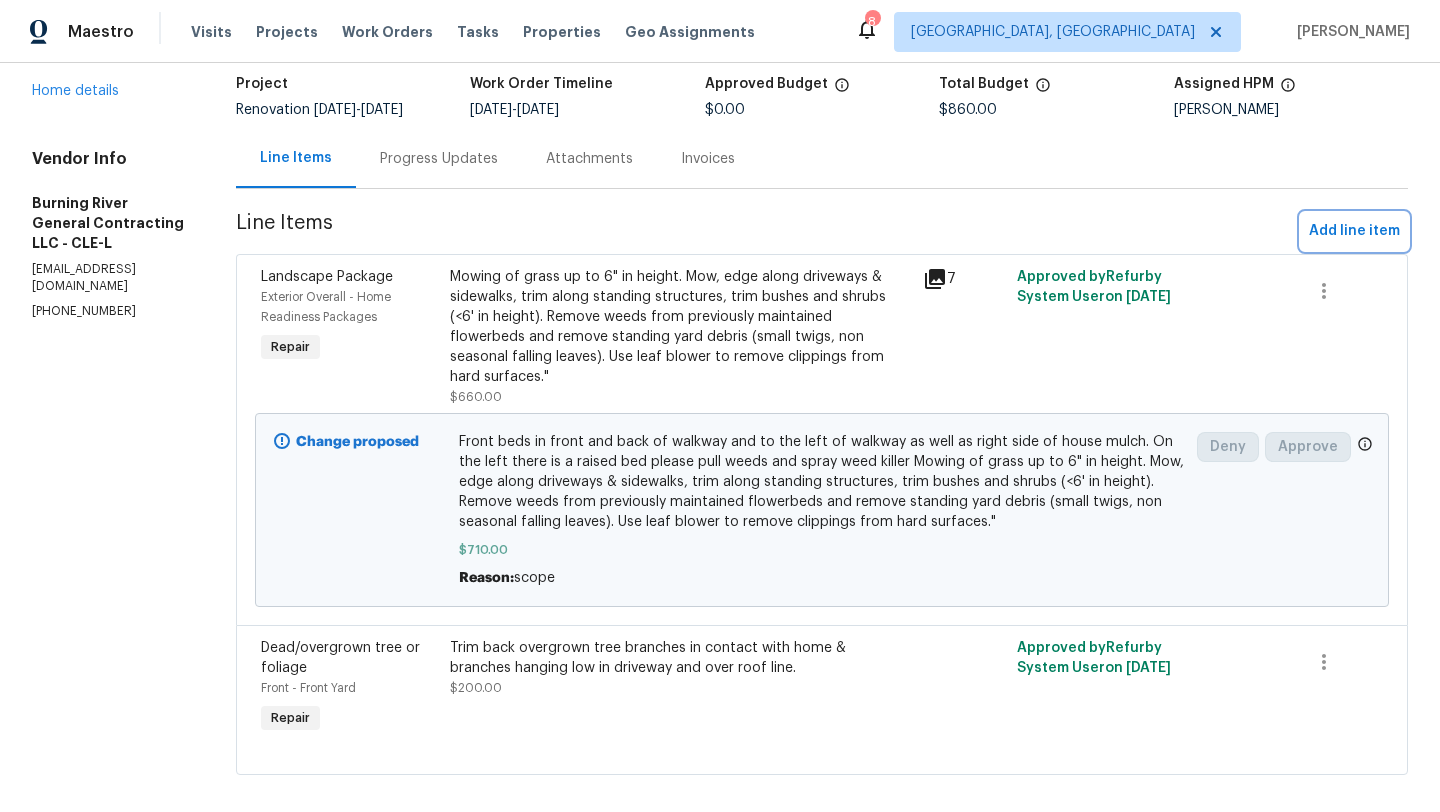 click on "Add line item" at bounding box center [1354, 231] 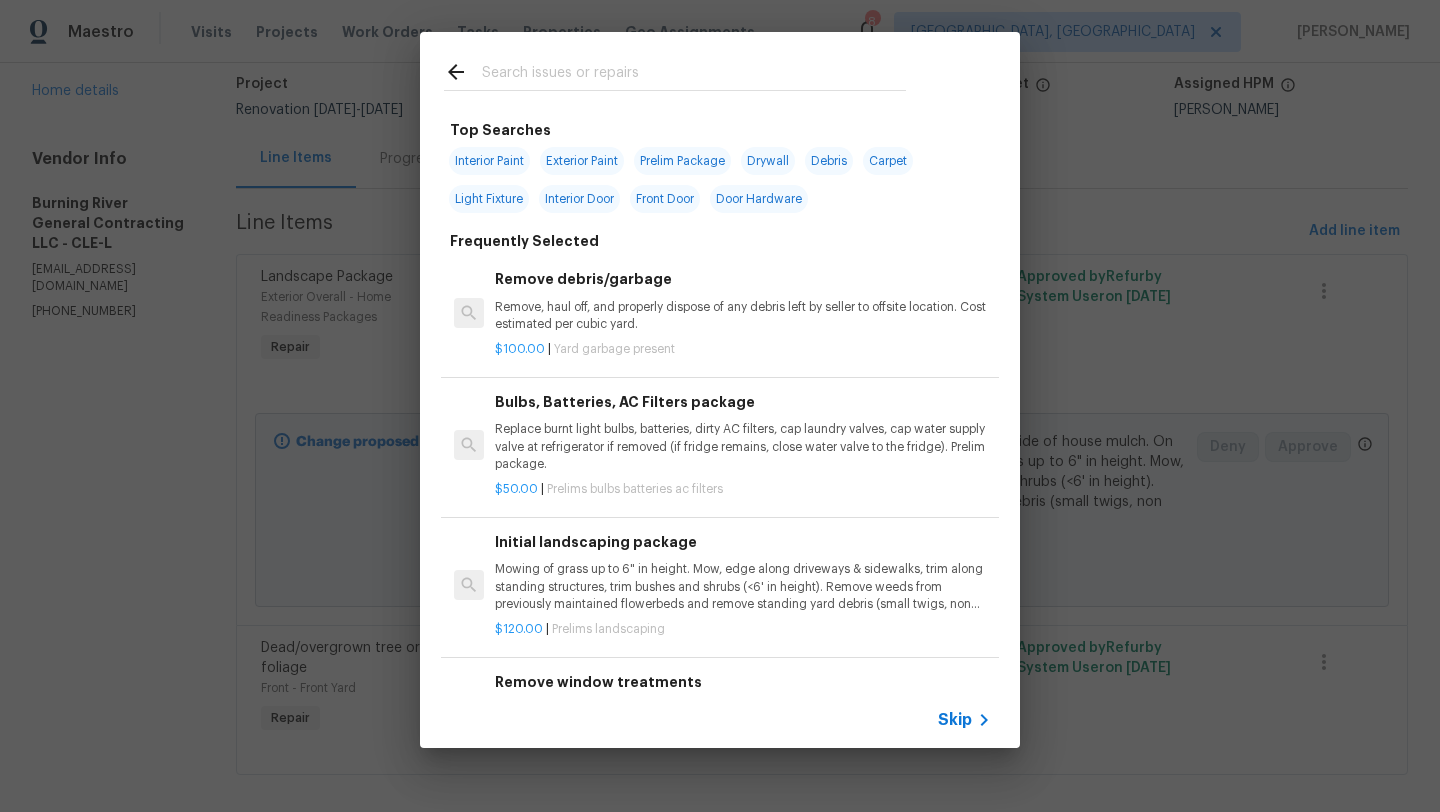 click at bounding box center [694, 75] 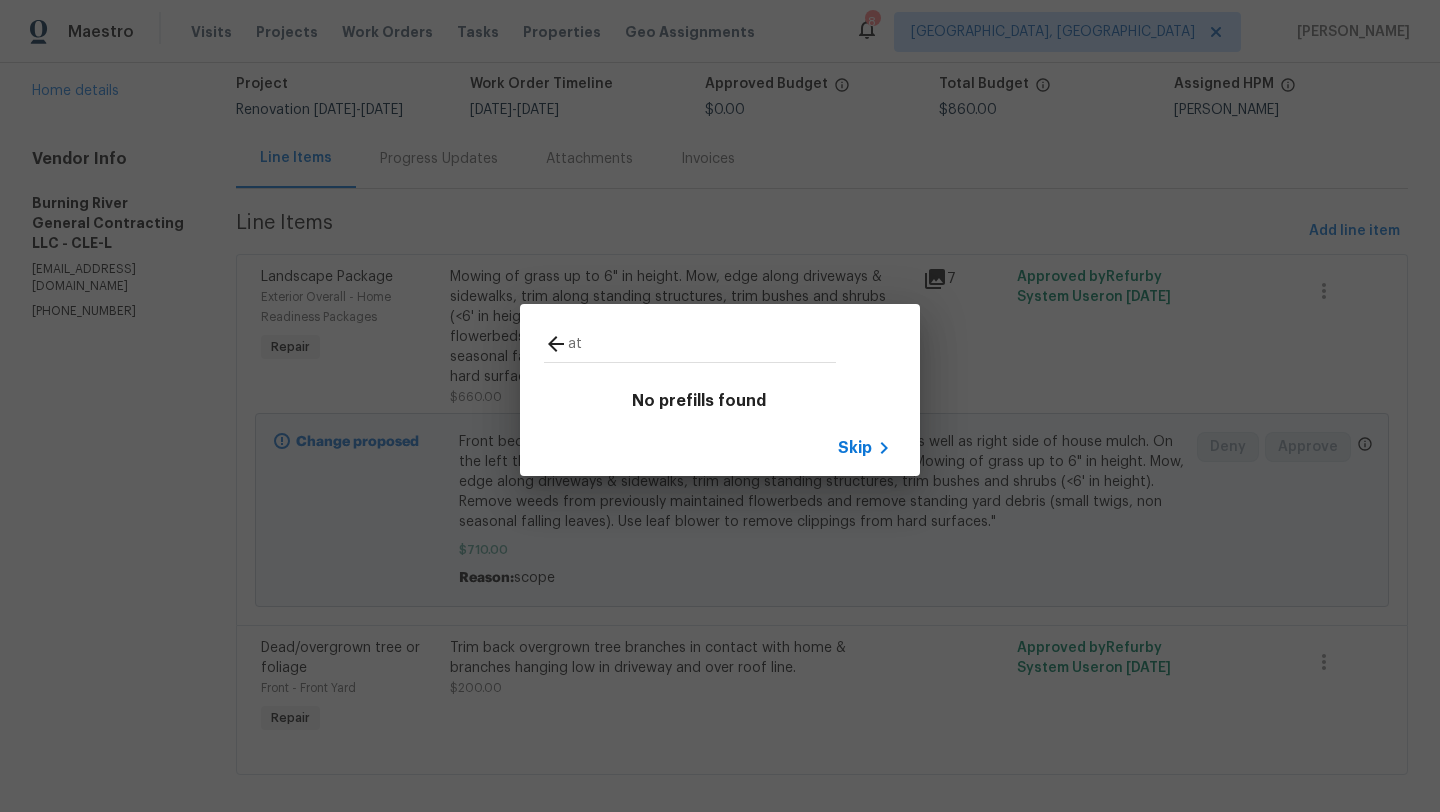 type on "a" 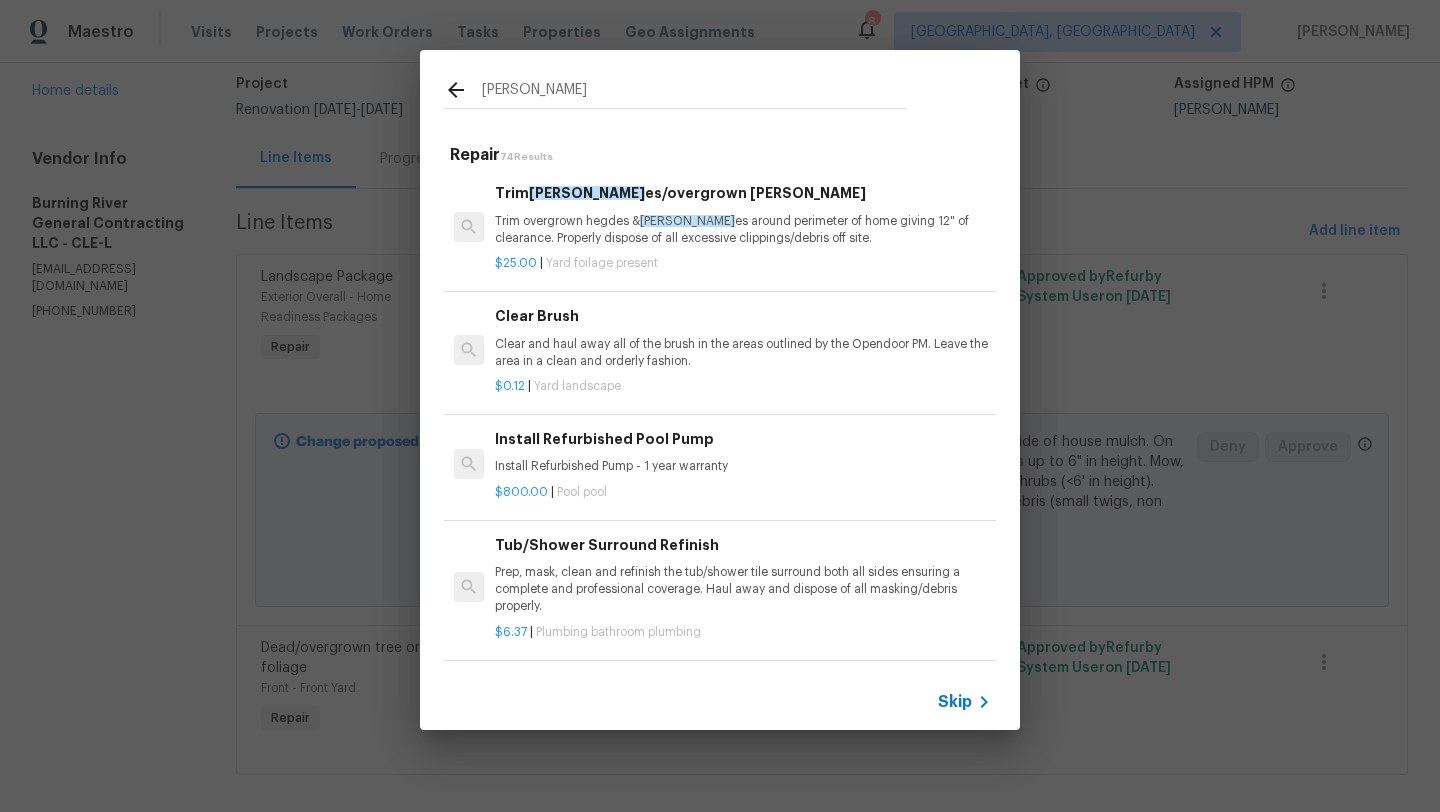 type on "bush" 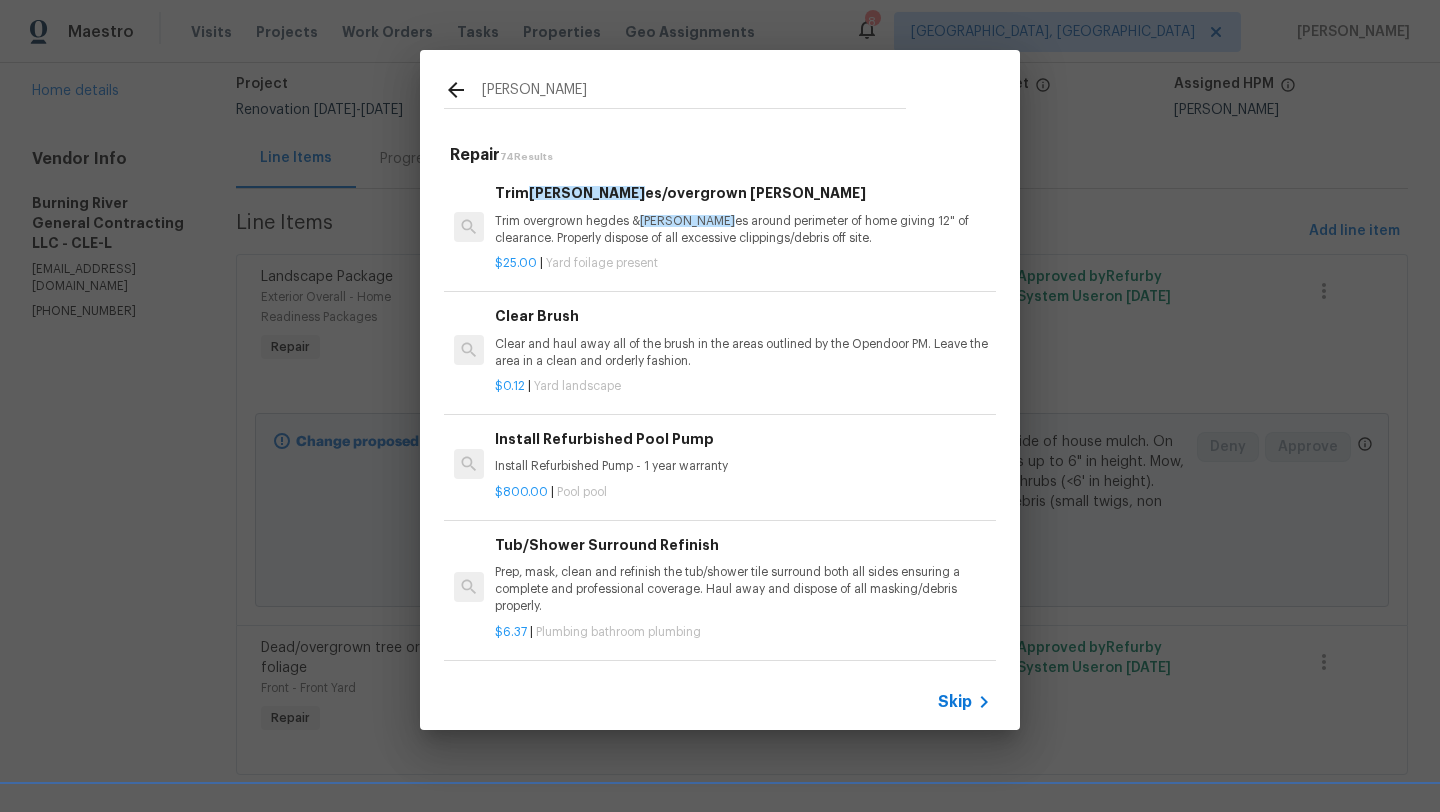 click on "$25.00   |   Yard foilage present" at bounding box center [743, 259] 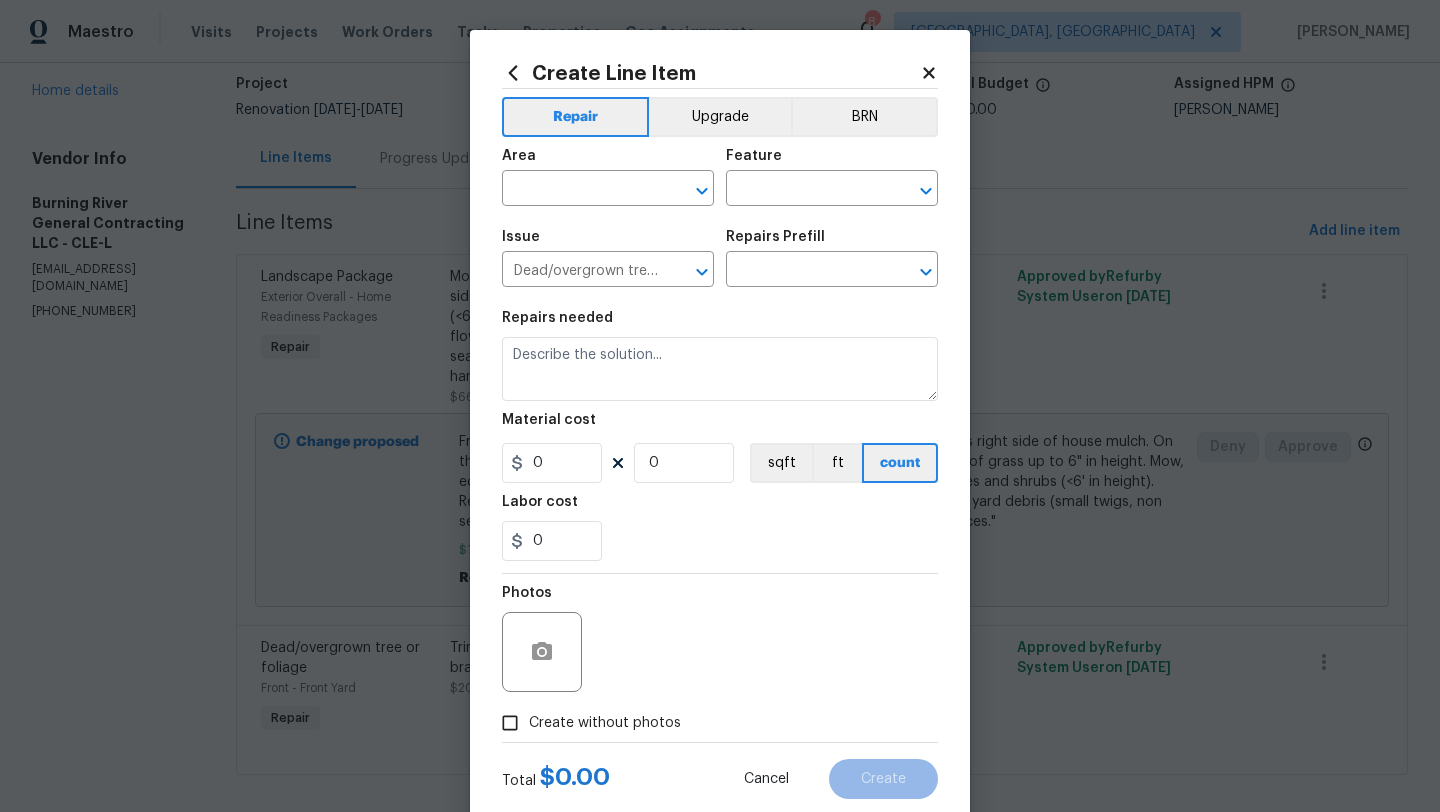 type on "Trim bushes/overgrown hedges $25.00" 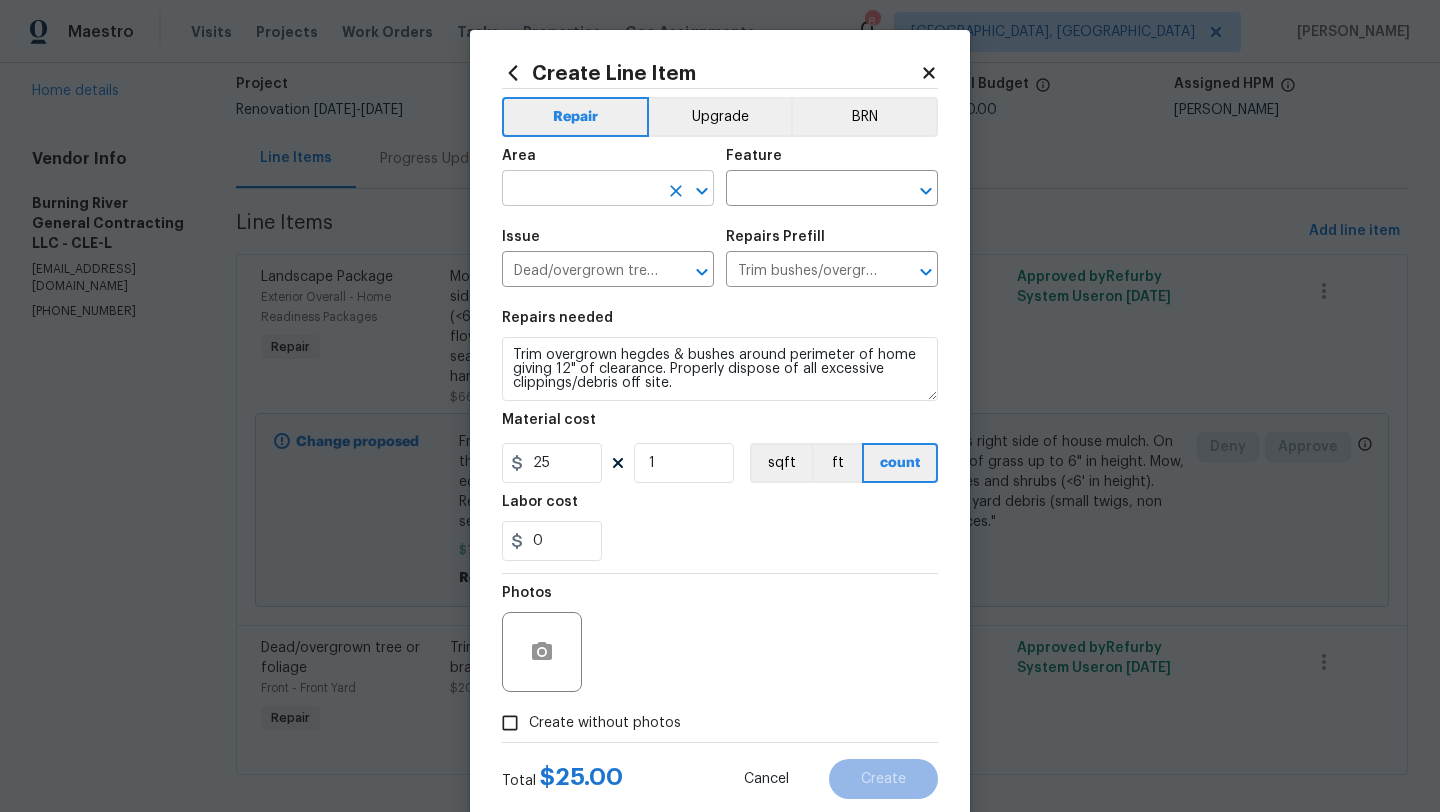 click at bounding box center (580, 190) 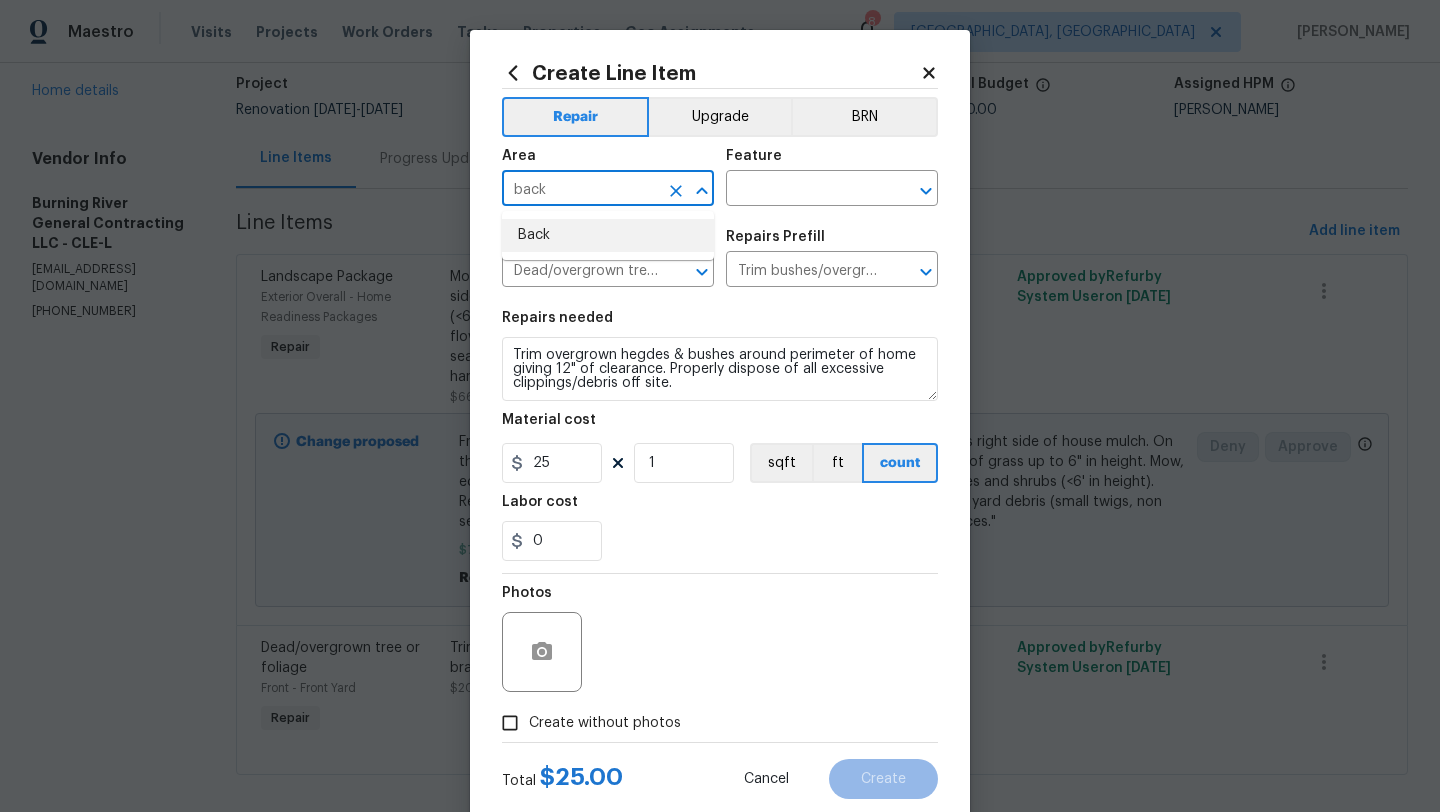 click on "Back" at bounding box center (608, 235) 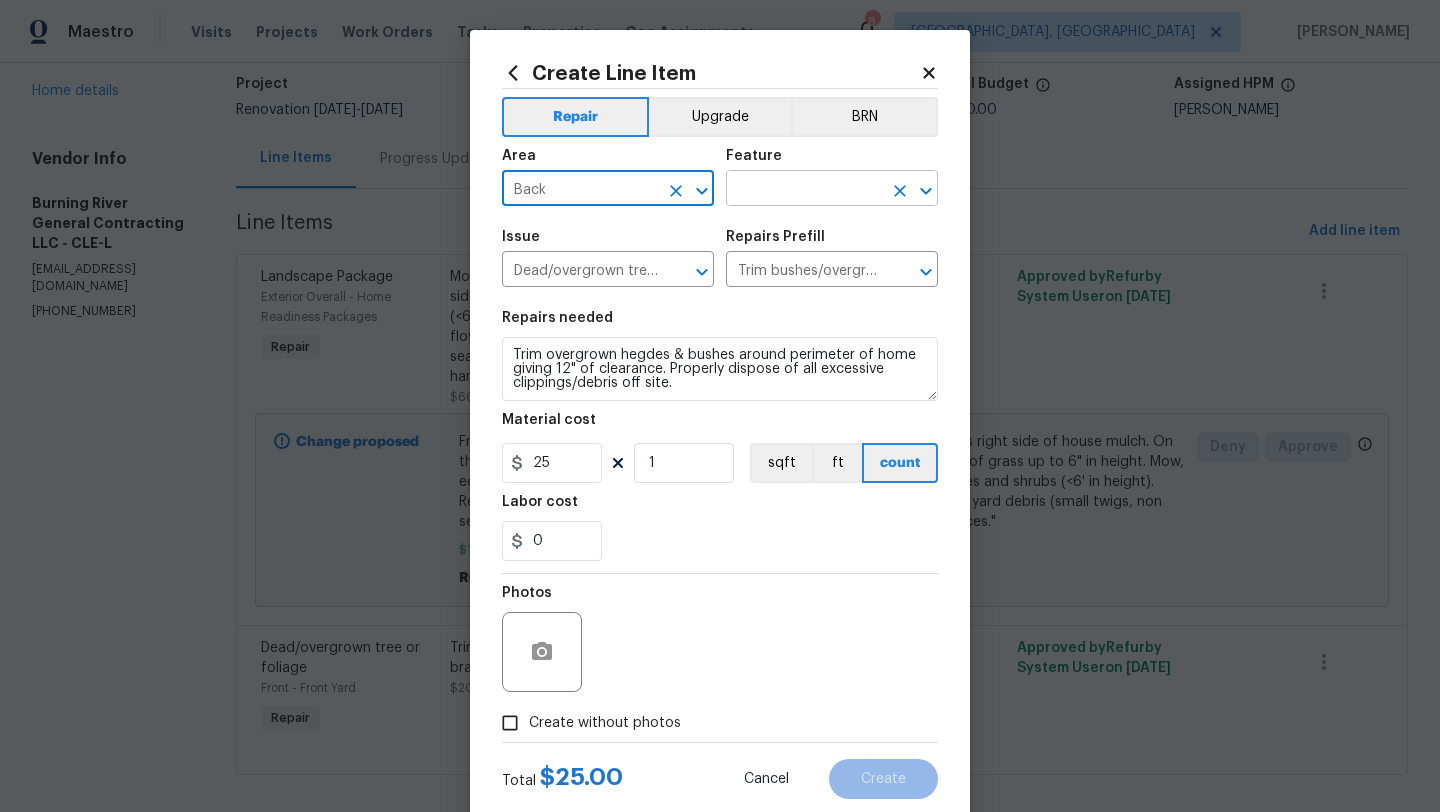 type on "Back" 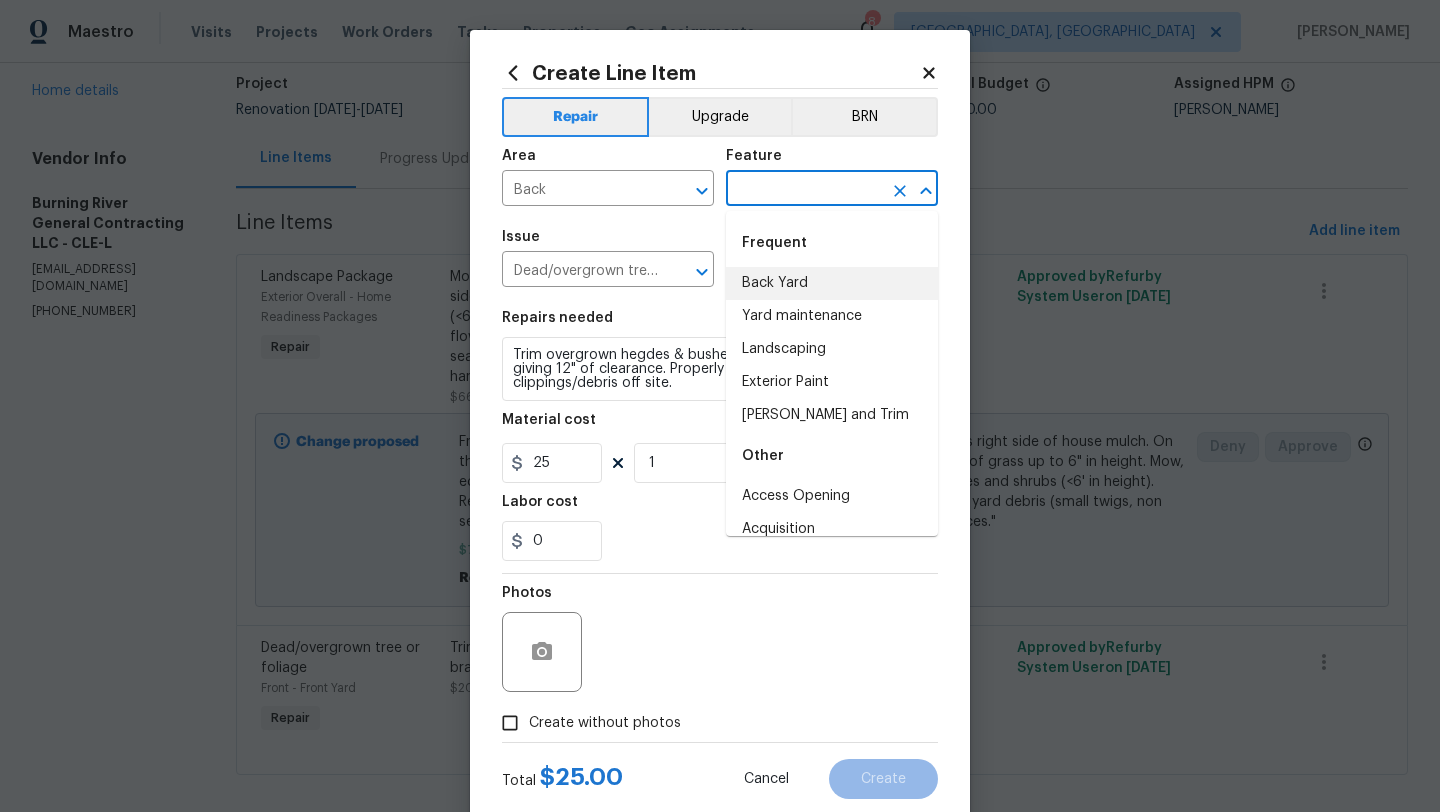click on "Back Yard" at bounding box center (832, 283) 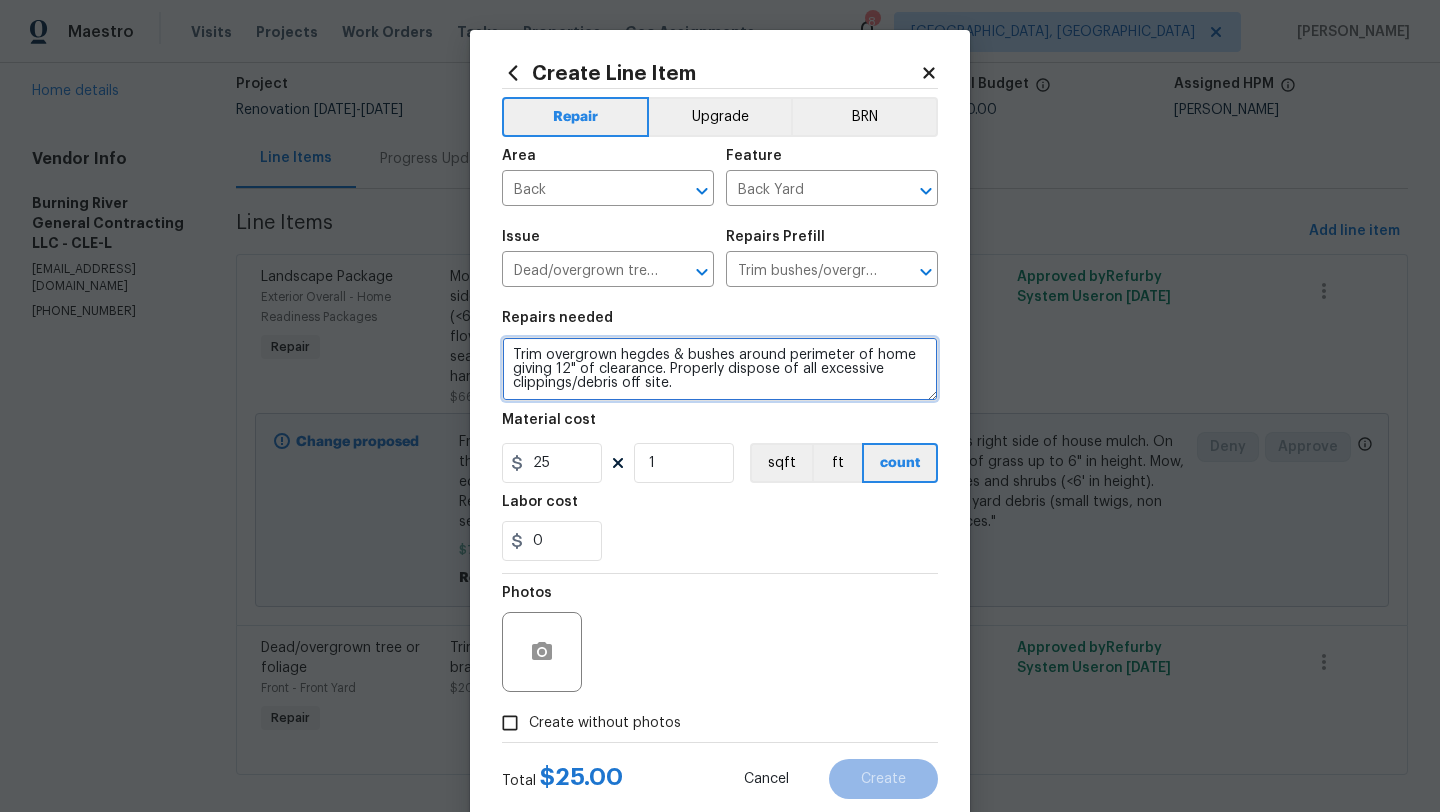 drag, startPoint x: 683, startPoint y: 354, endPoint x: 638, endPoint y: 353, distance: 45.01111 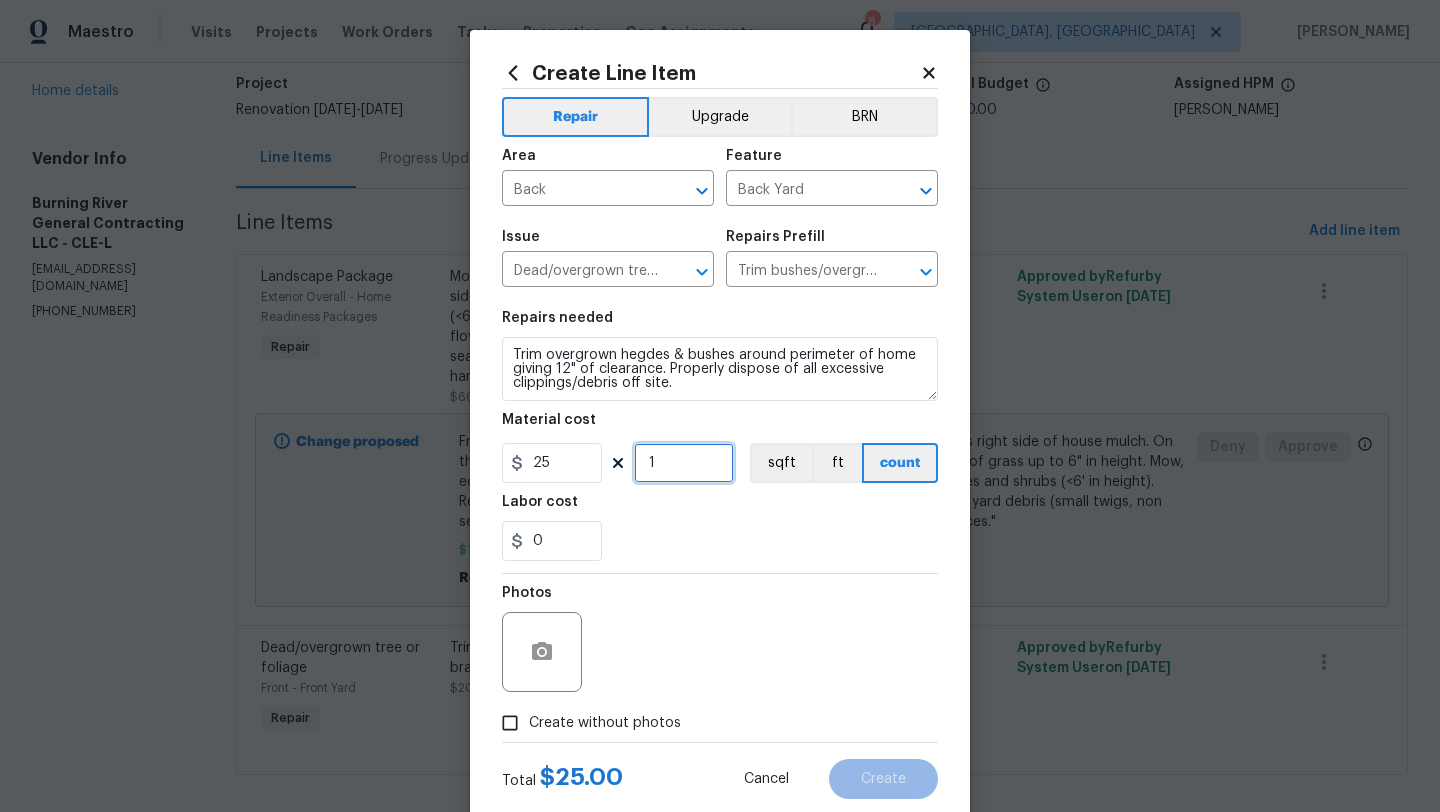 drag, startPoint x: 667, startPoint y: 461, endPoint x: 624, endPoint y: 461, distance: 43 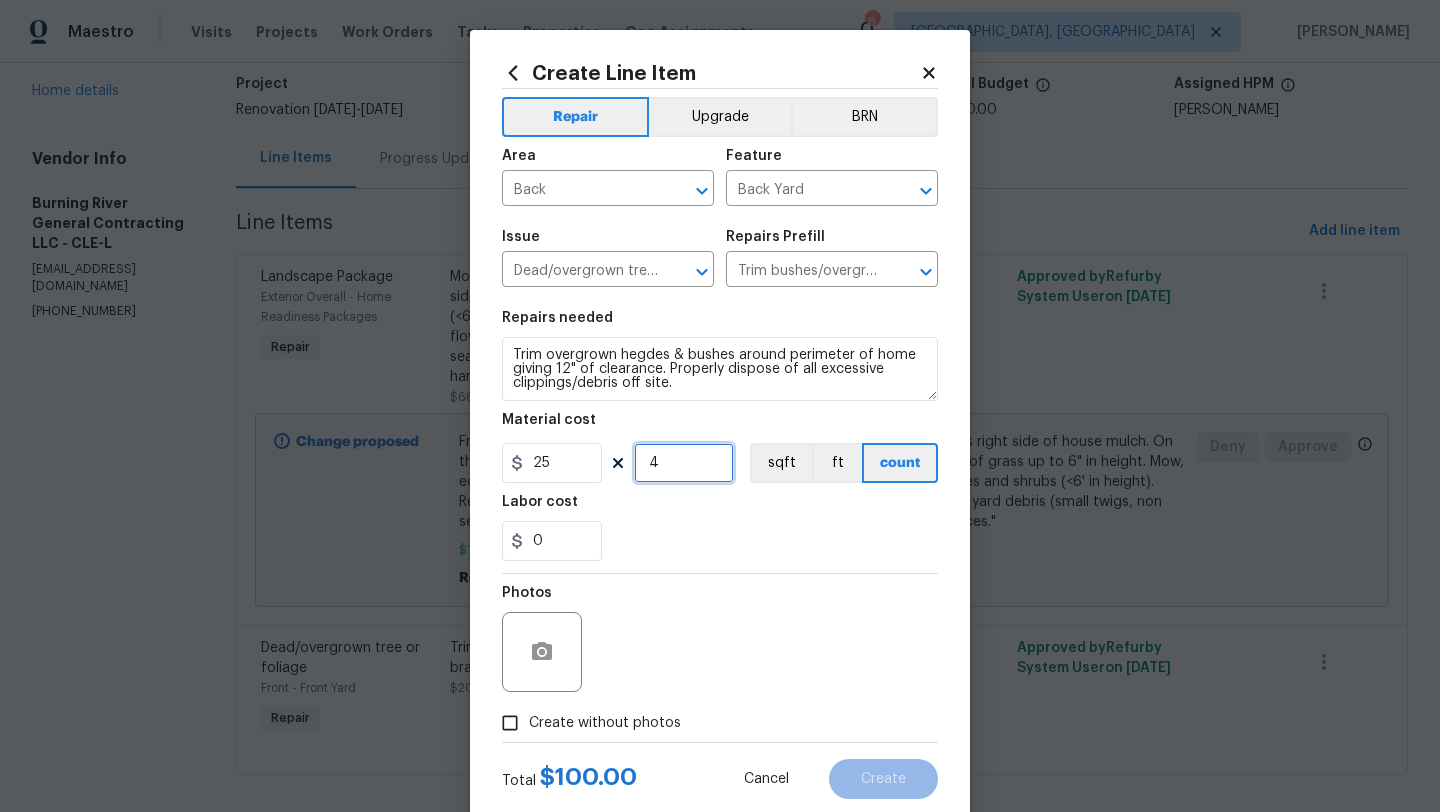 type on "4" 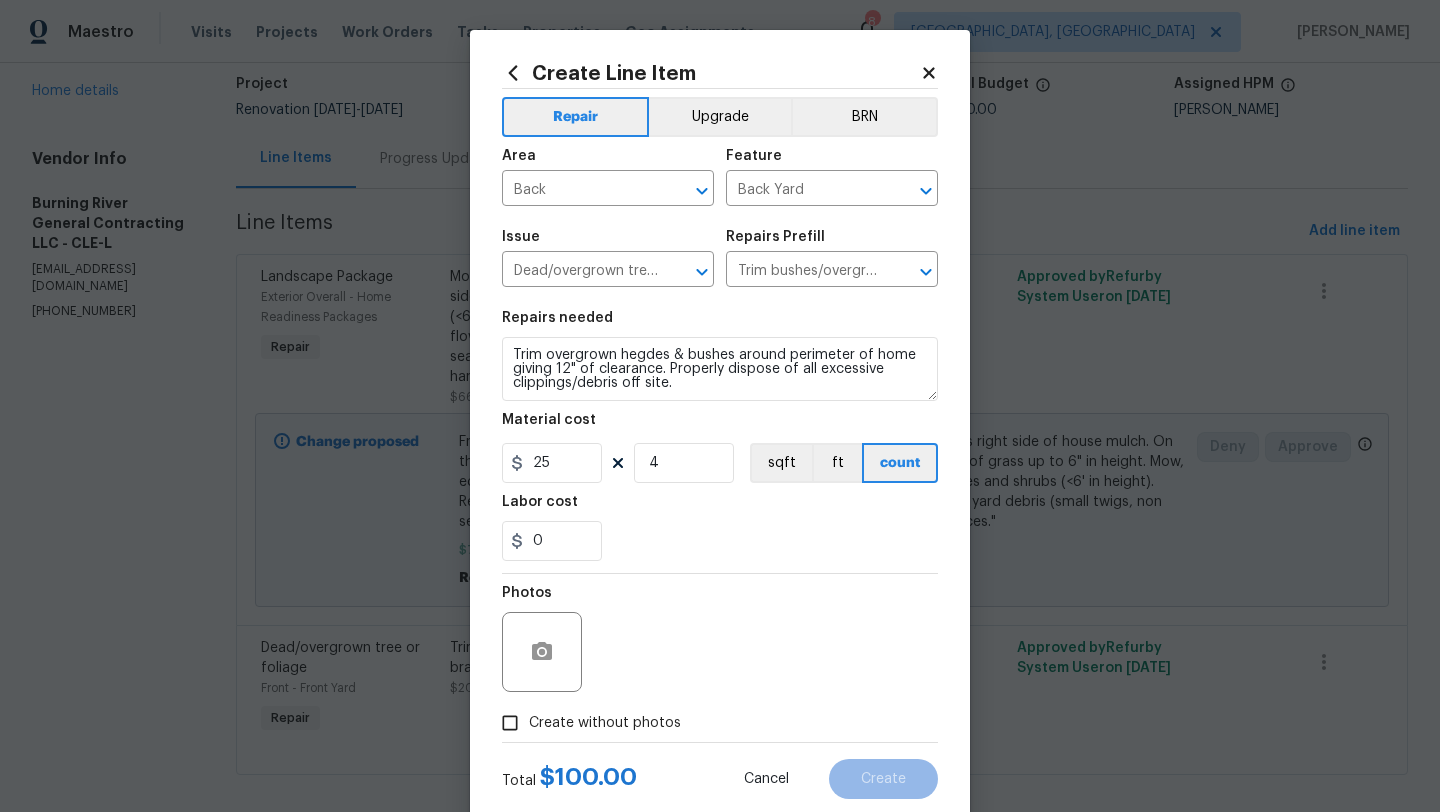 click on "Create without photos" at bounding box center (510, 723) 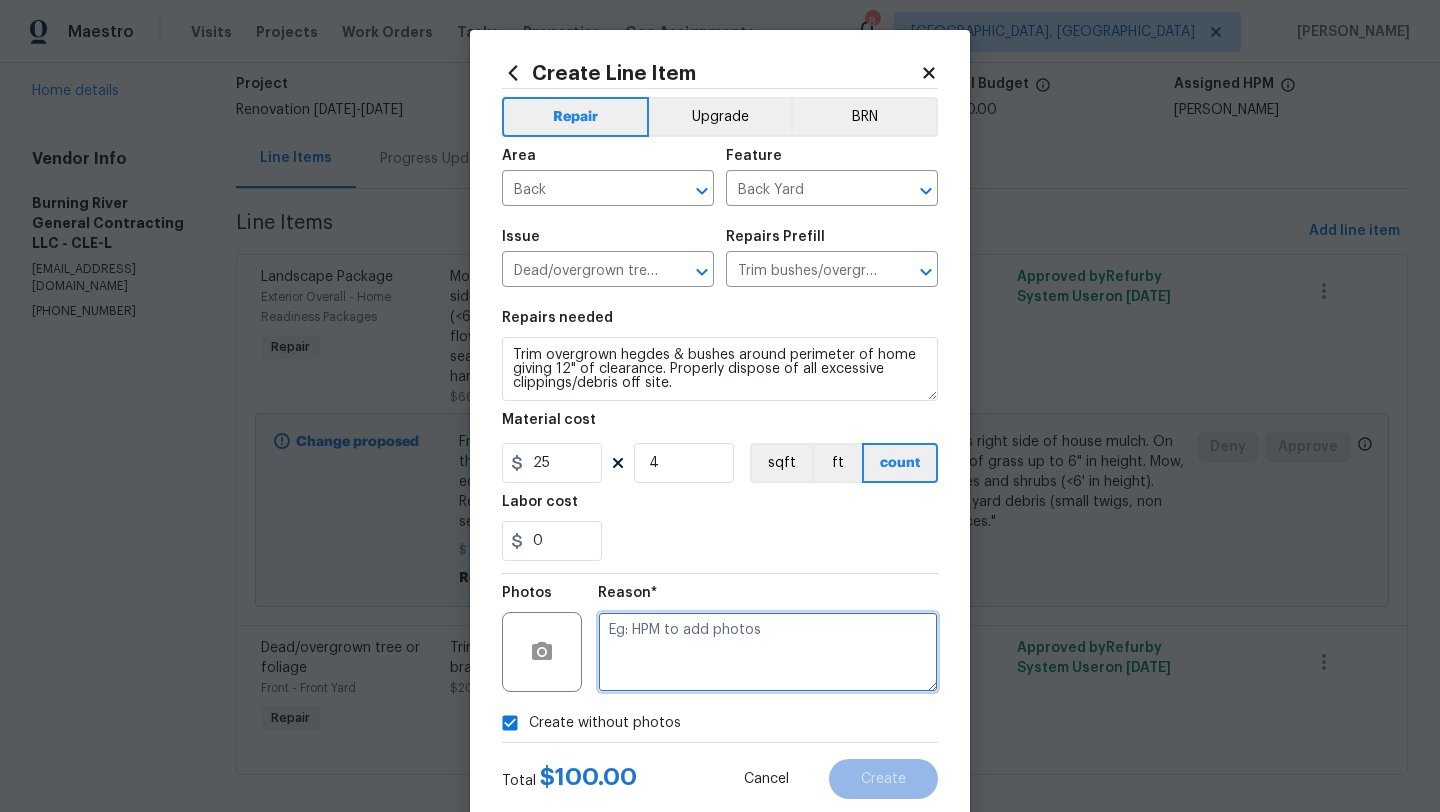 click at bounding box center (768, 652) 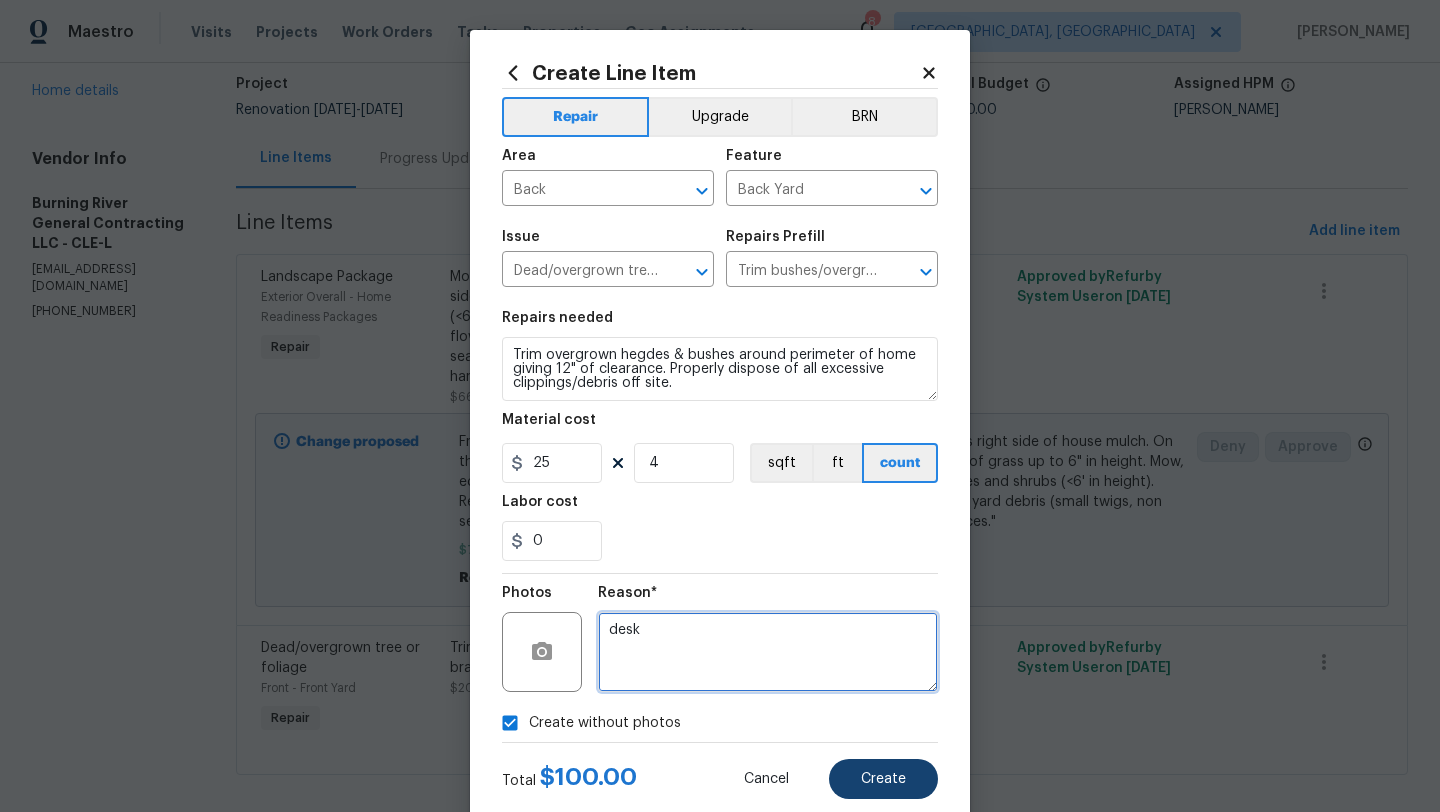 type on "desk" 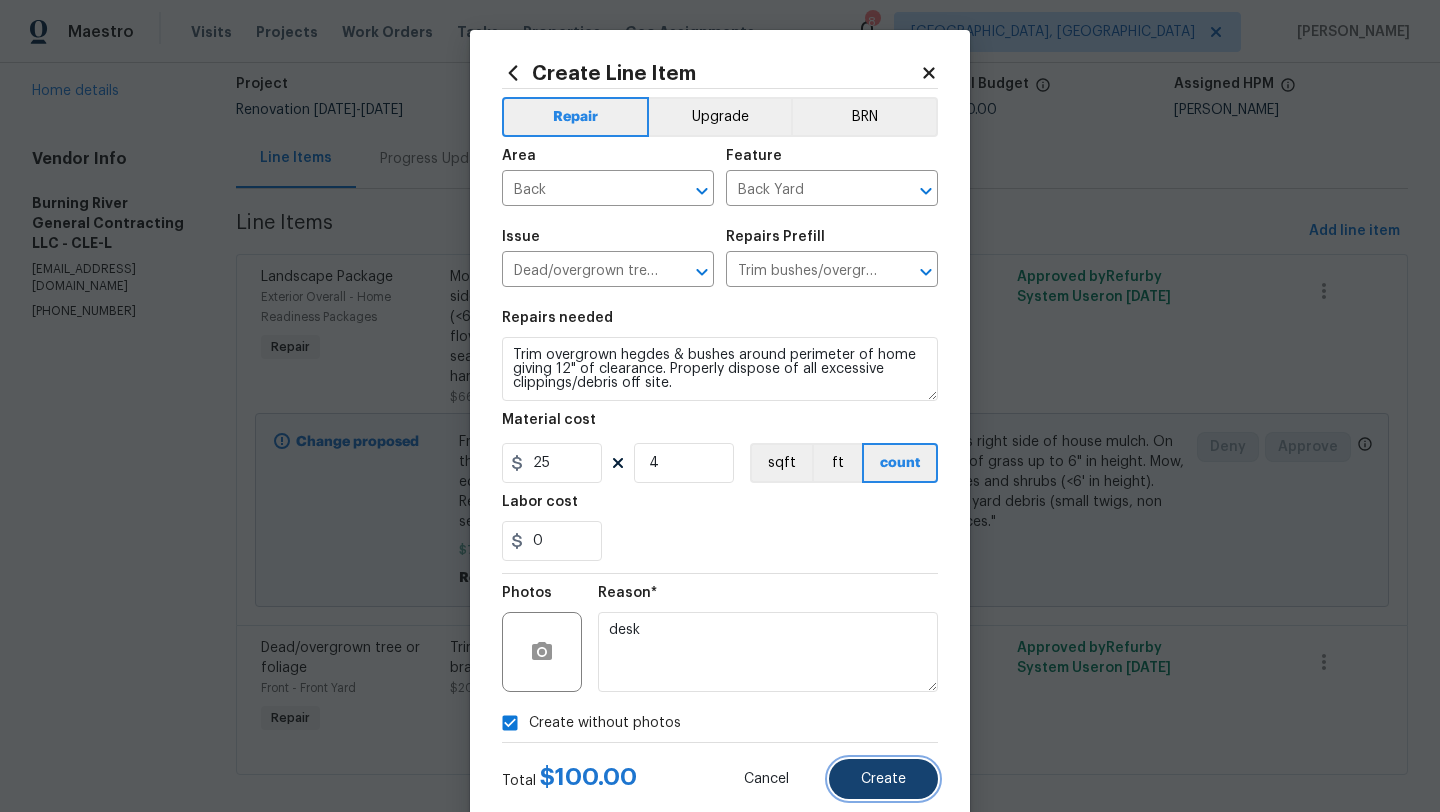 click on "Create" at bounding box center (883, 779) 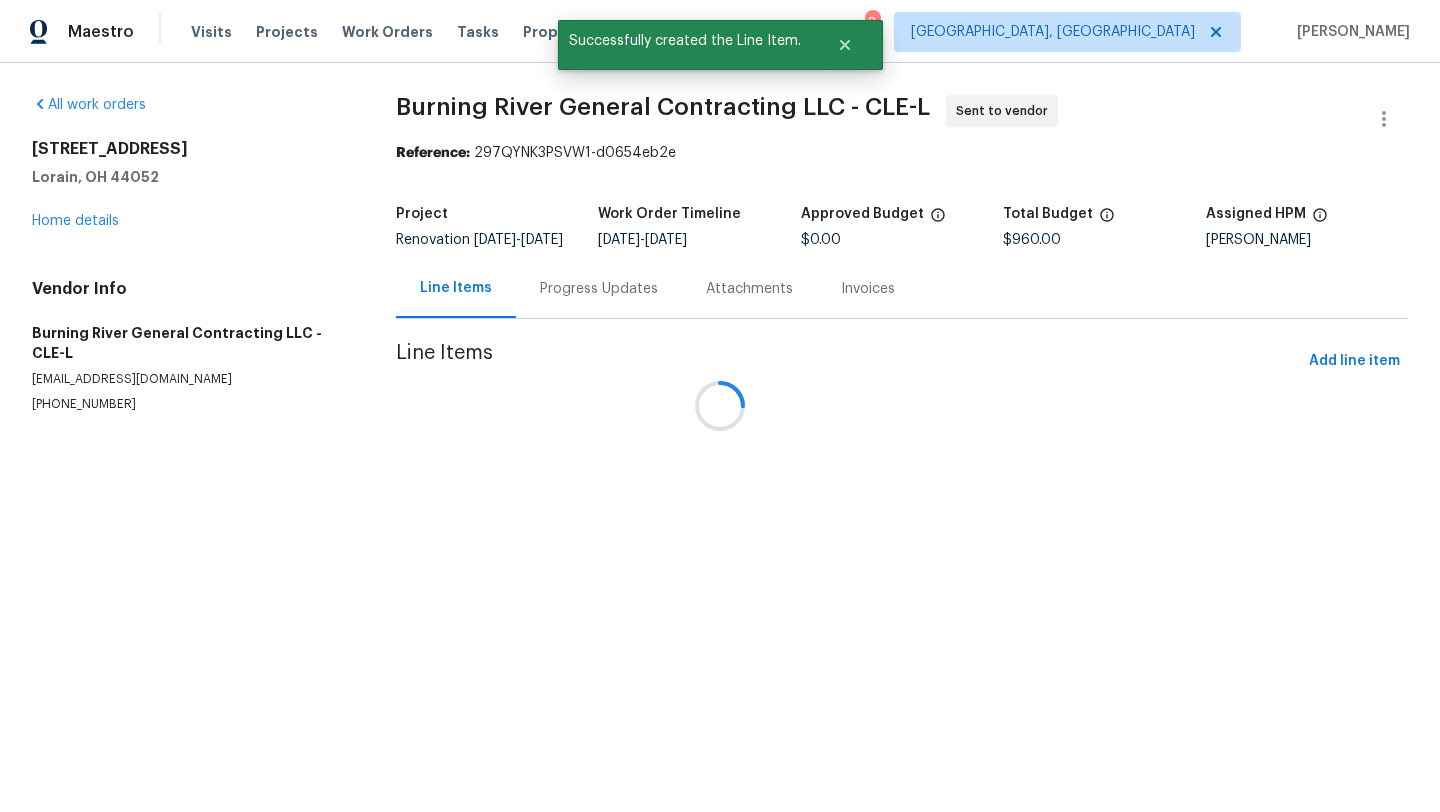 scroll, scrollTop: 0, scrollLeft: 0, axis: both 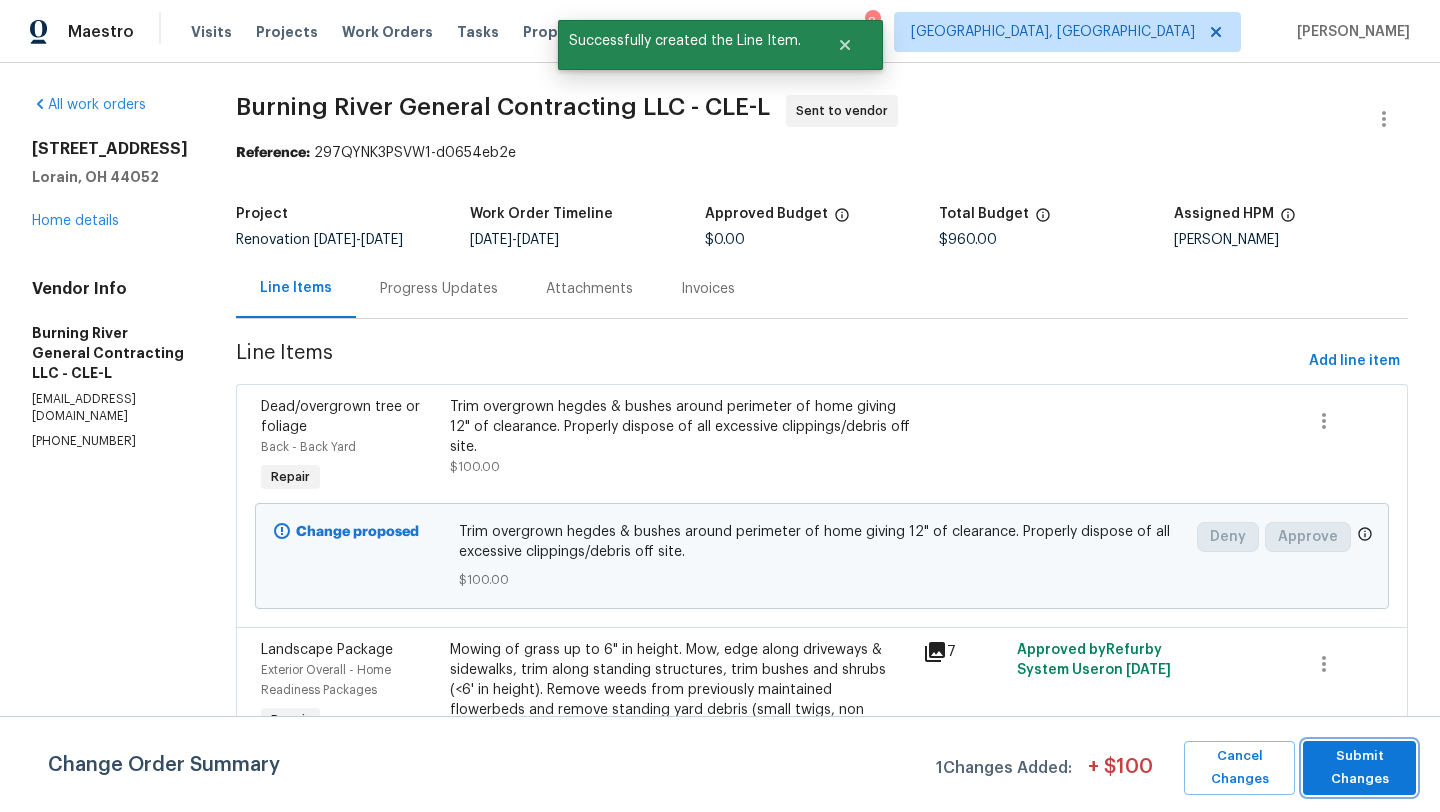 click on "Submit Changes" at bounding box center [1359, 768] 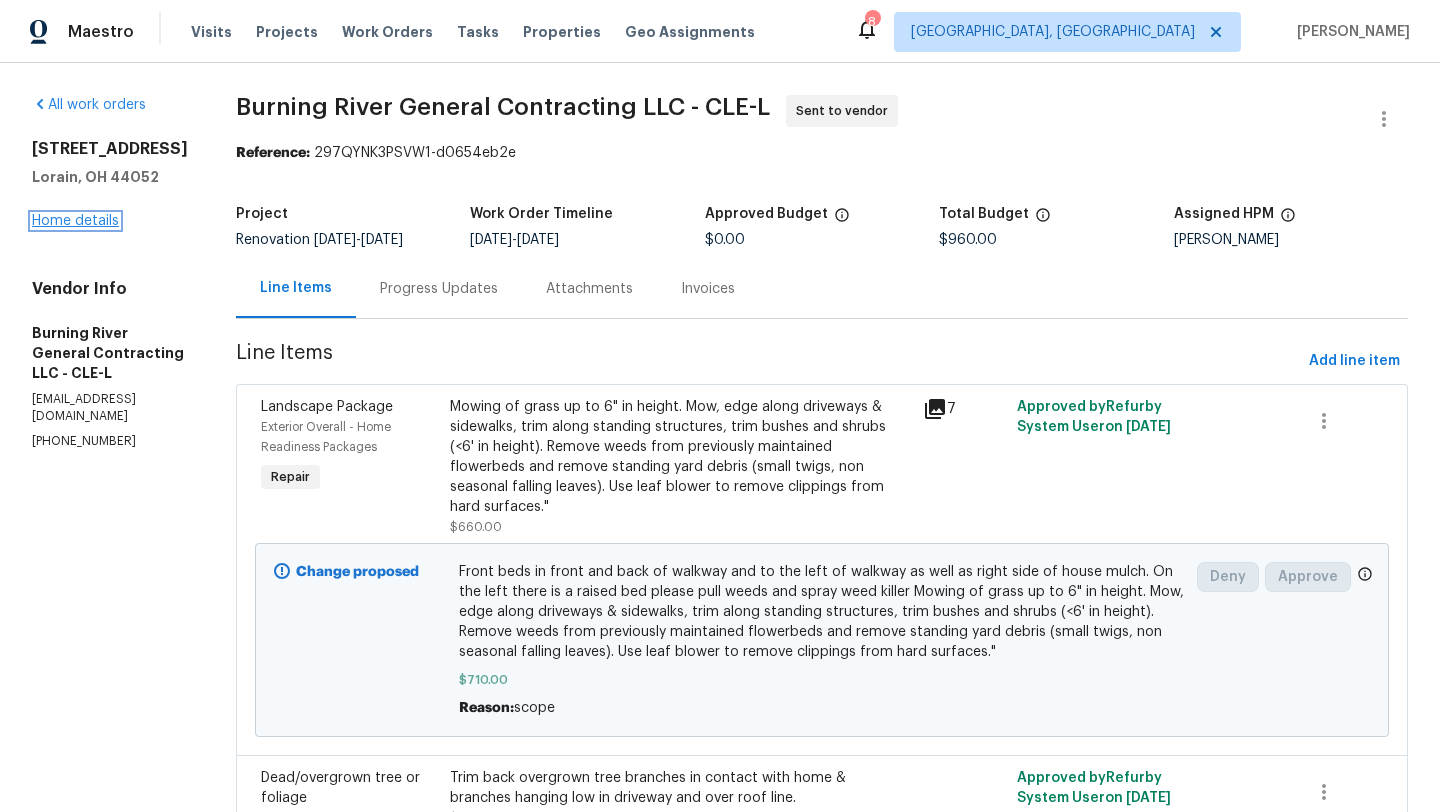 click on "Home details" at bounding box center [75, 221] 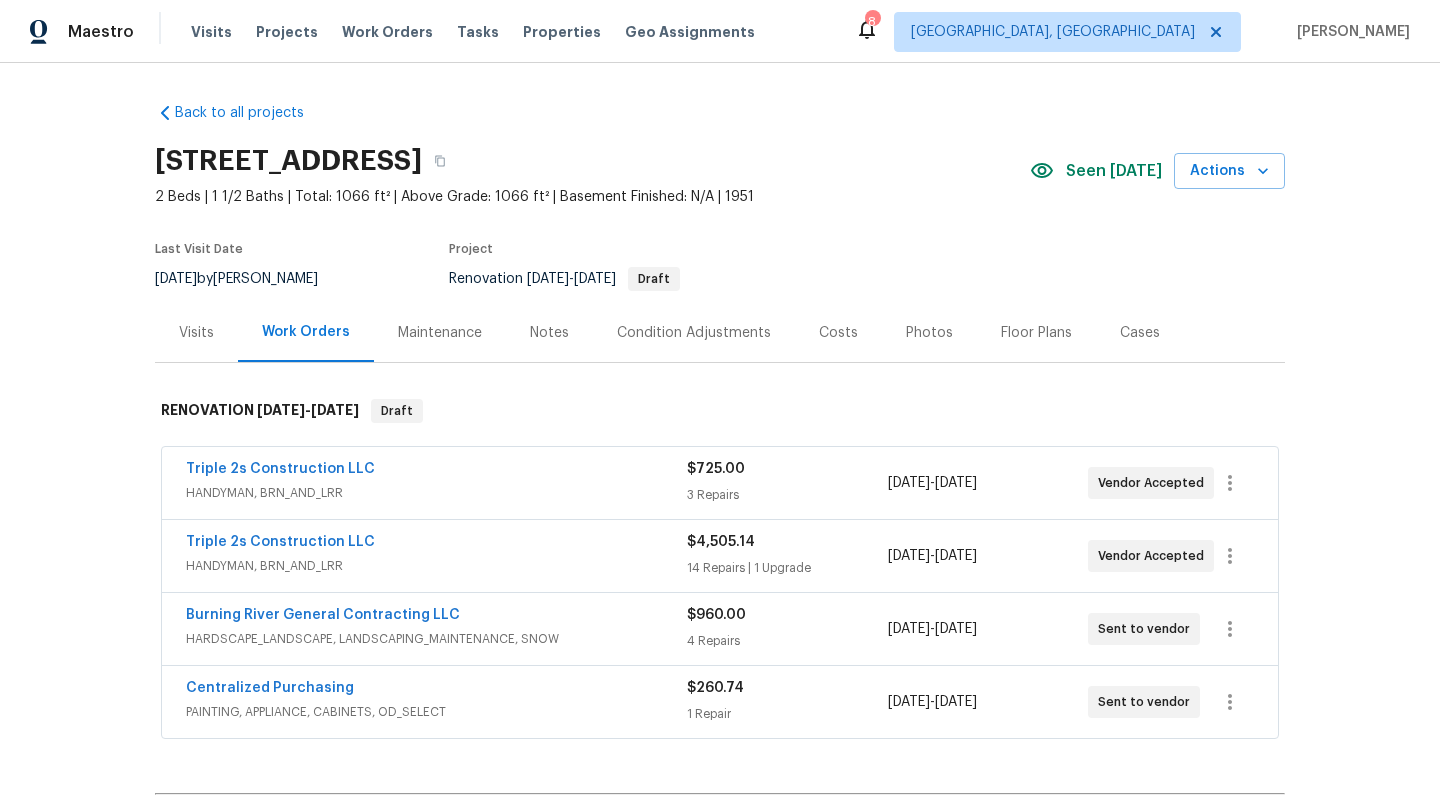 click on "Visits" at bounding box center (196, 333) 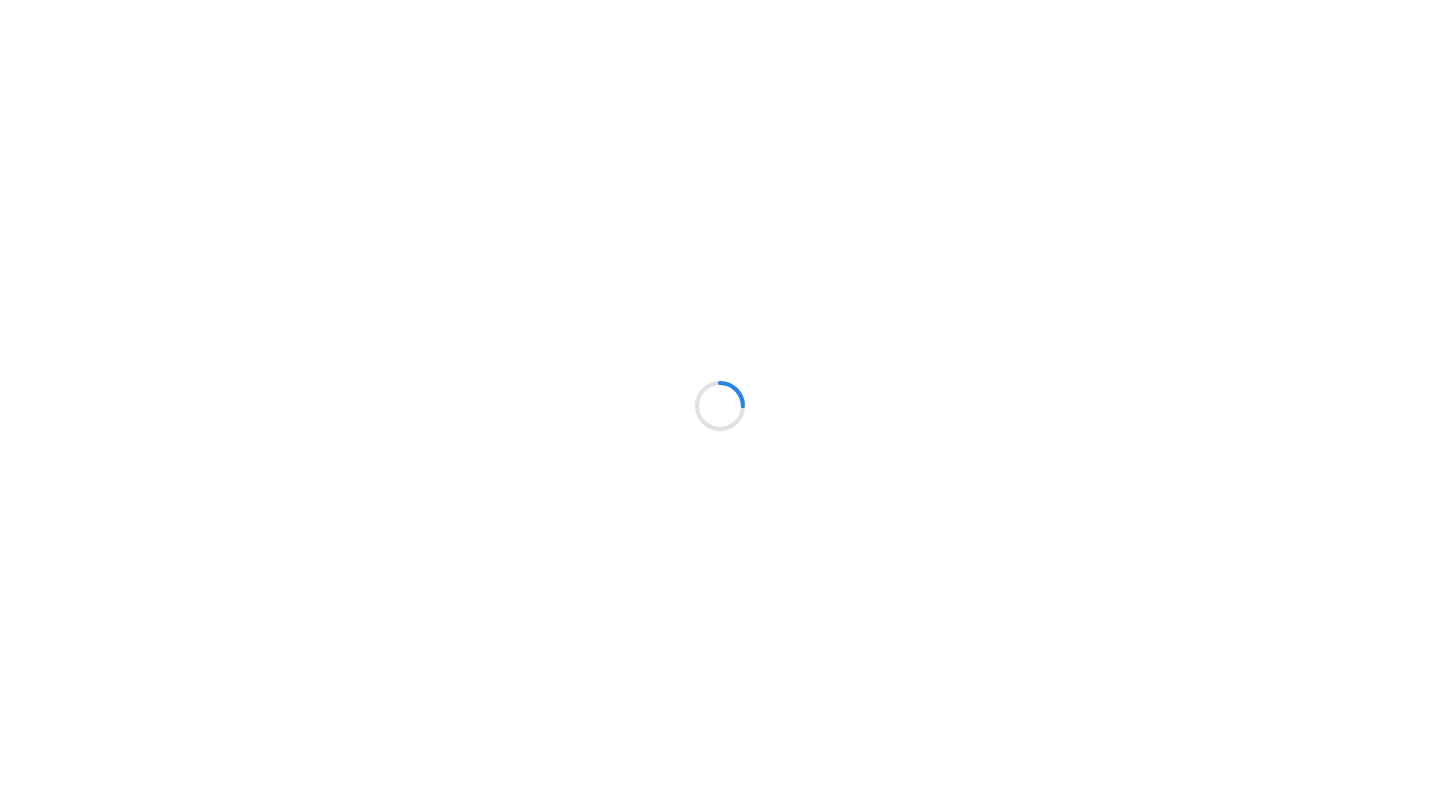 scroll, scrollTop: 0, scrollLeft: 0, axis: both 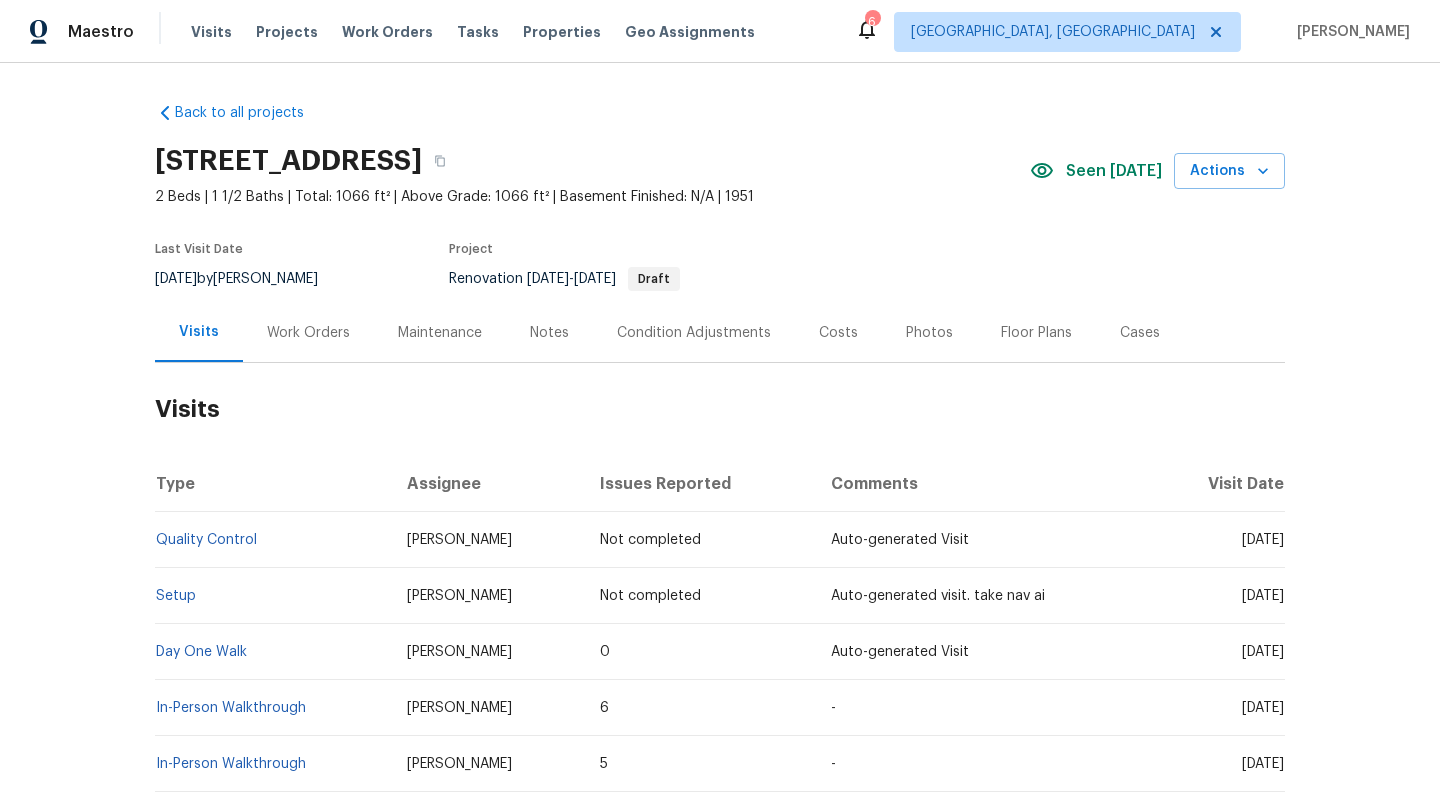 click on "Work Orders" at bounding box center (308, 333) 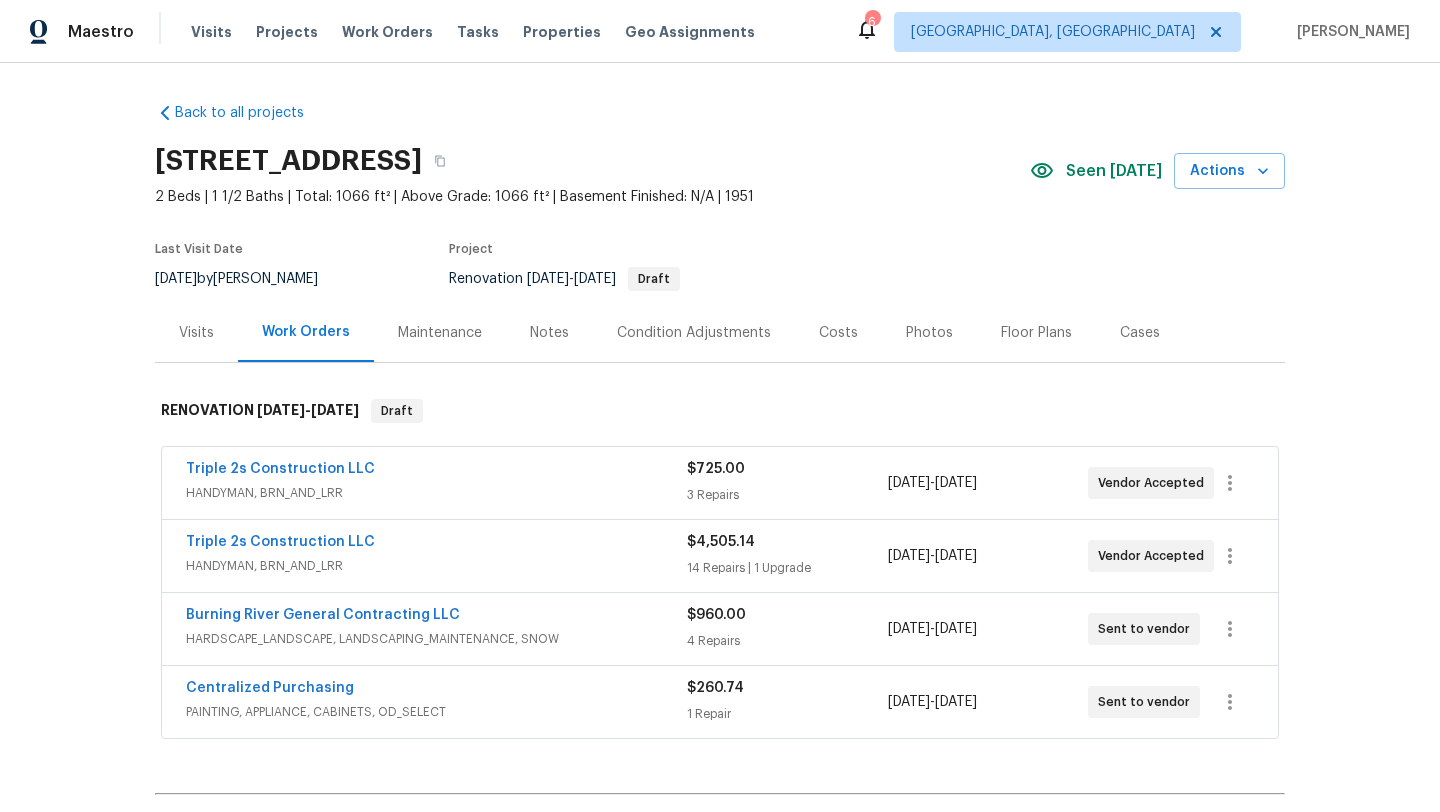 click on "Visits" at bounding box center [196, 333] 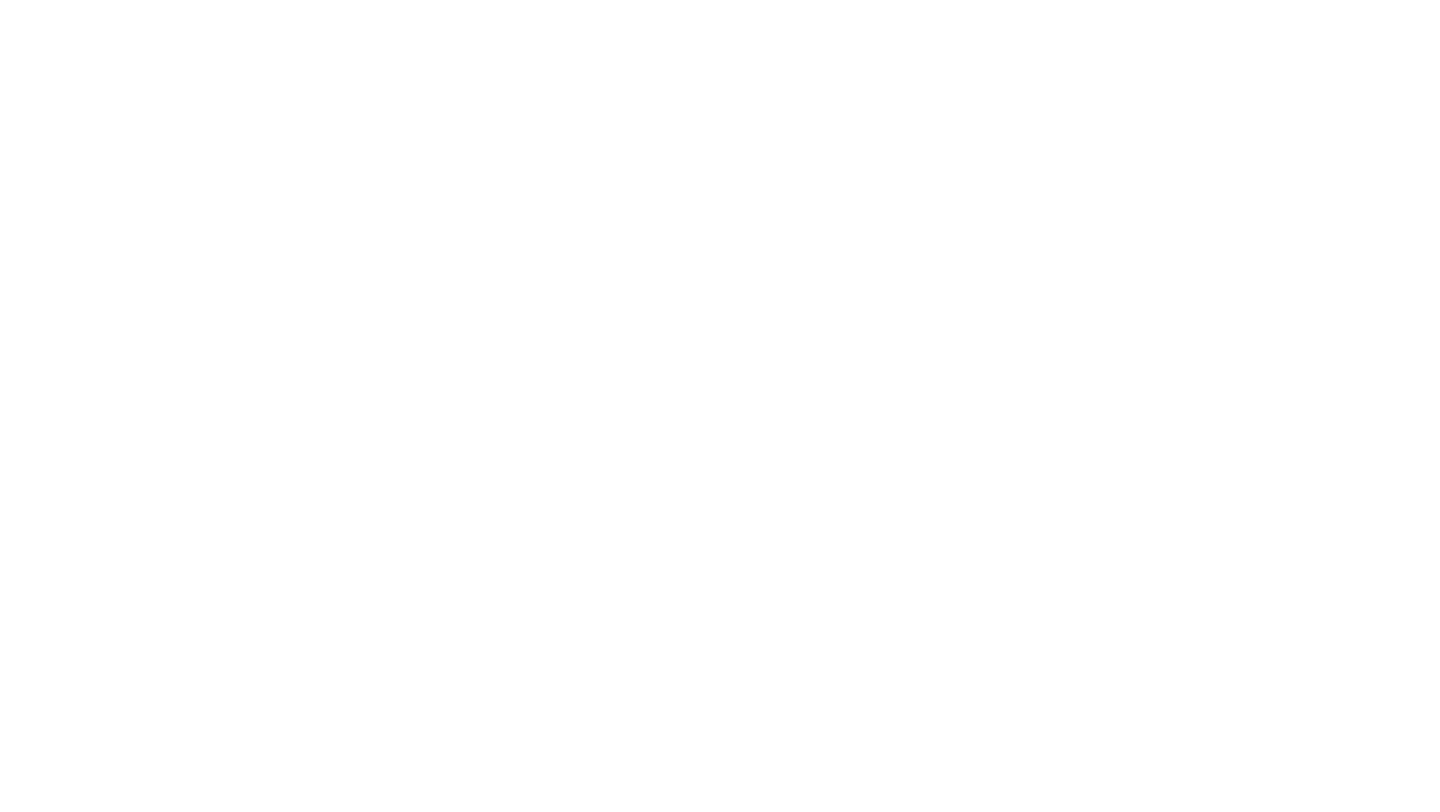 scroll, scrollTop: 0, scrollLeft: 0, axis: both 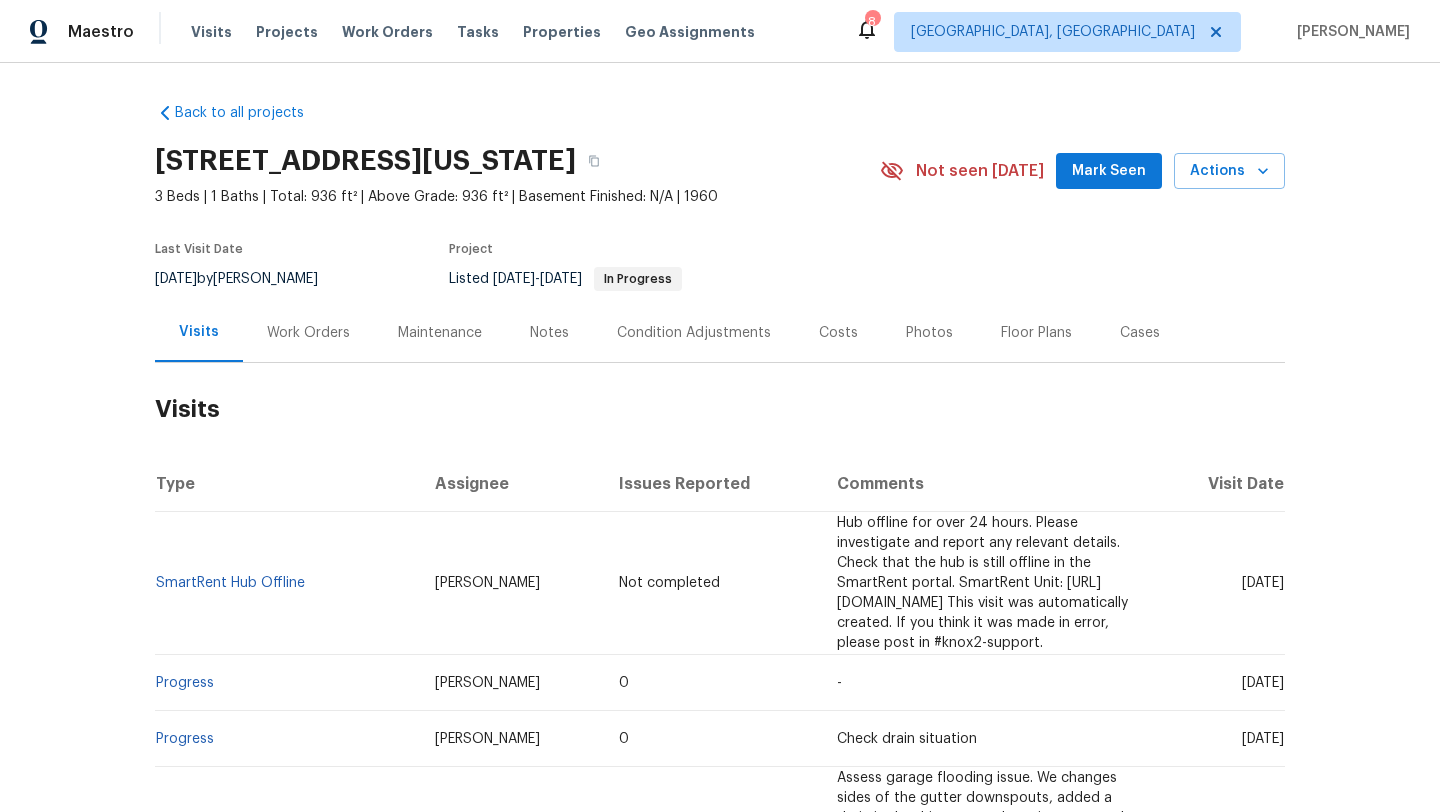 click on "Work Orders" at bounding box center [308, 333] 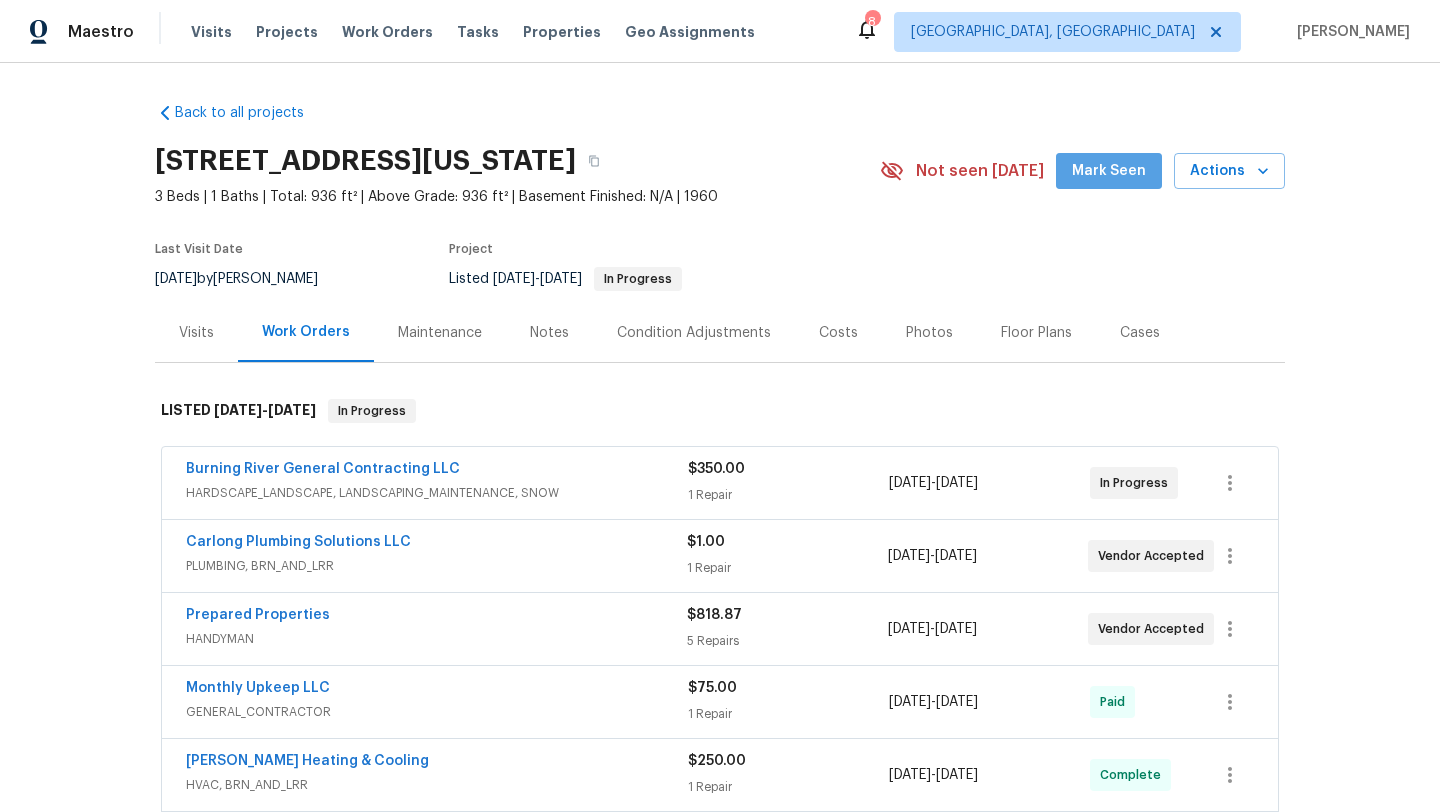 click on "Mark Seen" at bounding box center [1109, 171] 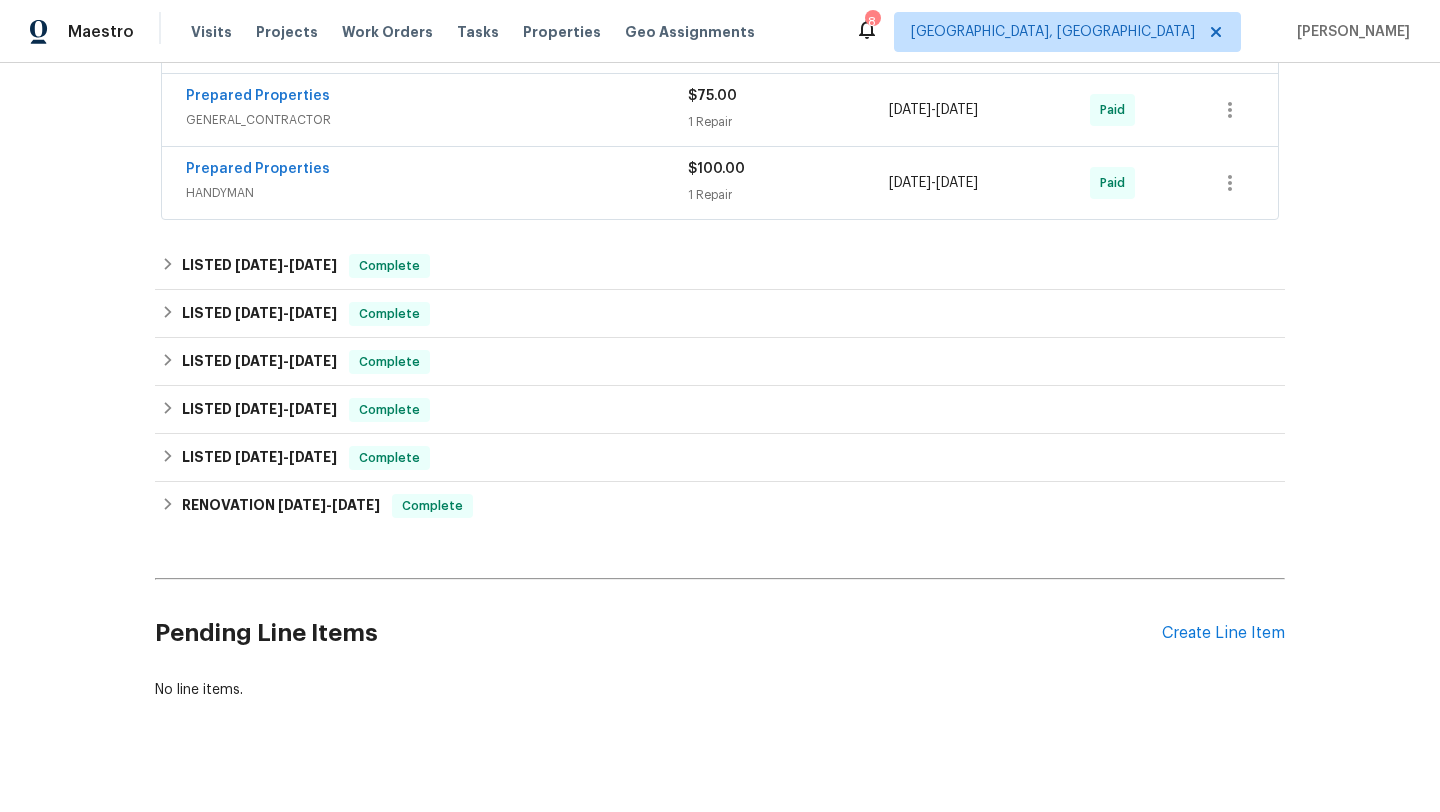 scroll, scrollTop: 908, scrollLeft: 0, axis: vertical 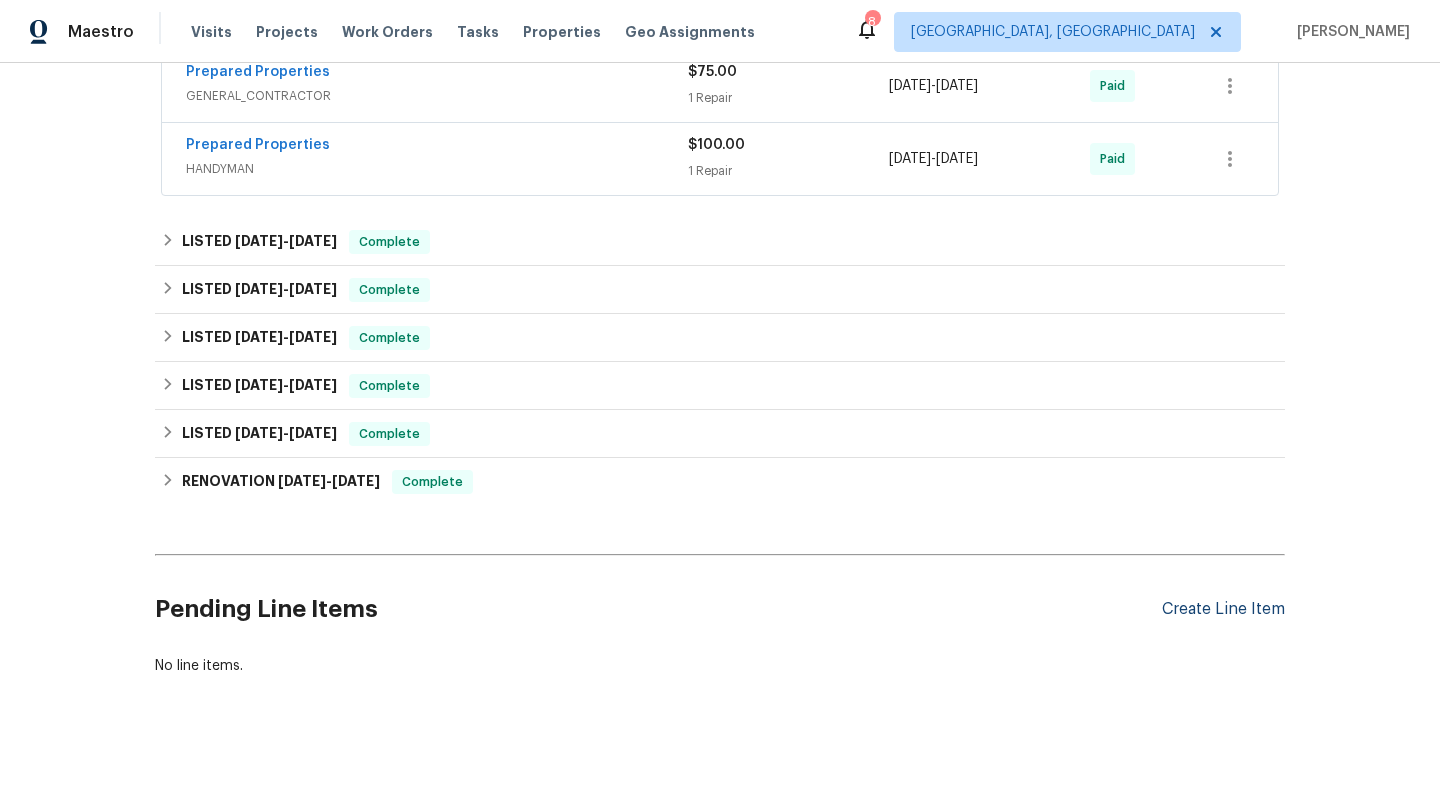 click on "Create Line Item" at bounding box center [1223, 609] 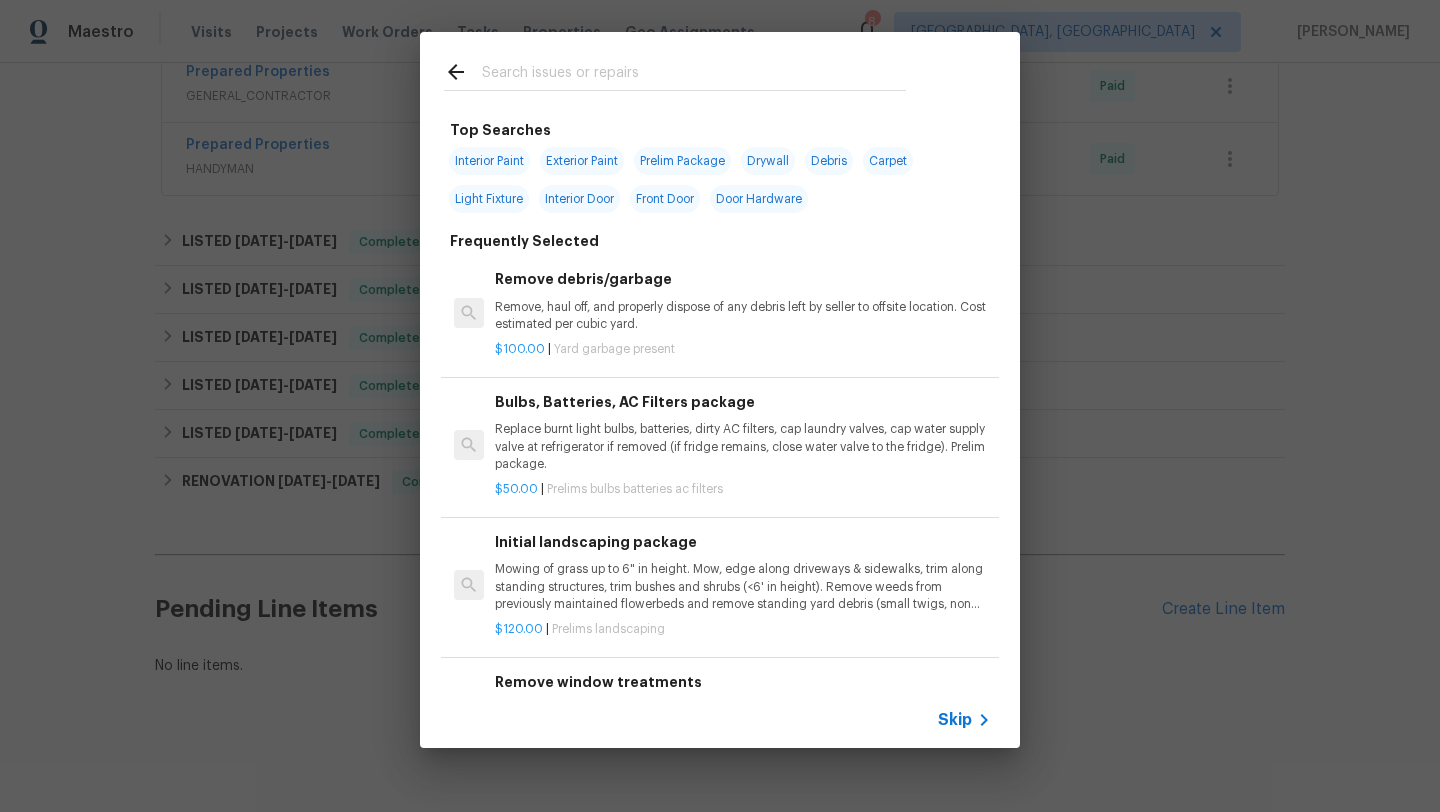 click at bounding box center (694, 75) 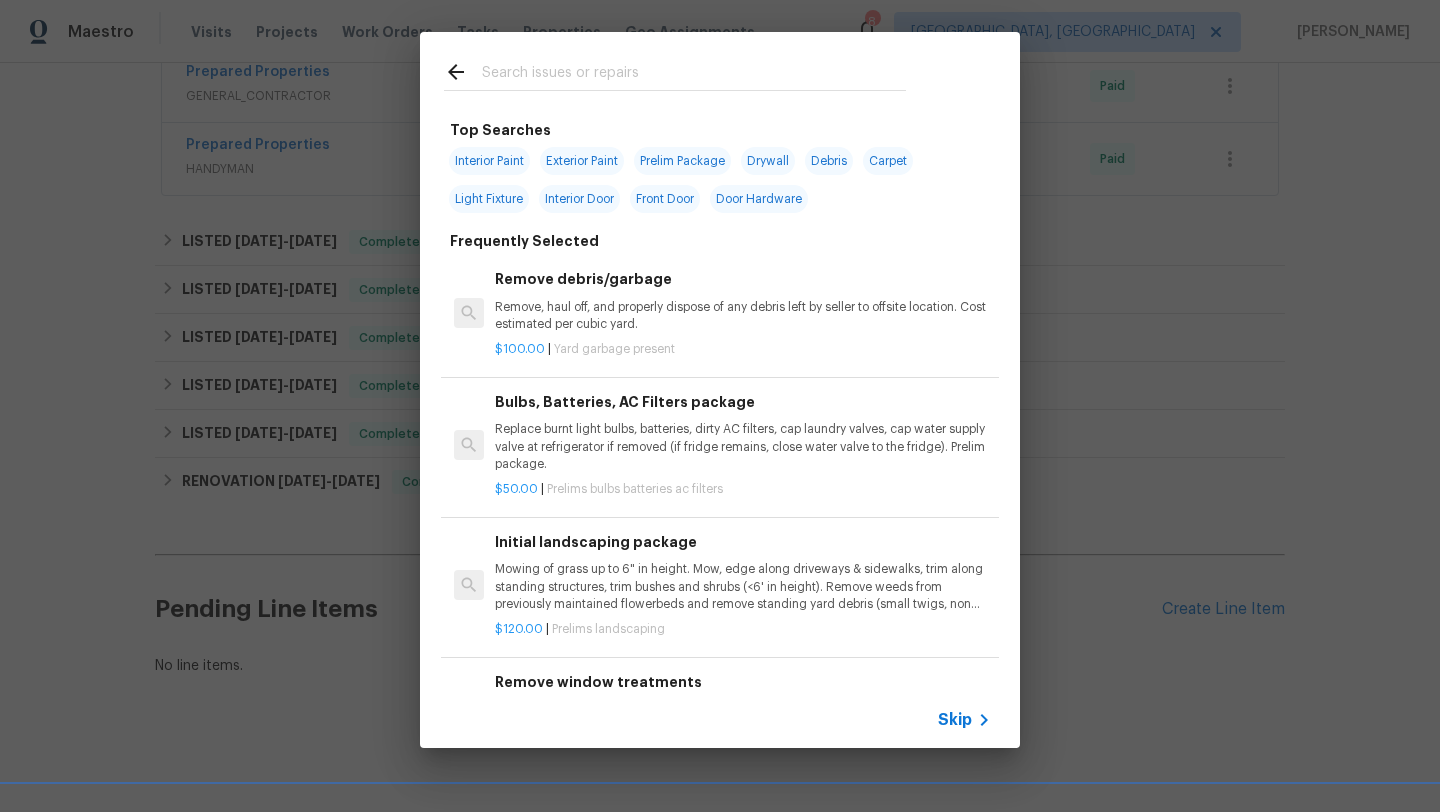 click on "Replace burnt light bulbs, batteries, dirty AC filters, cap laundry valves, cap water supply valve at refrigerator if removed (if fridge remains, close water valve to the fridge). Prelim package." at bounding box center [743, 446] 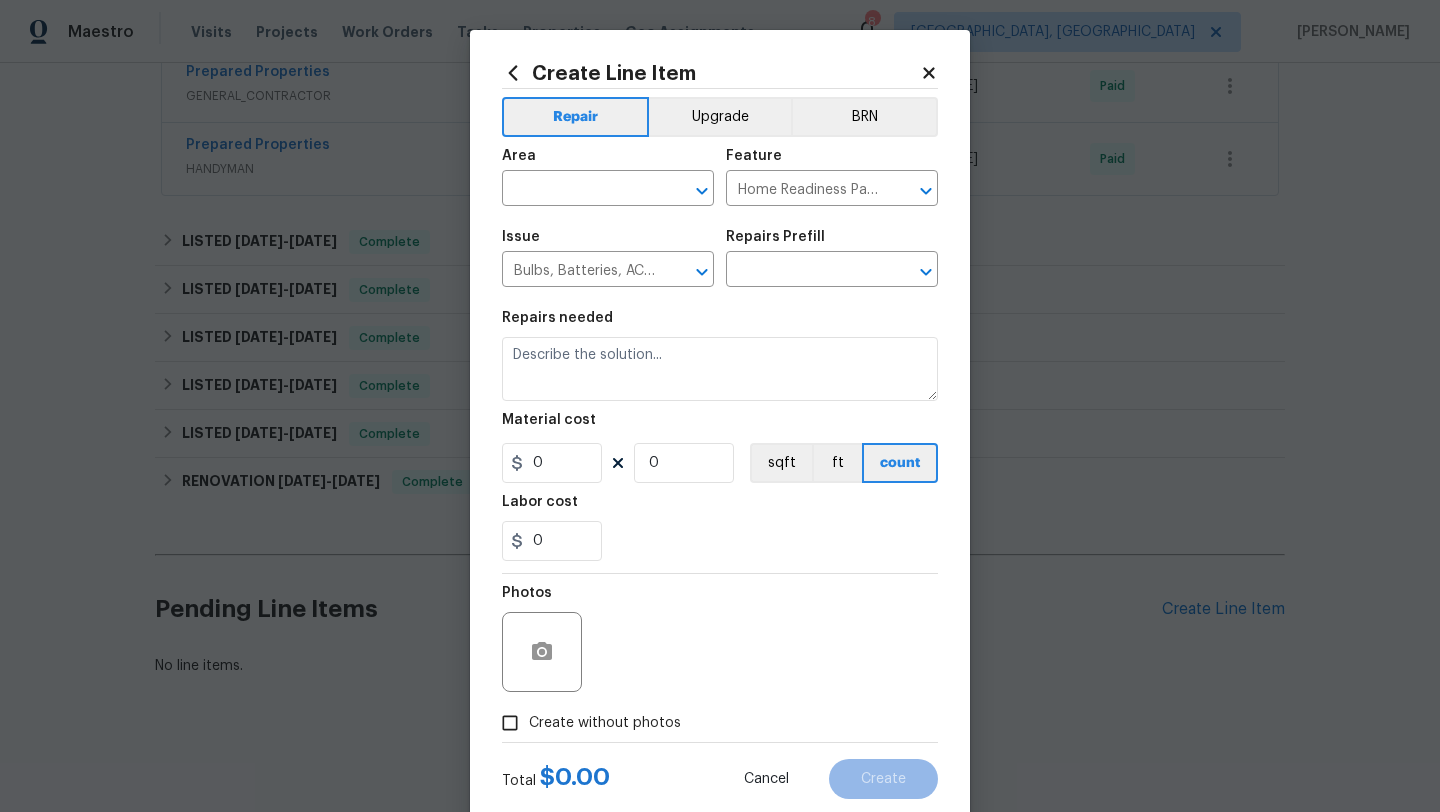 type on "Bulbs, Batteries, AC Filters package $50.00" 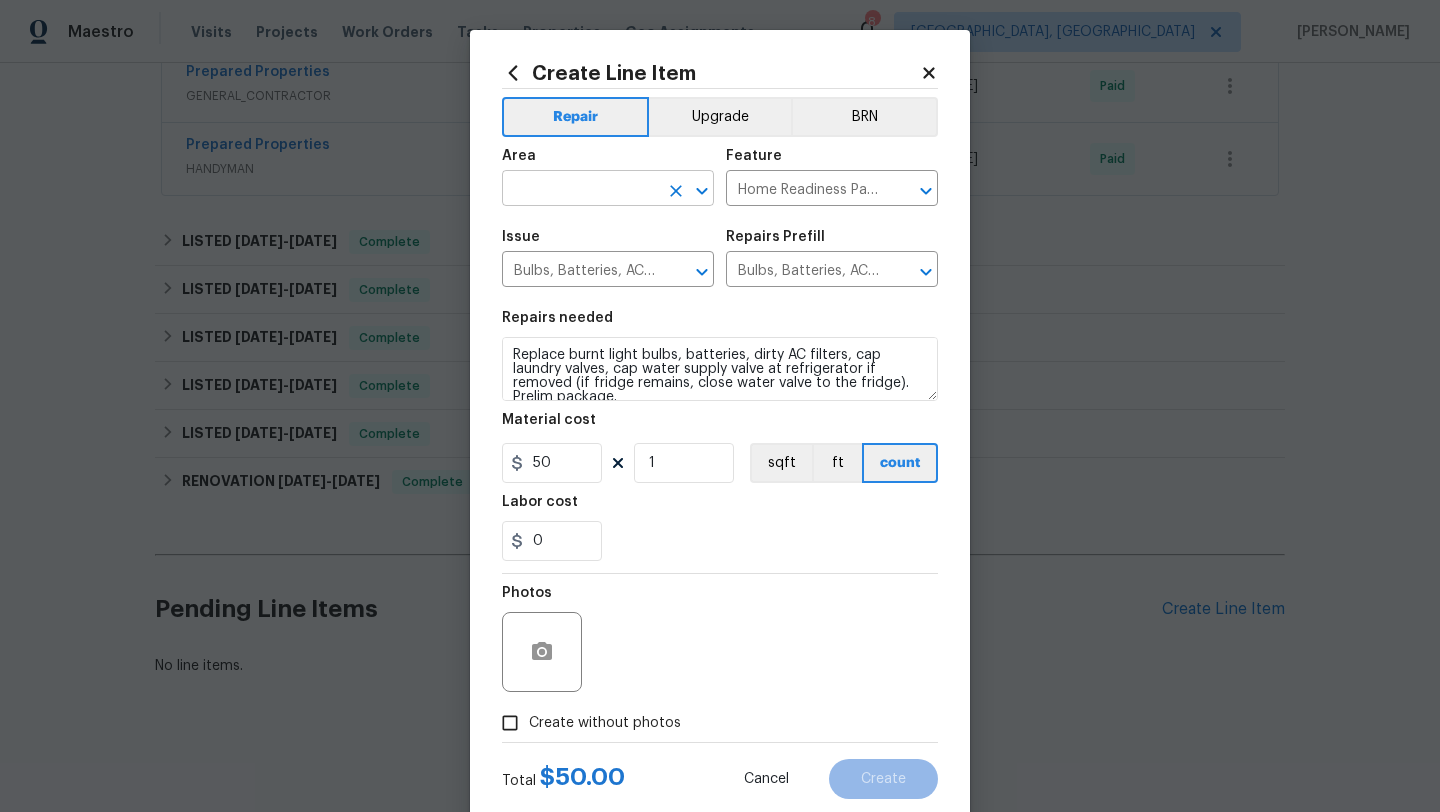 click at bounding box center (580, 190) 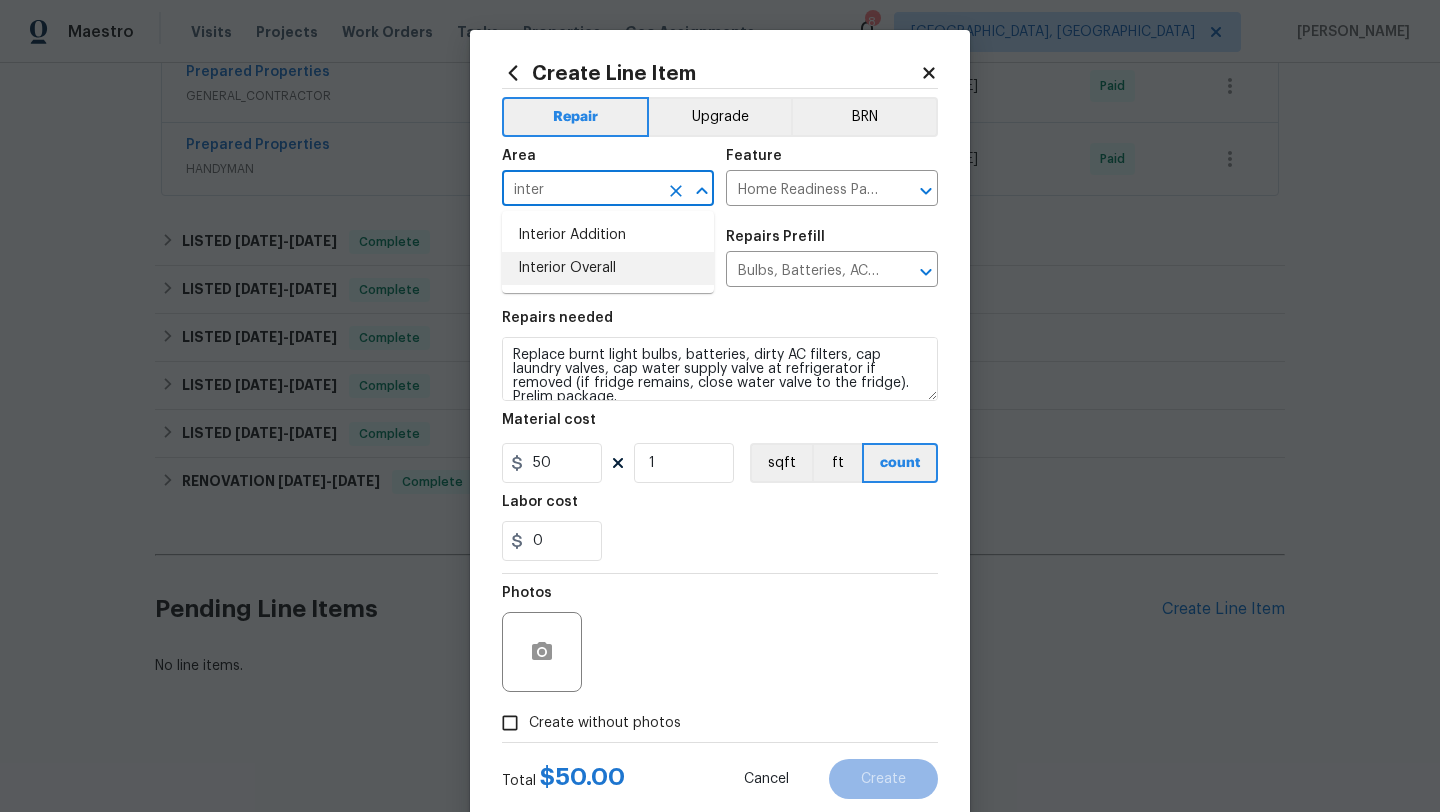 click on "Interior Overall" at bounding box center [608, 268] 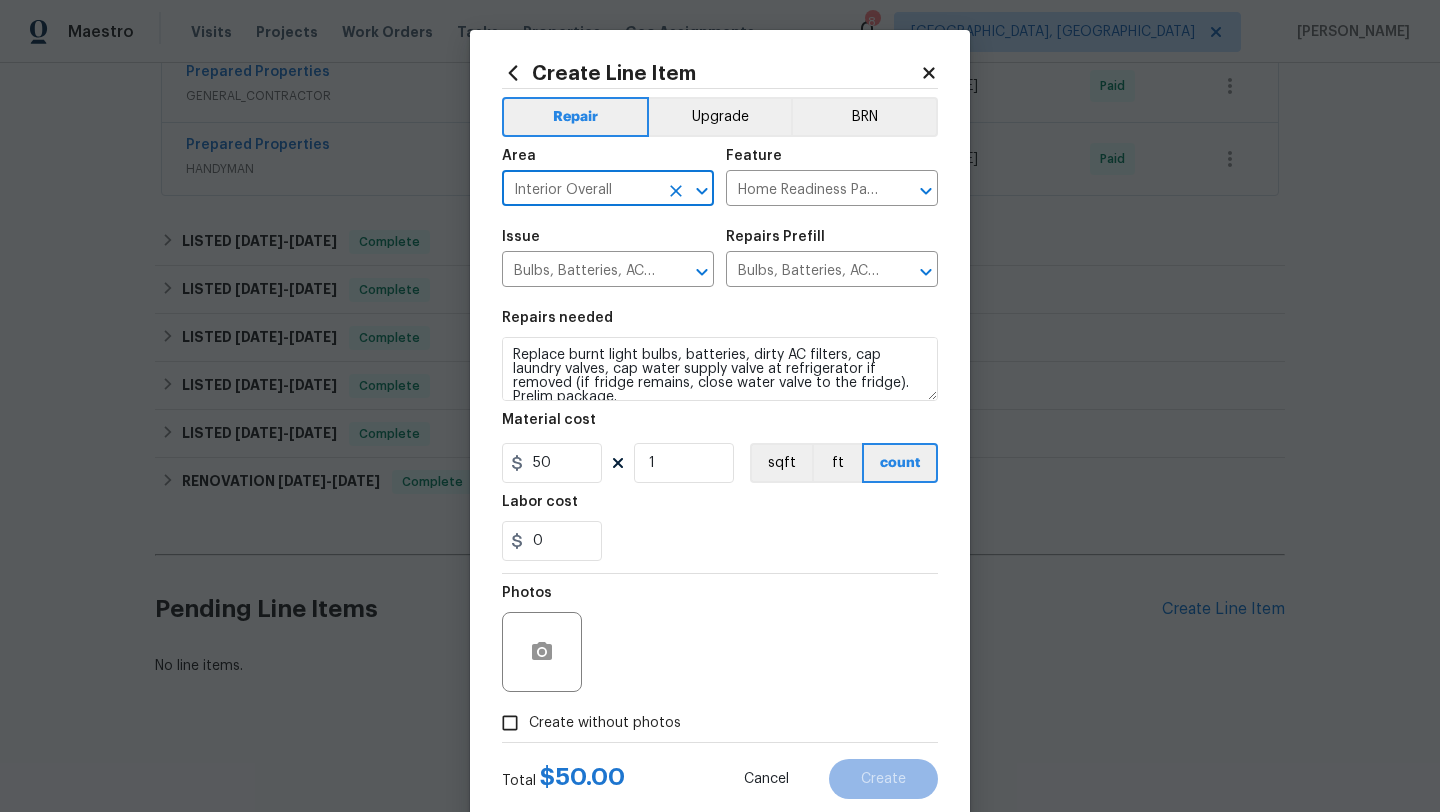 type on "Interior Overall" 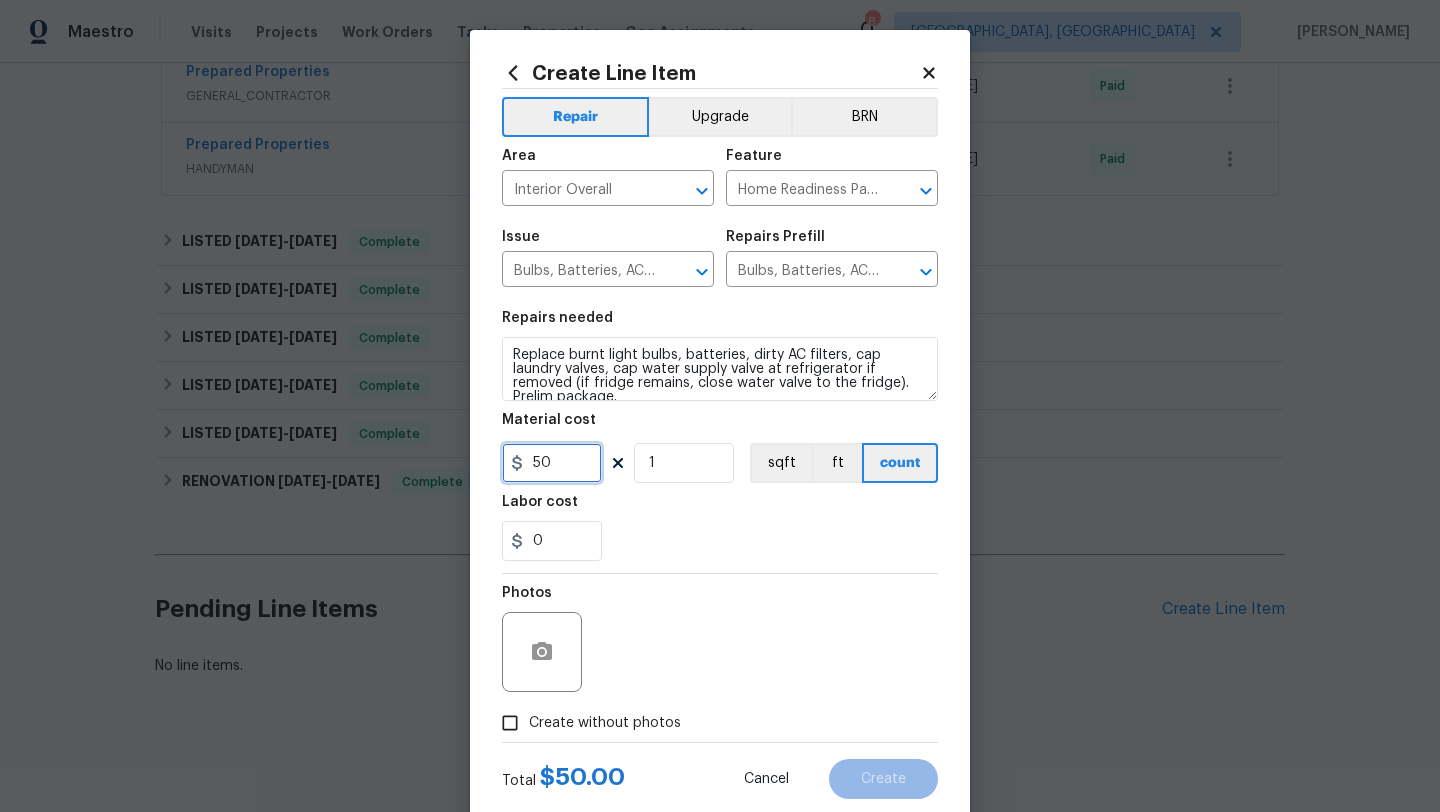 drag, startPoint x: 560, startPoint y: 467, endPoint x: 518, endPoint y: 464, distance: 42.107006 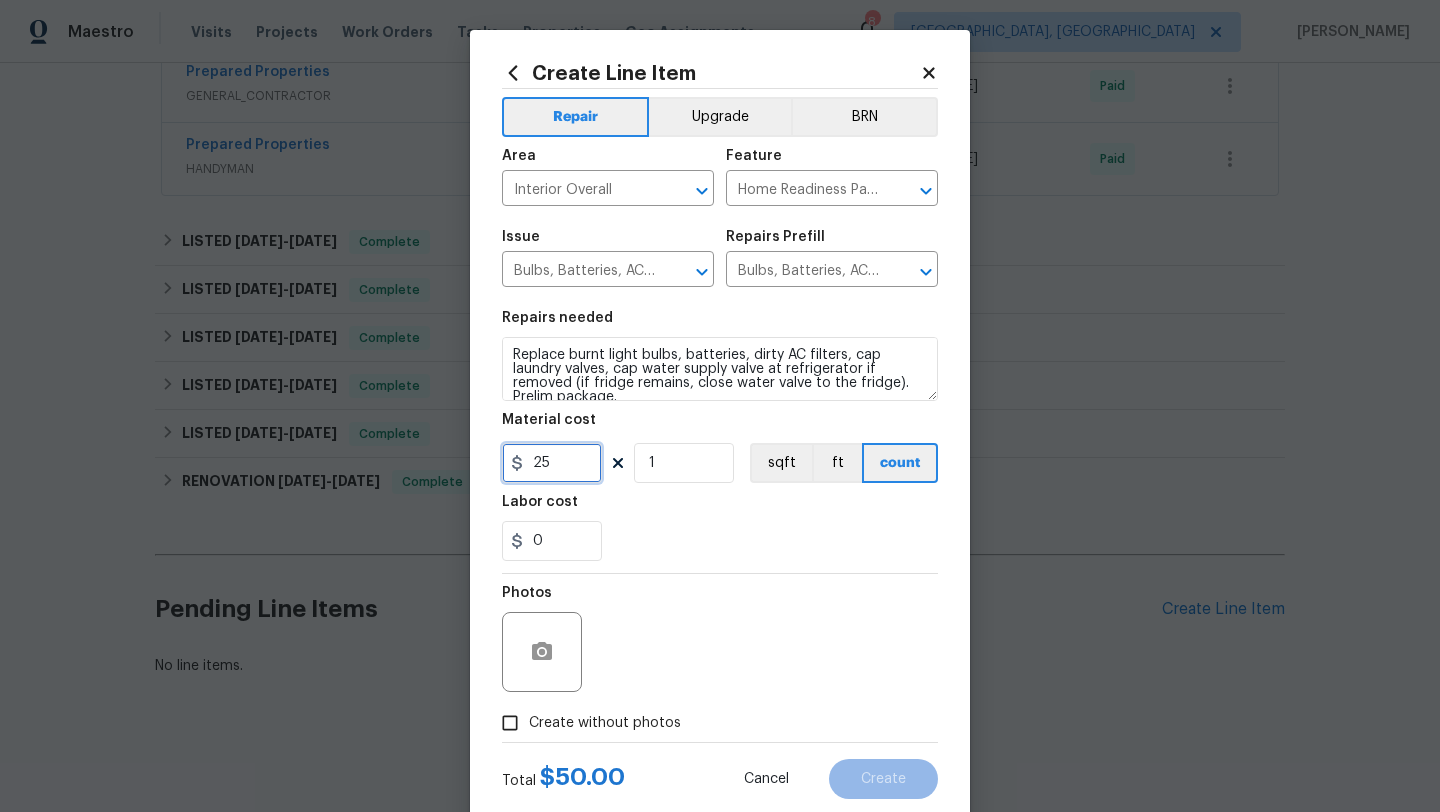 type on "25" 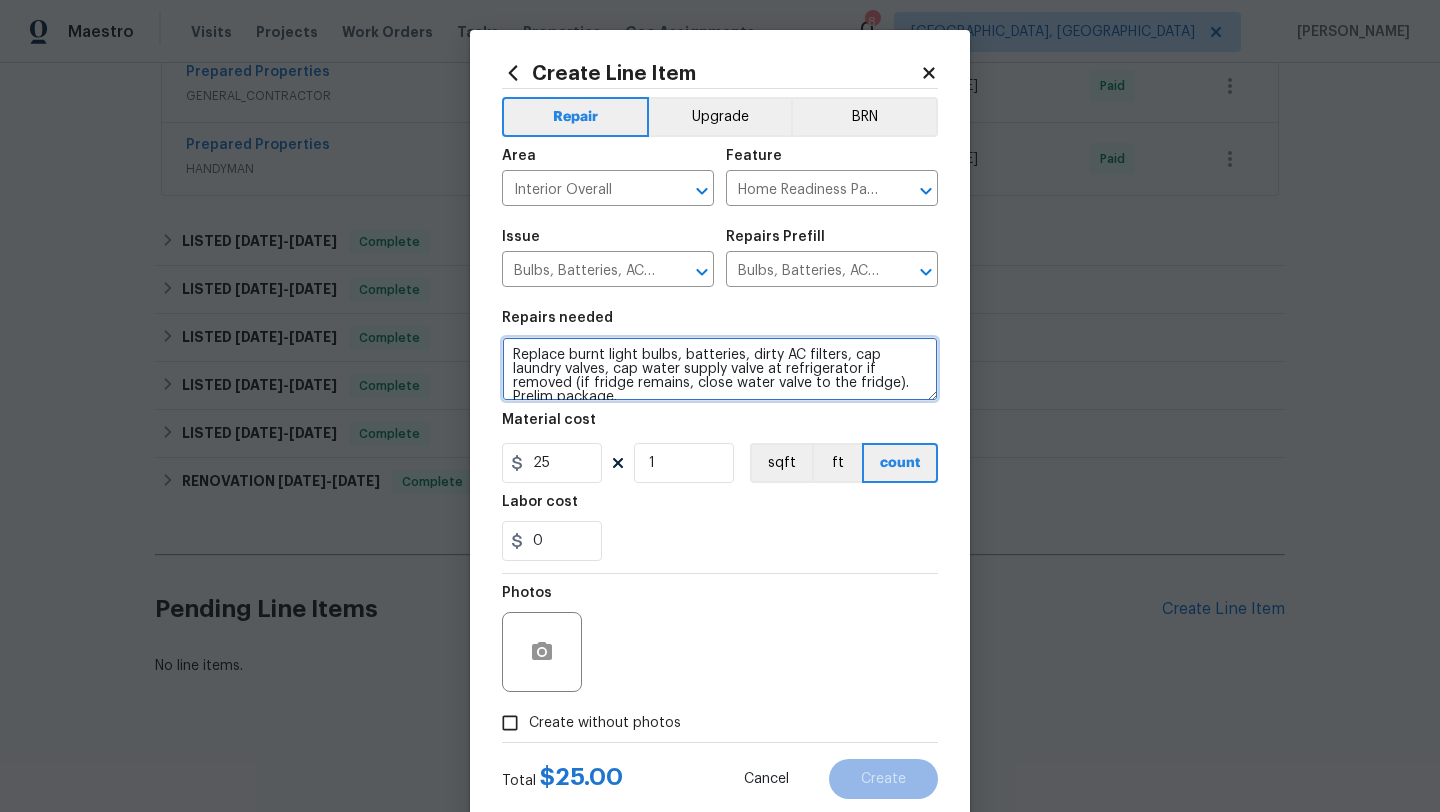 scroll, scrollTop: 14, scrollLeft: 0, axis: vertical 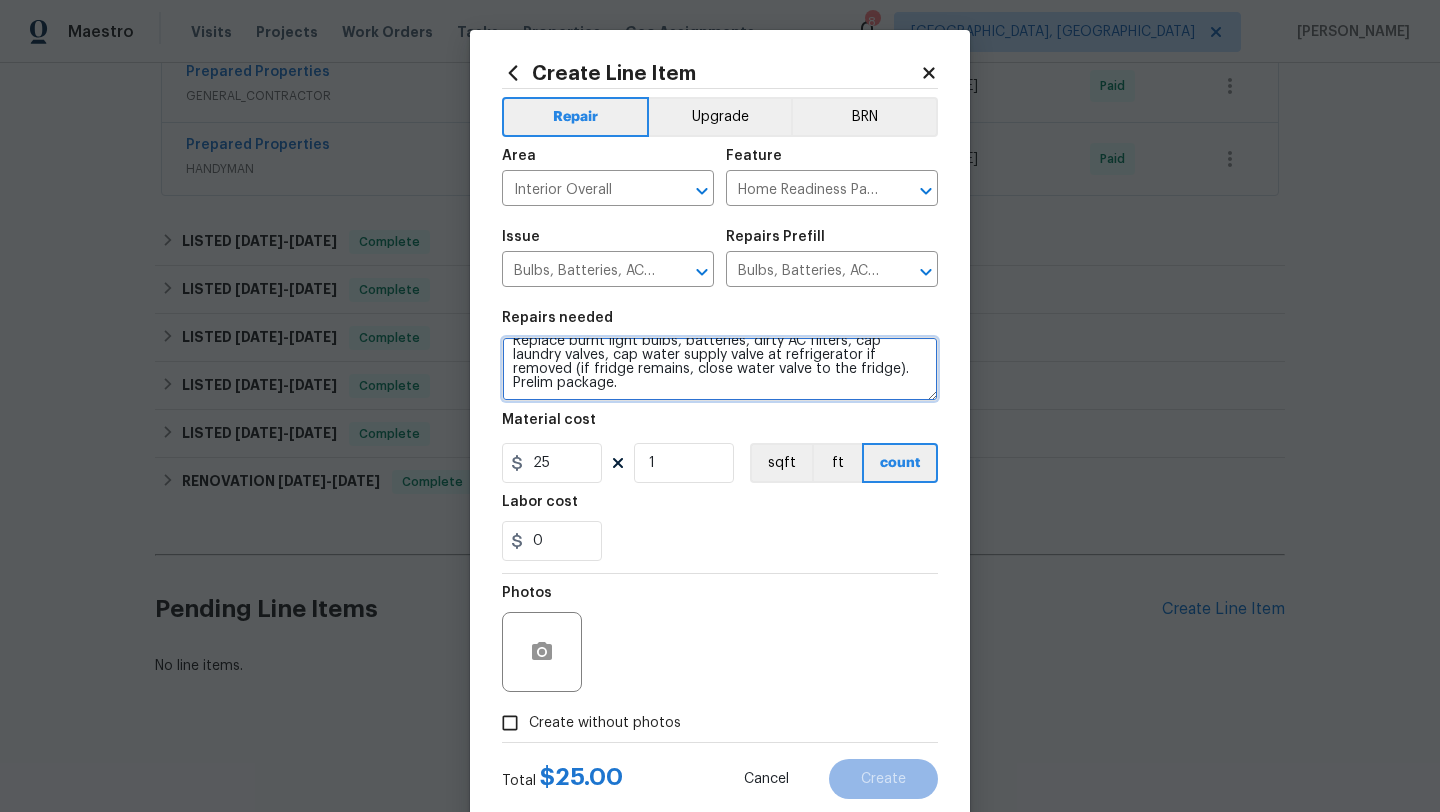 drag, startPoint x: 508, startPoint y: 357, endPoint x: 638, endPoint y: 409, distance: 140.01428 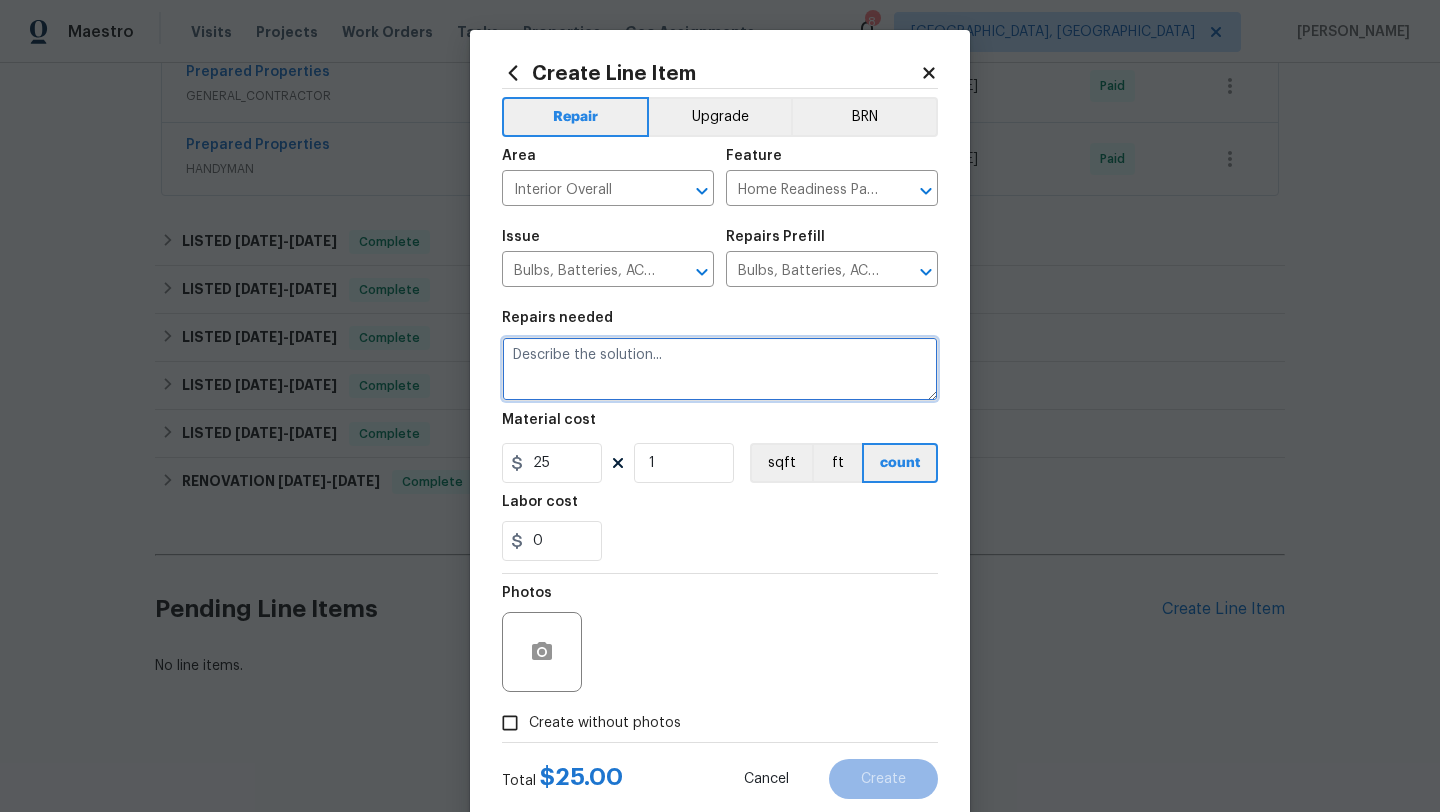 scroll, scrollTop: 0, scrollLeft: 0, axis: both 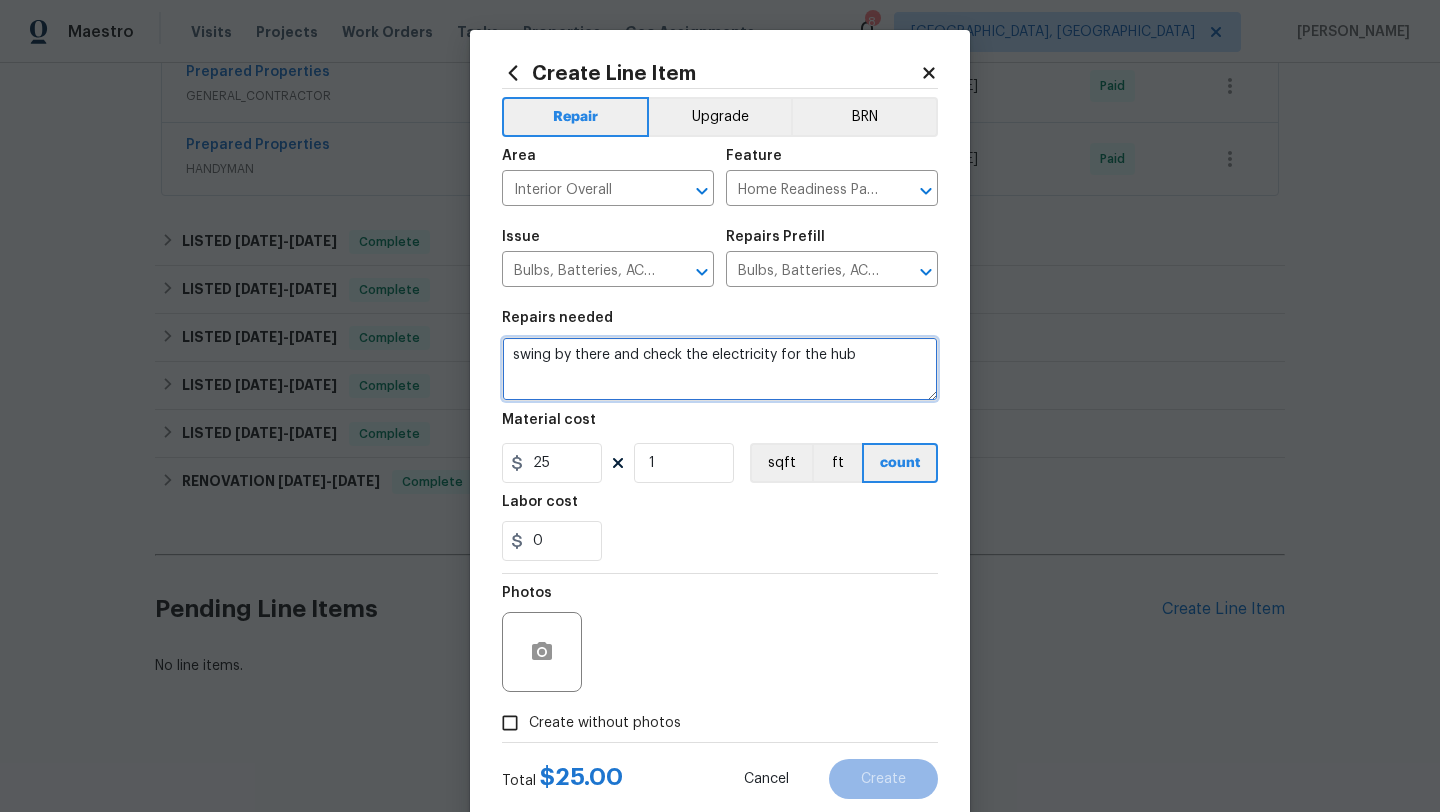 type on "swing by there and check the electricity for the hub" 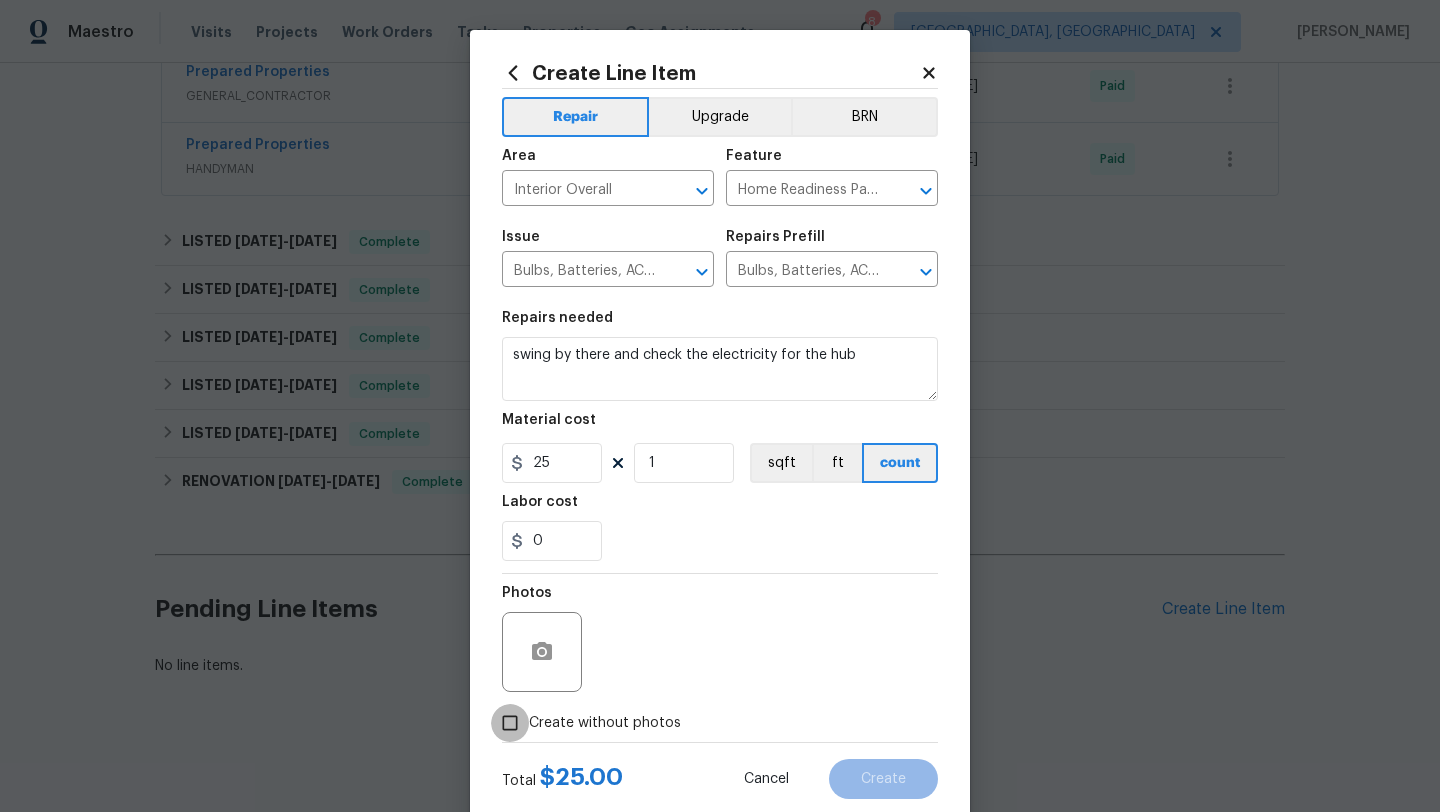 click on "Create without photos" at bounding box center (510, 723) 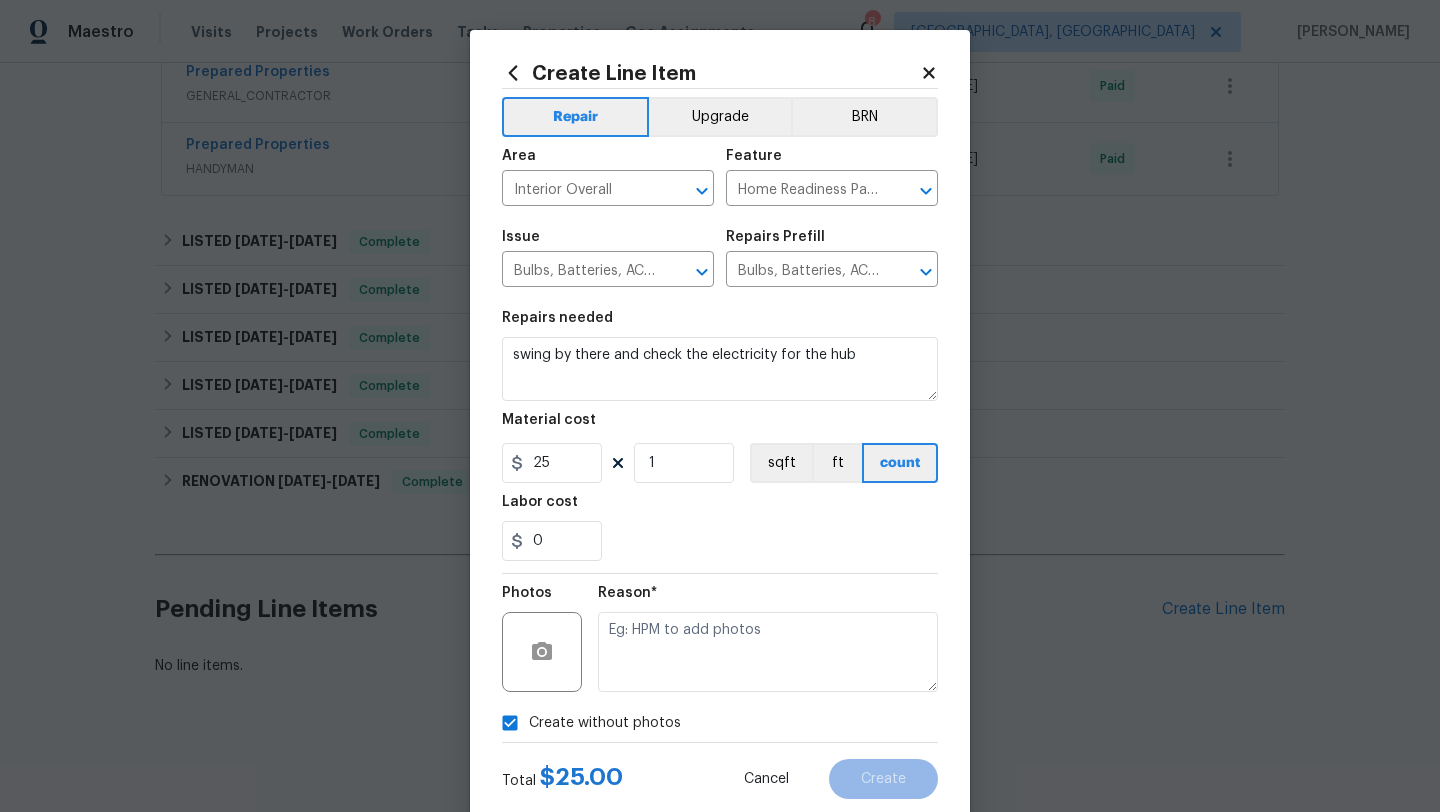 click on "Reason*" at bounding box center [768, 599] 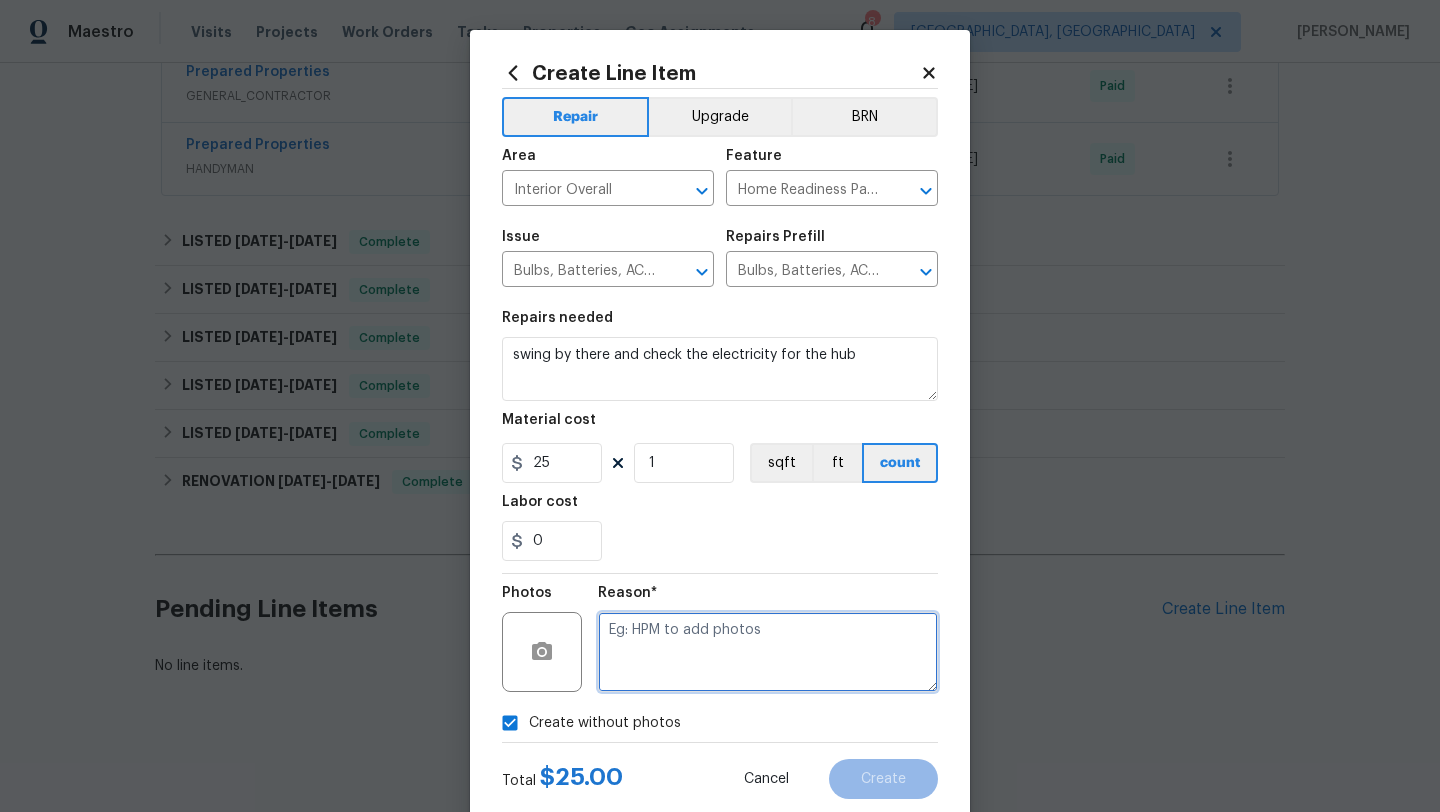 click at bounding box center [768, 652] 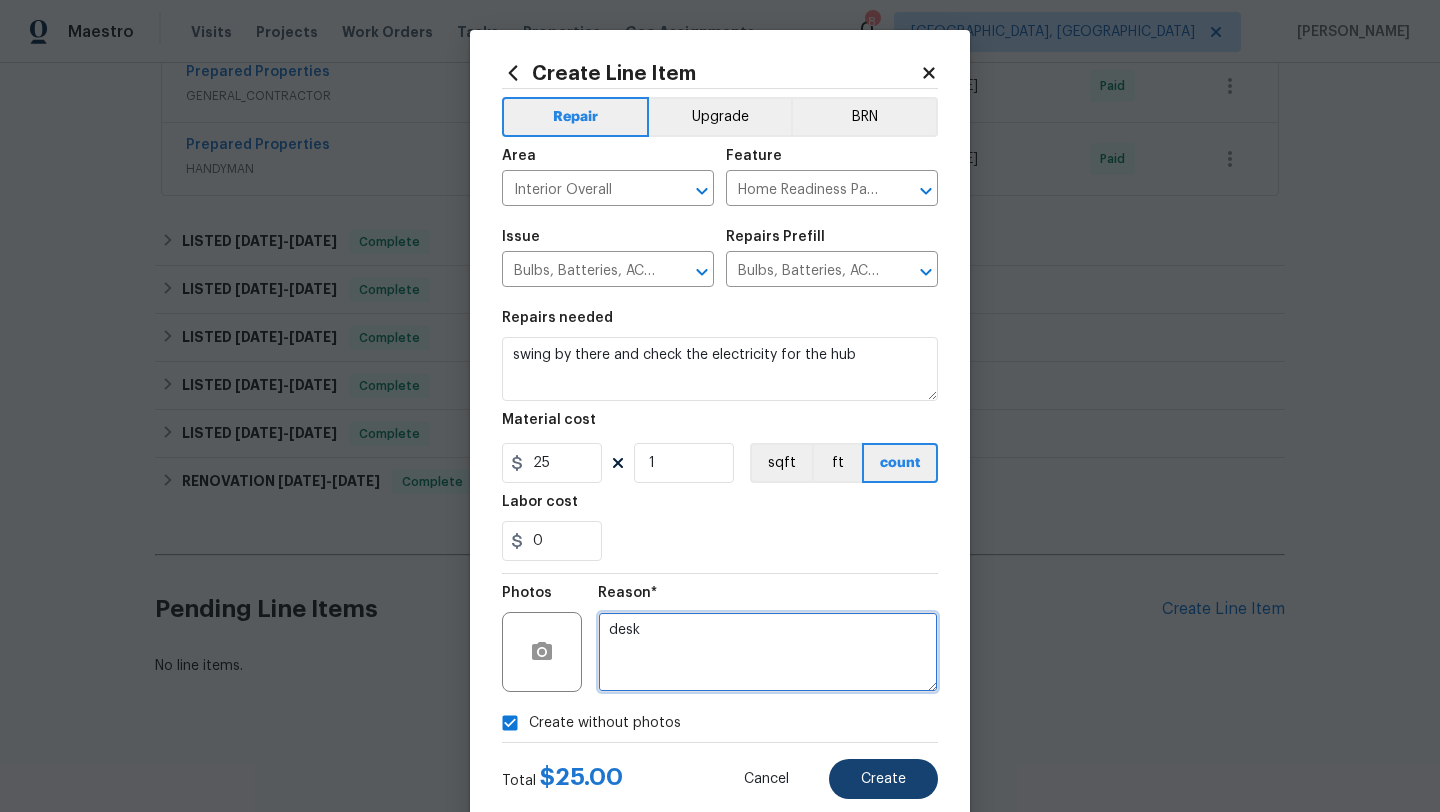 type on "desk" 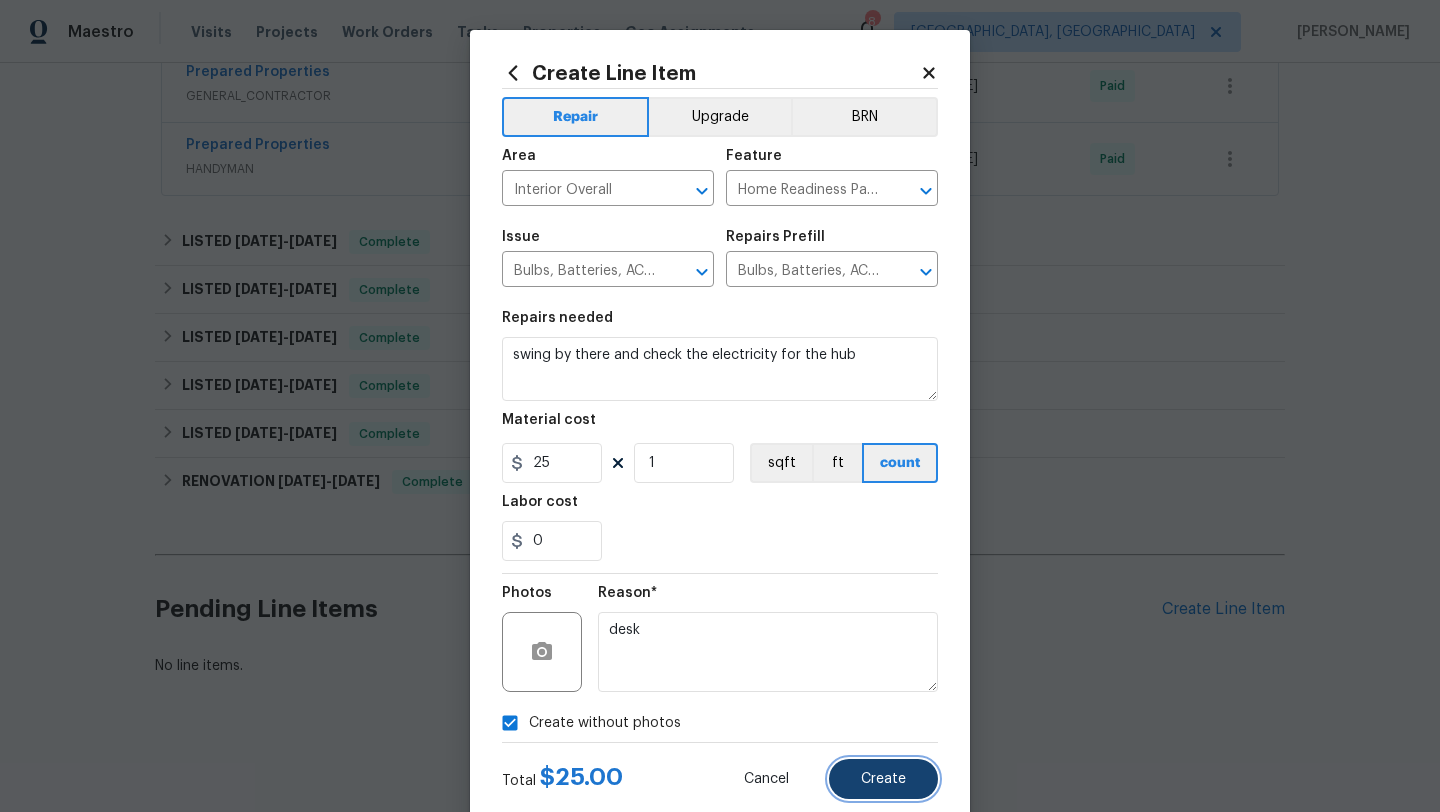 click on "Create" at bounding box center [883, 779] 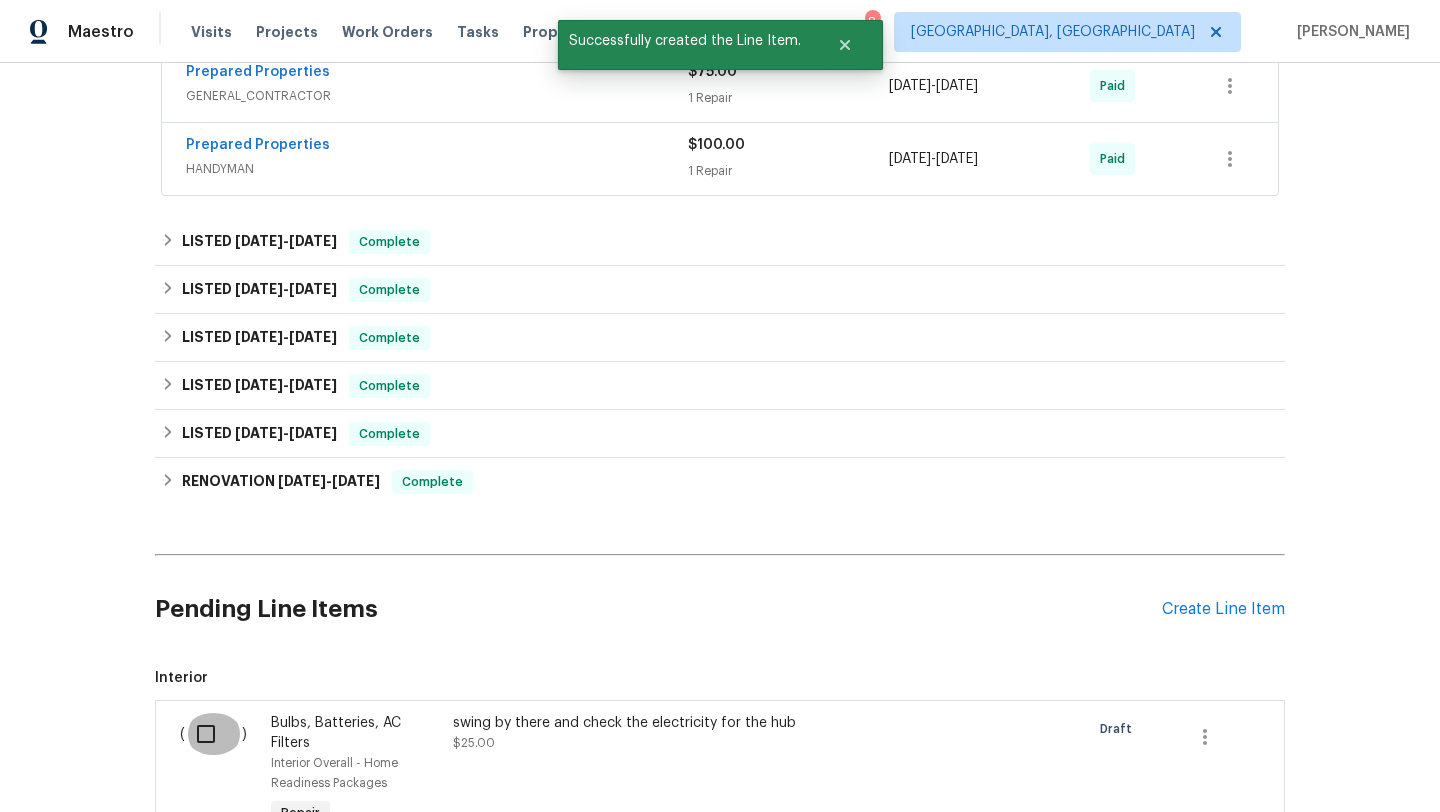 click at bounding box center (213, 734) 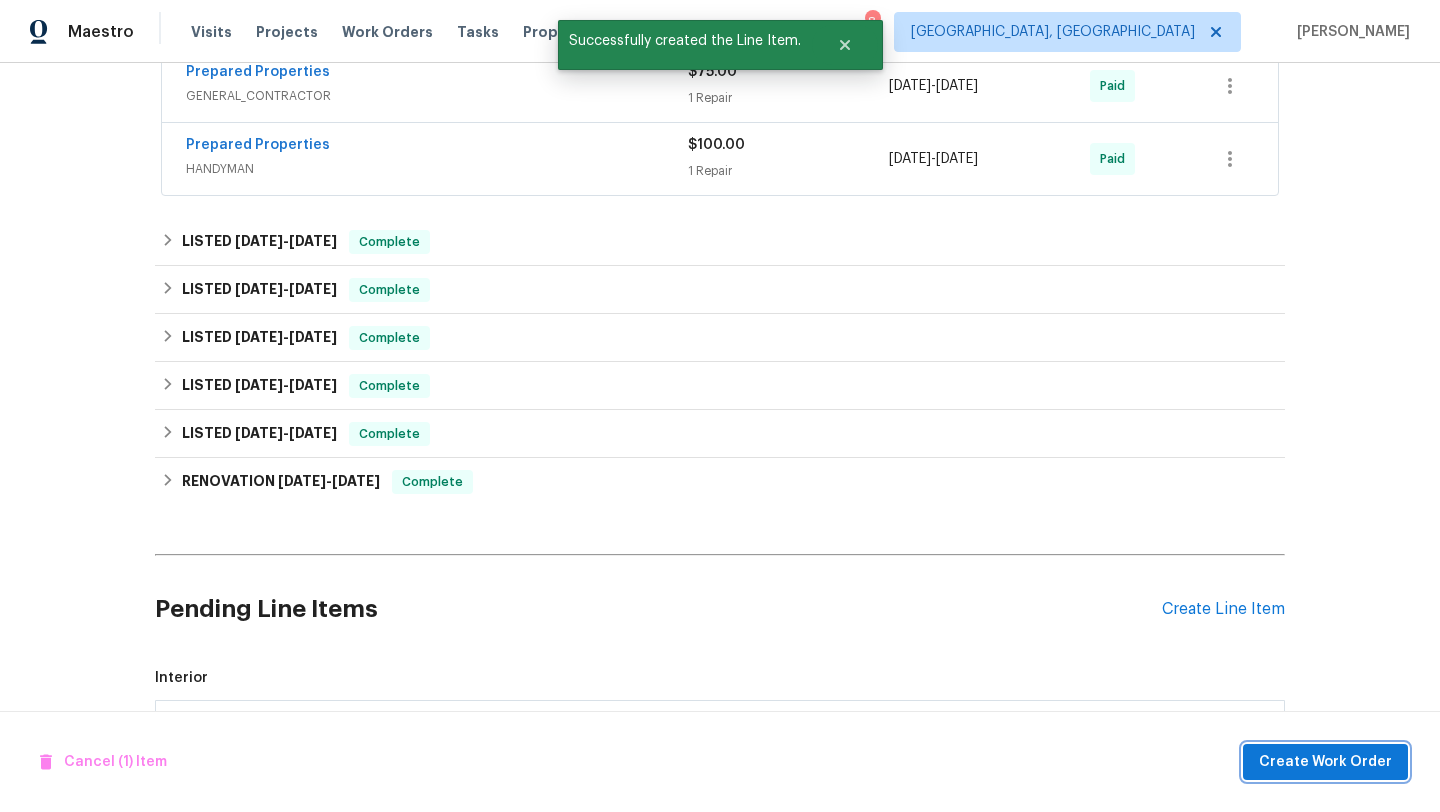 click on "Create Work Order" at bounding box center [1325, 762] 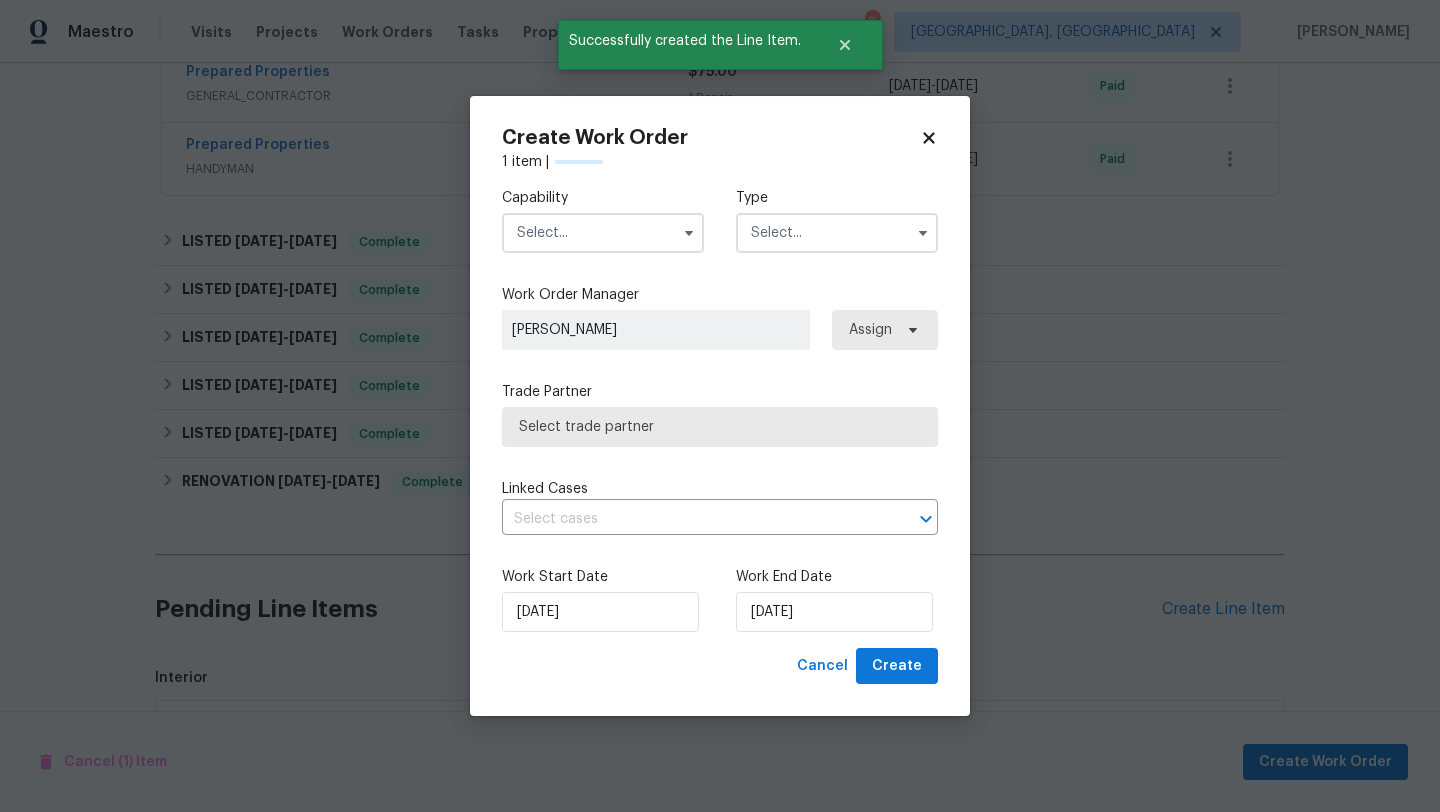 checkbox on "false" 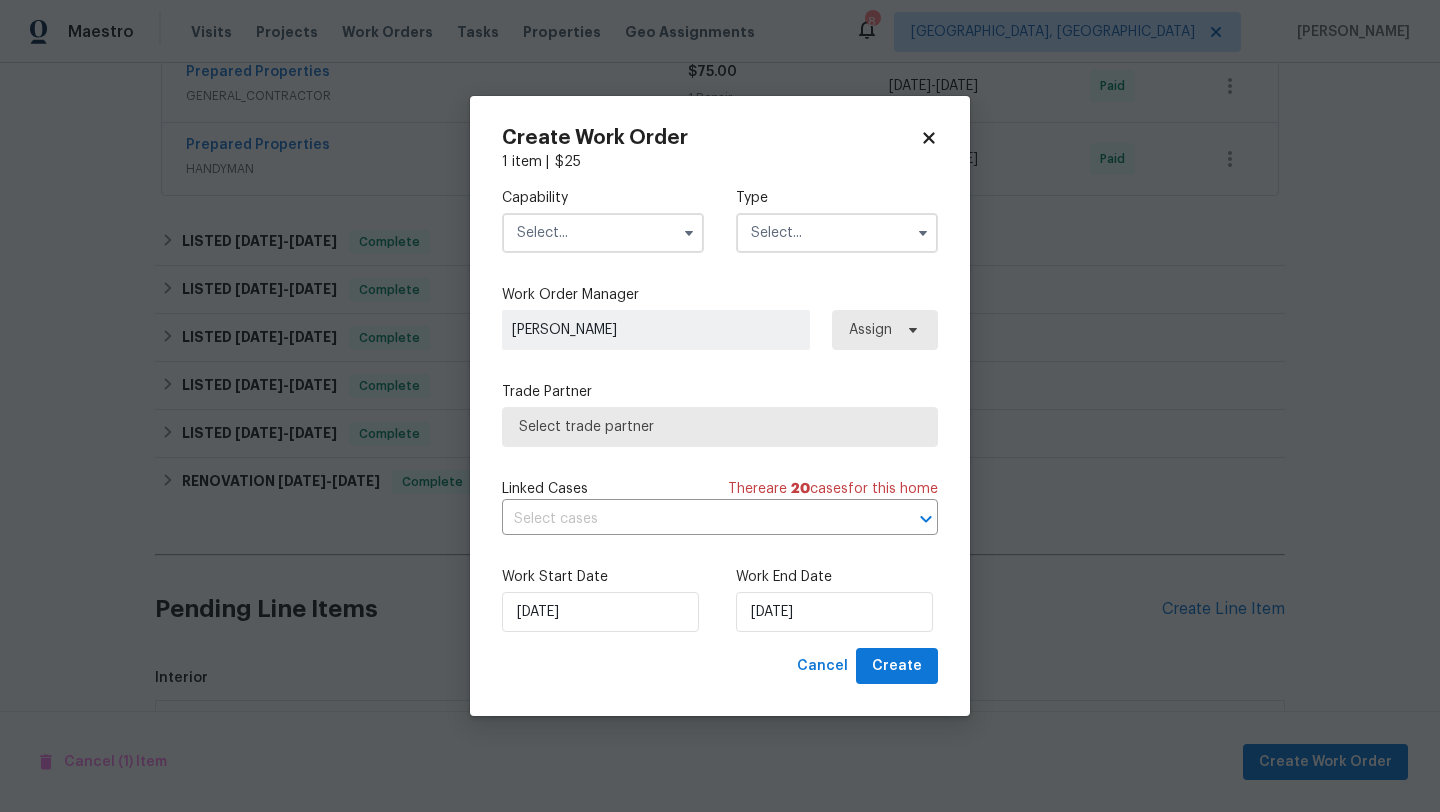click at bounding box center (603, 233) 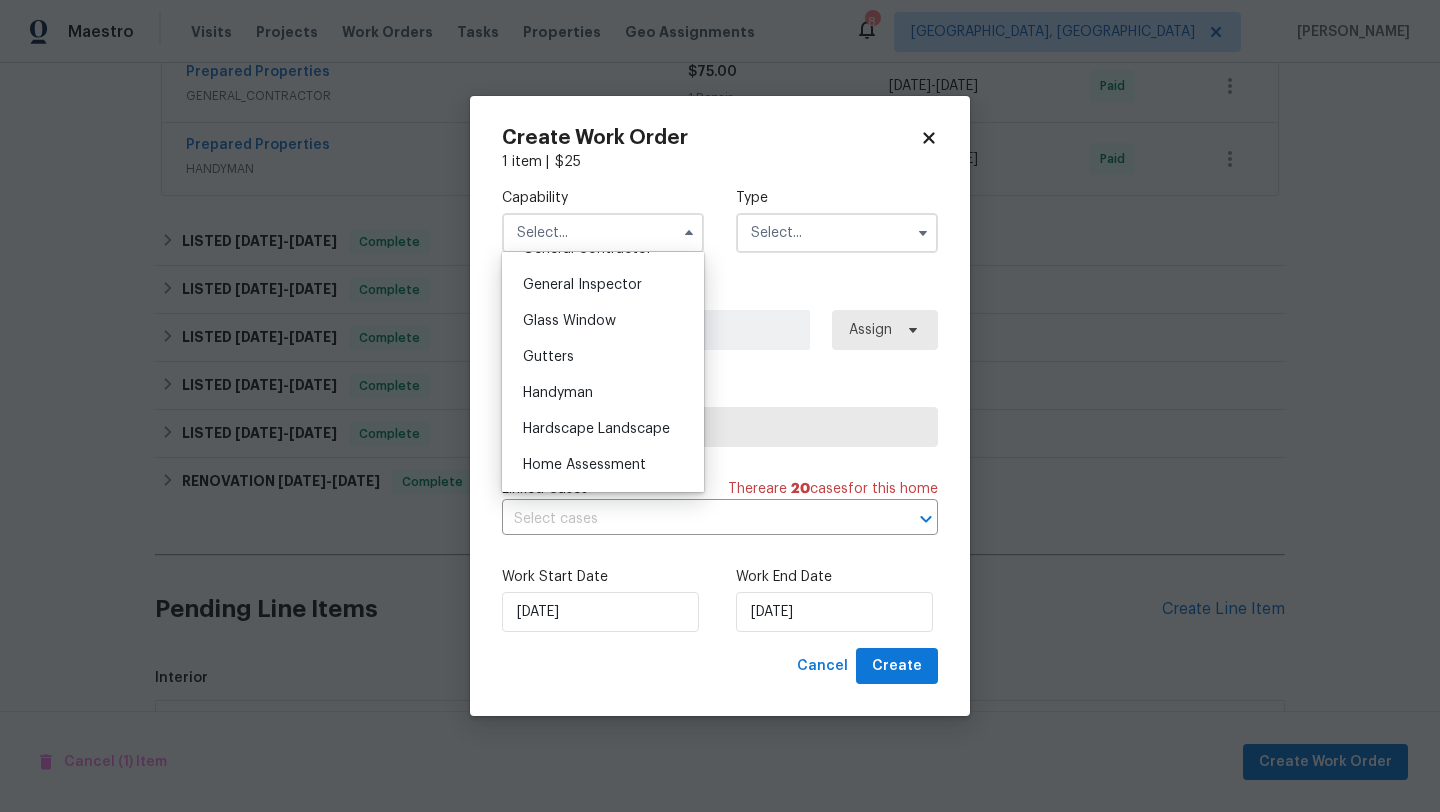 scroll, scrollTop: 987, scrollLeft: 0, axis: vertical 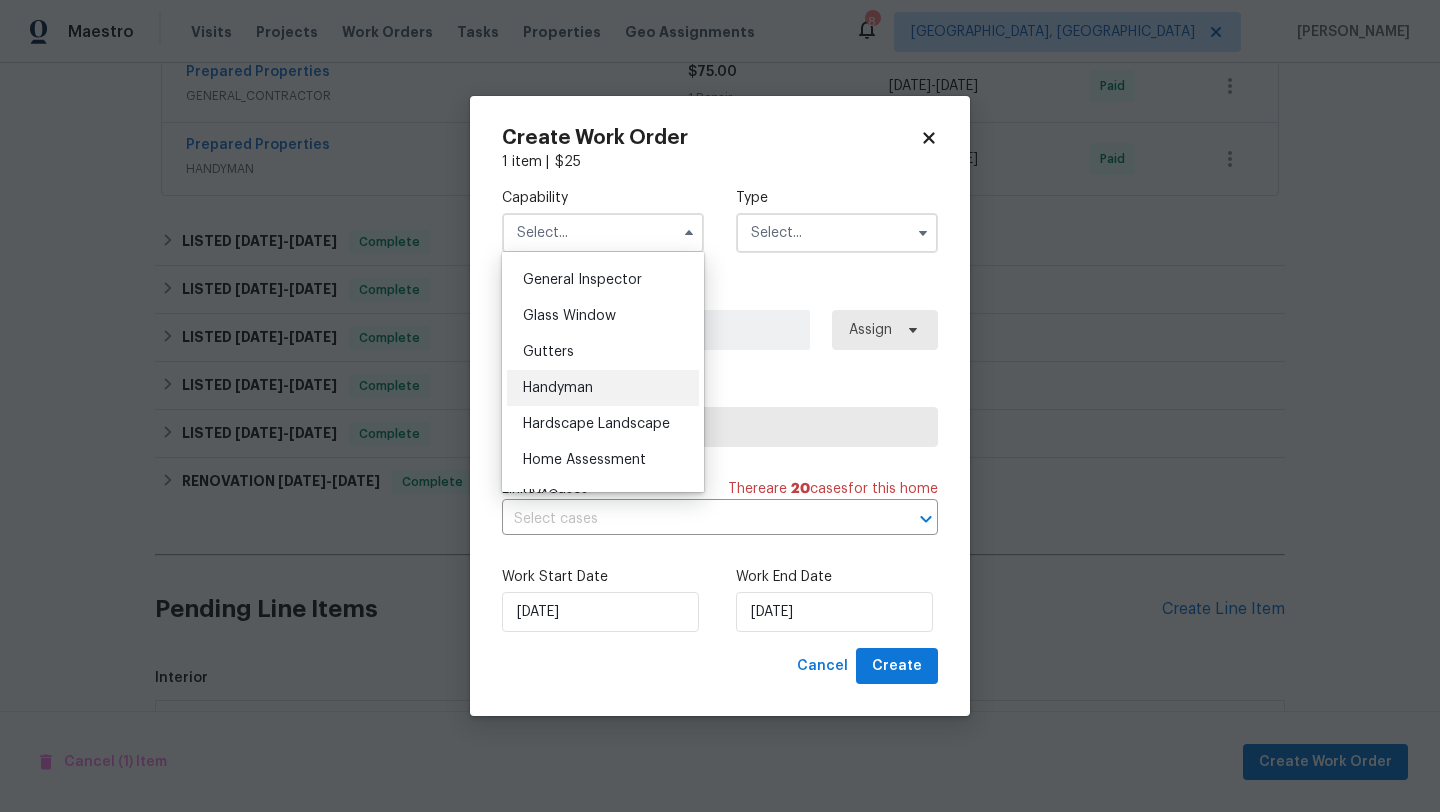 click on "Handyman" at bounding box center [558, 388] 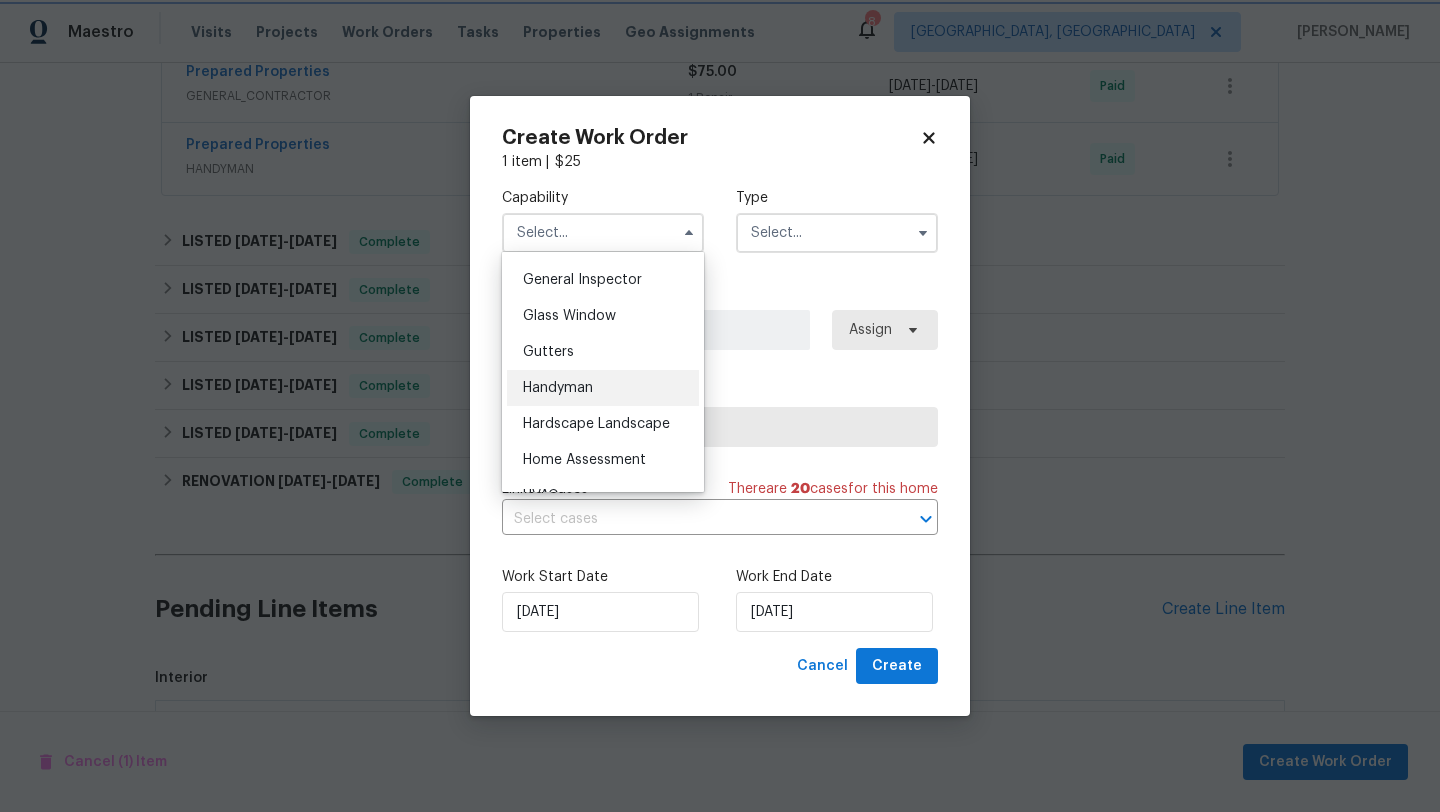 type on "Handyman" 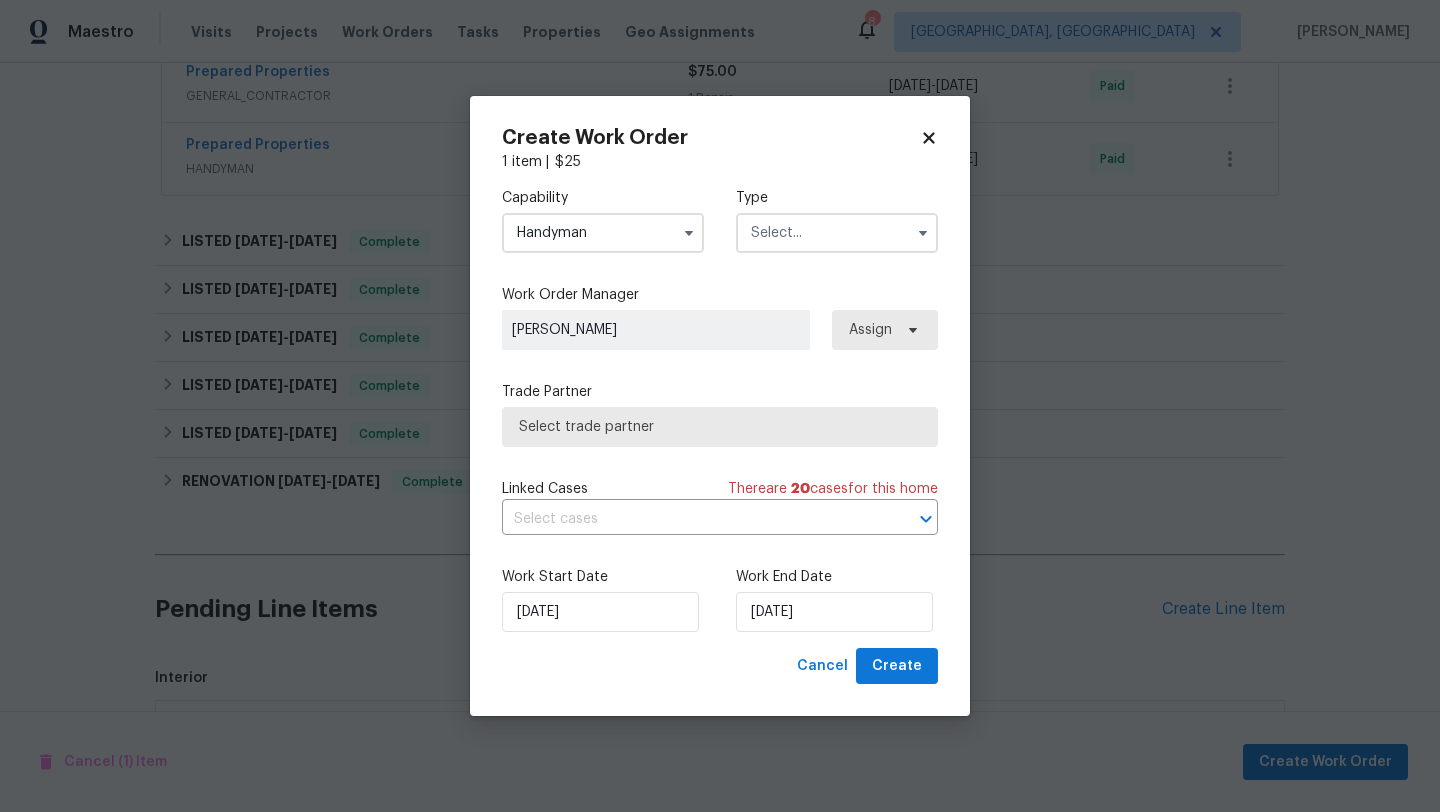 click on "Capability   Handyman Type" at bounding box center (720, 220) 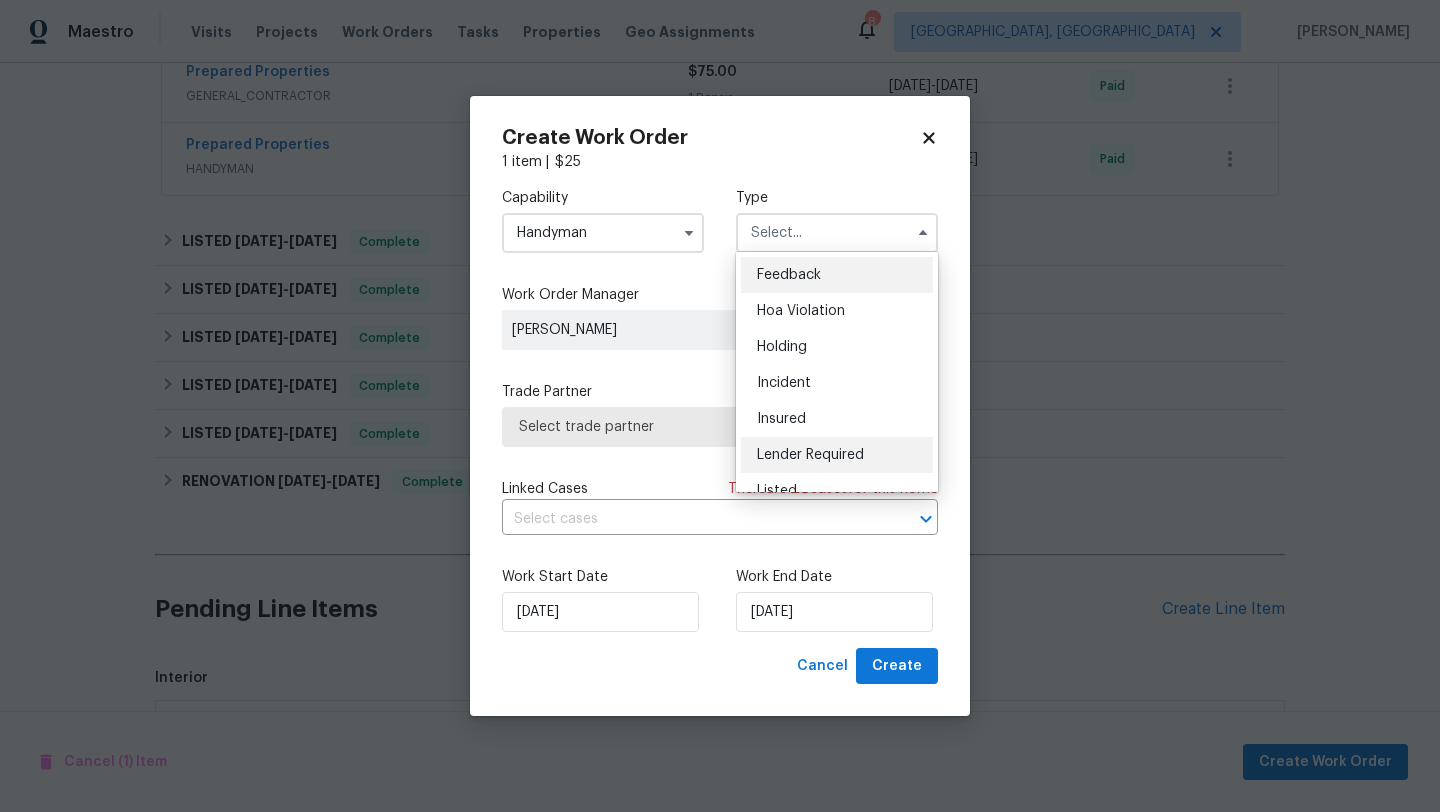 scroll, scrollTop: 49, scrollLeft: 0, axis: vertical 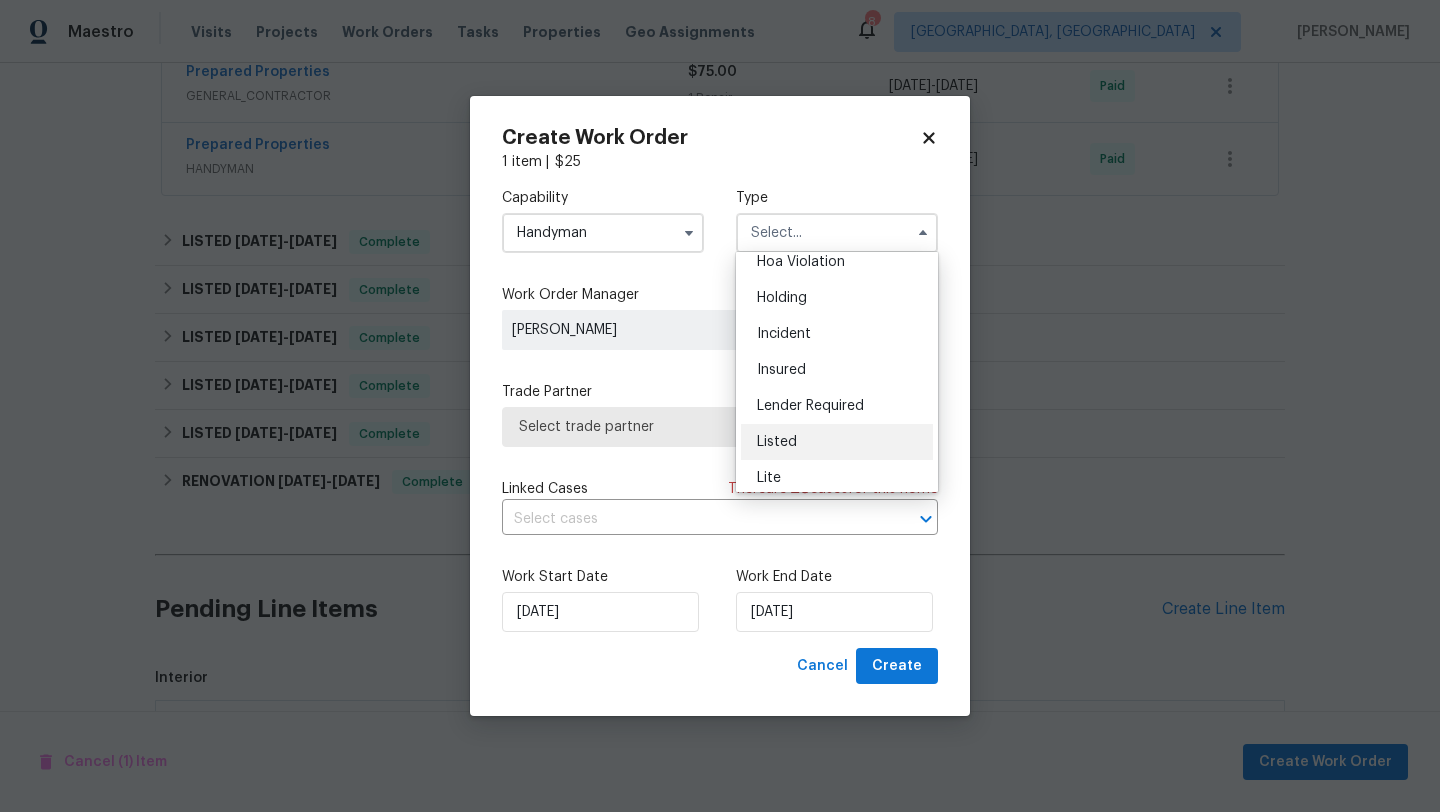 click on "Listed" at bounding box center [837, 442] 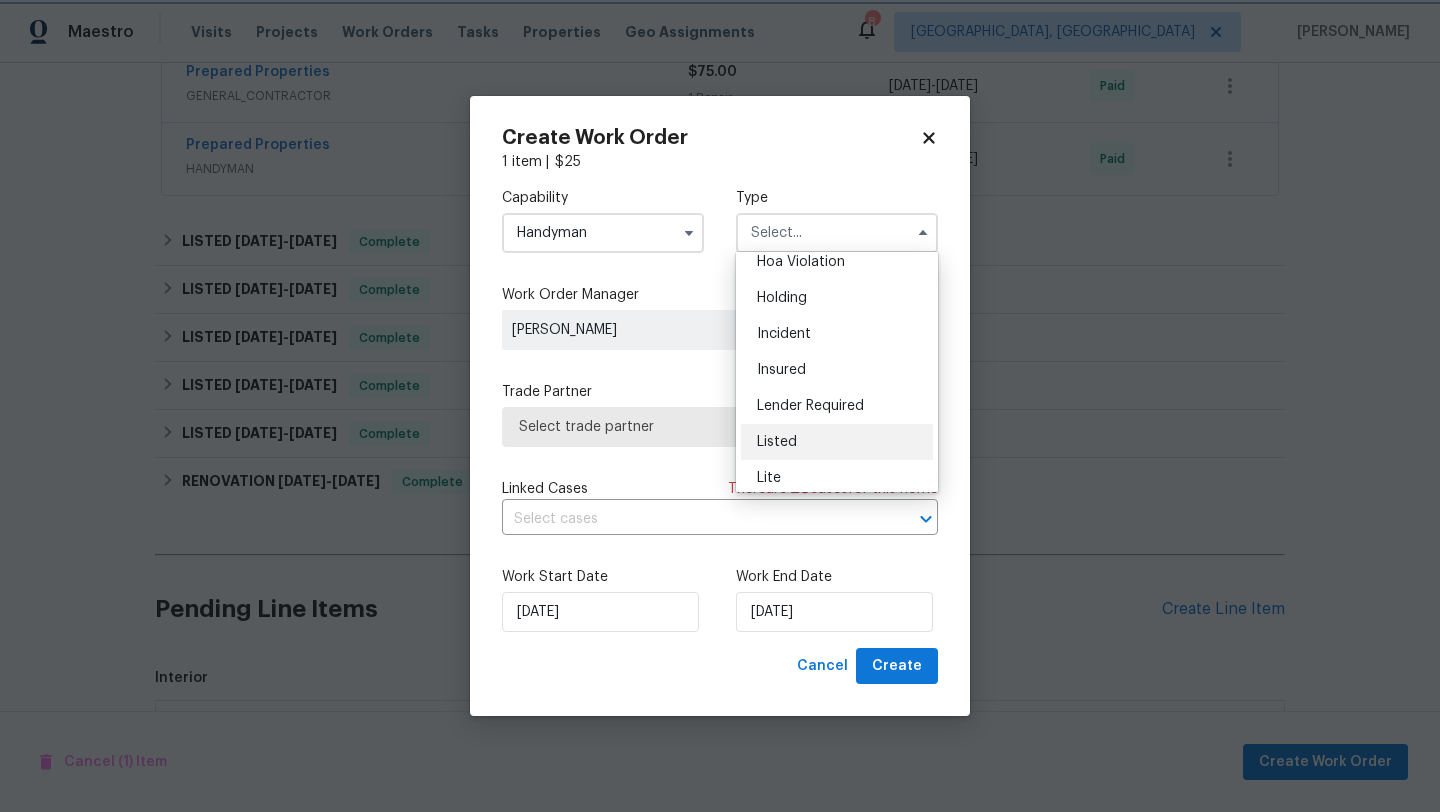type on "Listed" 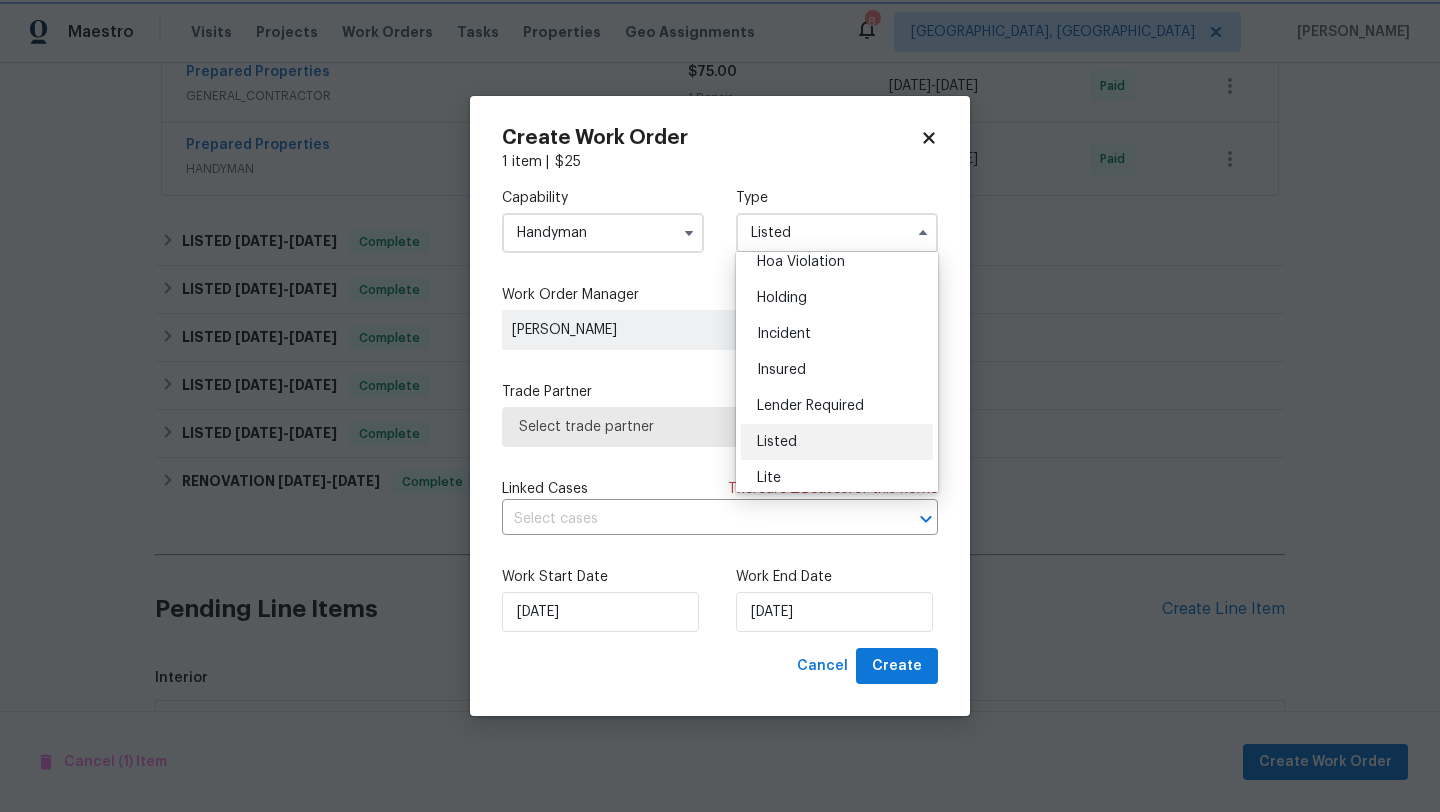 scroll, scrollTop: 0, scrollLeft: 0, axis: both 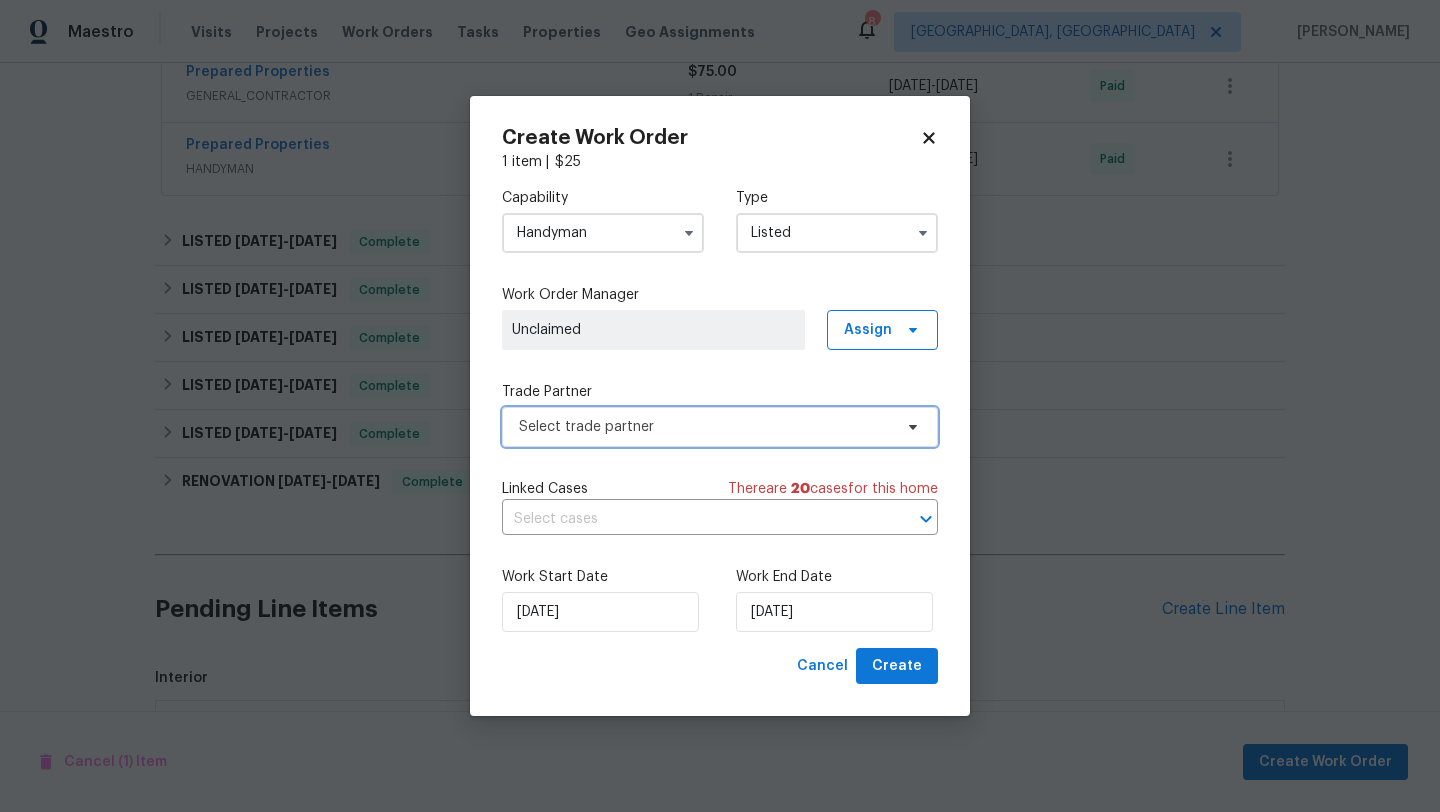 click on "Select trade partner" at bounding box center [720, 427] 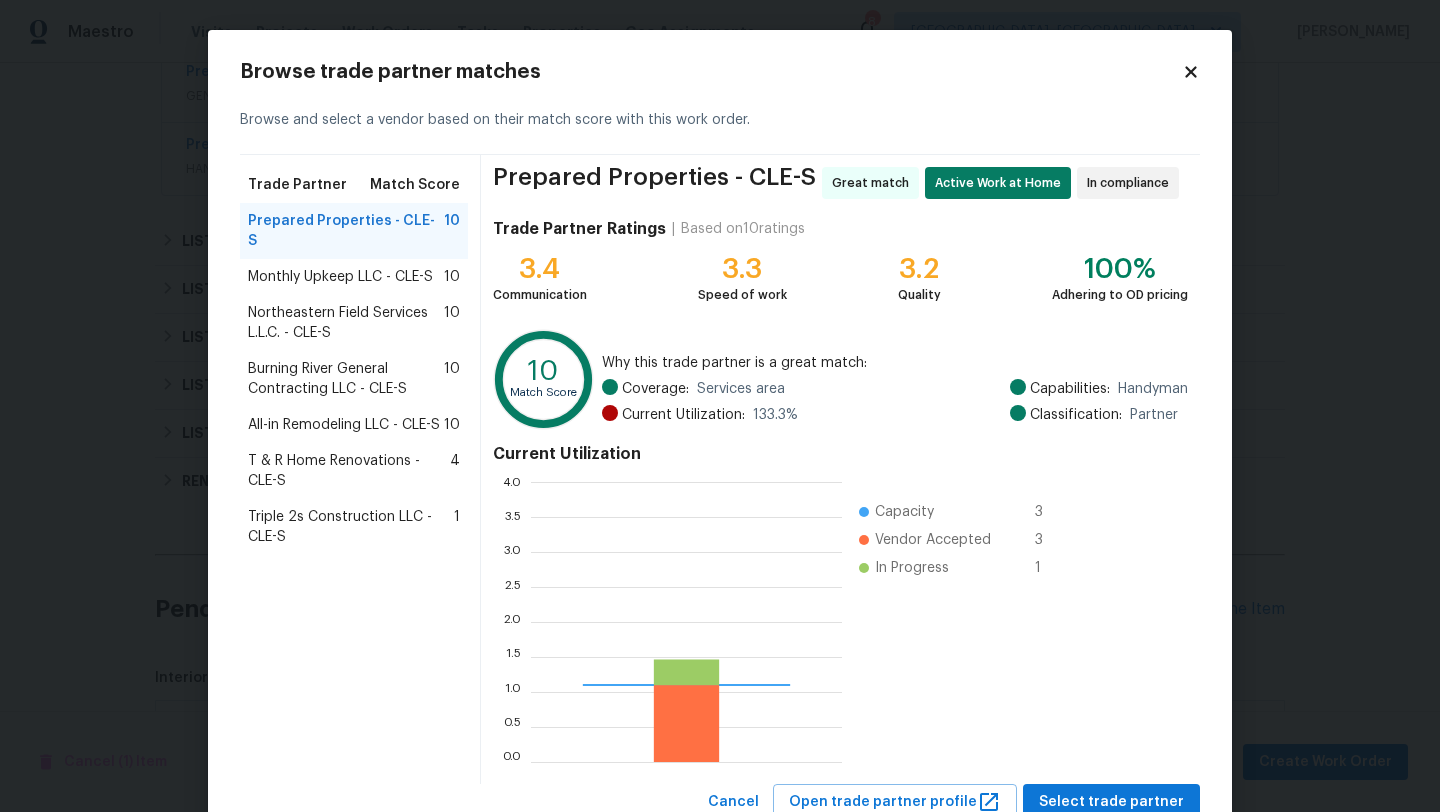 scroll, scrollTop: 2, scrollLeft: 1, axis: both 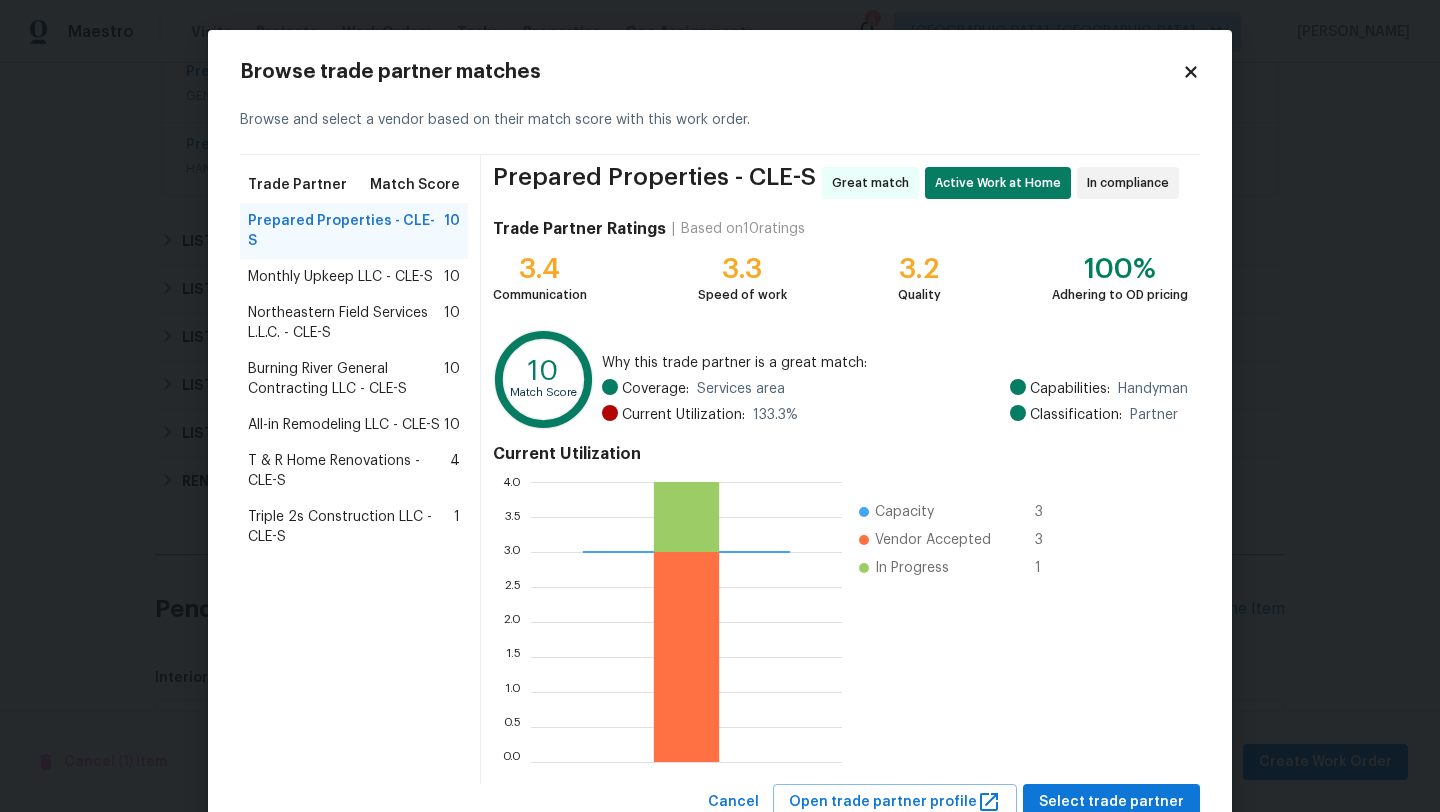 click on "Triple 2s Construction LLC - CLE-S" at bounding box center [351, 527] 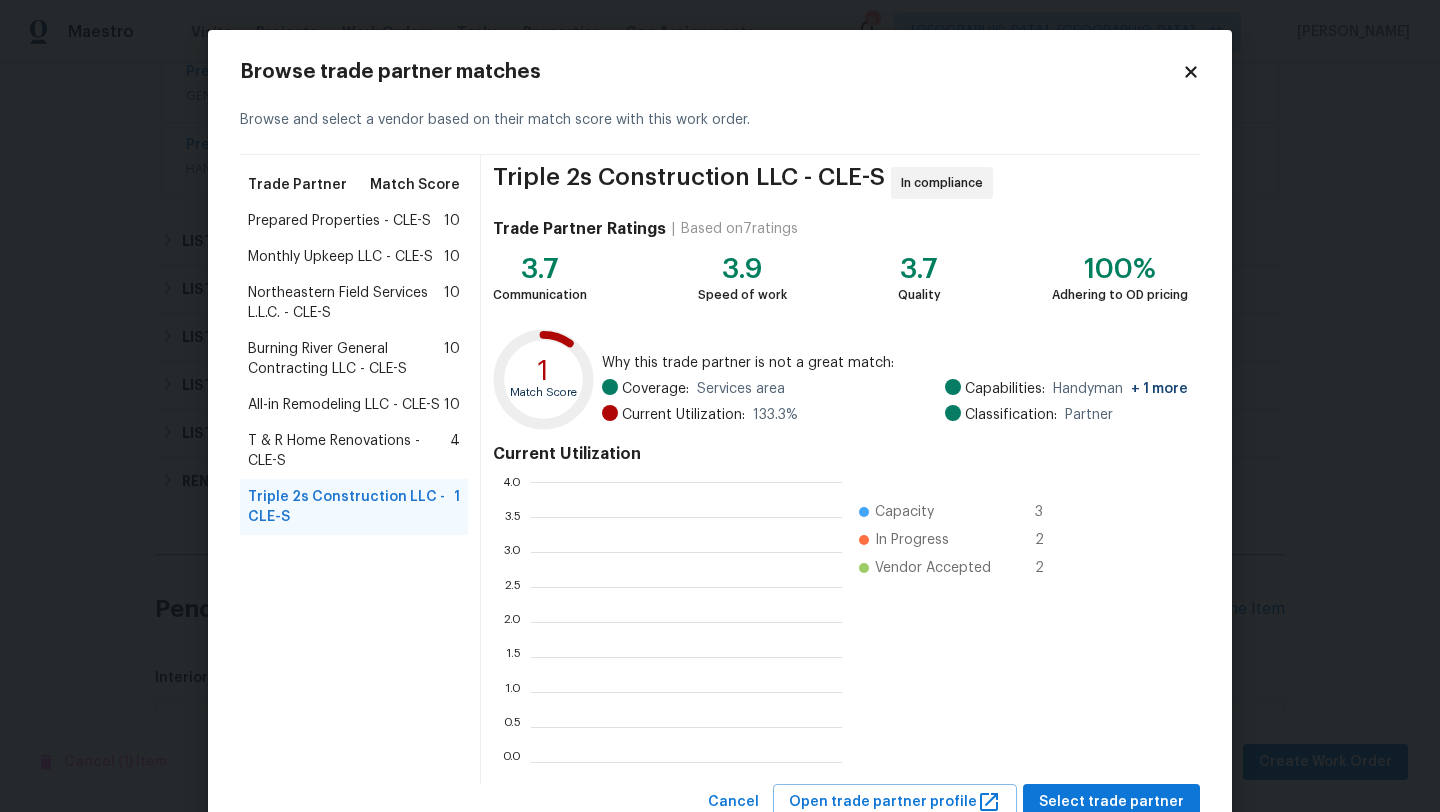 scroll, scrollTop: 2, scrollLeft: 1, axis: both 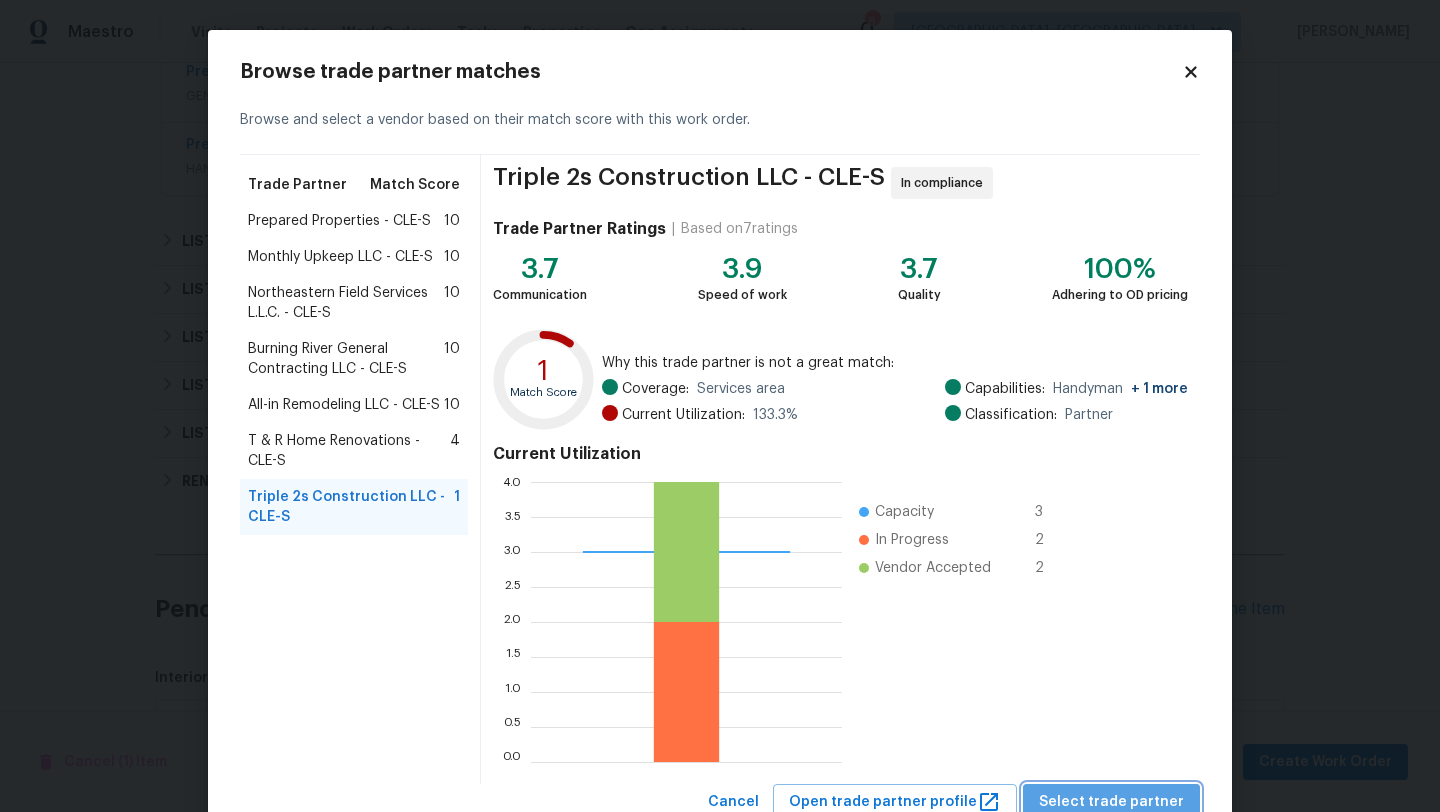 click on "Select trade partner" at bounding box center (1111, 802) 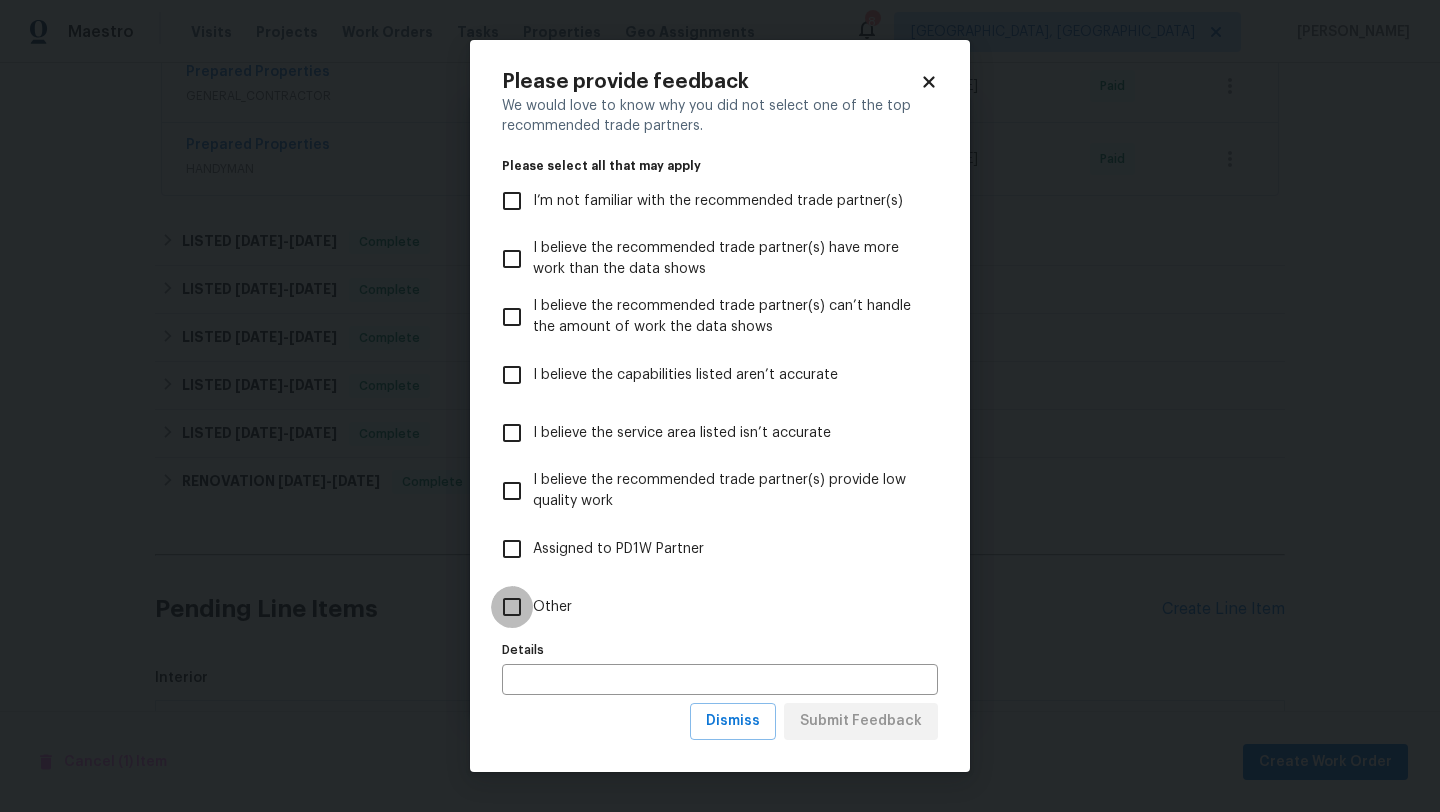click on "Other" at bounding box center (512, 607) 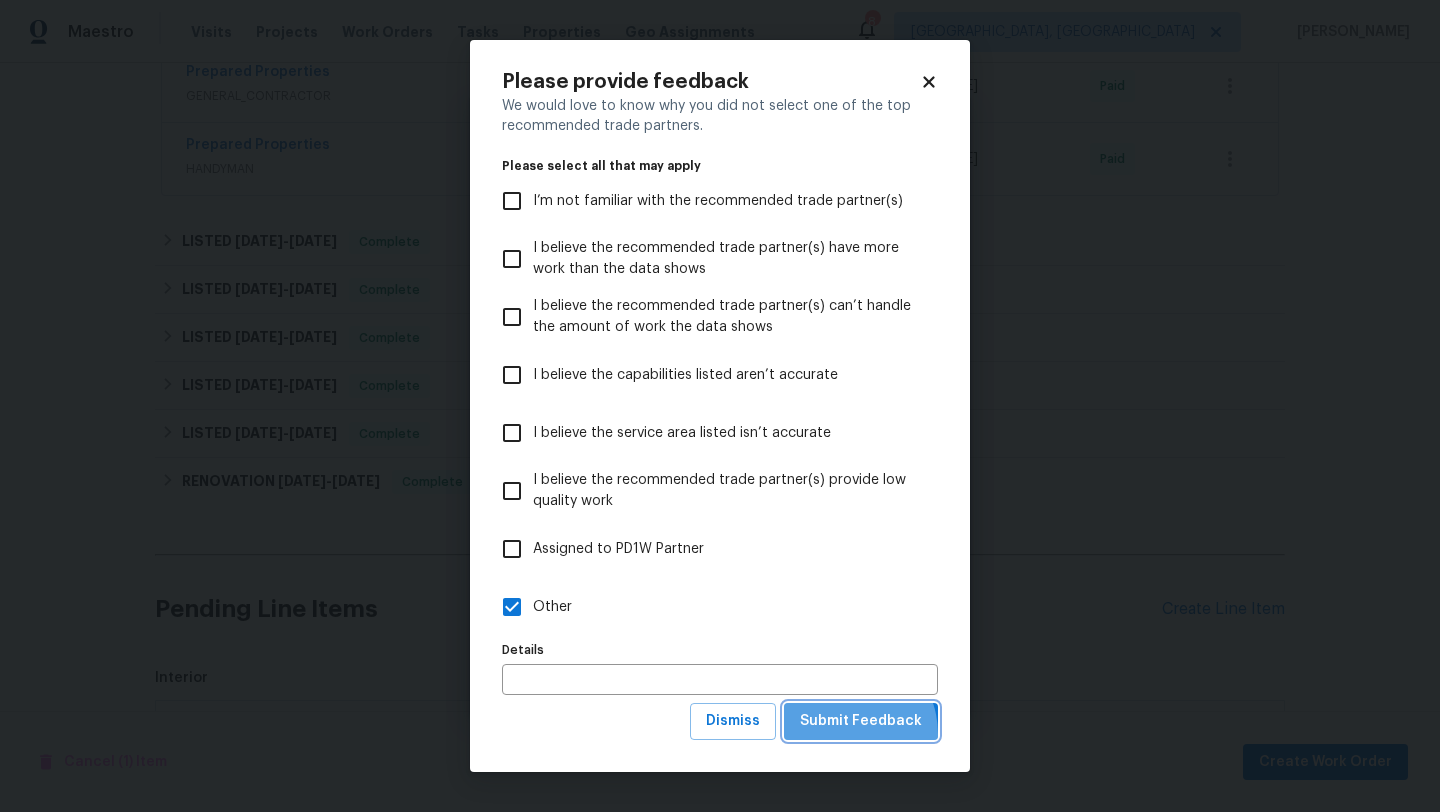 click on "Submit Feedback" at bounding box center (861, 721) 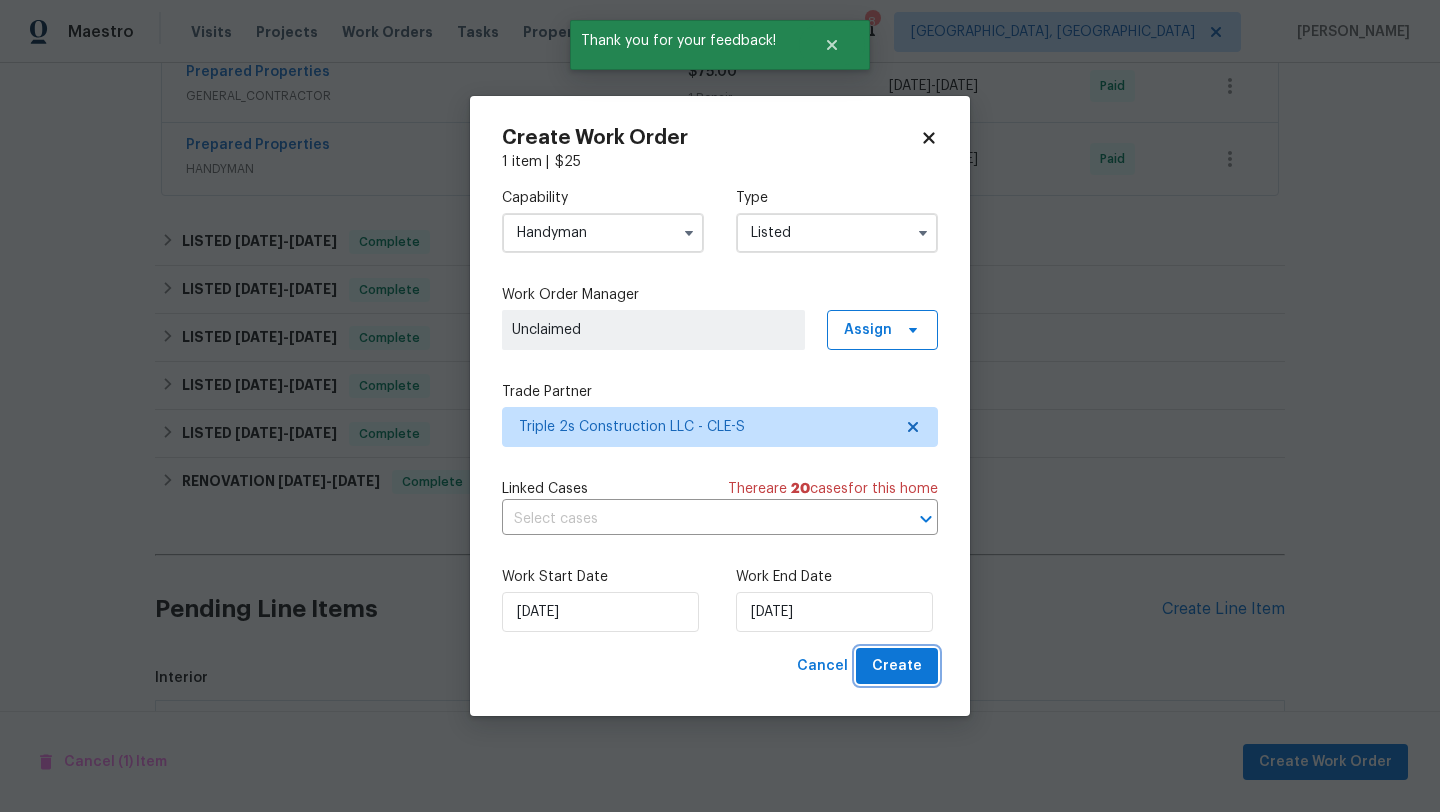 click on "Create" at bounding box center (897, 666) 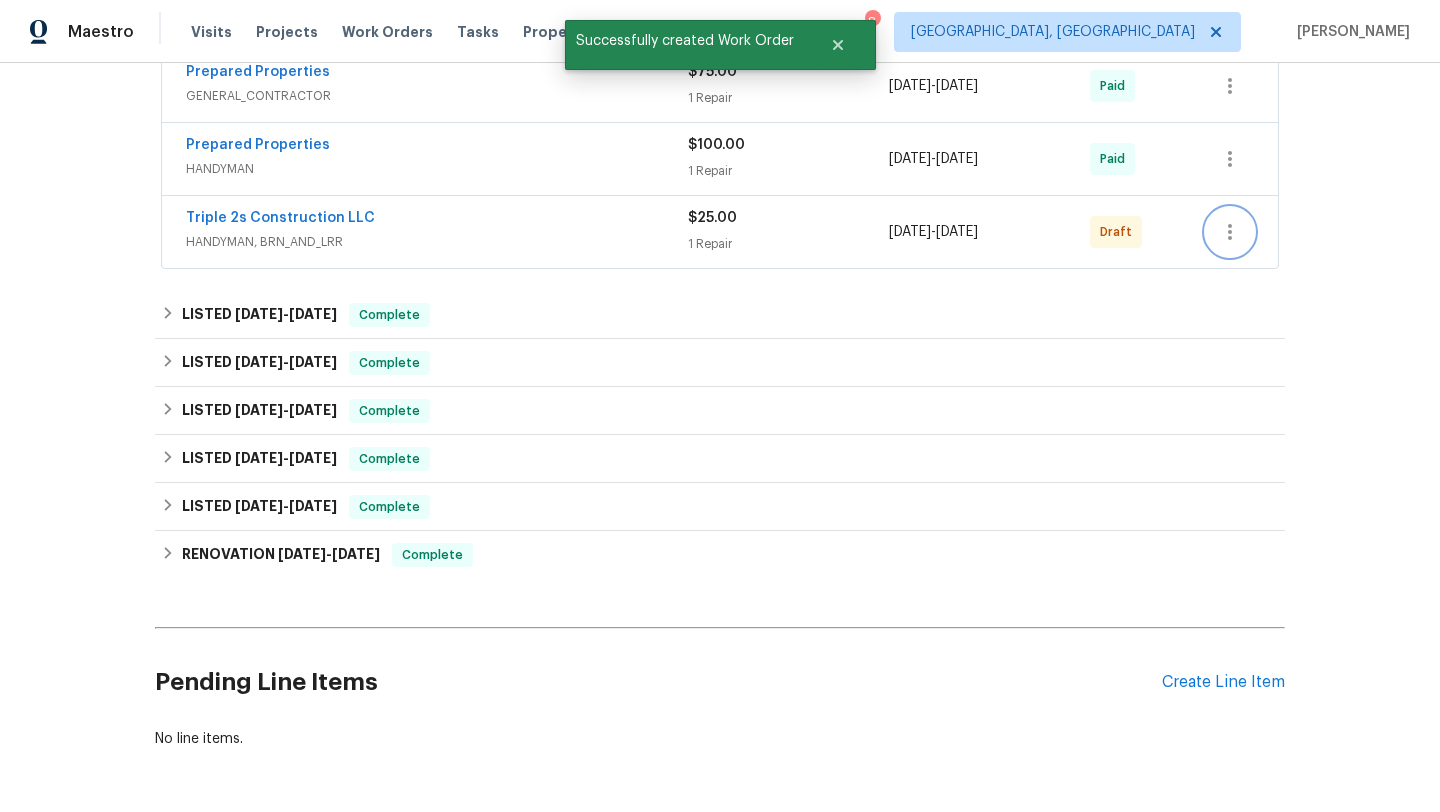 click 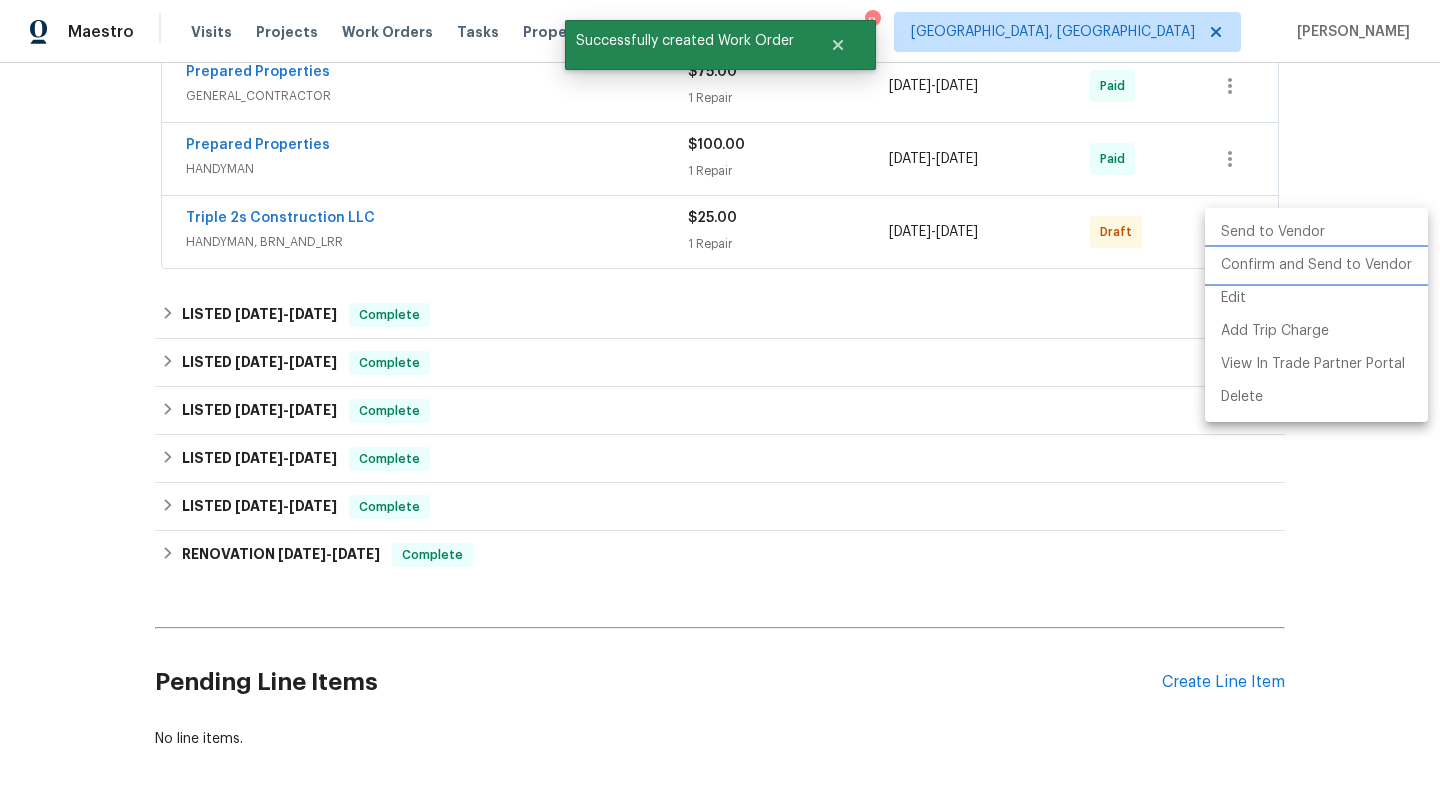 click on "Confirm and Send to Vendor" at bounding box center (1316, 265) 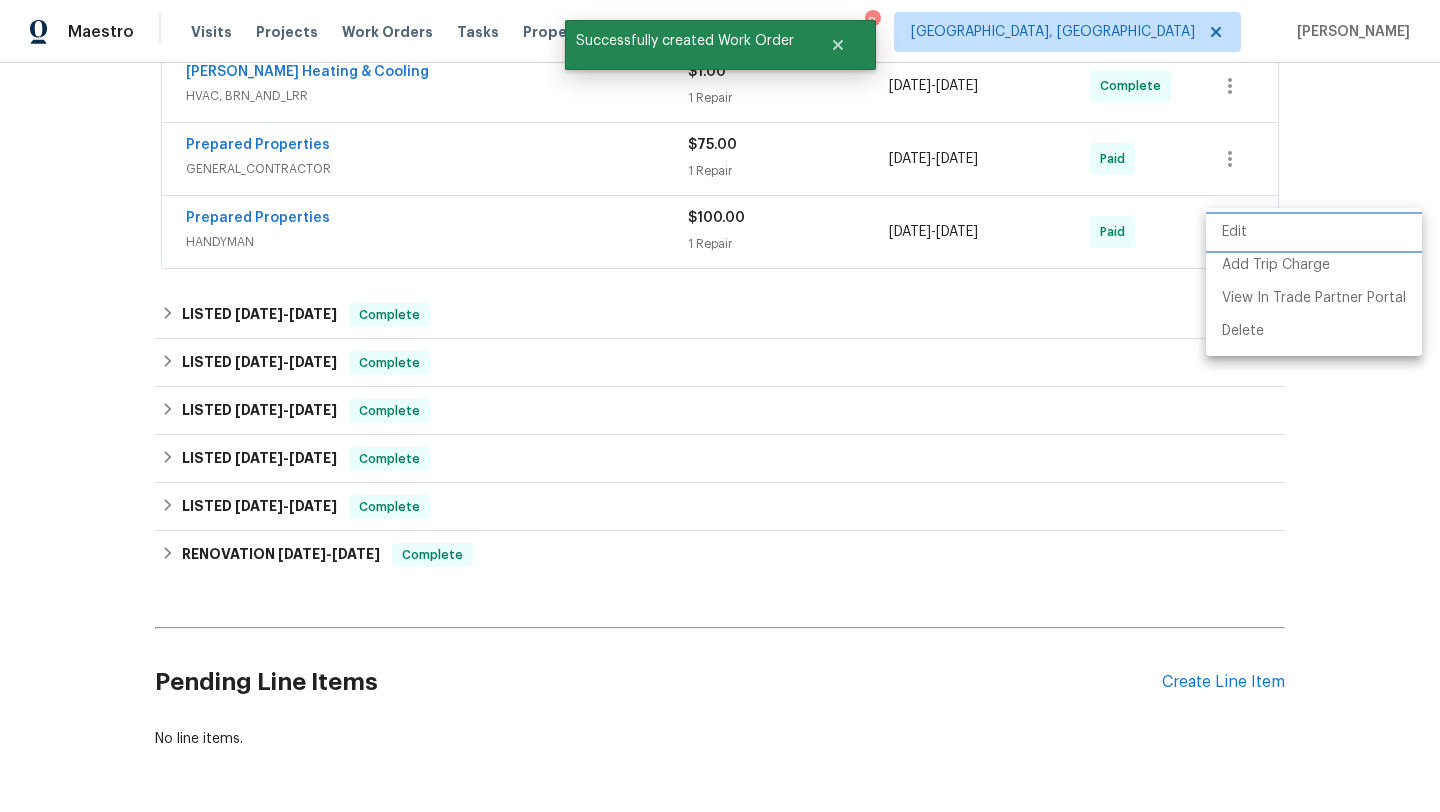 scroll, scrollTop: 470, scrollLeft: 0, axis: vertical 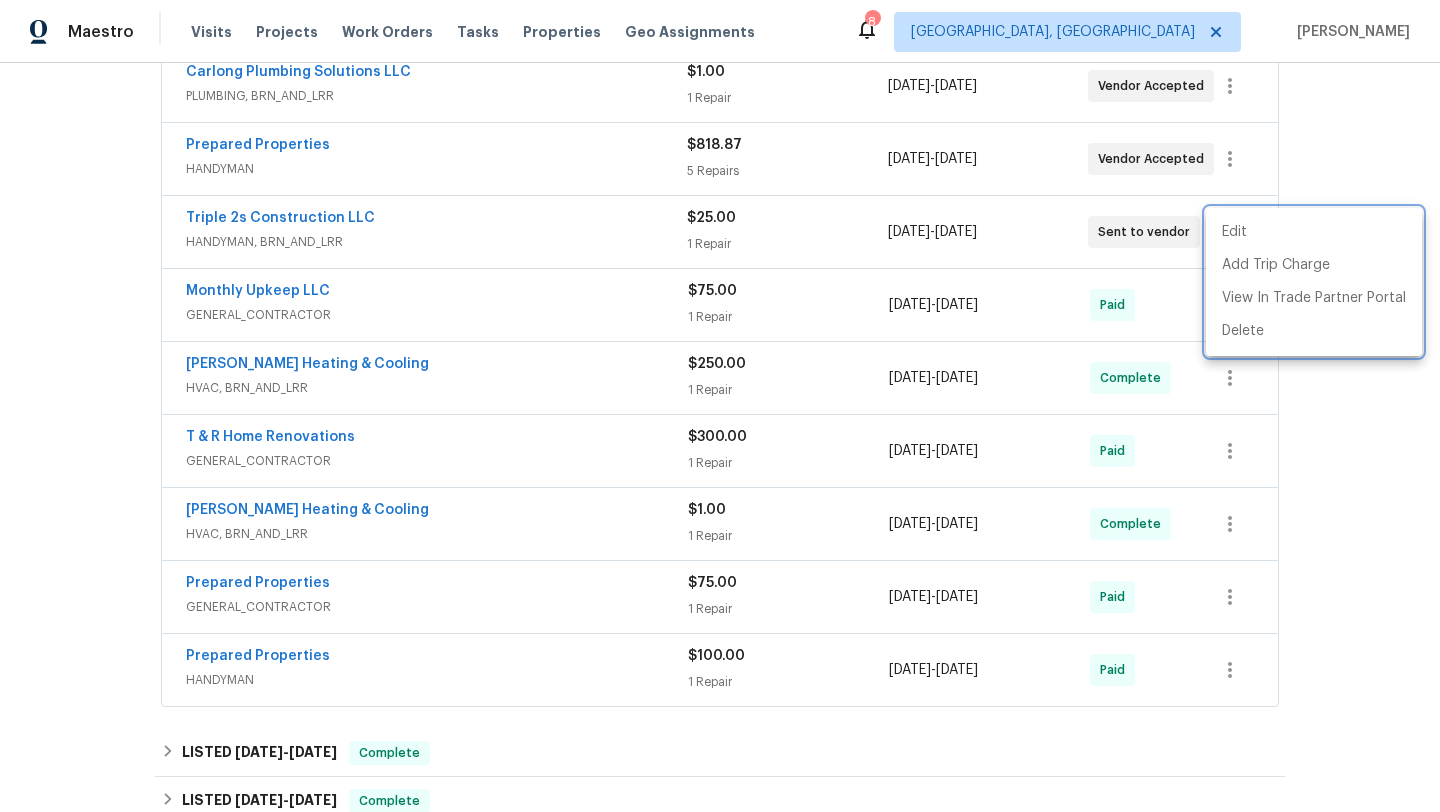 click at bounding box center (720, 406) 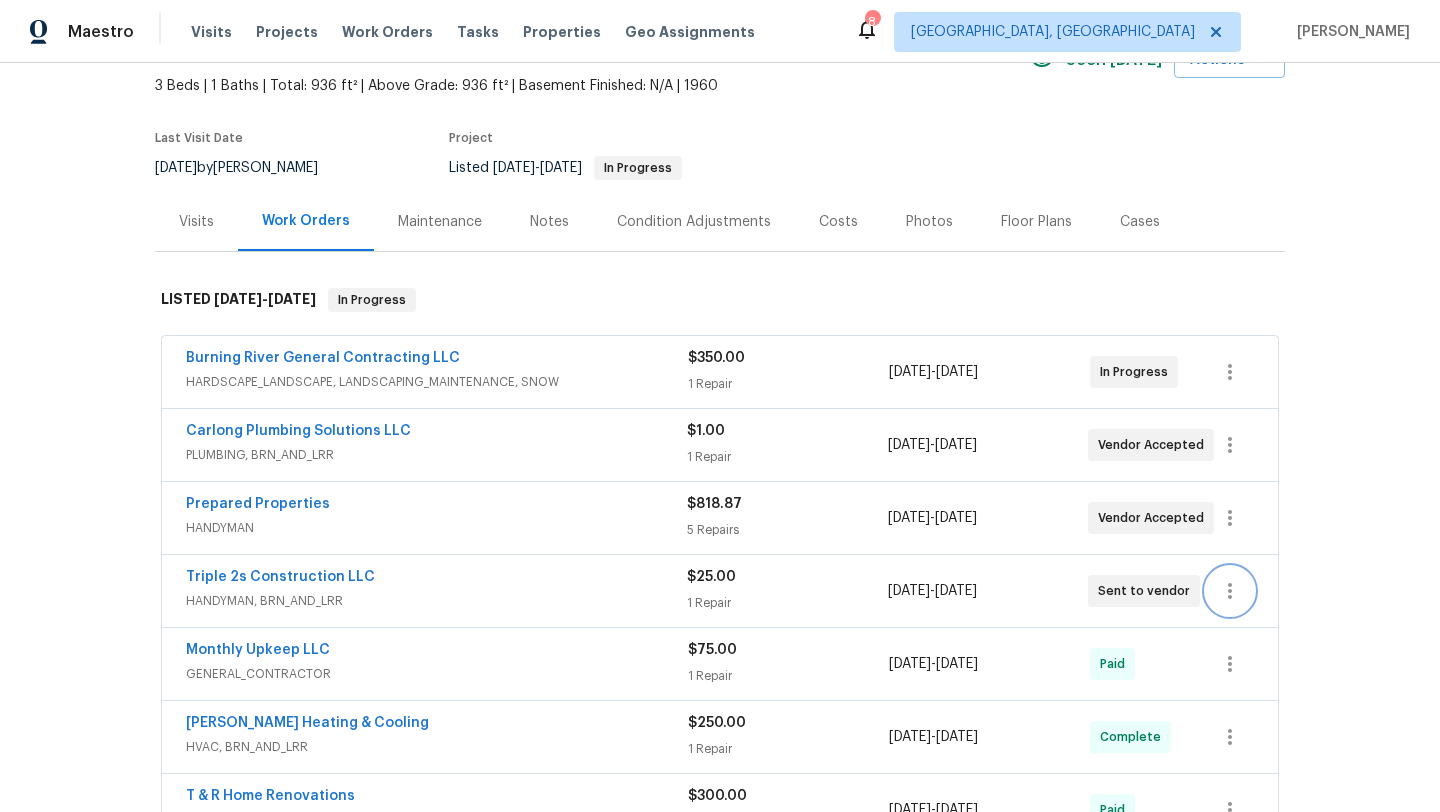scroll, scrollTop: 0, scrollLeft: 0, axis: both 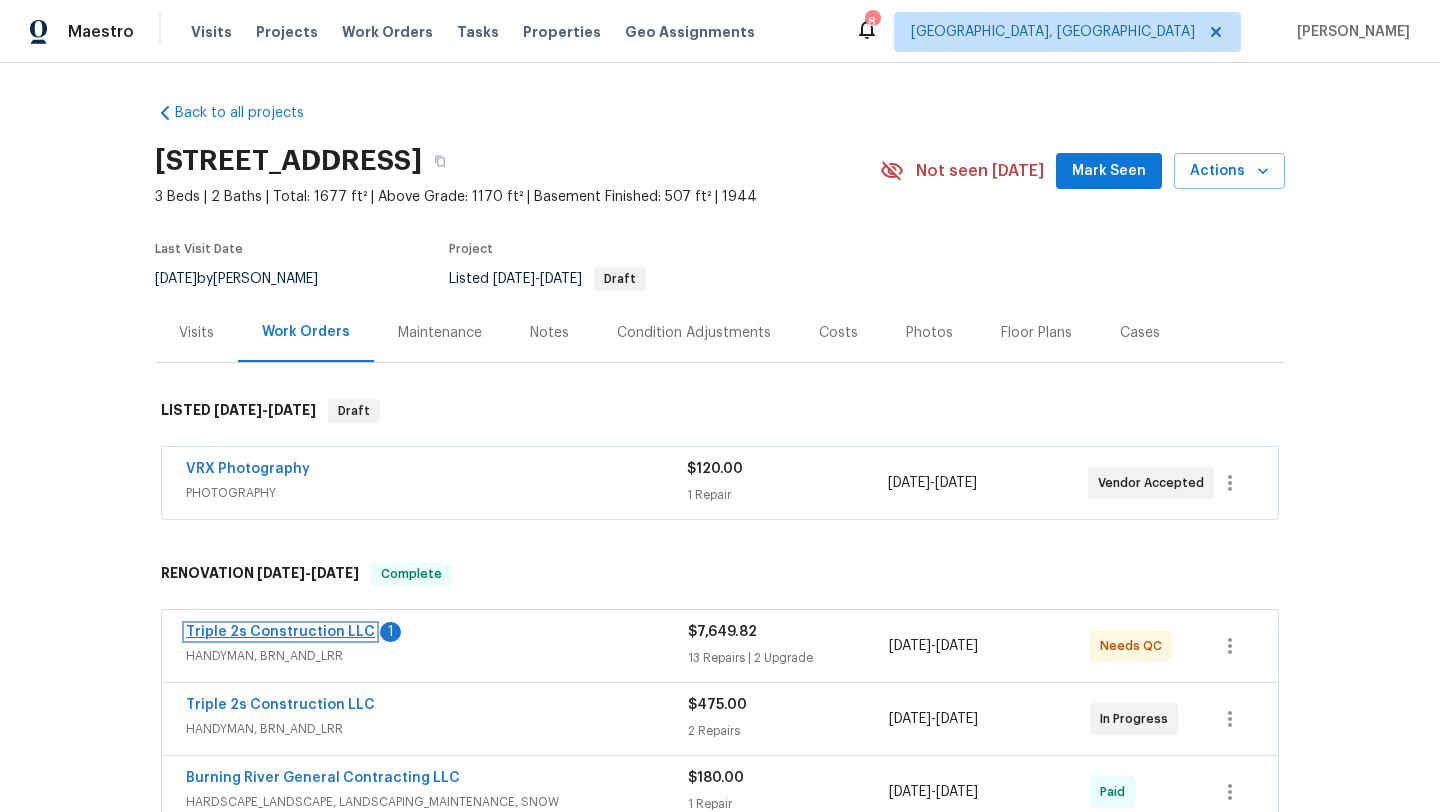 click on "Triple 2s Construction LLC" at bounding box center [280, 632] 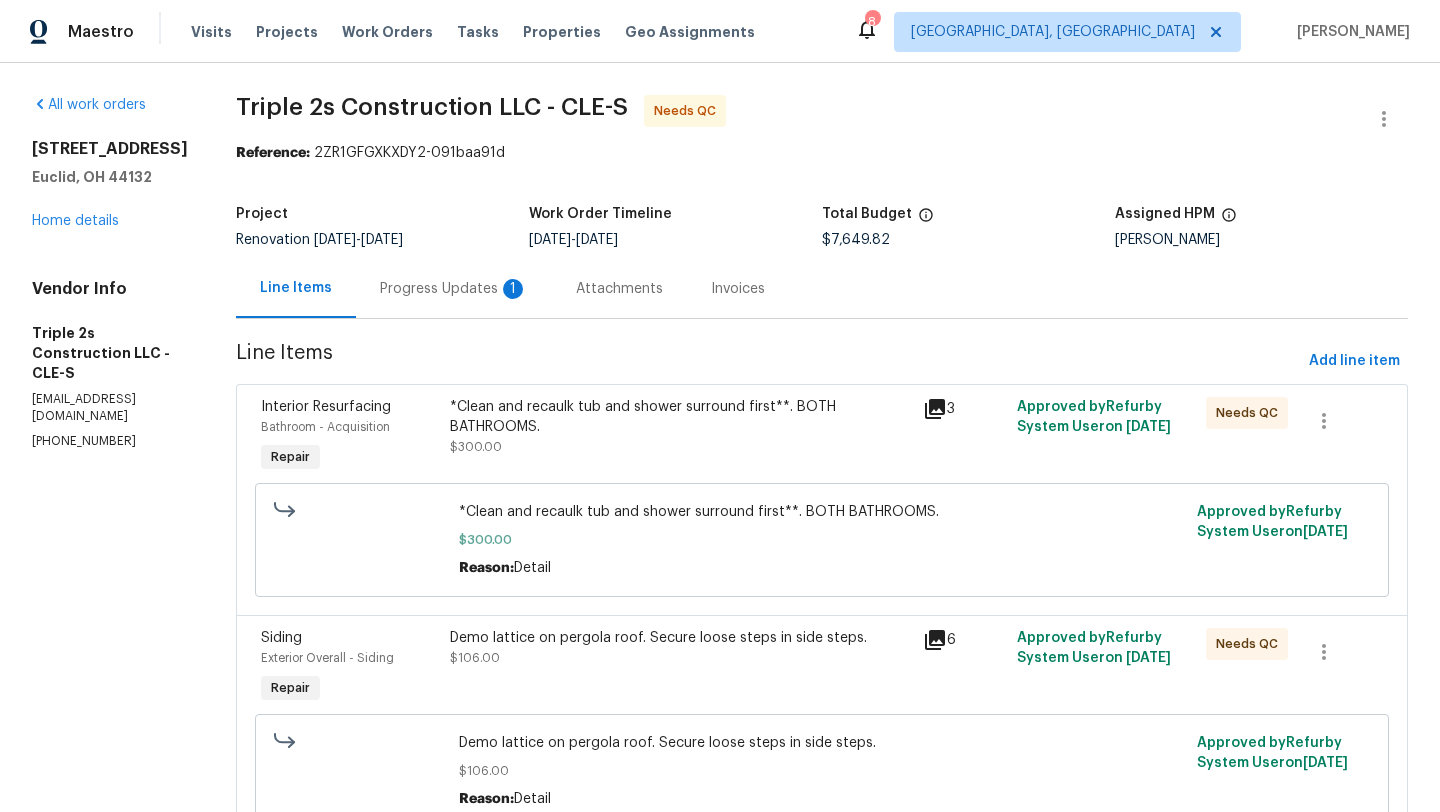 click on "Progress Updates 1" at bounding box center (454, 289) 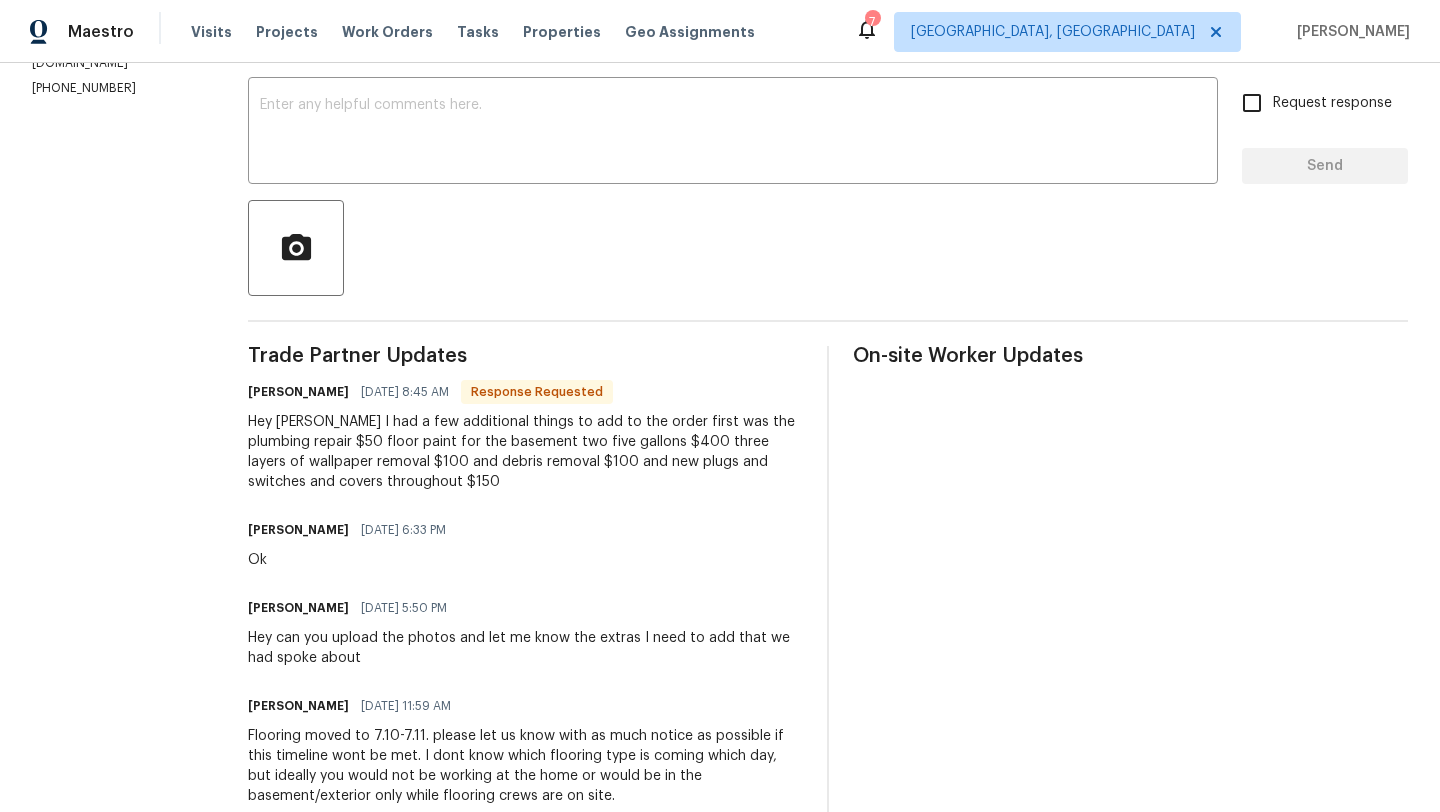 scroll, scrollTop: 353, scrollLeft: 0, axis: vertical 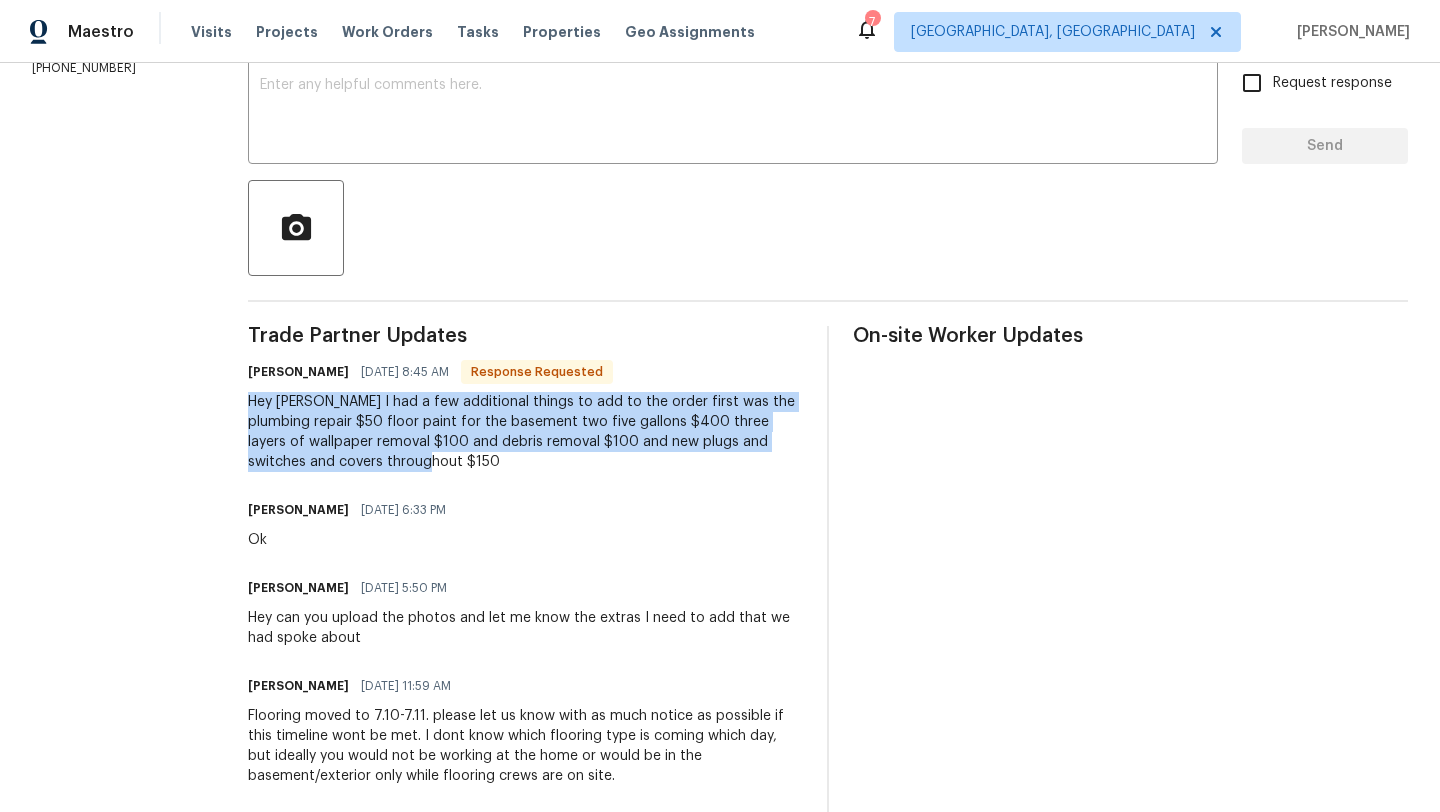 drag, startPoint x: 414, startPoint y: 458, endPoint x: 237, endPoint y: 398, distance: 186.89302 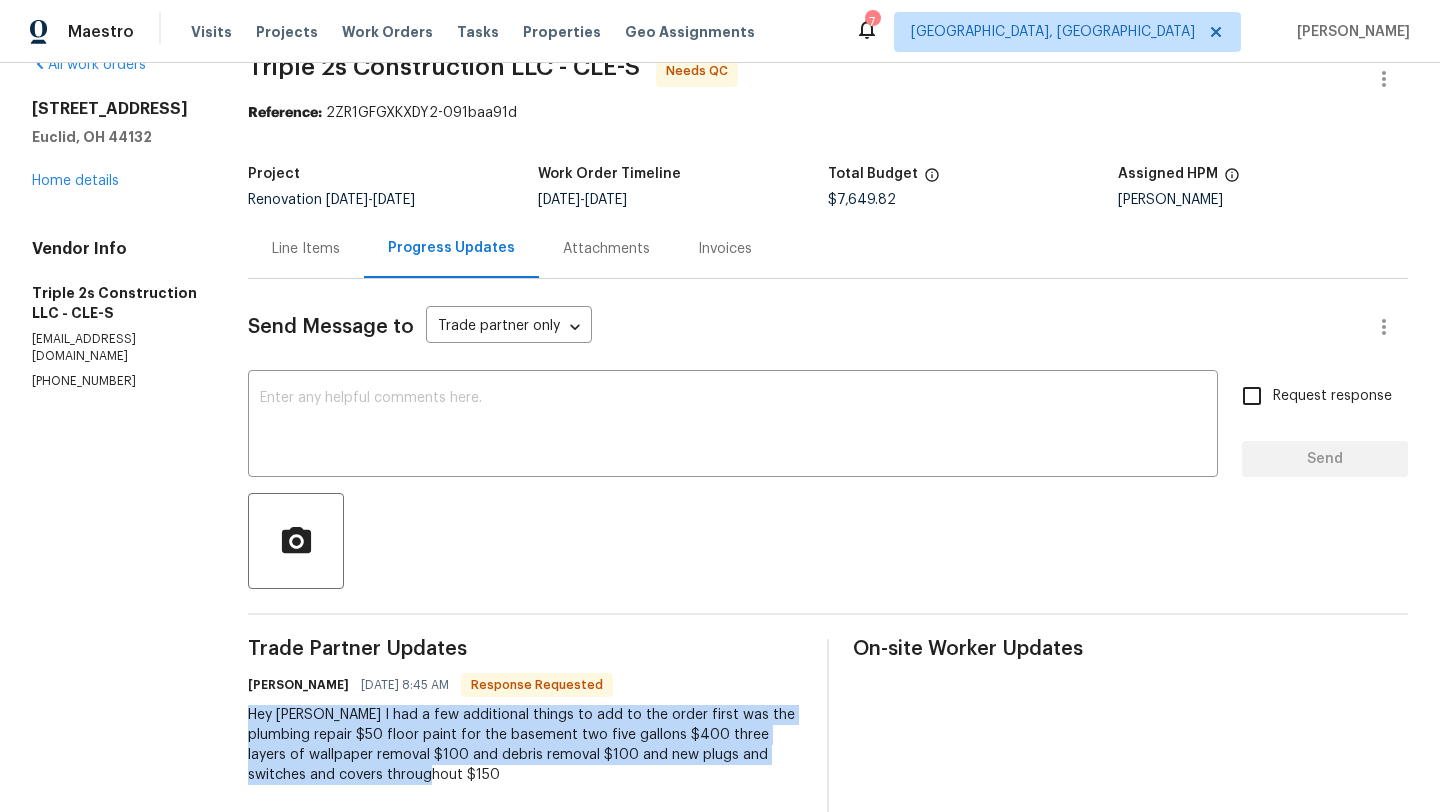 scroll, scrollTop: 22, scrollLeft: 0, axis: vertical 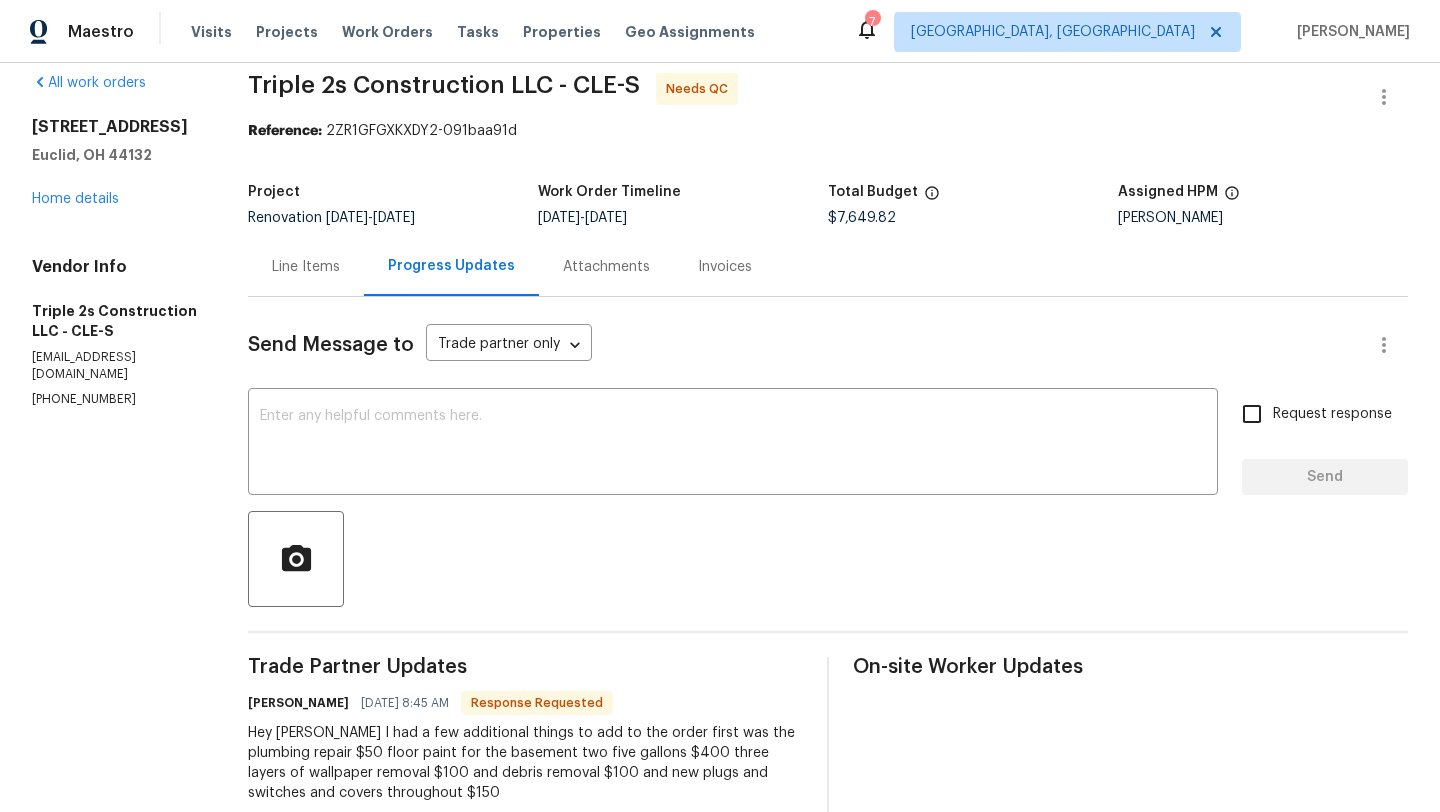 click on "Line Items" at bounding box center [306, 267] 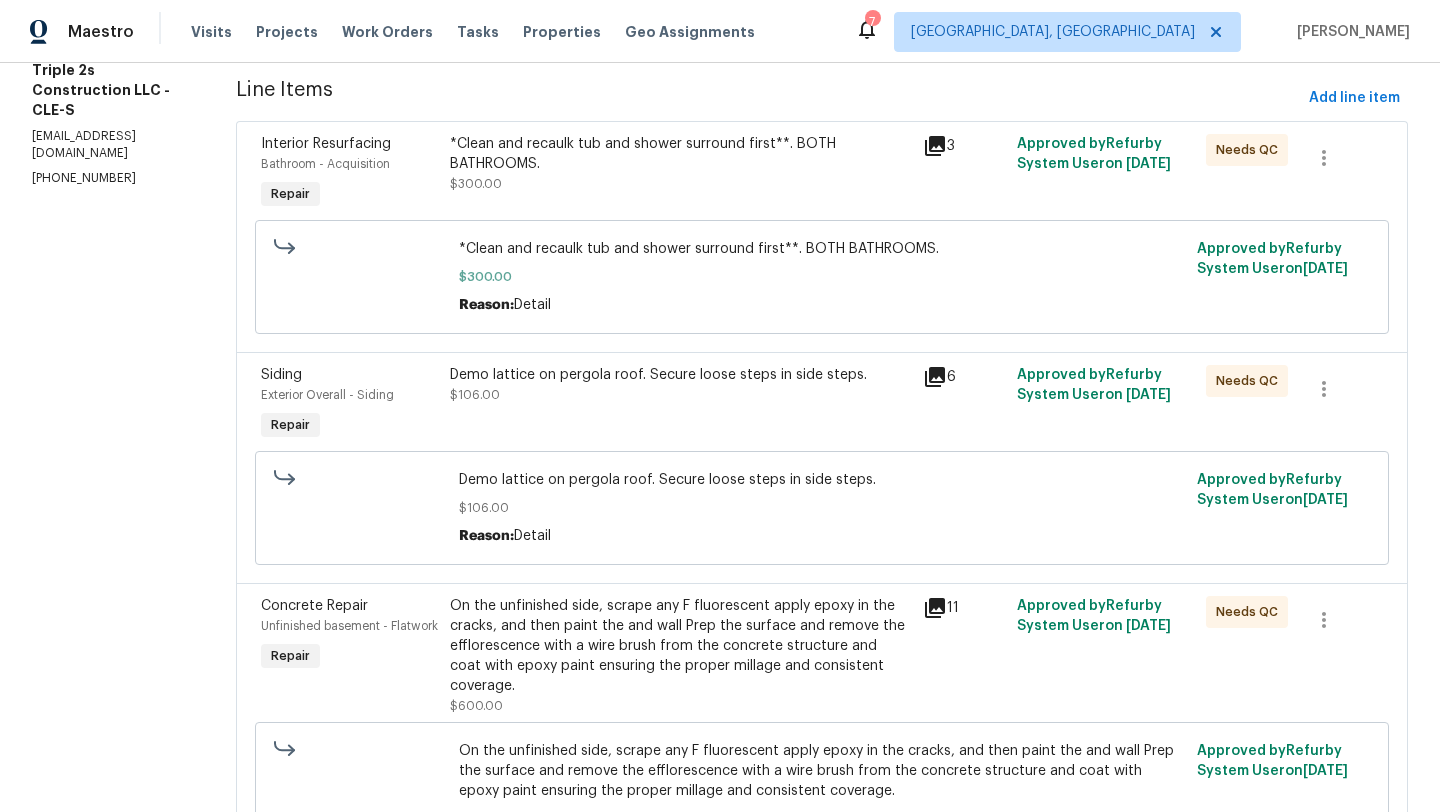 scroll, scrollTop: 271, scrollLeft: 0, axis: vertical 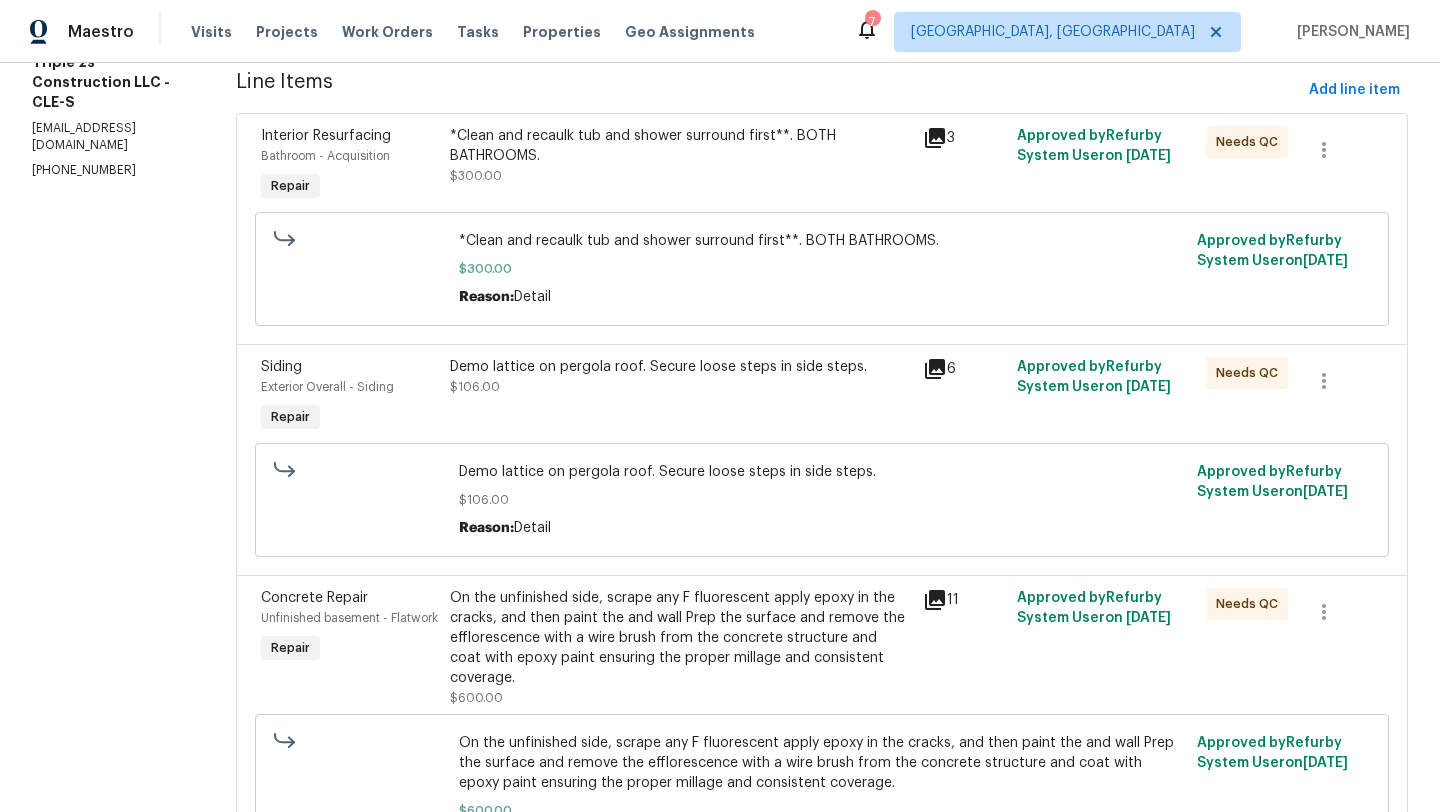 click on "*Clean and recaulk tub and shower surround first**. BOTH BATHROOMS. $300.00" at bounding box center [680, 156] 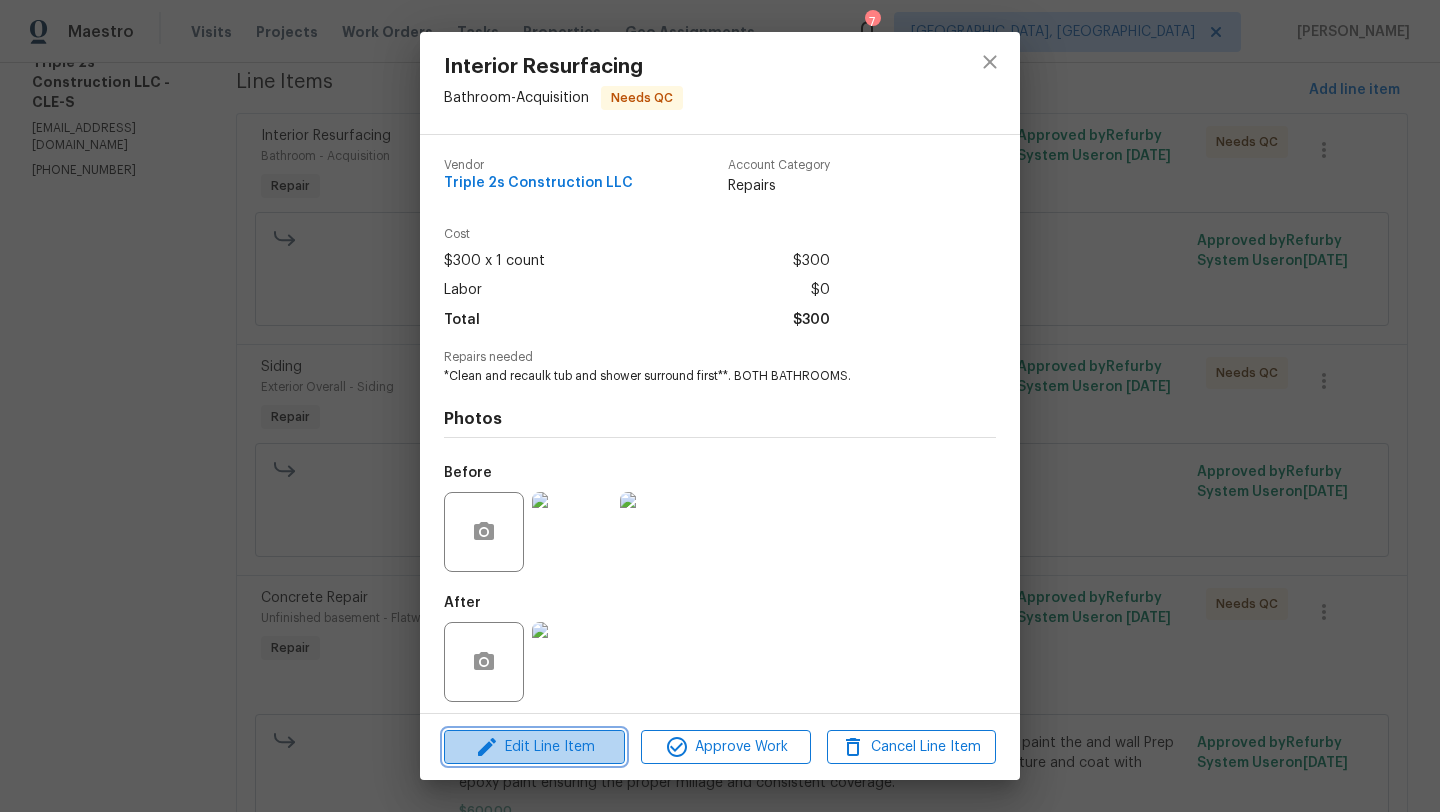 click on "Edit Line Item" at bounding box center (534, 747) 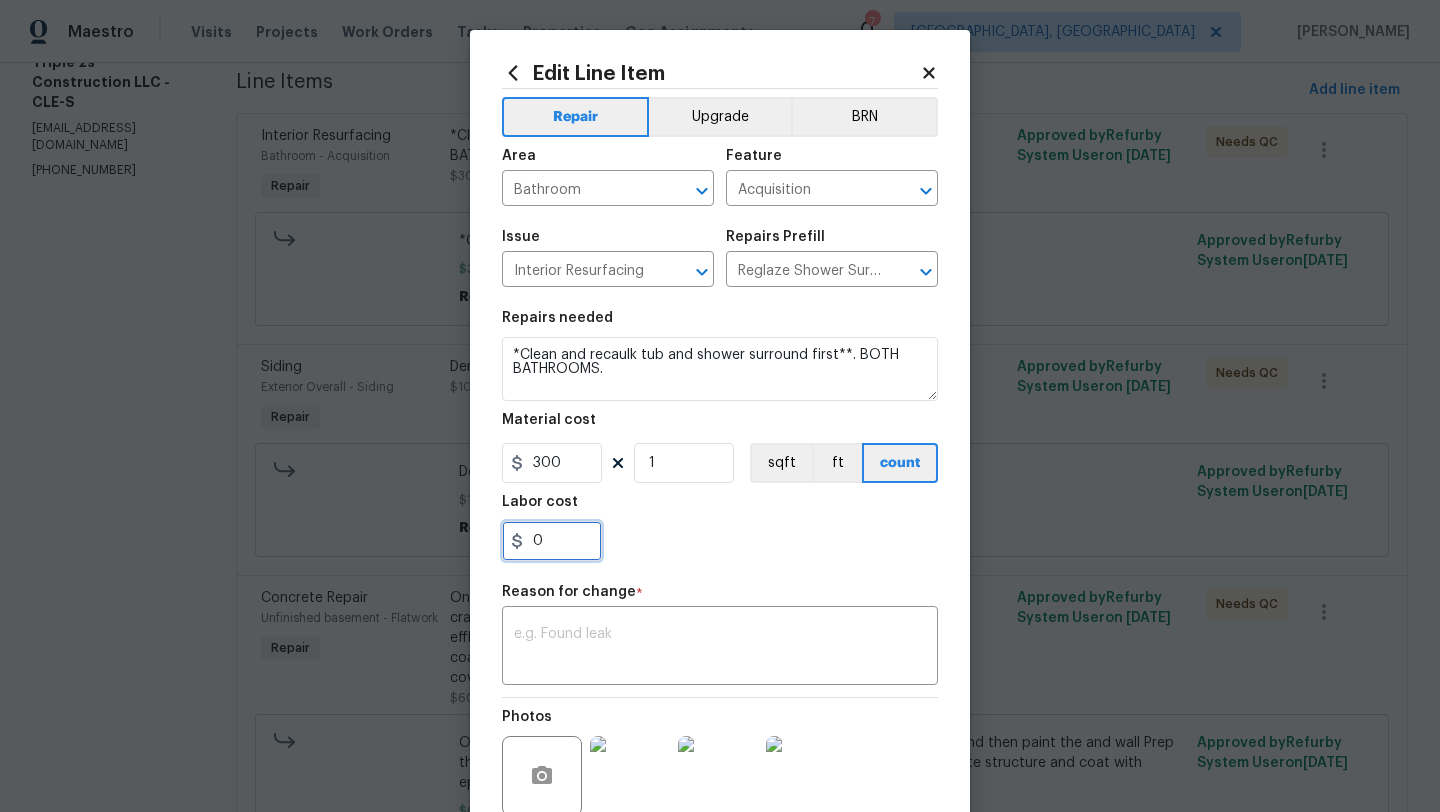 drag, startPoint x: 561, startPoint y: 558, endPoint x: 516, endPoint y: 548, distance: 46.09772 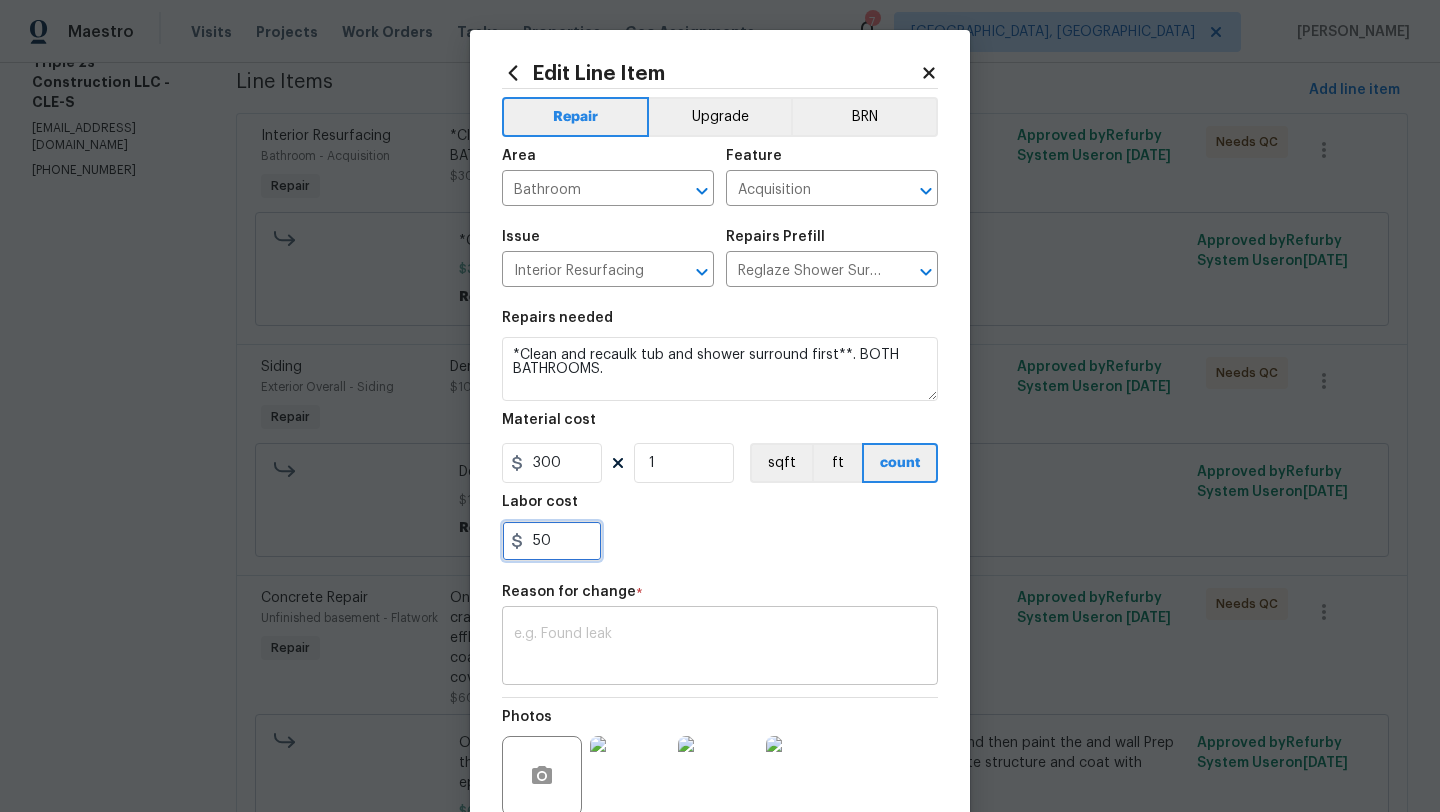 type on "50" 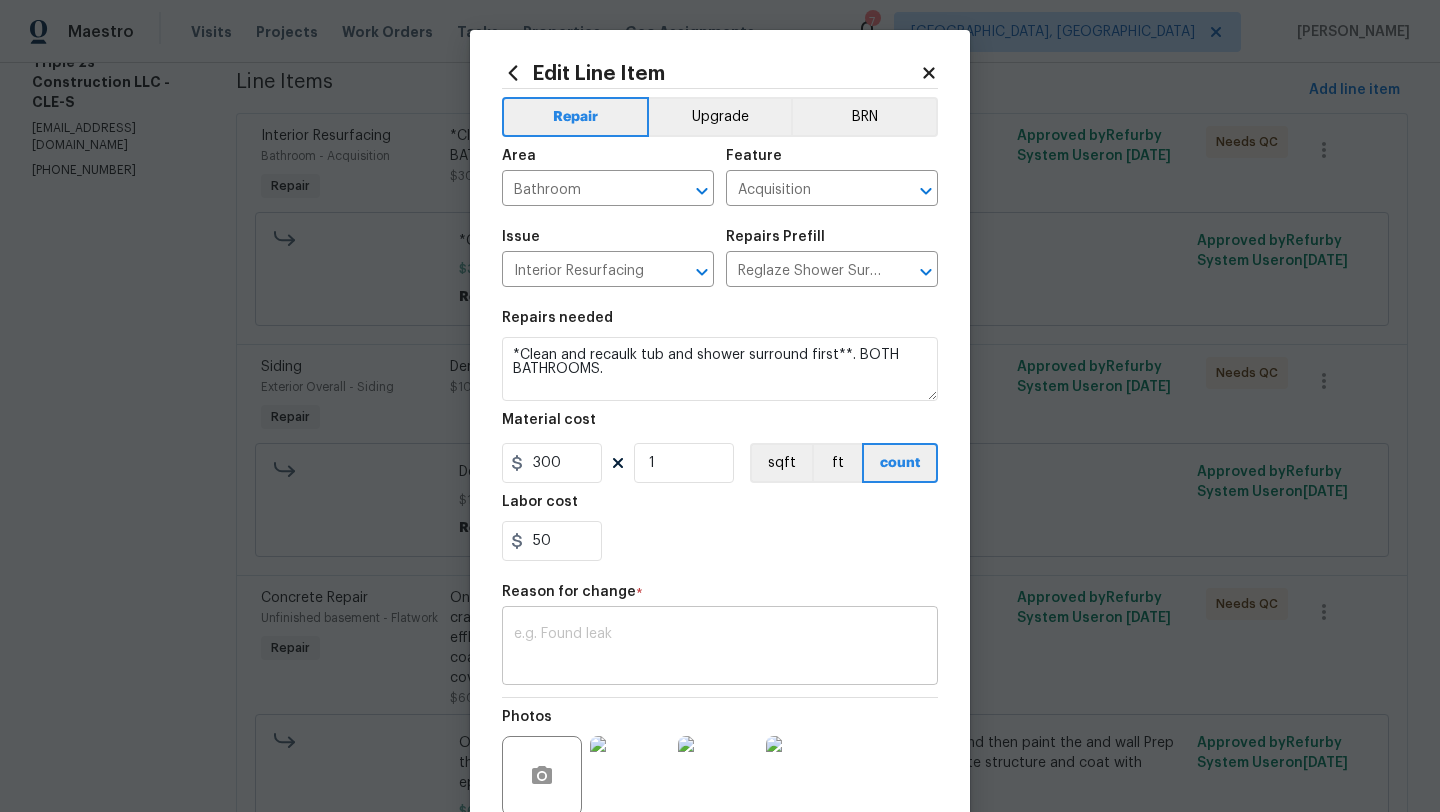 click at bounding box center (720, 648) 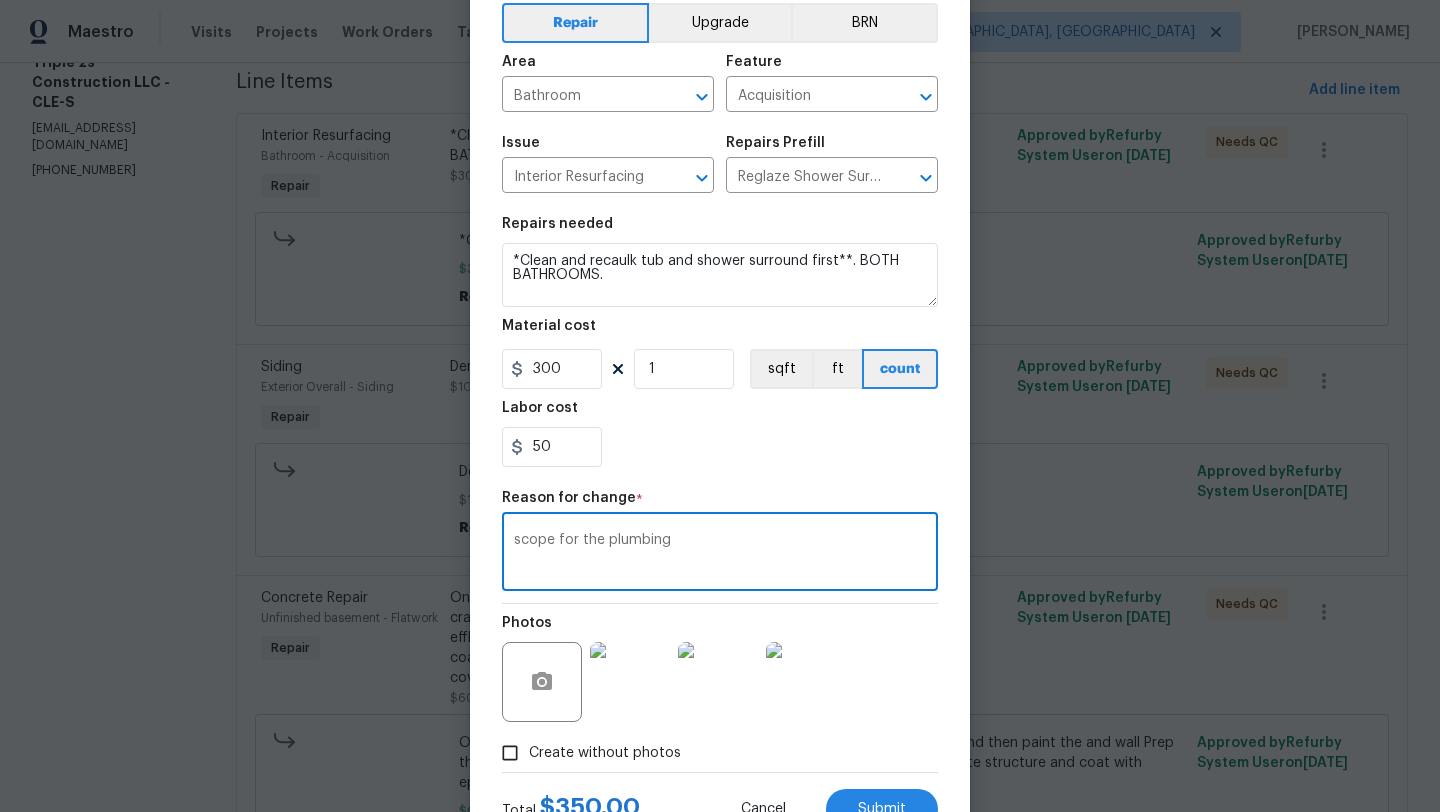 scroll, scrollTop: 98, scrollLeft: 0, axis: vertical 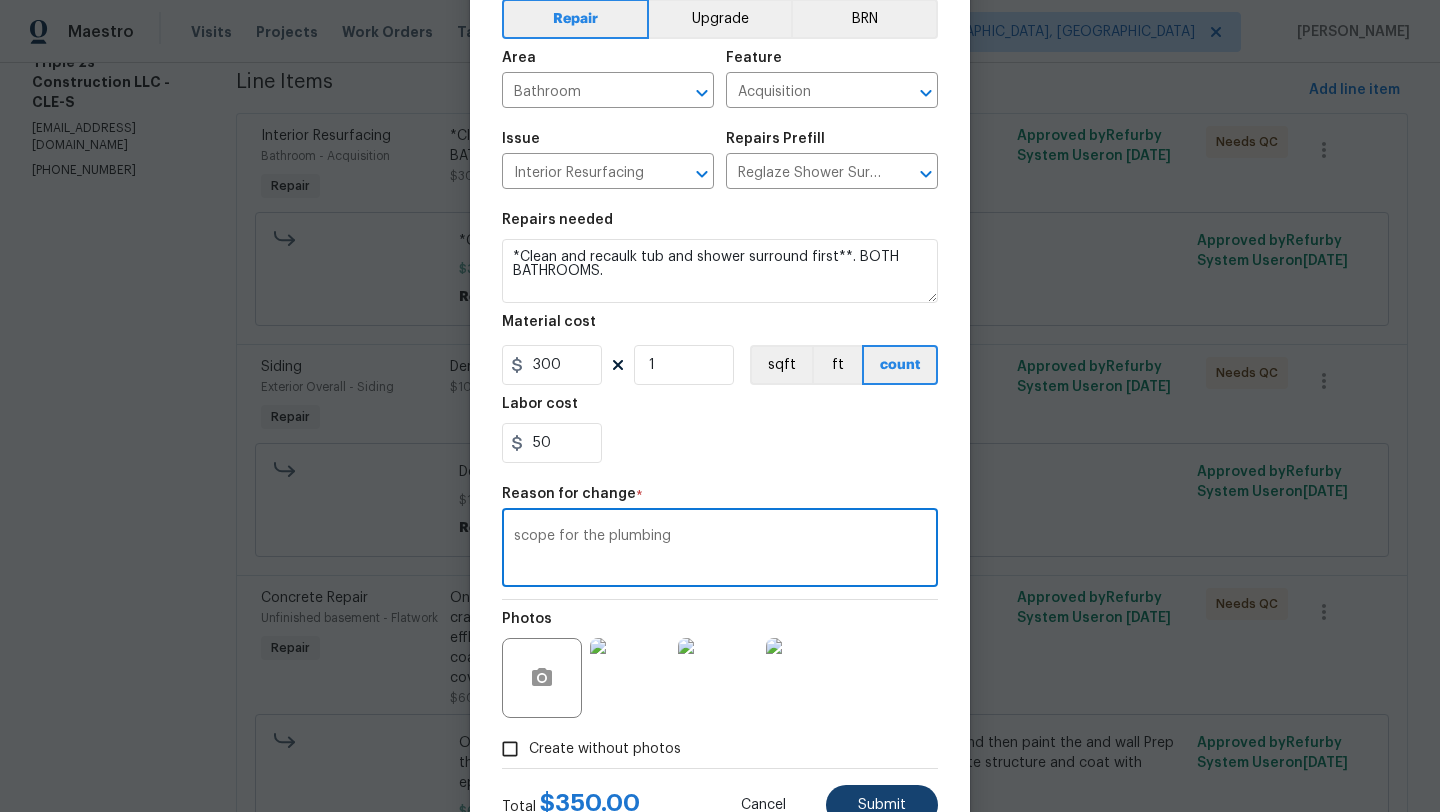 type on "scope for the plumbing" 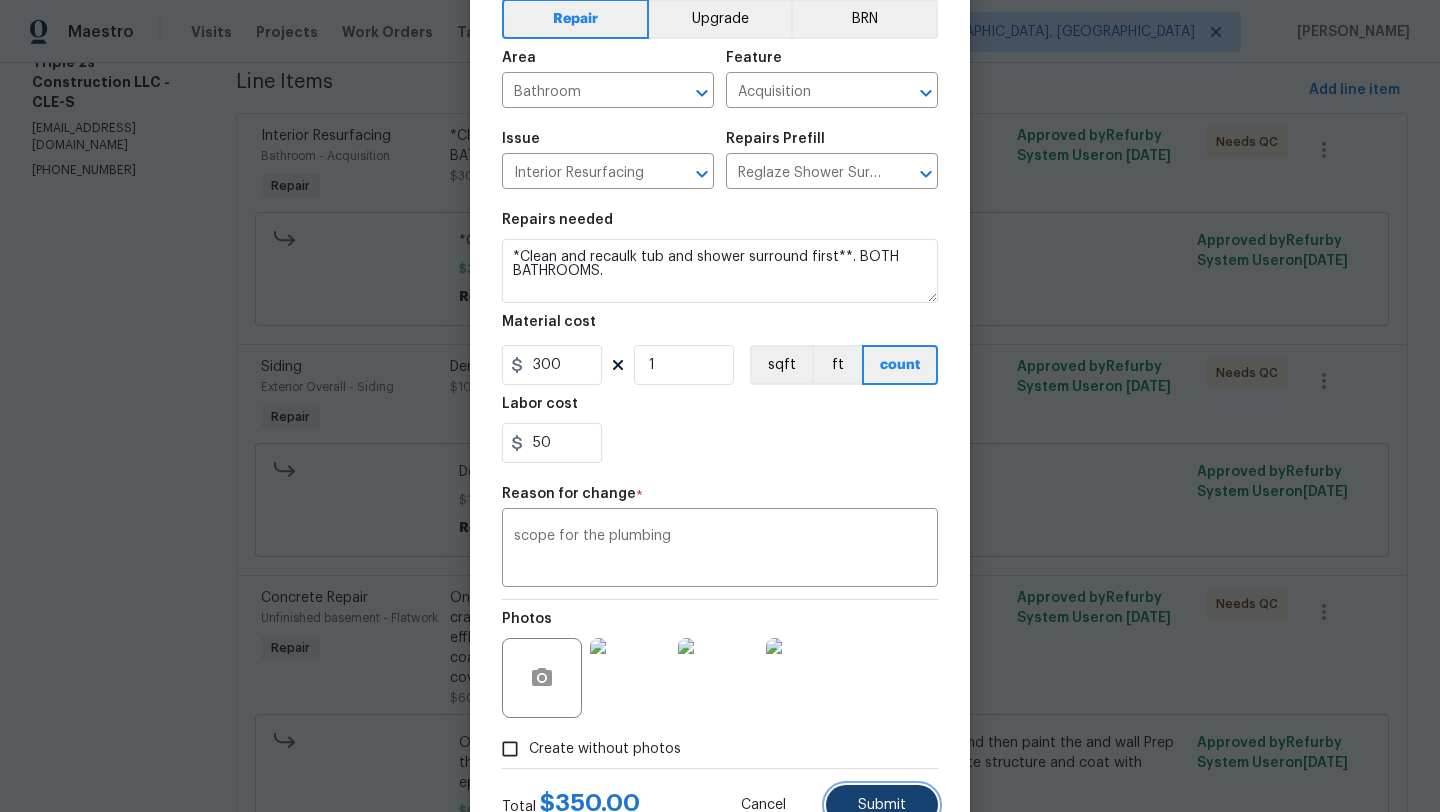 click on "Submit" at bounding box center [882, 805] 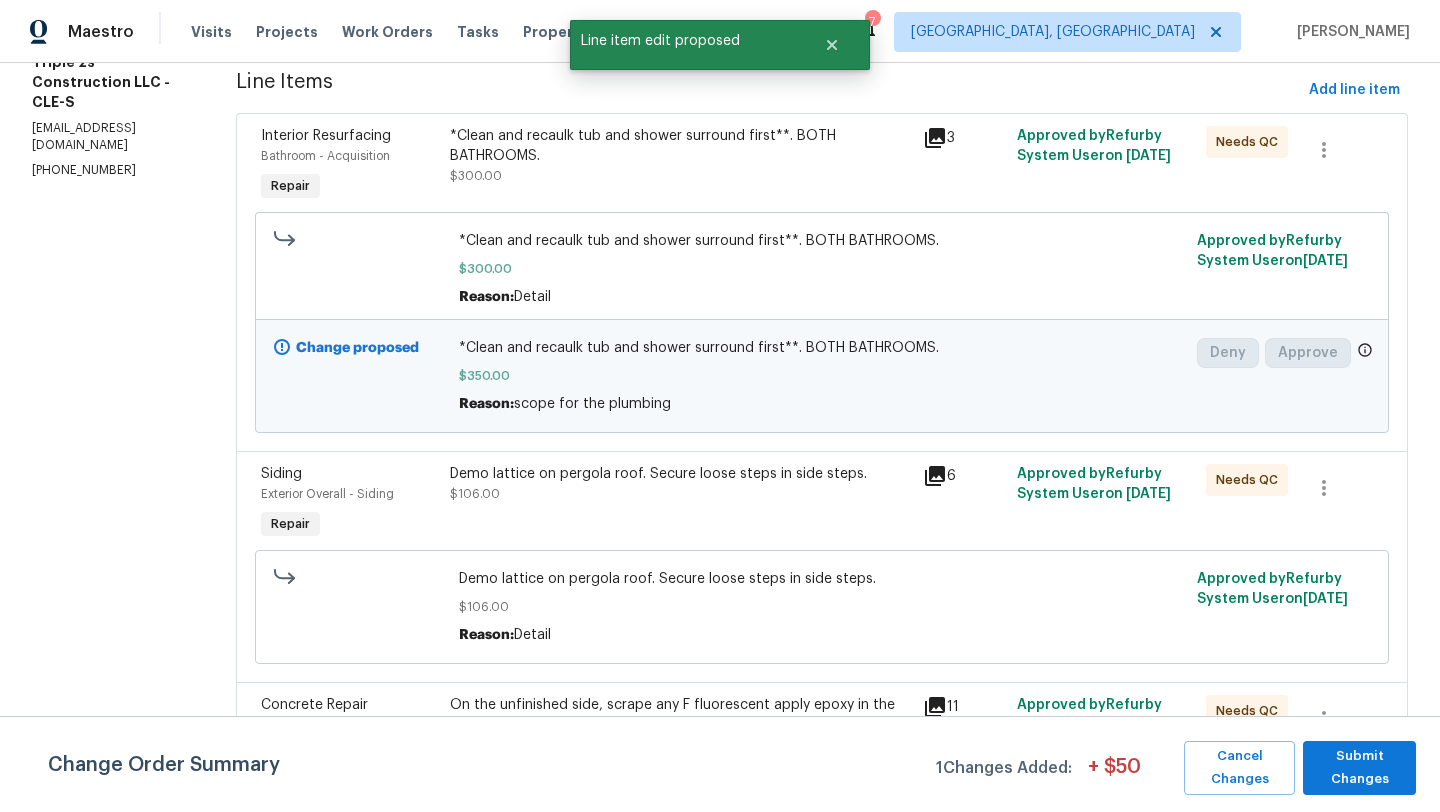 scroll, scrollTop: 0, scrollLeft: 0, axis: both 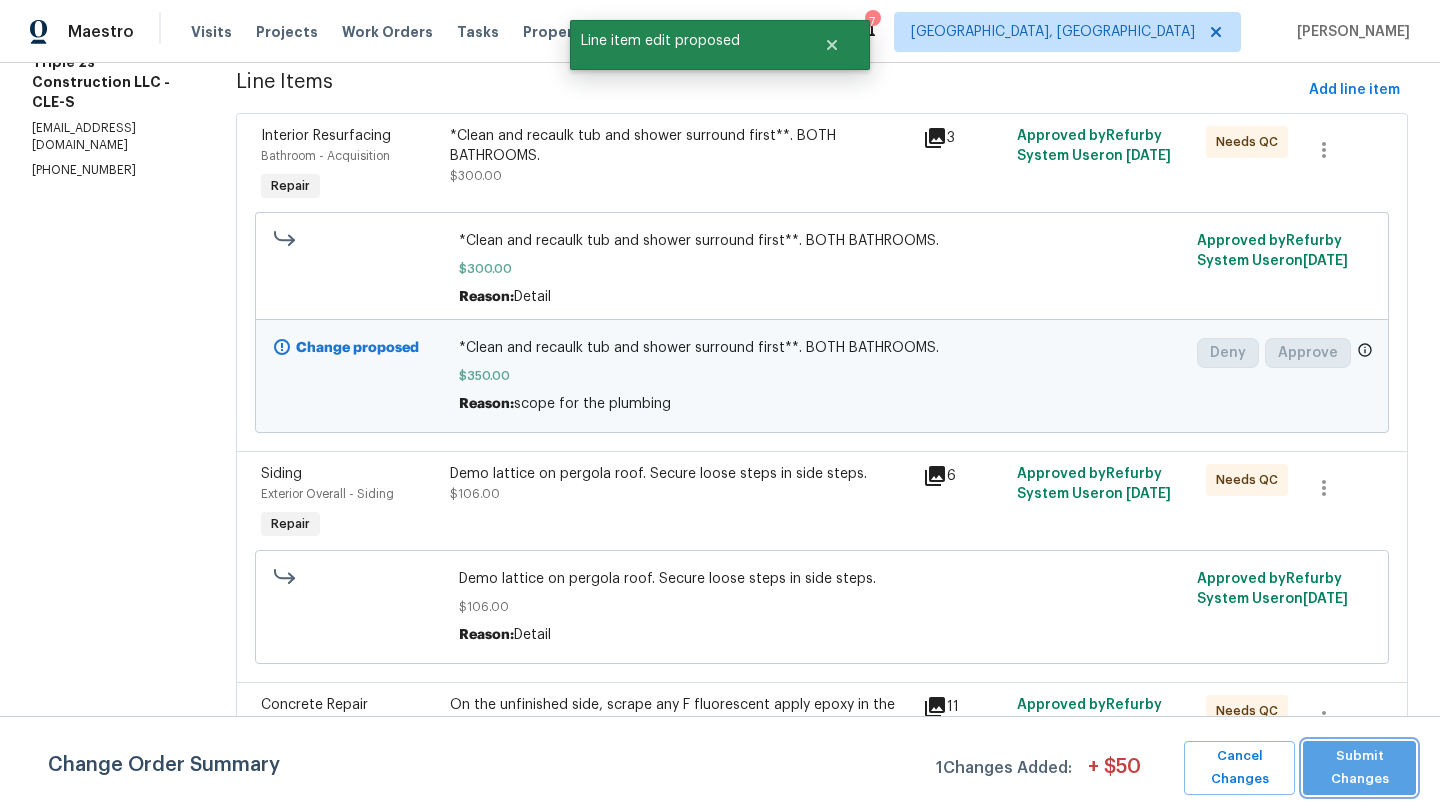 click on "Submit Changes" at bounding box center [1359, 768] 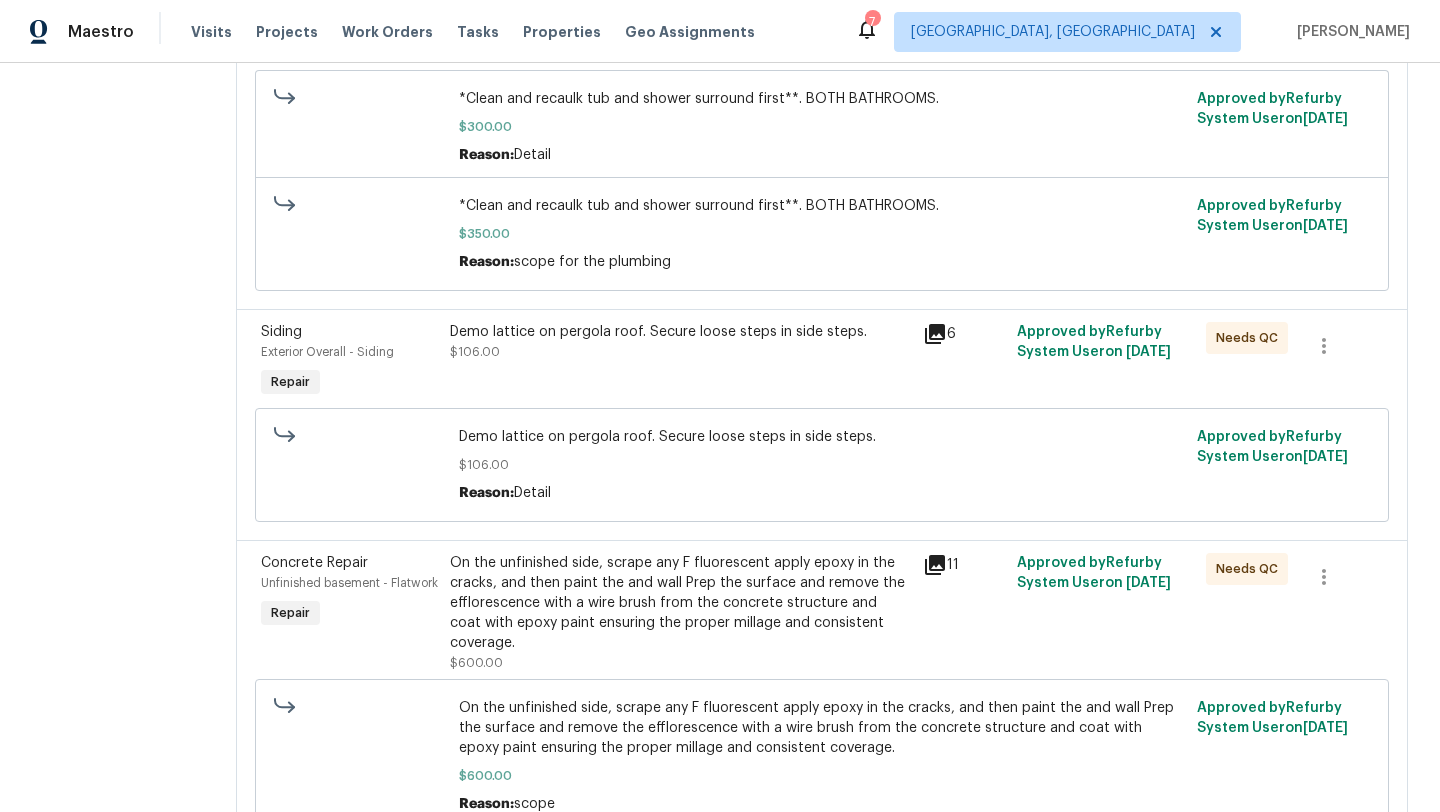 scroll, scrollTop: 0, scrollLeft: 0, axis: both 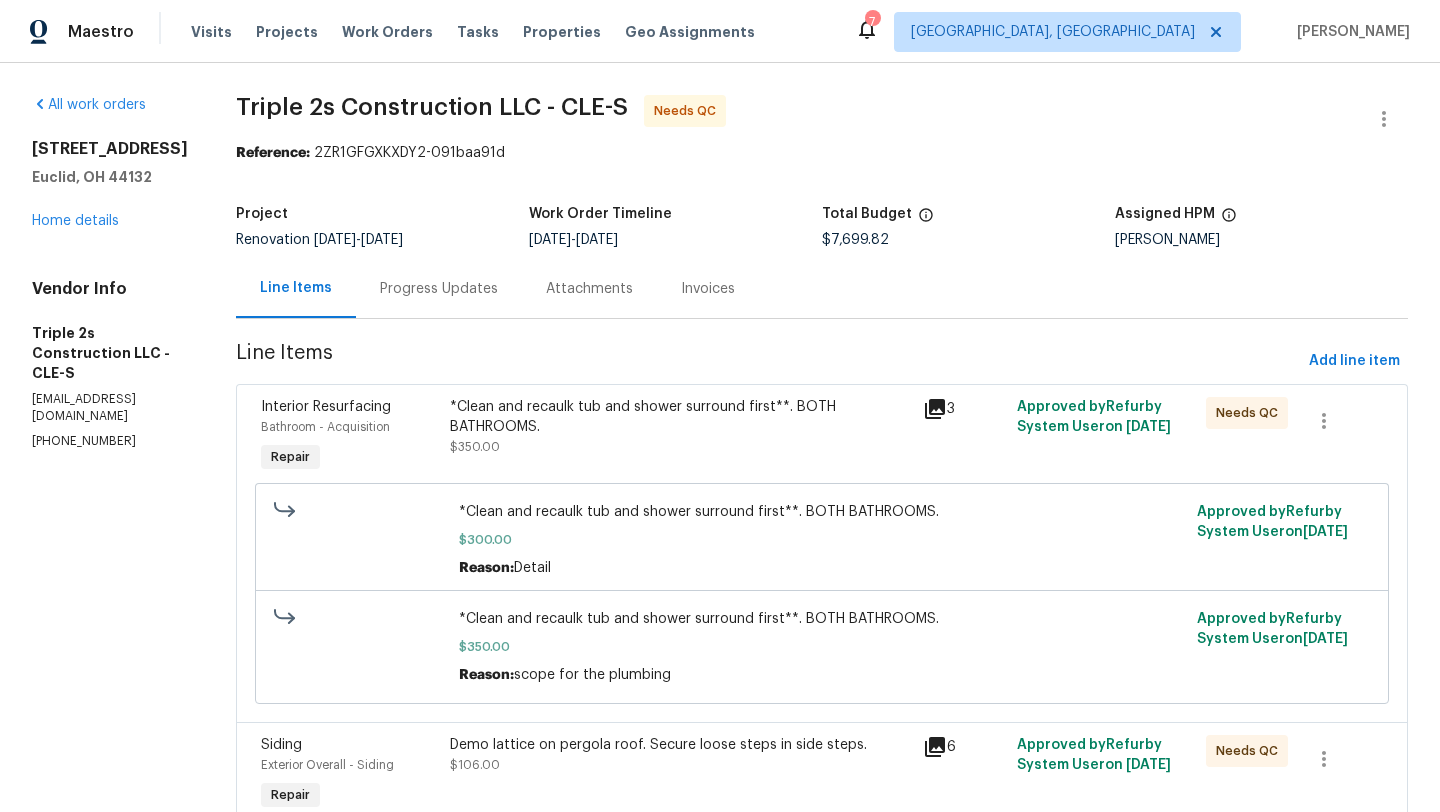 click on "Progress Updates" at bounding box center [439, 289] 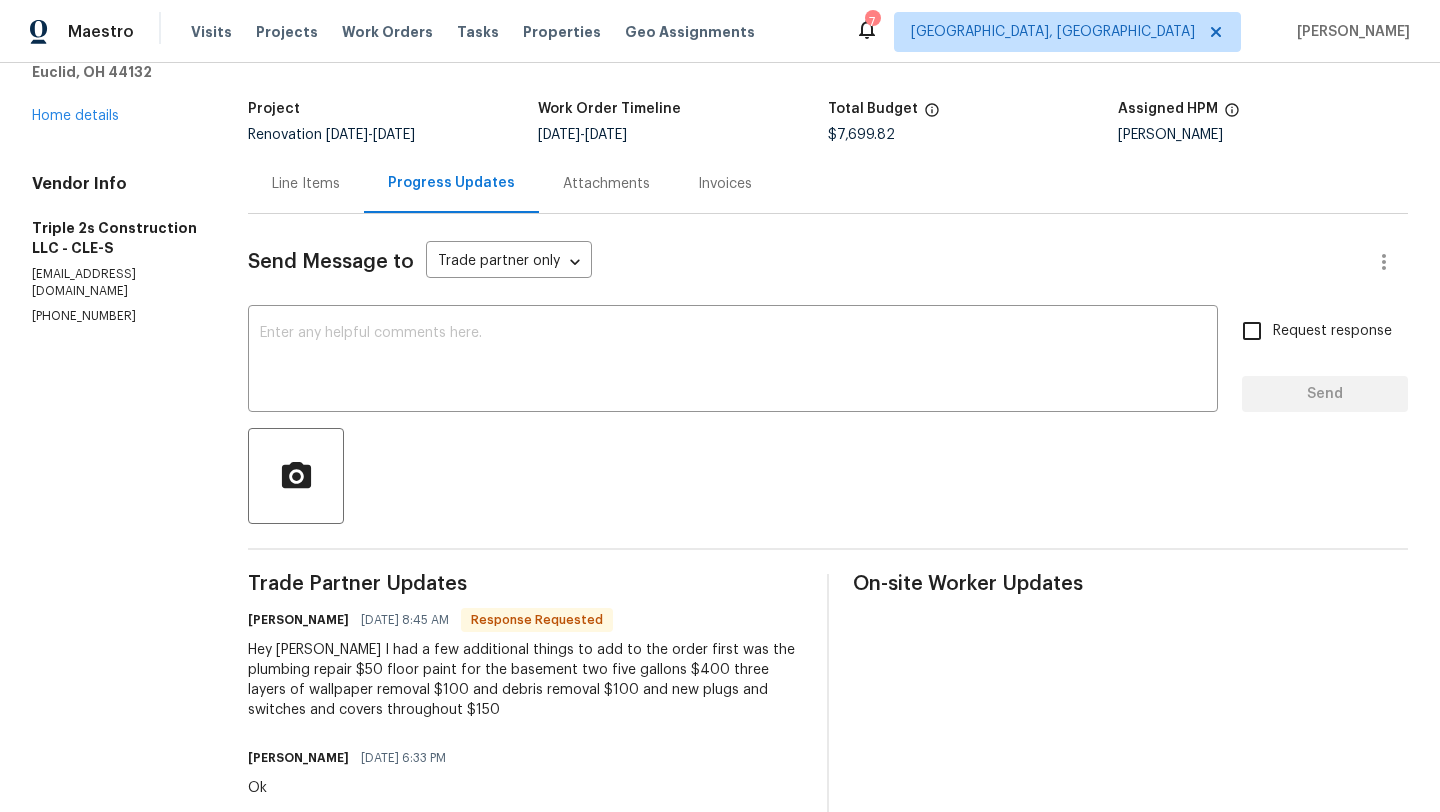 scroll, scrollTop: 56, scrollLeft: 0, axis: vertical 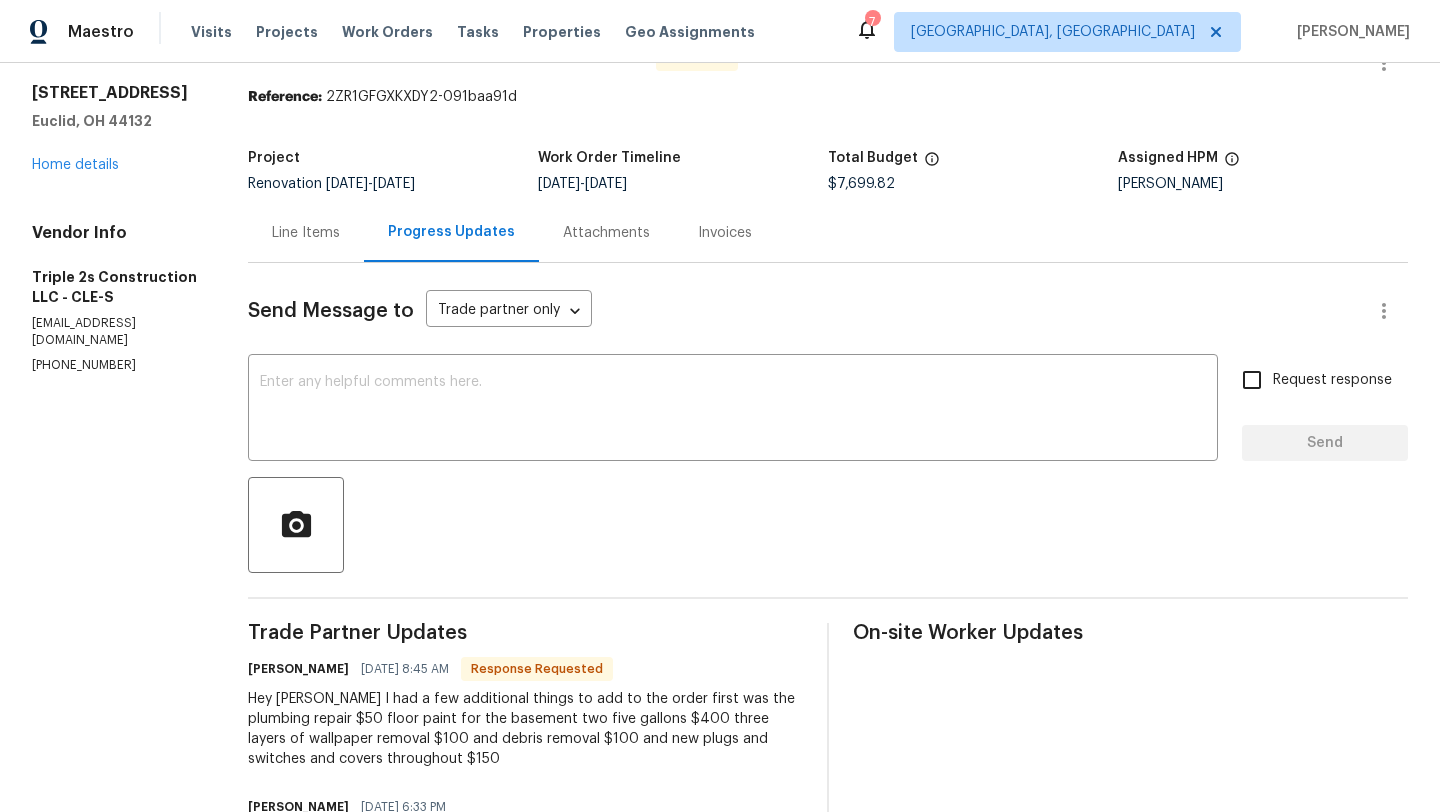 click on "Line Items" at bounding box center (306, 233) 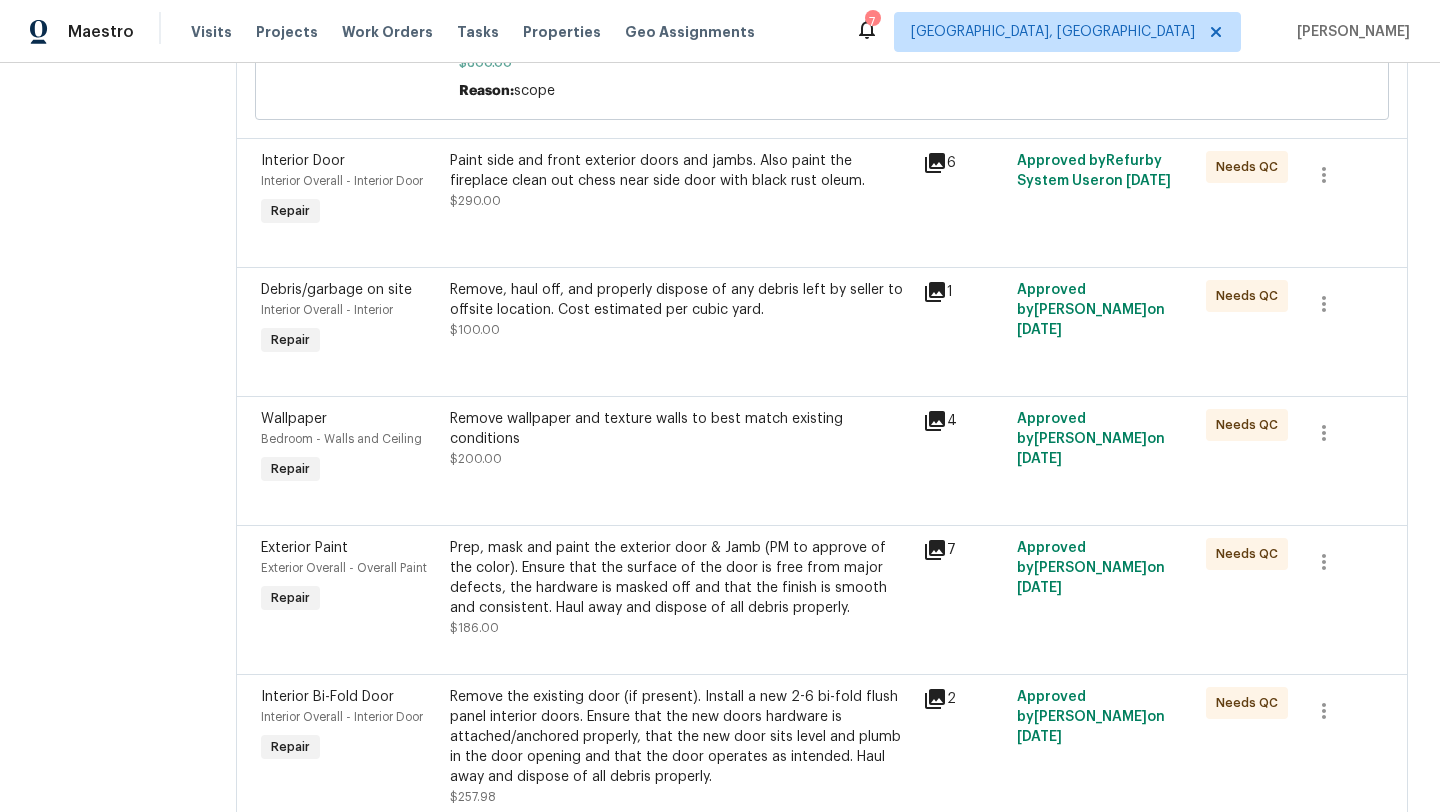 scroll, scrollTop: 1134, scrollLeft: 0, axis: vertical 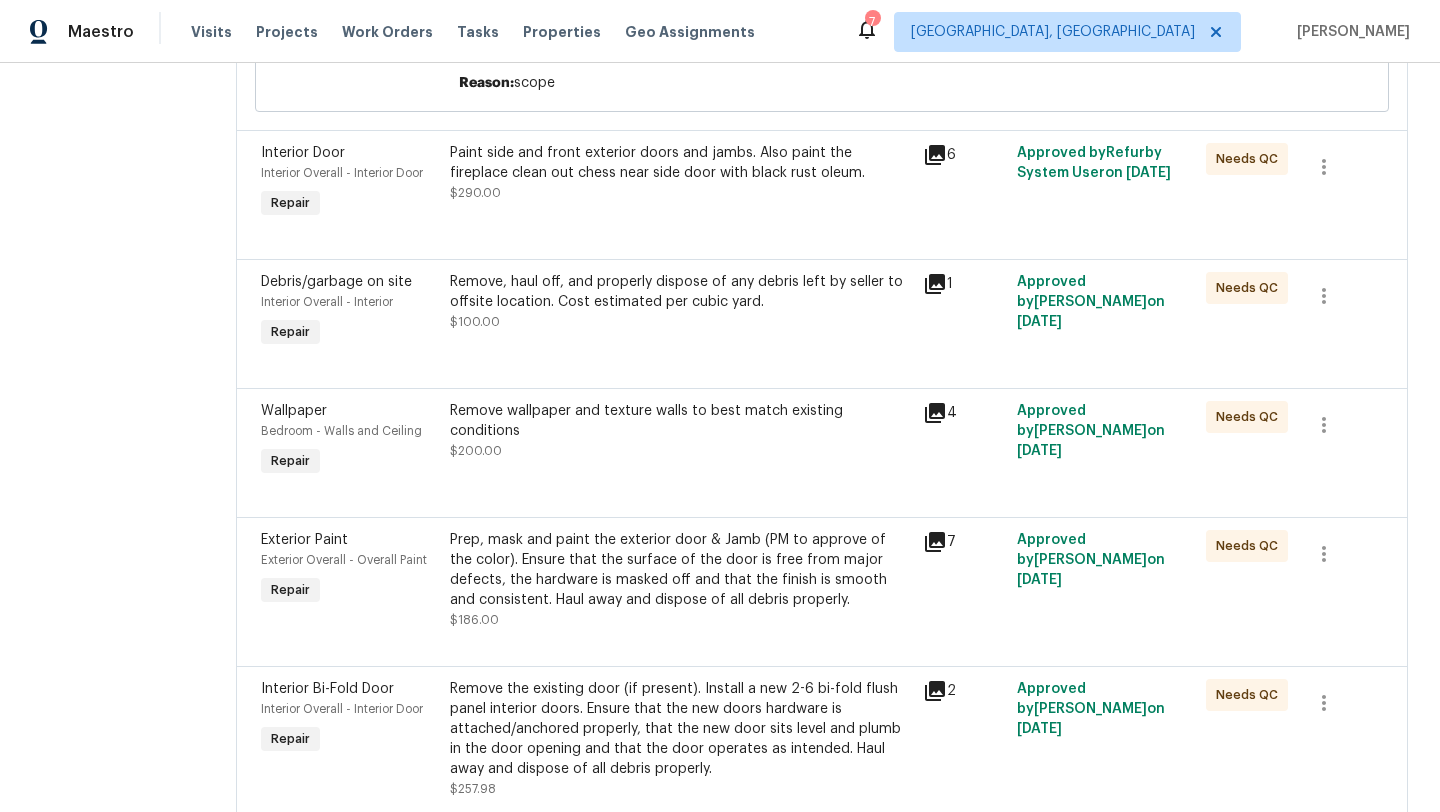 click on "Remove wallpaper and texture walls to best match existing conditions" at bounding box center [680, 421] 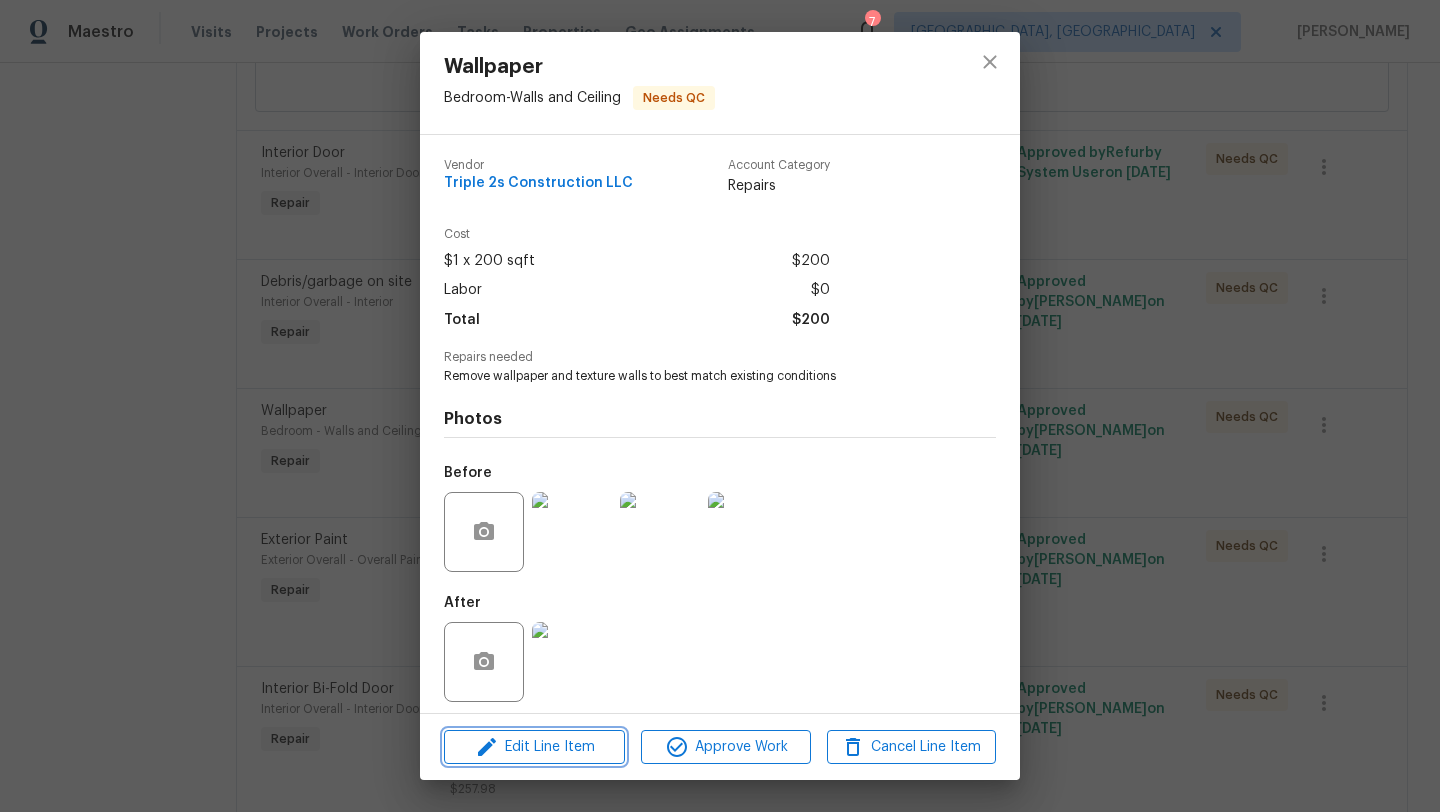 click on "Edit Line Item" at bounding box center [534, 747] 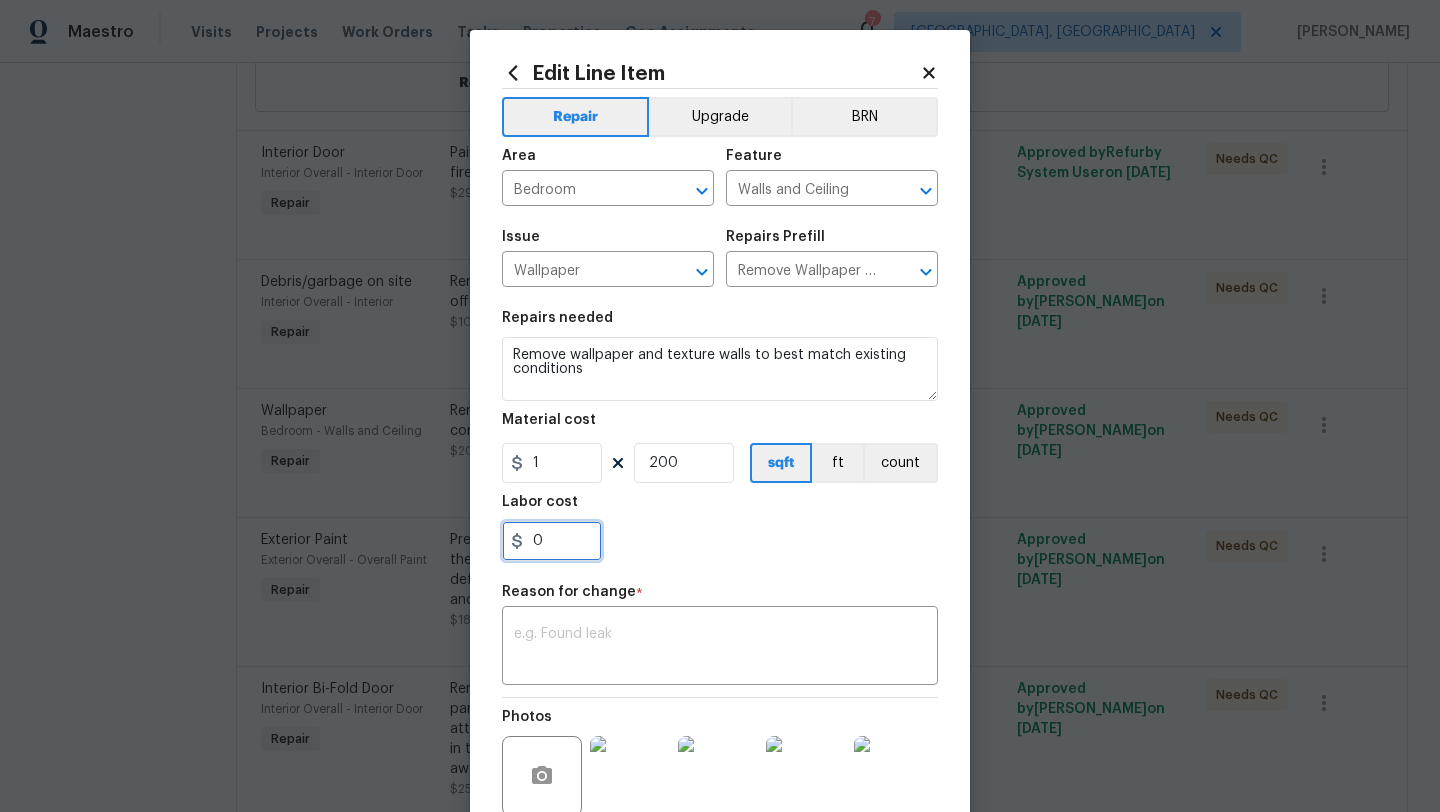 drag, startPoint x: 558, startPoint y: 541, endPoint x: 494, endPoint y: 540, distance: 64.00781 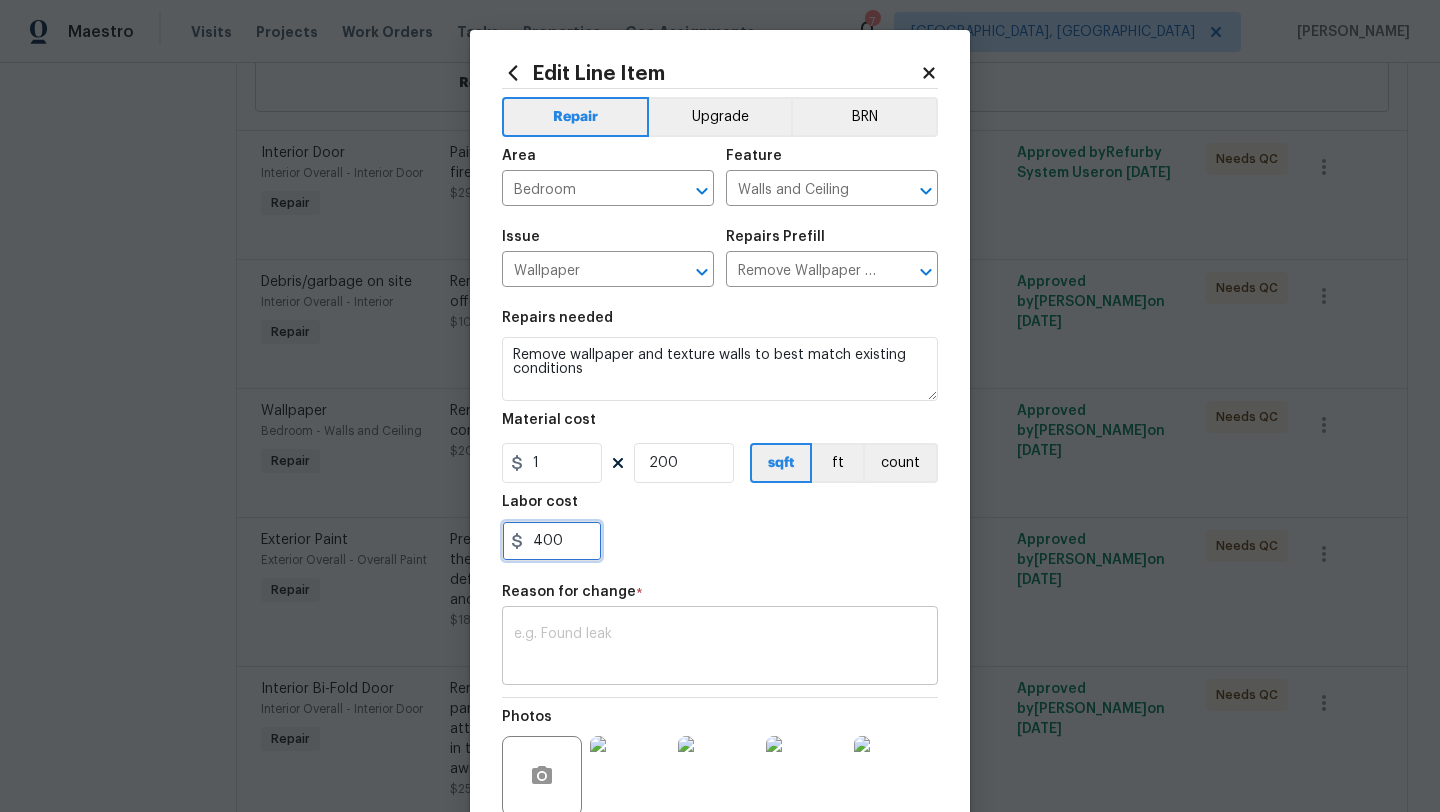type on "400" 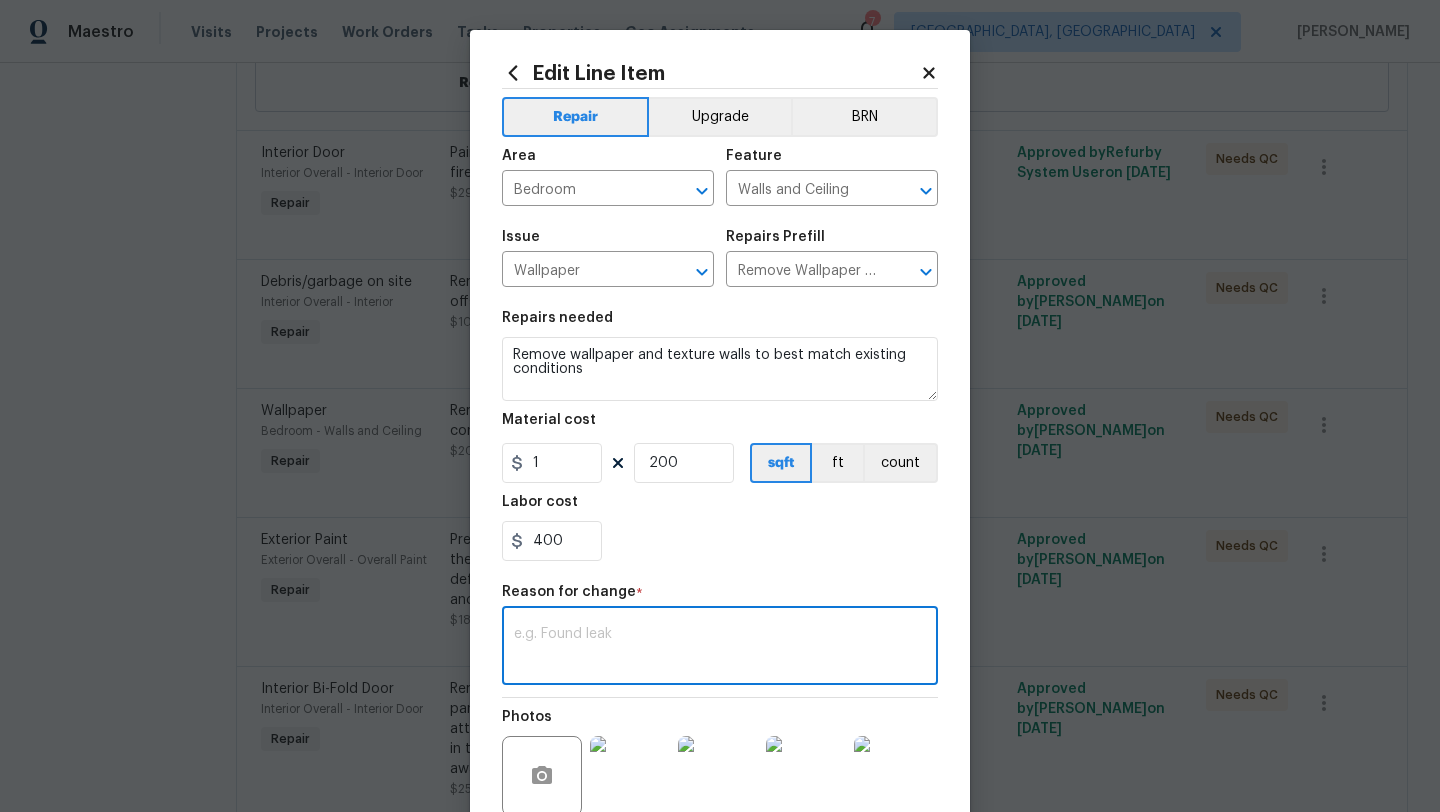 click at bounding box center (720, 648) 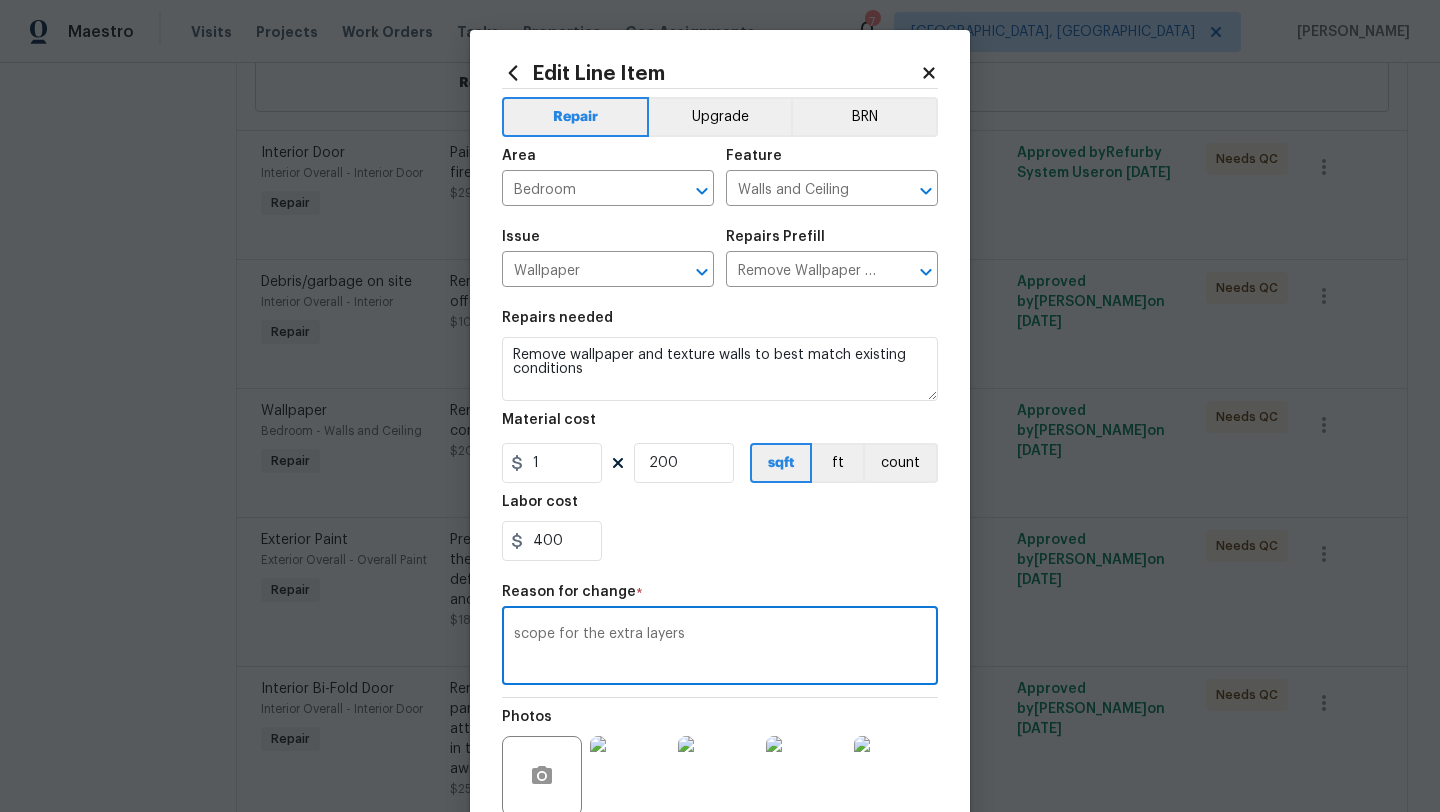 scroll, scrollTop: 174, scrollLeft: 0, axis: vertical 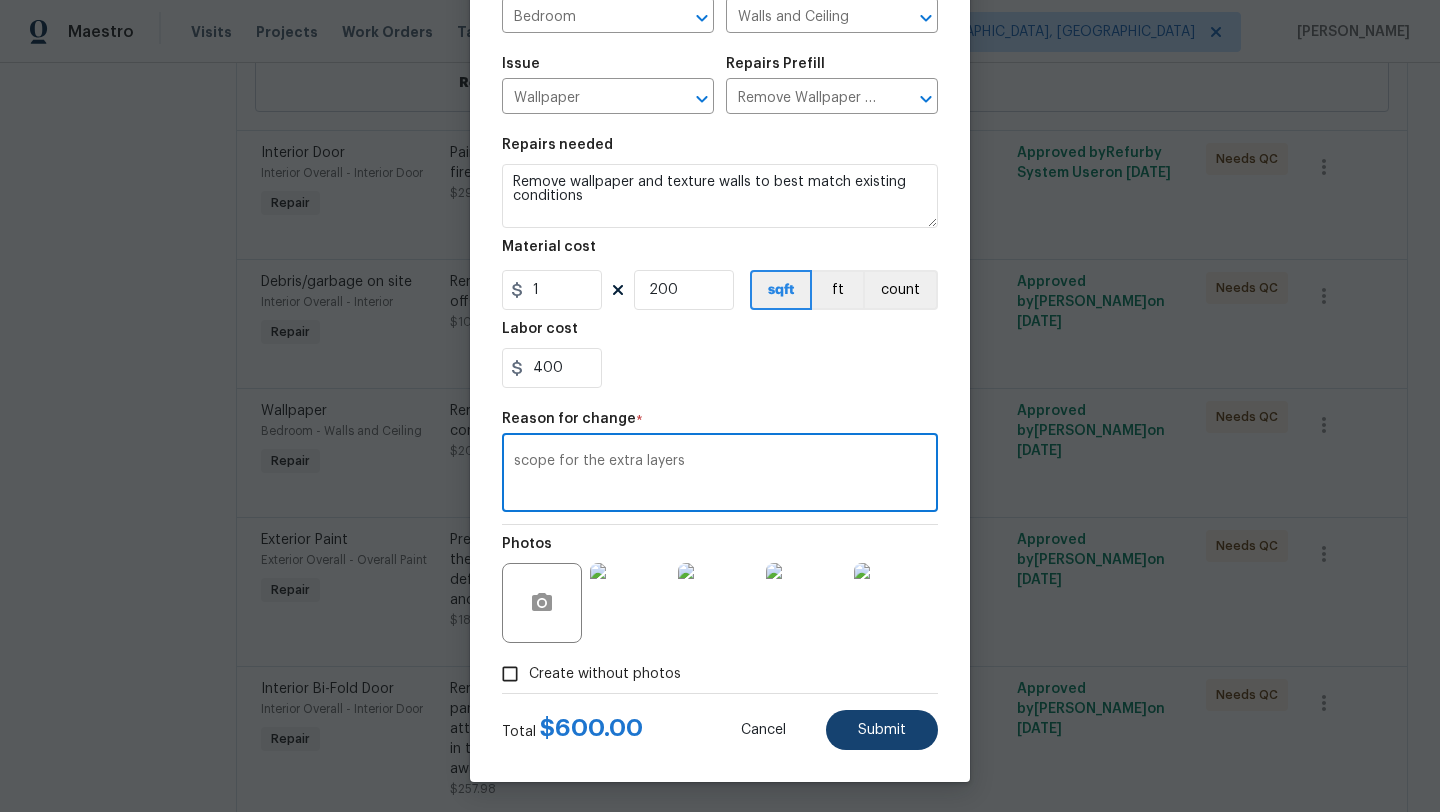 type on "scope for the extra layers" 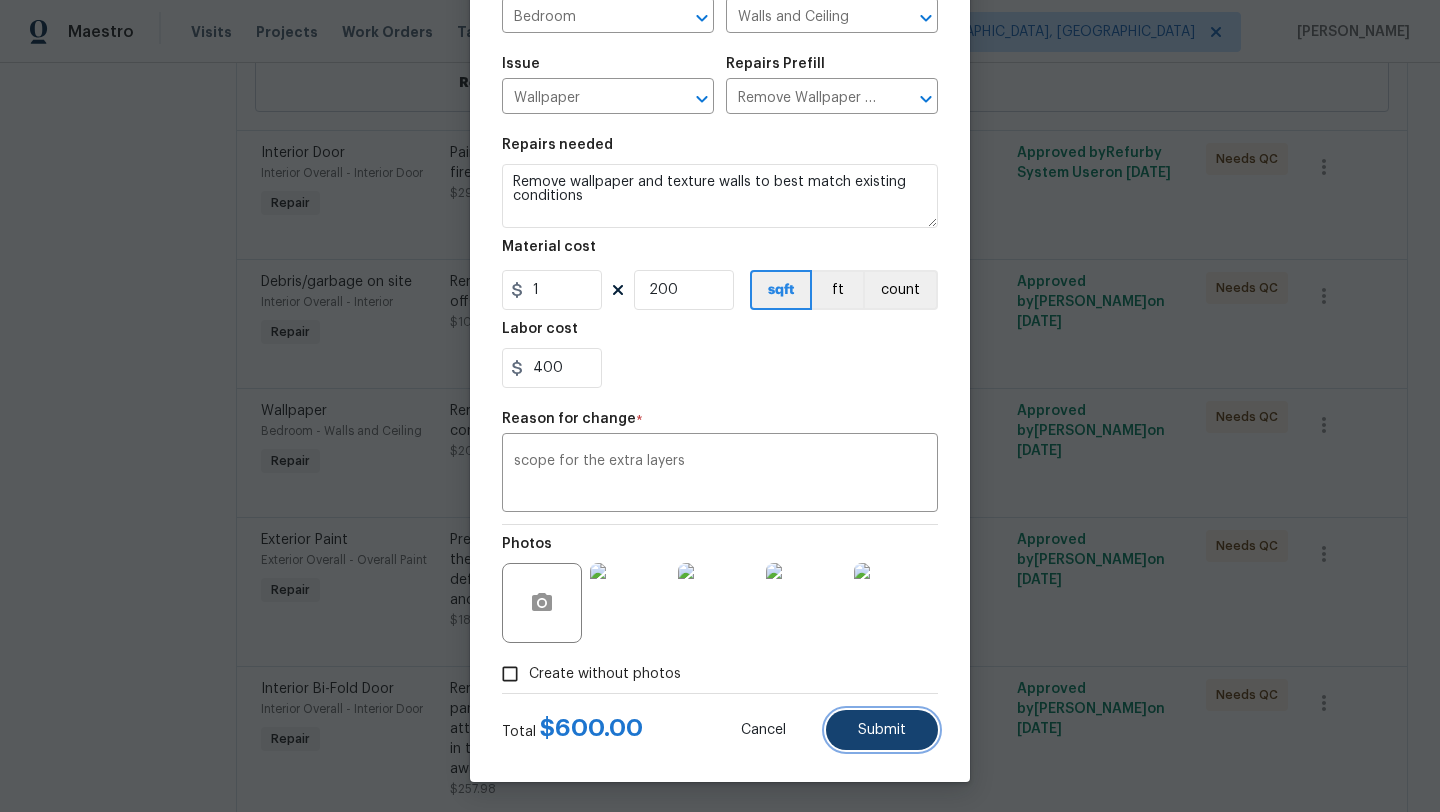 click on "Submit" at bounding box center (882, 730) 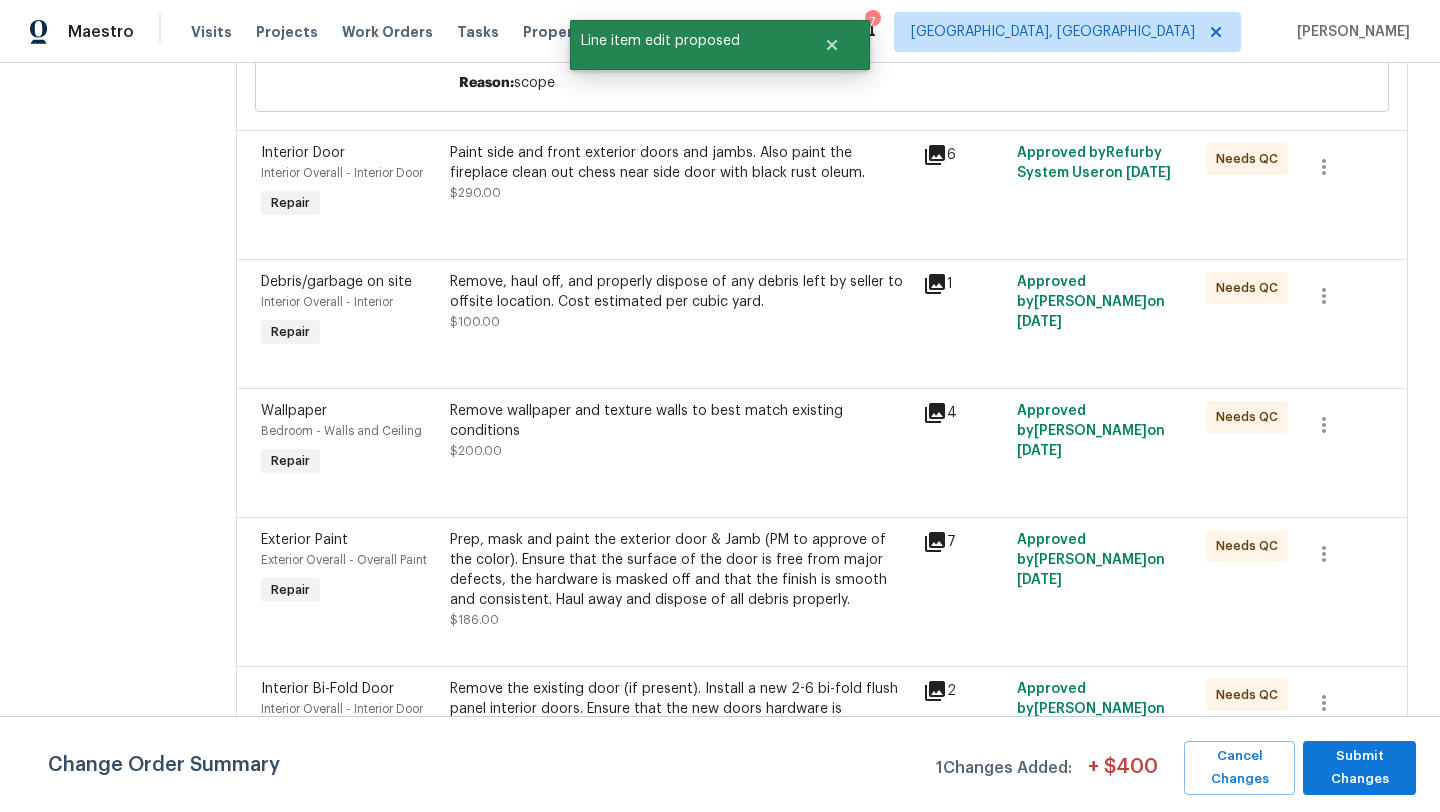 scroll, scrollTop: 0, scrollLeft: 0, axis: both 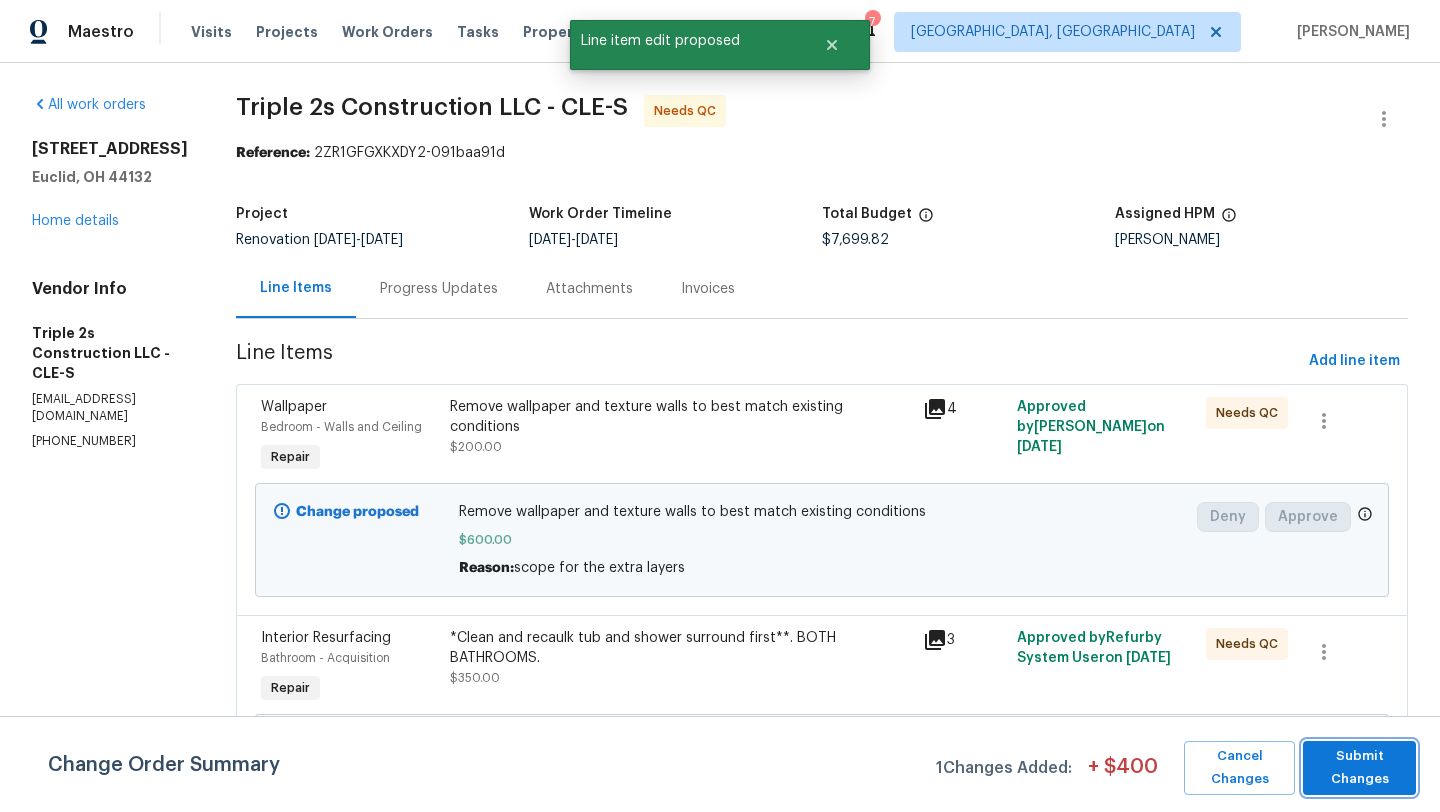 click on "Submit Changes" at bounding box center [1359, 768] 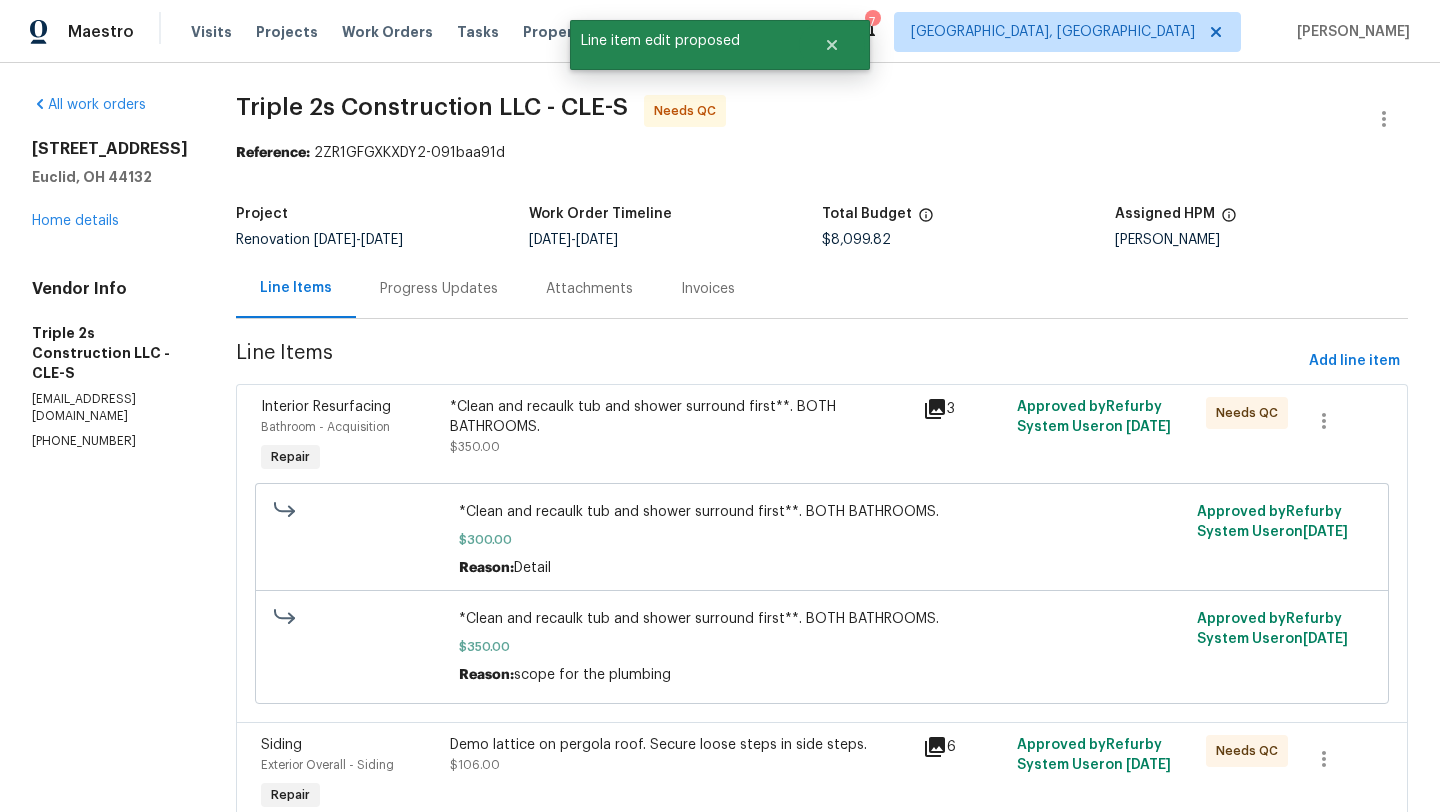 click on "Progress Updates" at bounding box center [439, 289] 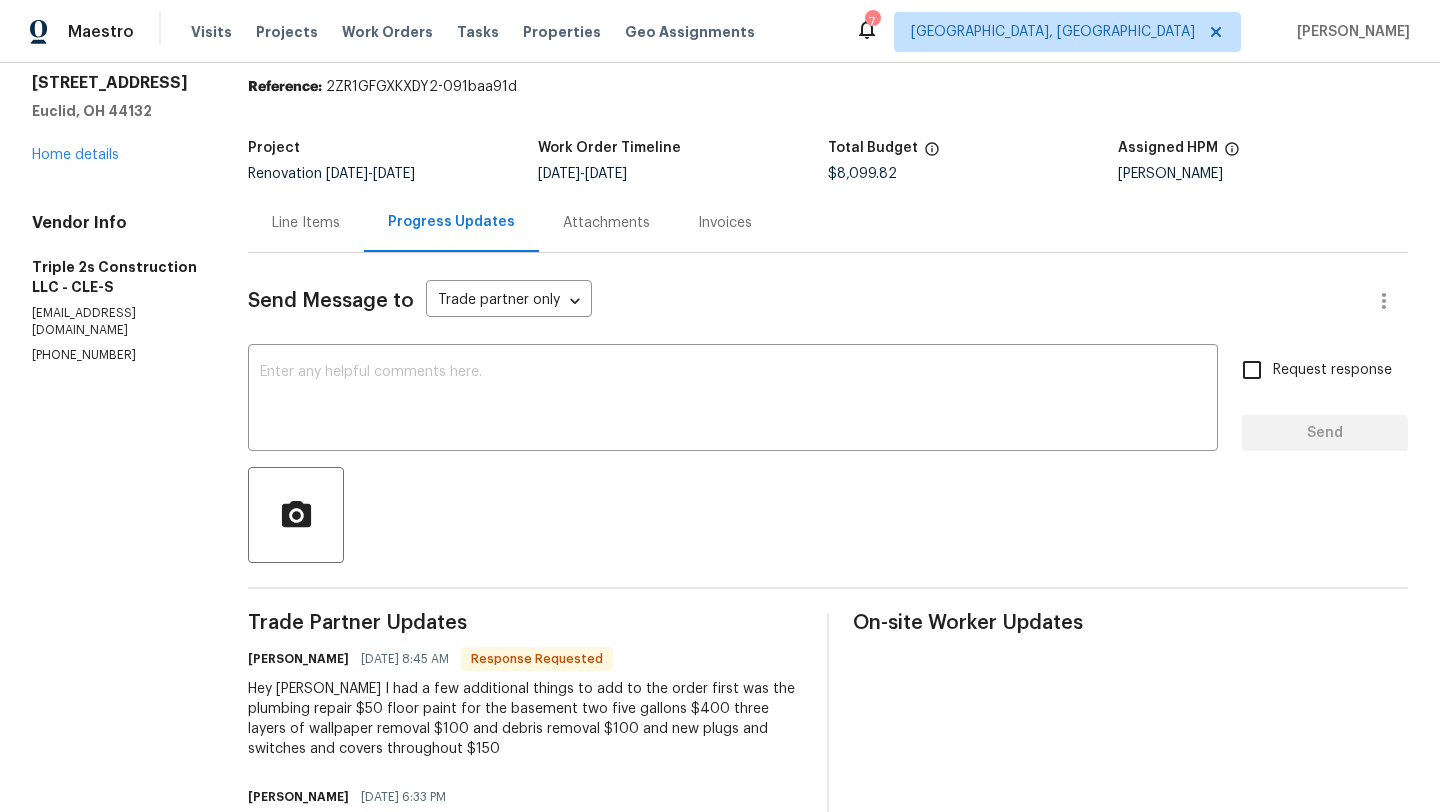 scroll, scrollTop: 82, scrollLeft: 0, axis: vertical 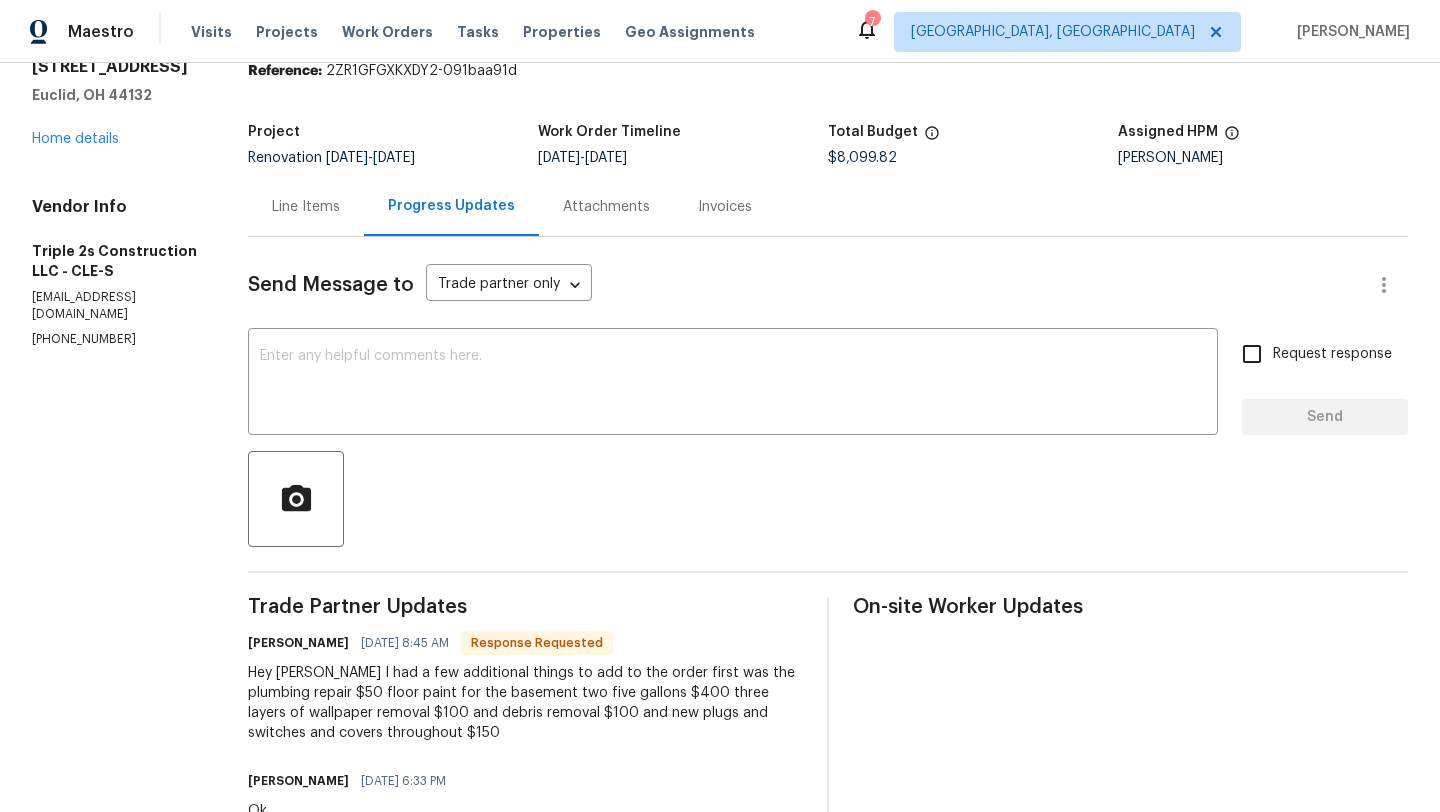 click on "Line Items" at bounding box center (306, 207) 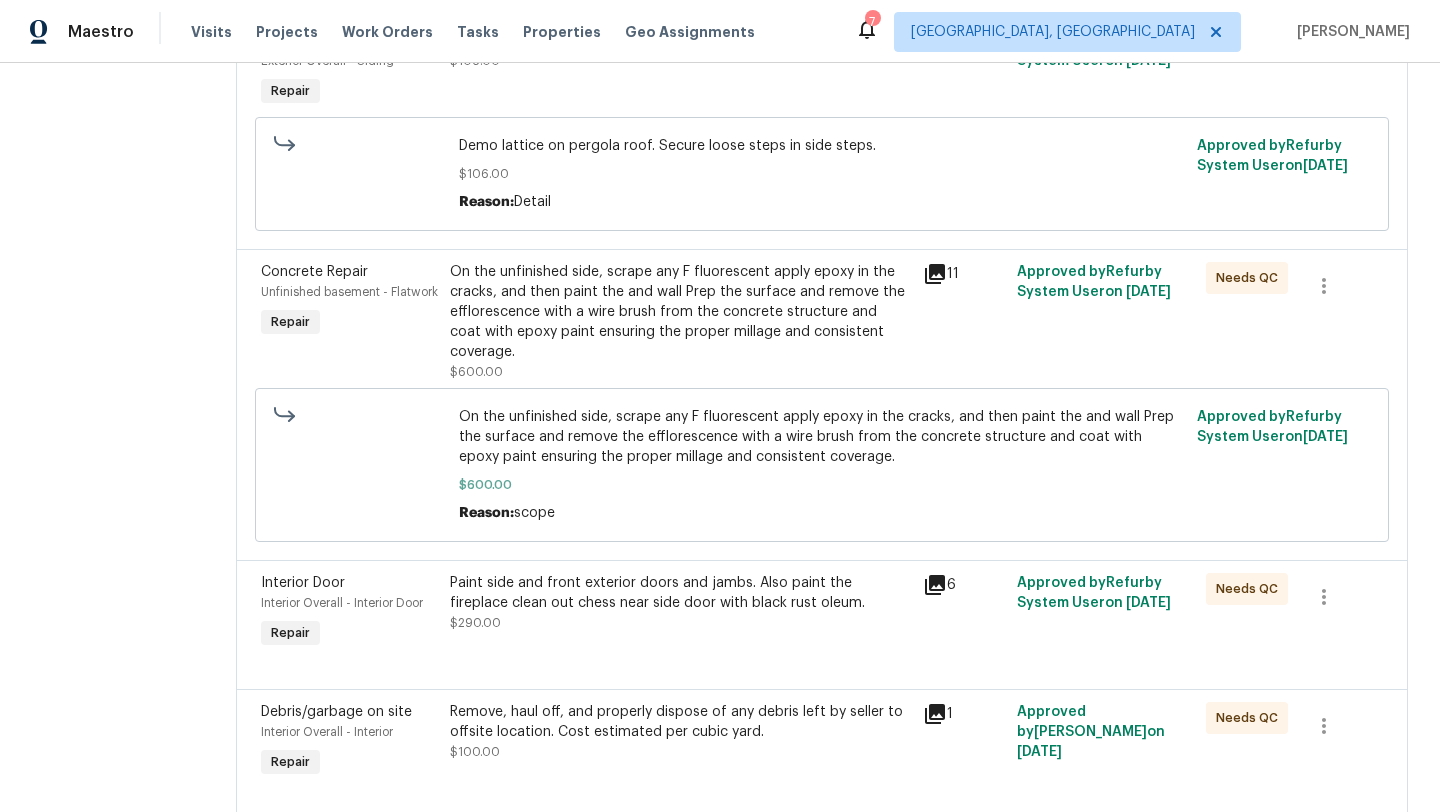 scroll, scrollTop: 998, scrollLeft: 0, axis: vertical 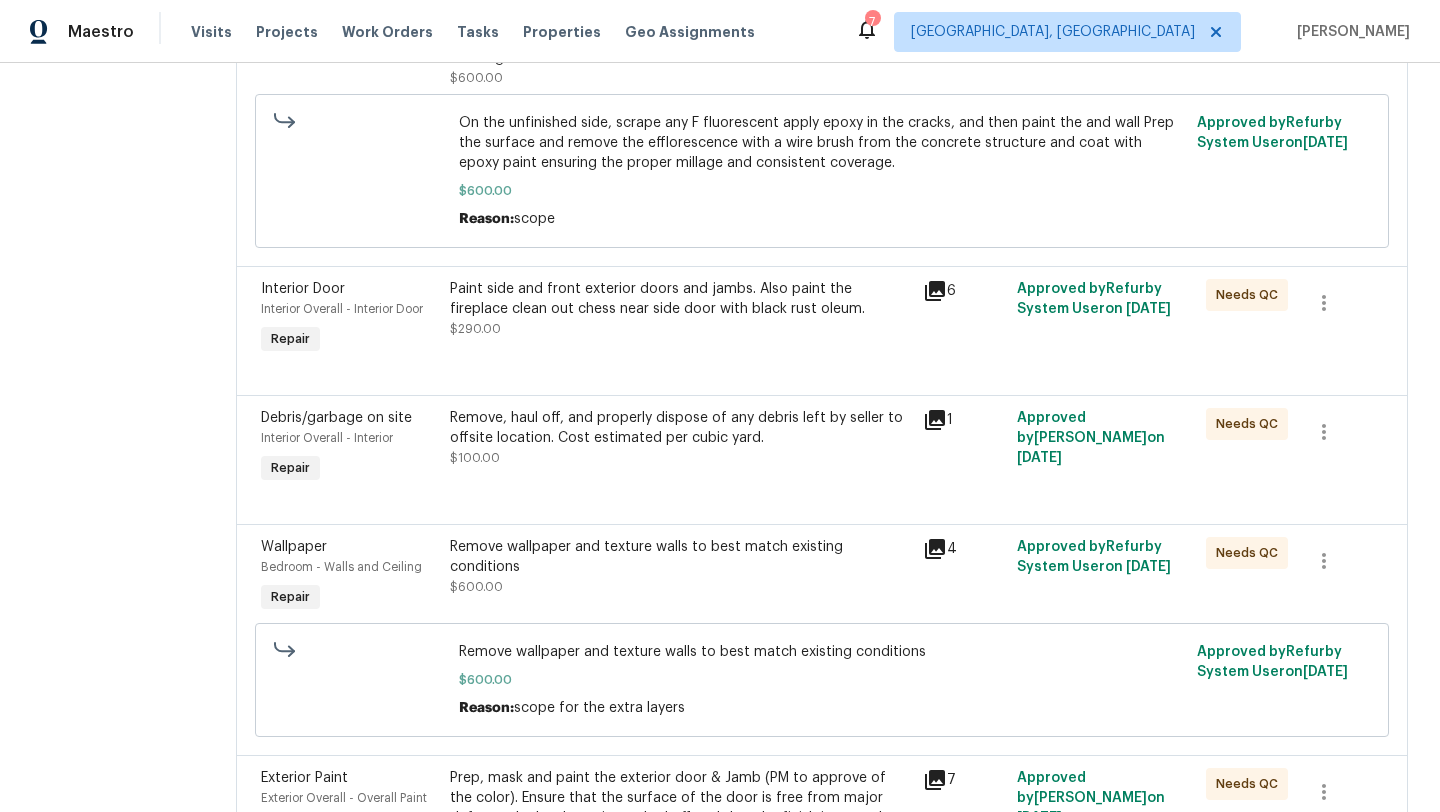 click on "Remove, haul off, and properly dispose of any debris left by seller to offsite location. Cost estimated per cubic yard." at bounding box center [680, 428] 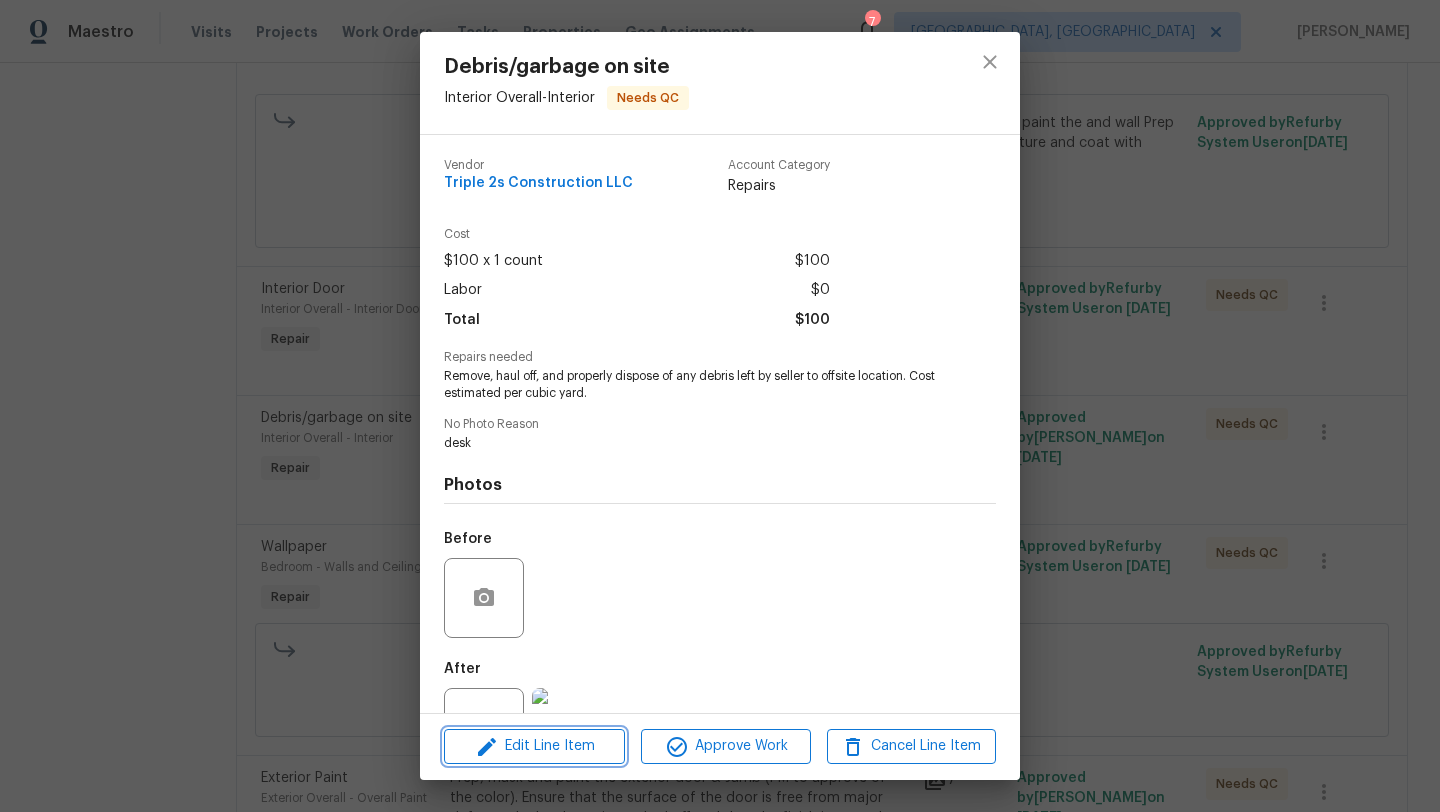 click on "Edit Line Item" at bounding box center (534, 746) 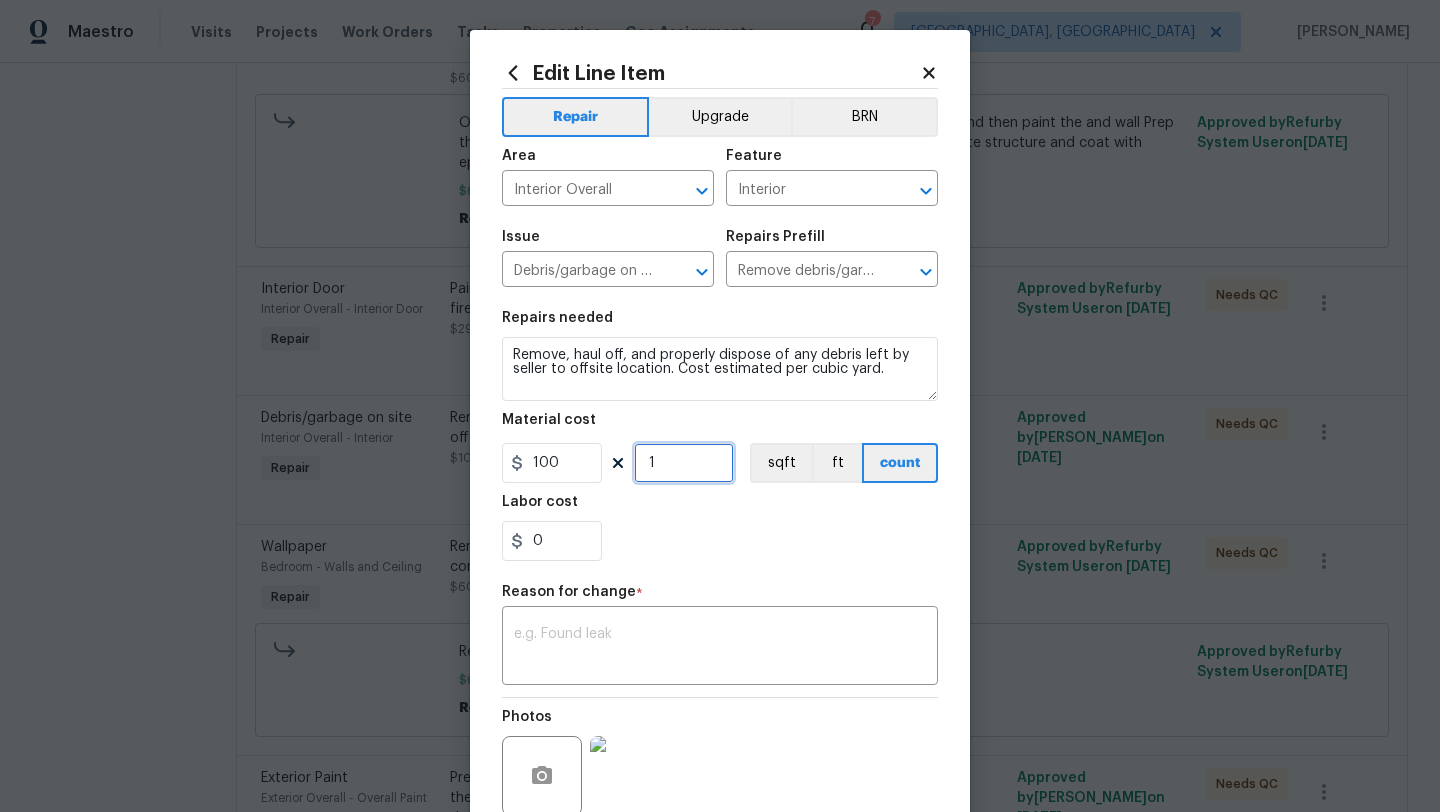 click on "1" at bounding box center (684, 463) 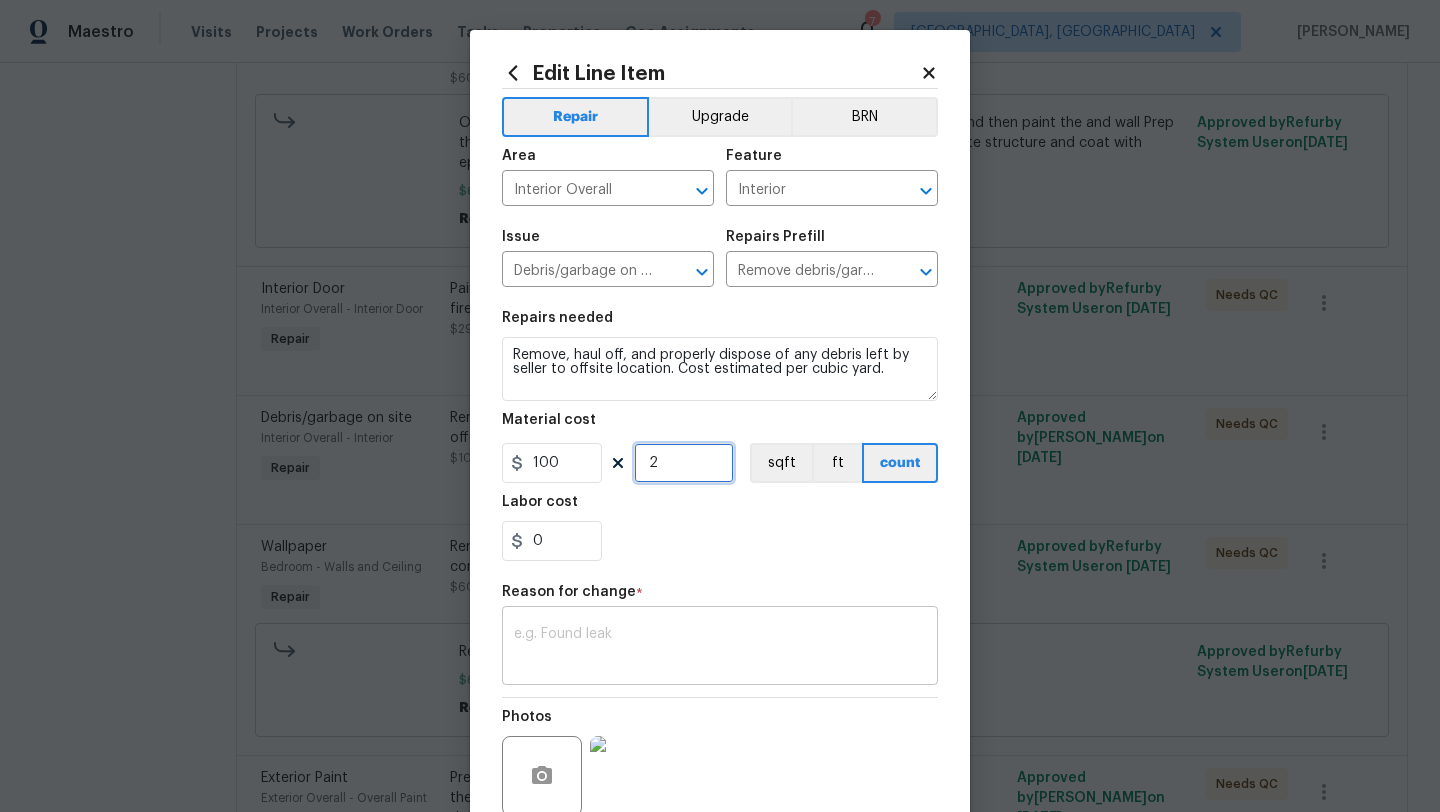type on "2" 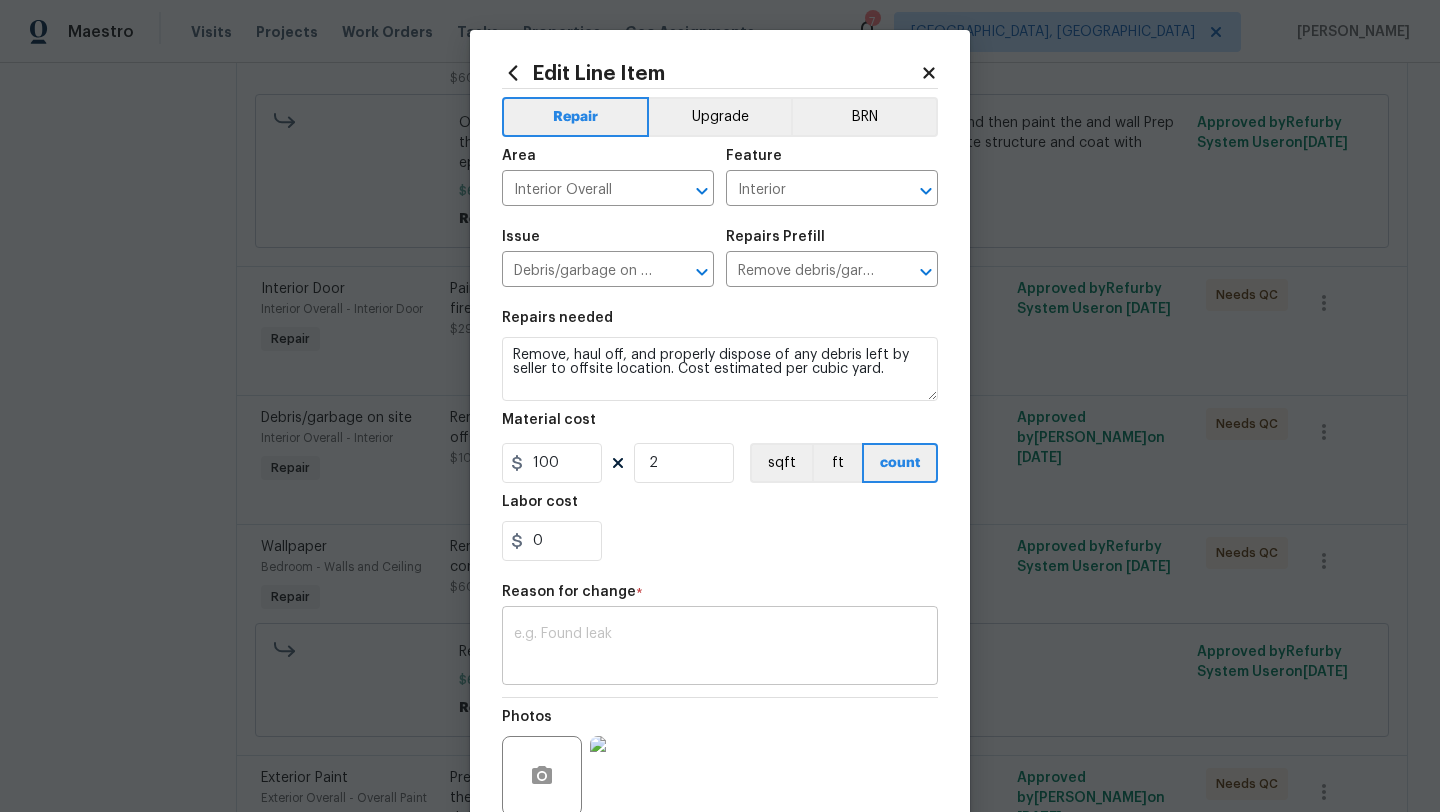 click on "x ​" at bounding box center [720, 648] 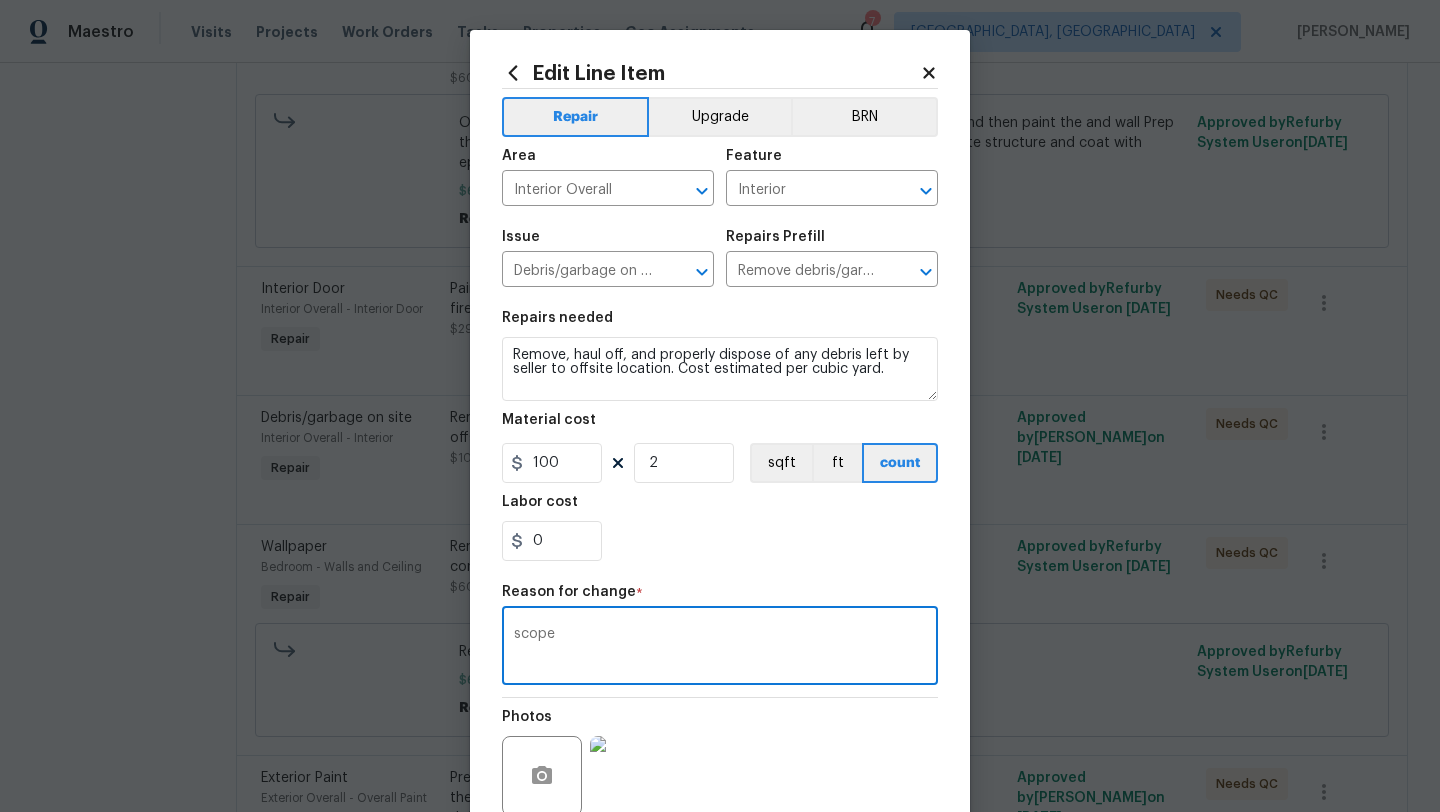scroll, scrollTop: 174, scrollLeft: 0, axis: vertical 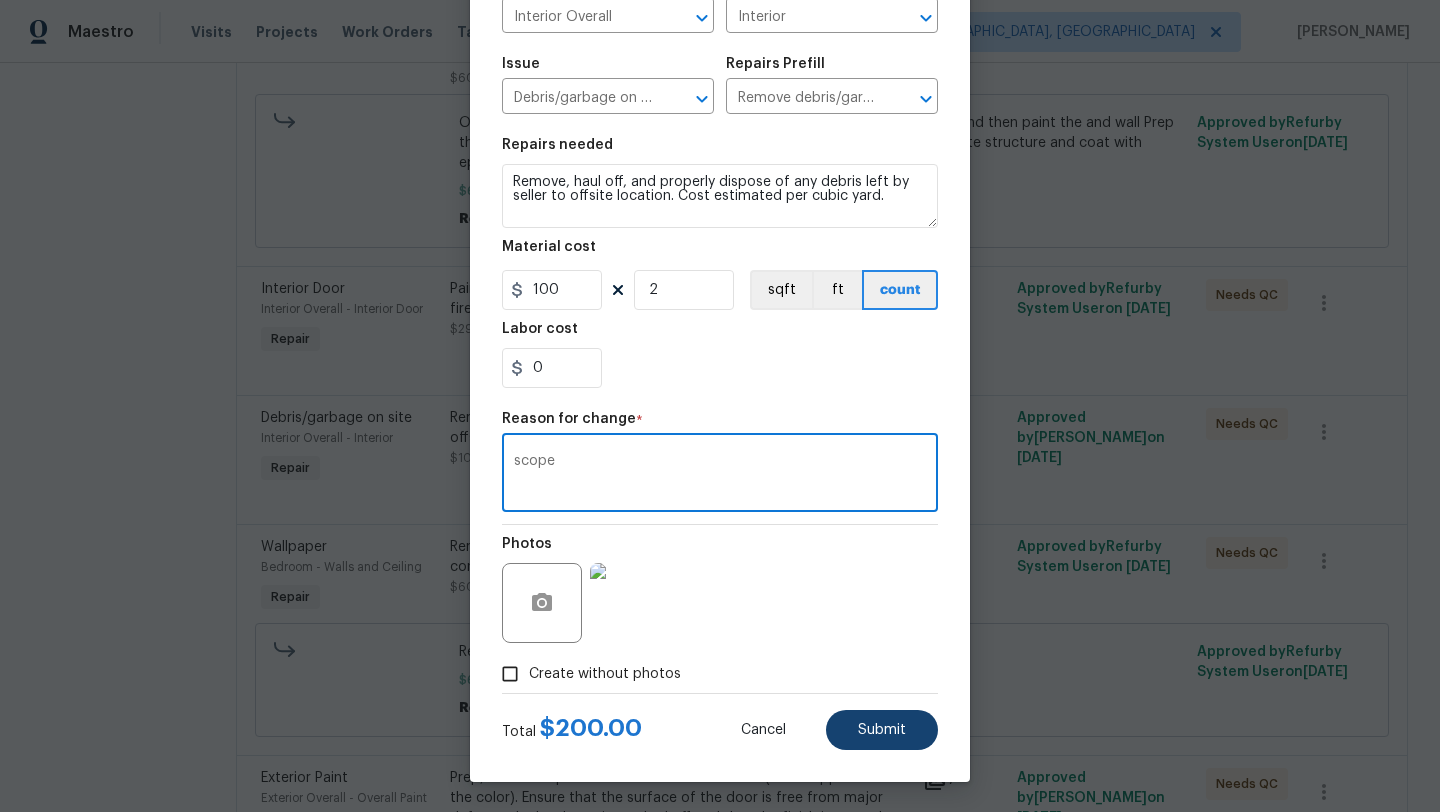 type on "scope" 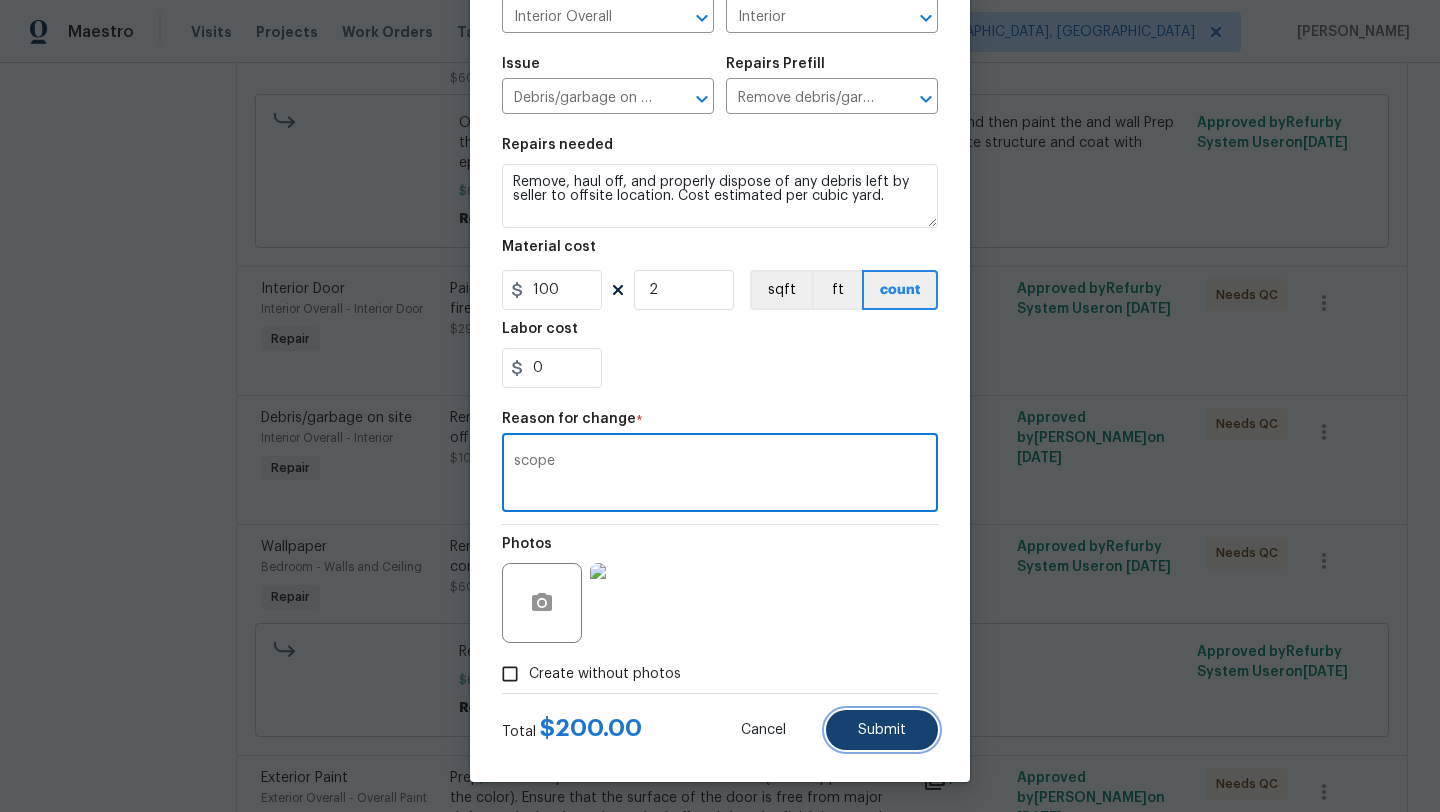 click on "Submit" at bounding box center (882, 730) 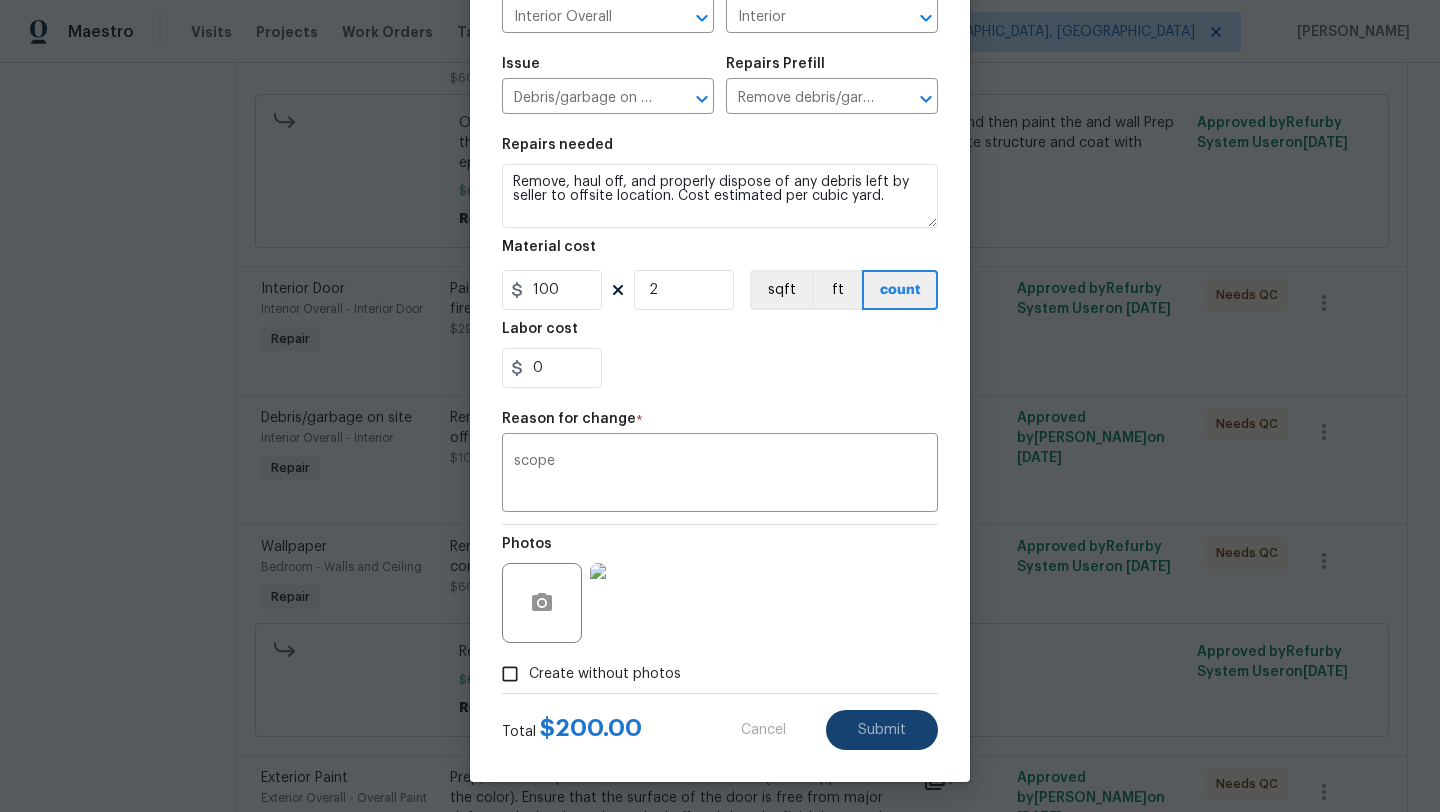 type on "1" 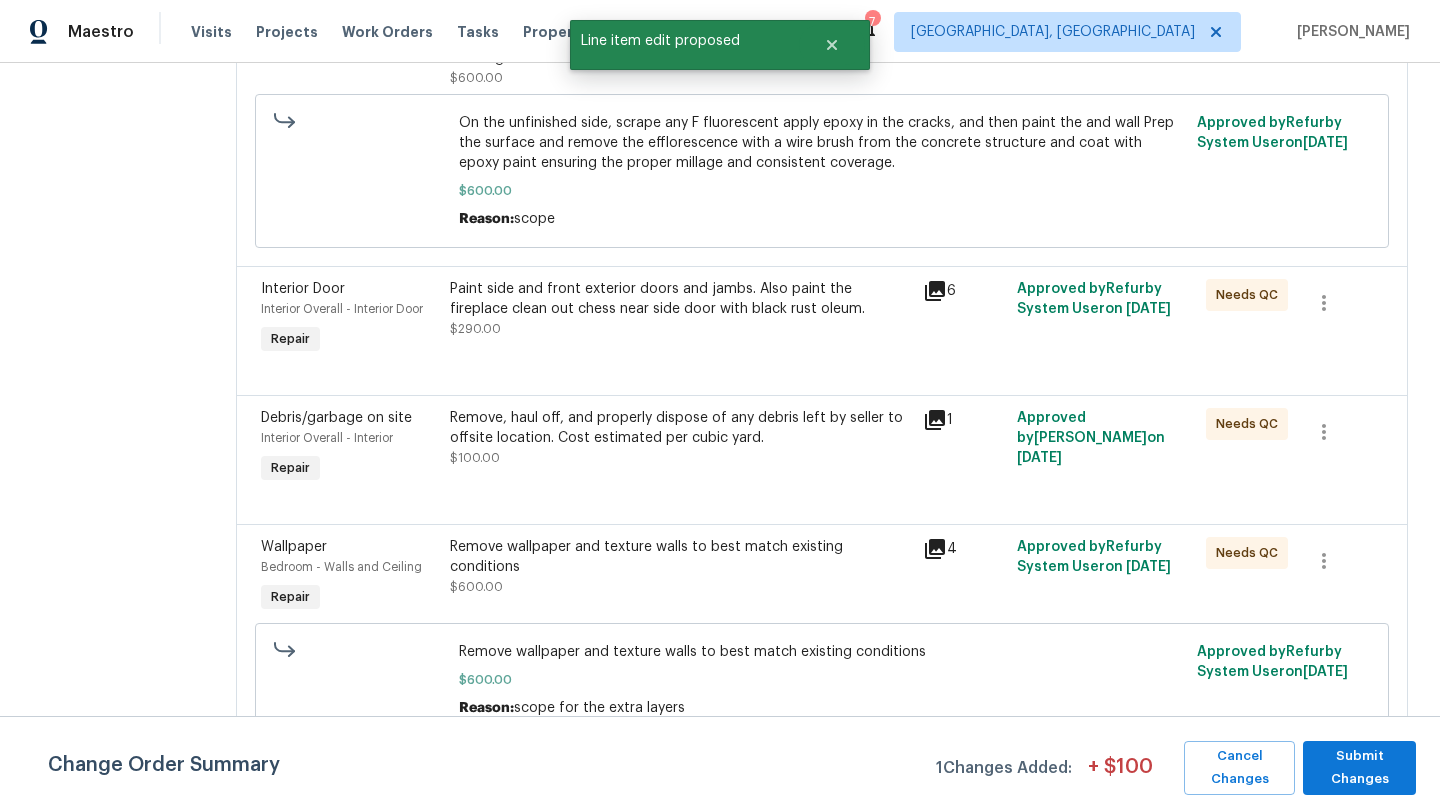 scroll, scrollTop: 0, scrollLeft: 0, axis: both 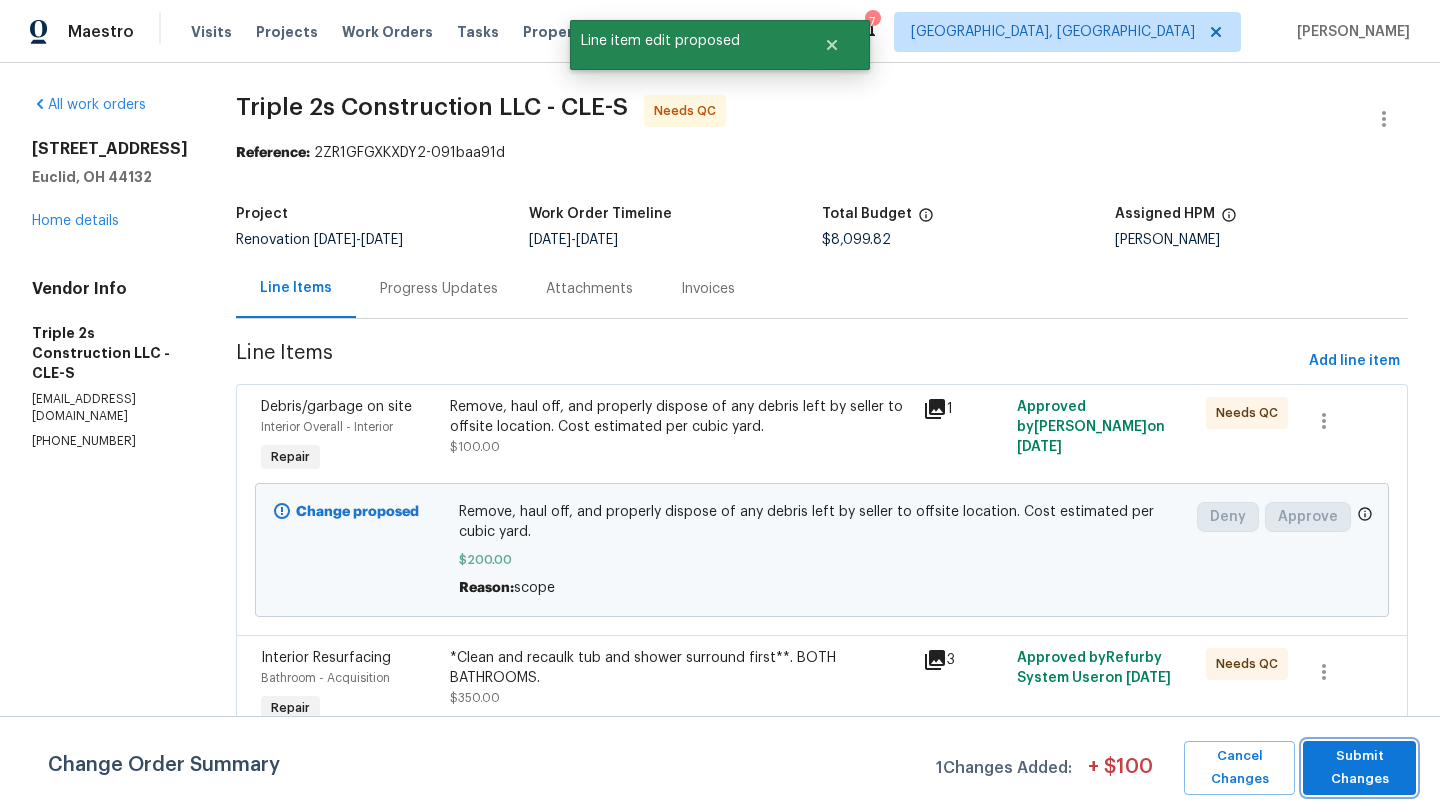 click on "Submit Changes" at bounding box center [1359, 768] 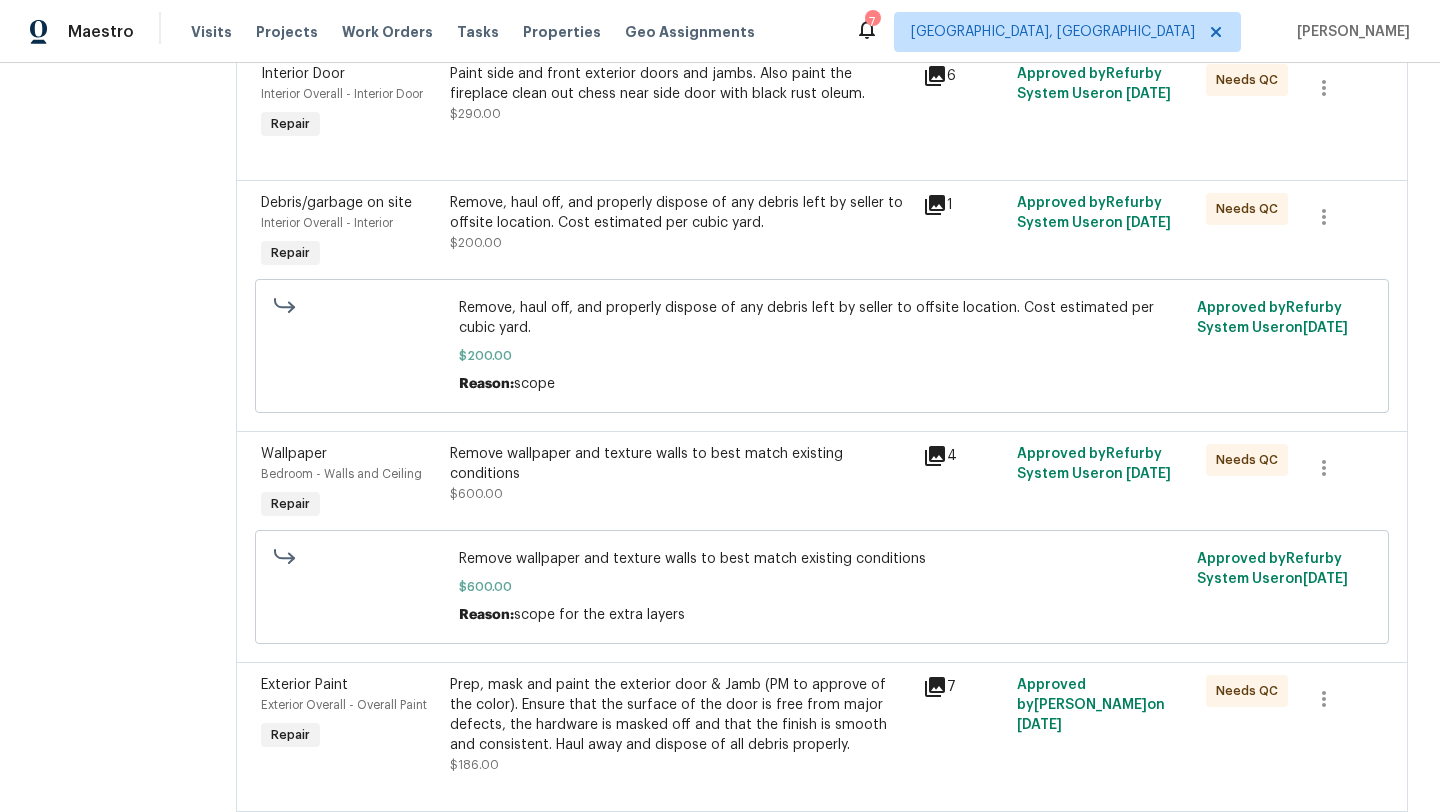 scroll, scrollTop: 1215, scrollLeft: 0, axis: vertical 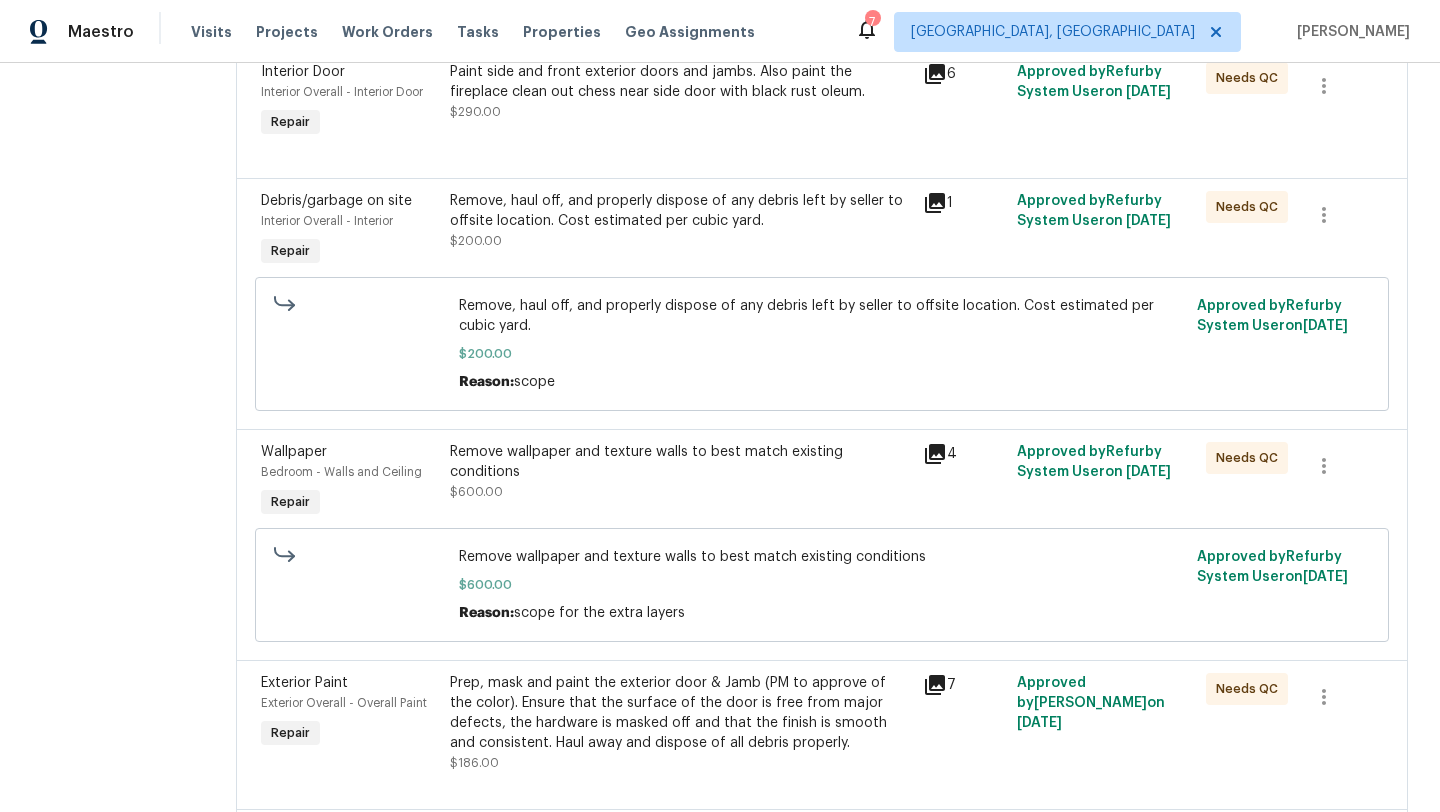 click on "Remove wallpaper and texture walls to best match existing conditions" at bounding box center [680, 462] 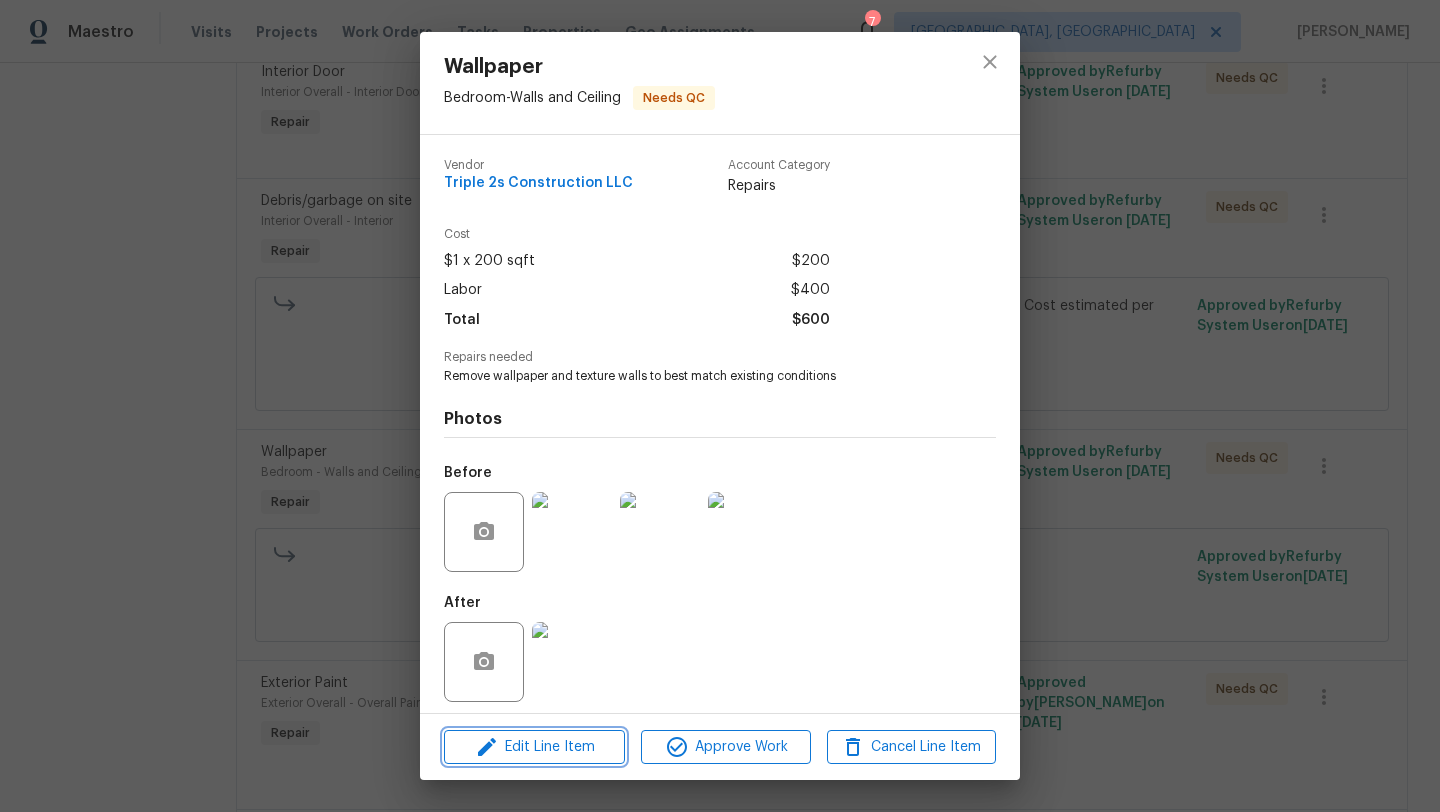 click on "Edit Line Item" at bounding box center [534, 747] 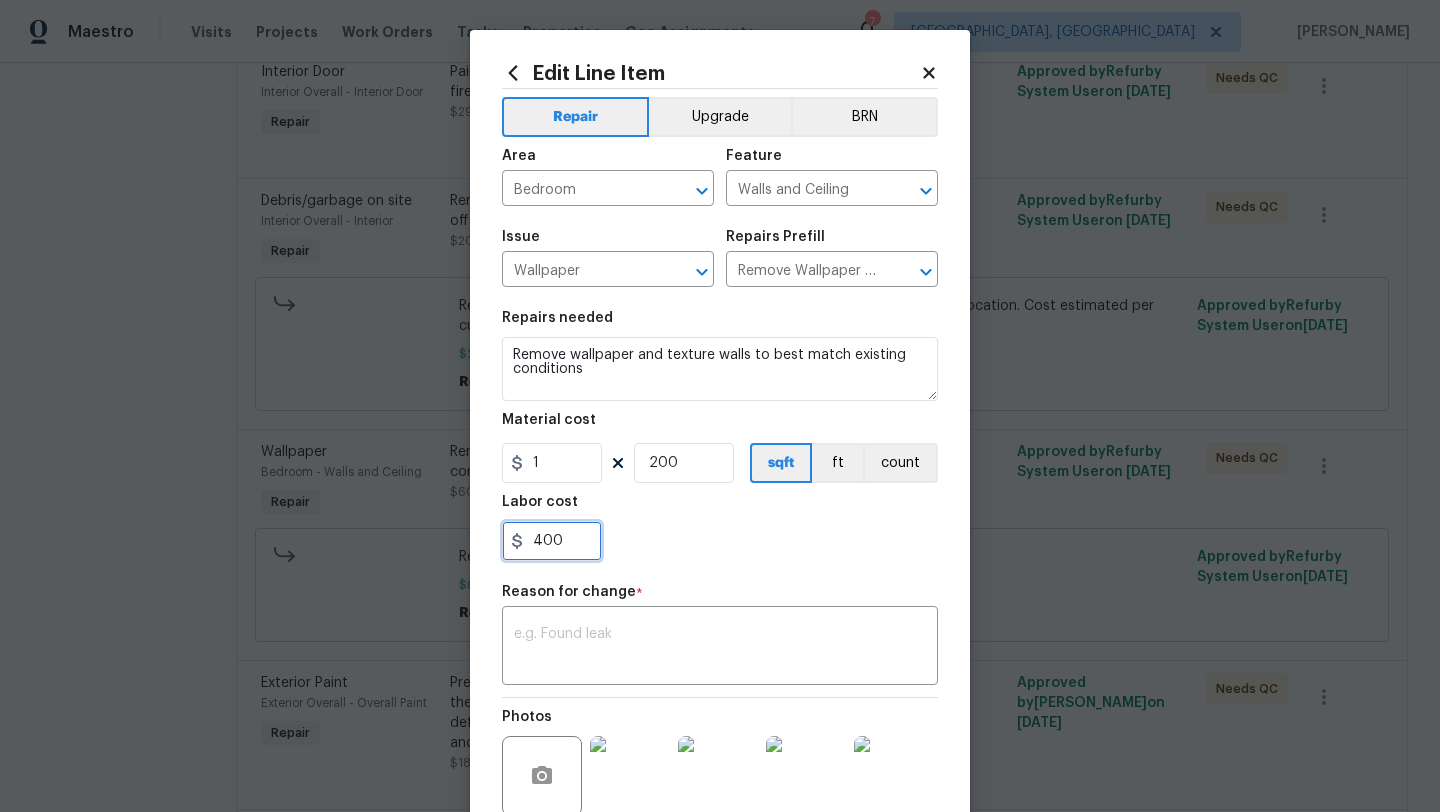 click on "400" at bounding box center [552, 541] 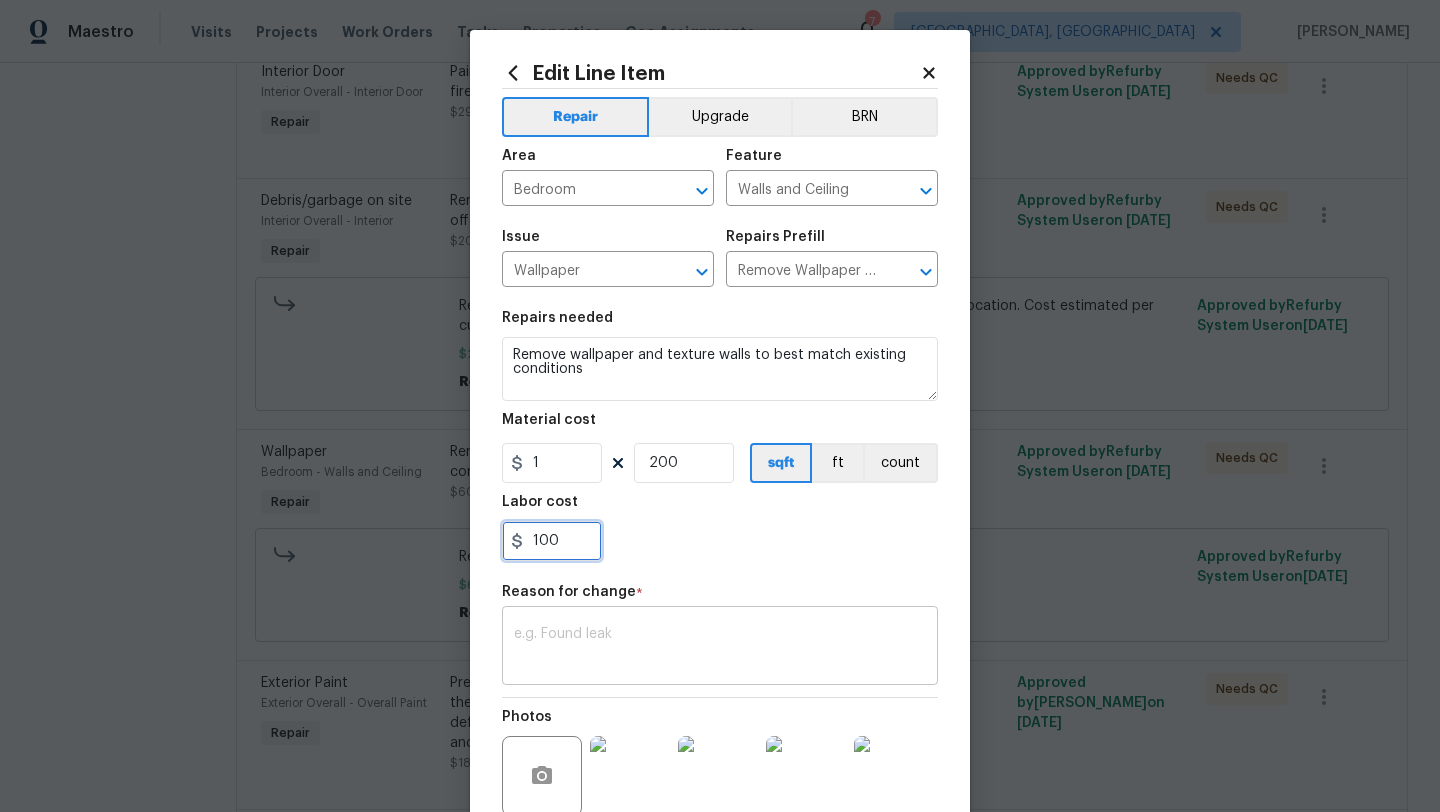 type on "100" 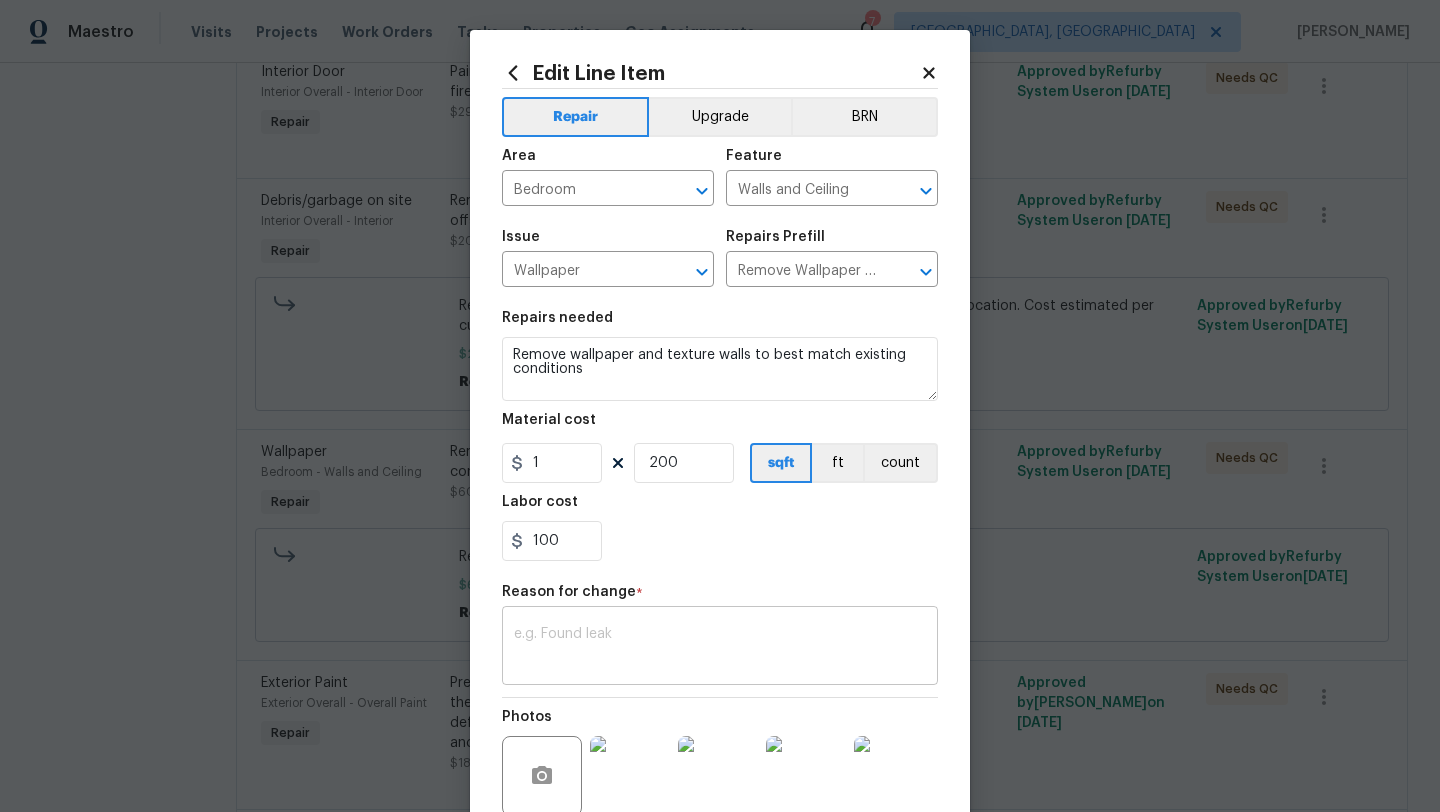 click at bounding box center (720, 648) 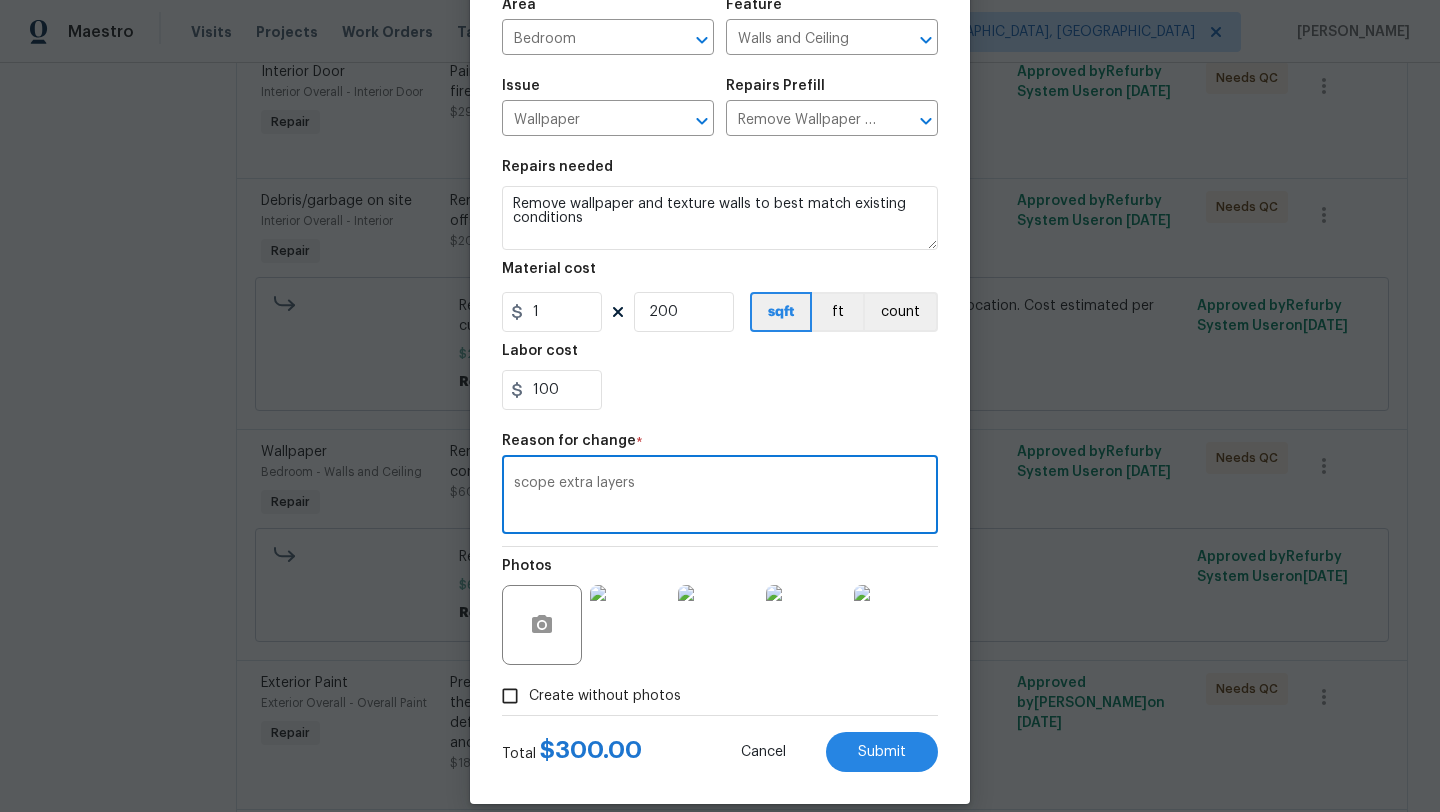 scroll, scrollTop: 174, scrollLeft: 0, axis: vertical 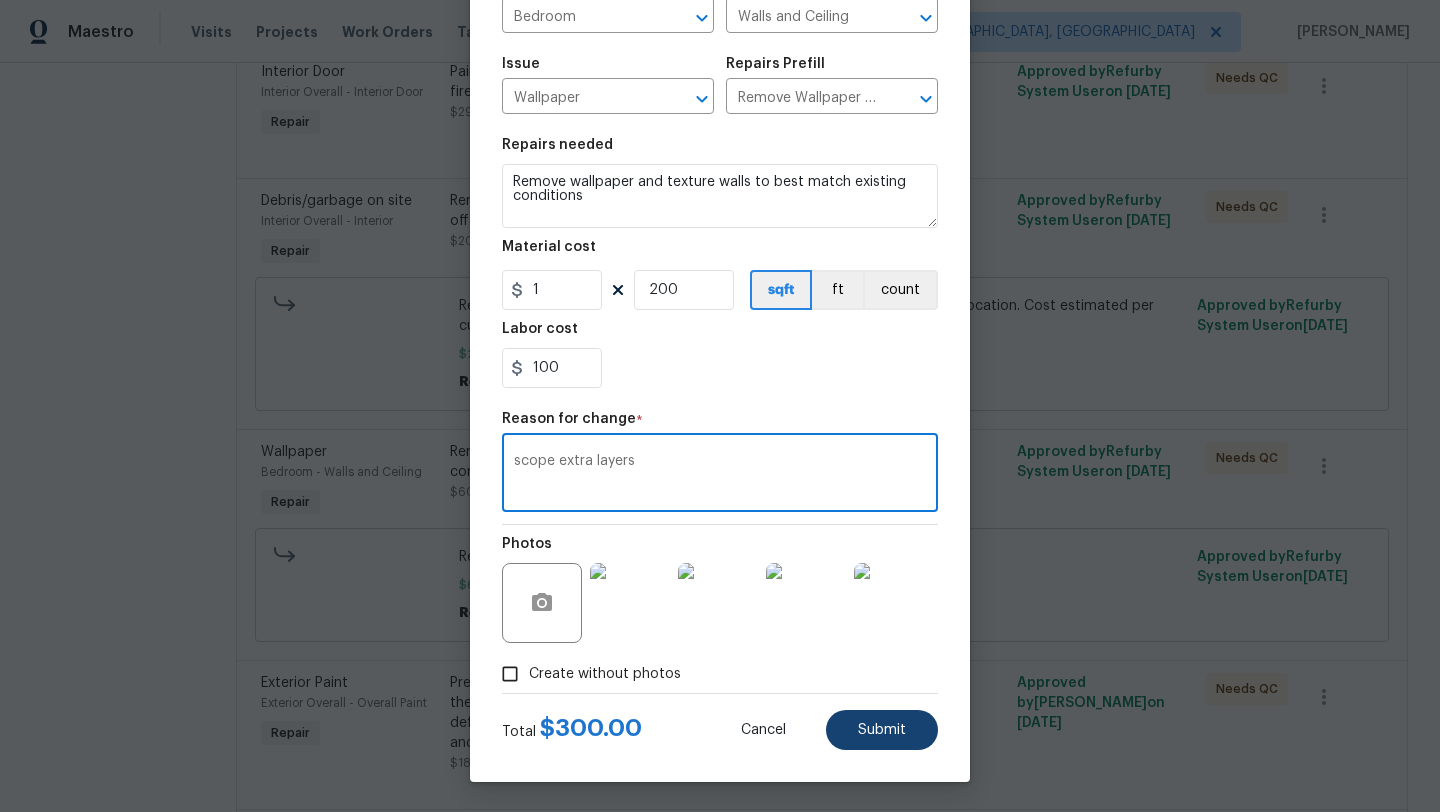 type on "scope extra layers" 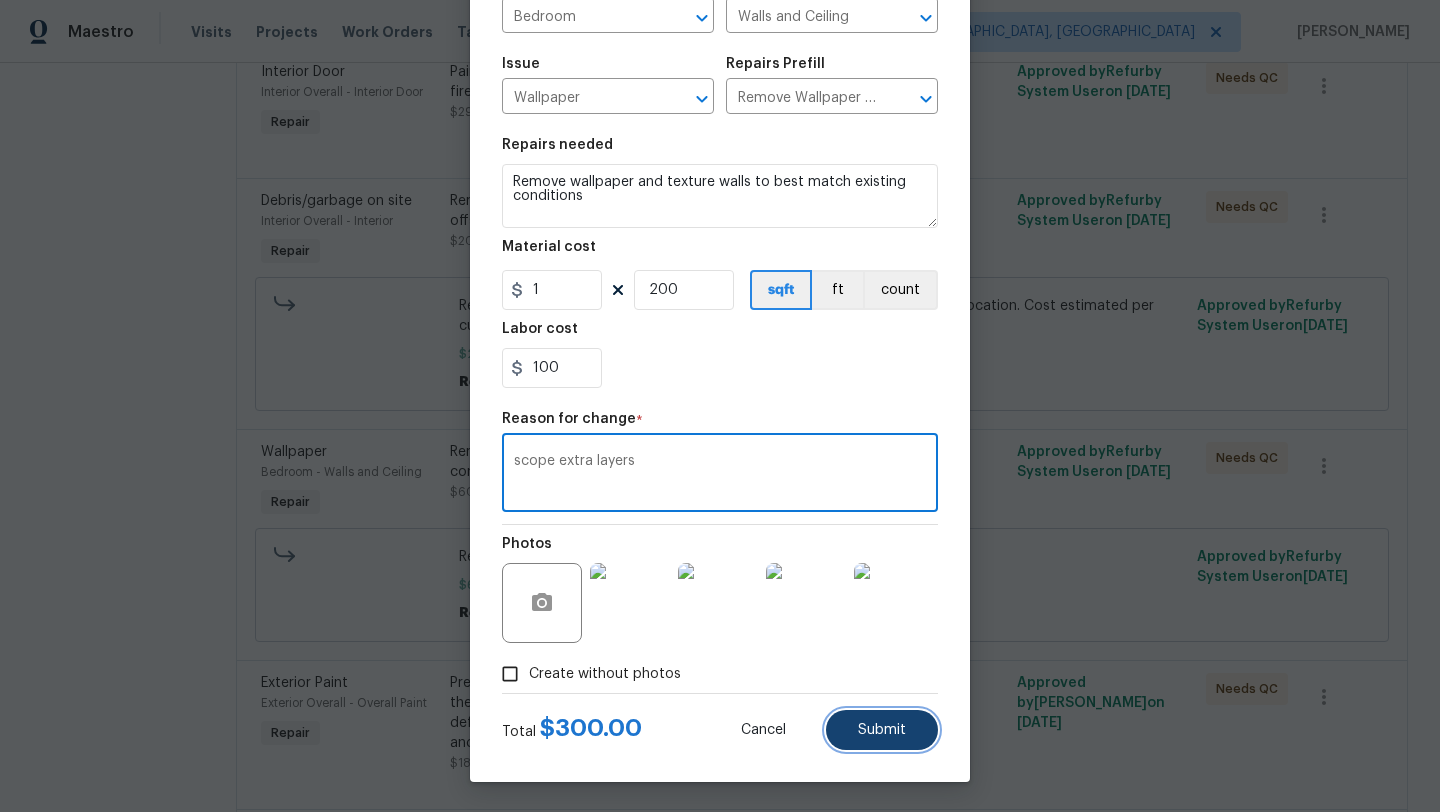 click on "Submit" at bounding box center [882, 730] 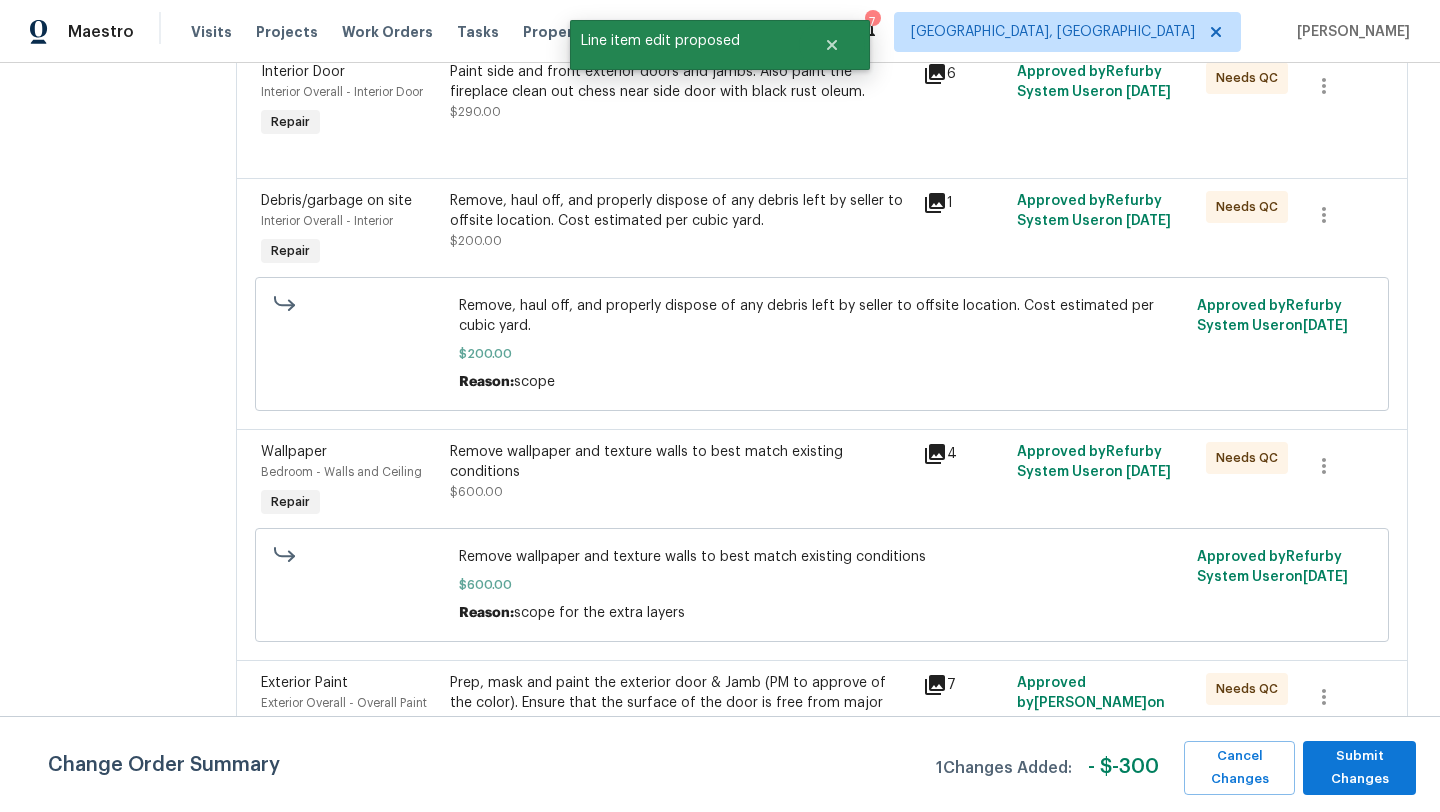 scroll, scrollTop: 0, scrollLeft: 0, axis: both 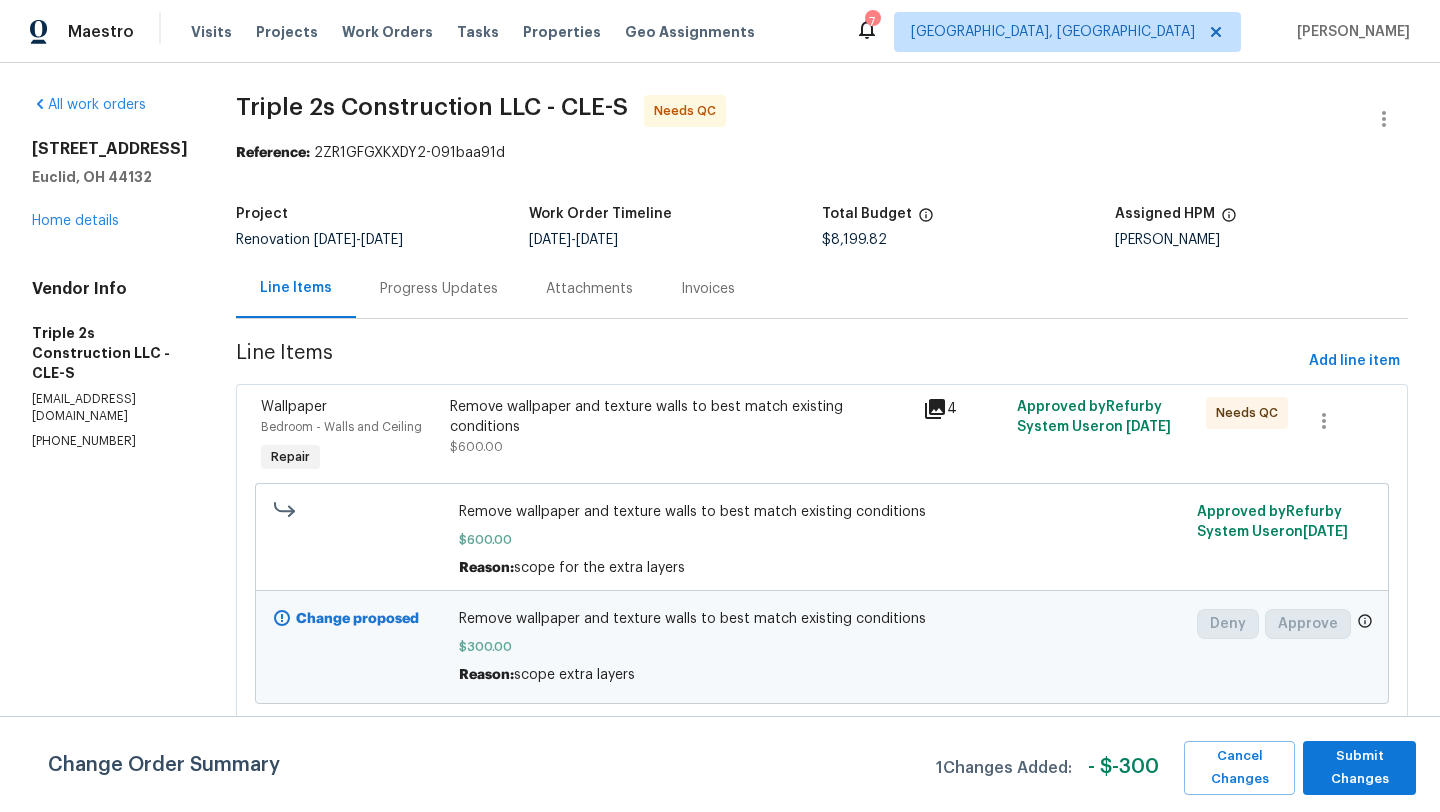 click on "754 E 256th St Euclid, OH 44132 Home details" at bounding box center (110, 185) 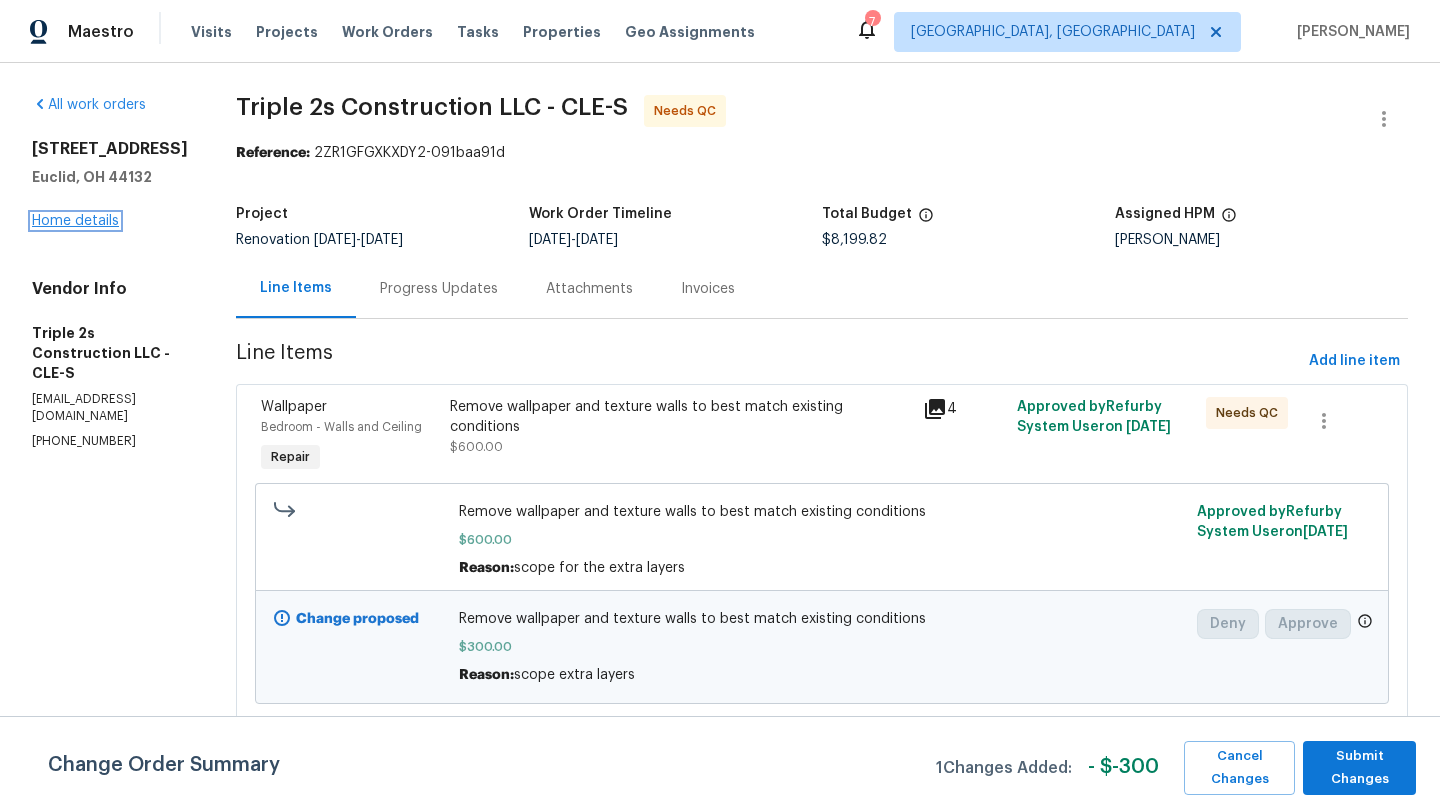 click on "Home details" at bounding box center (75, 221) 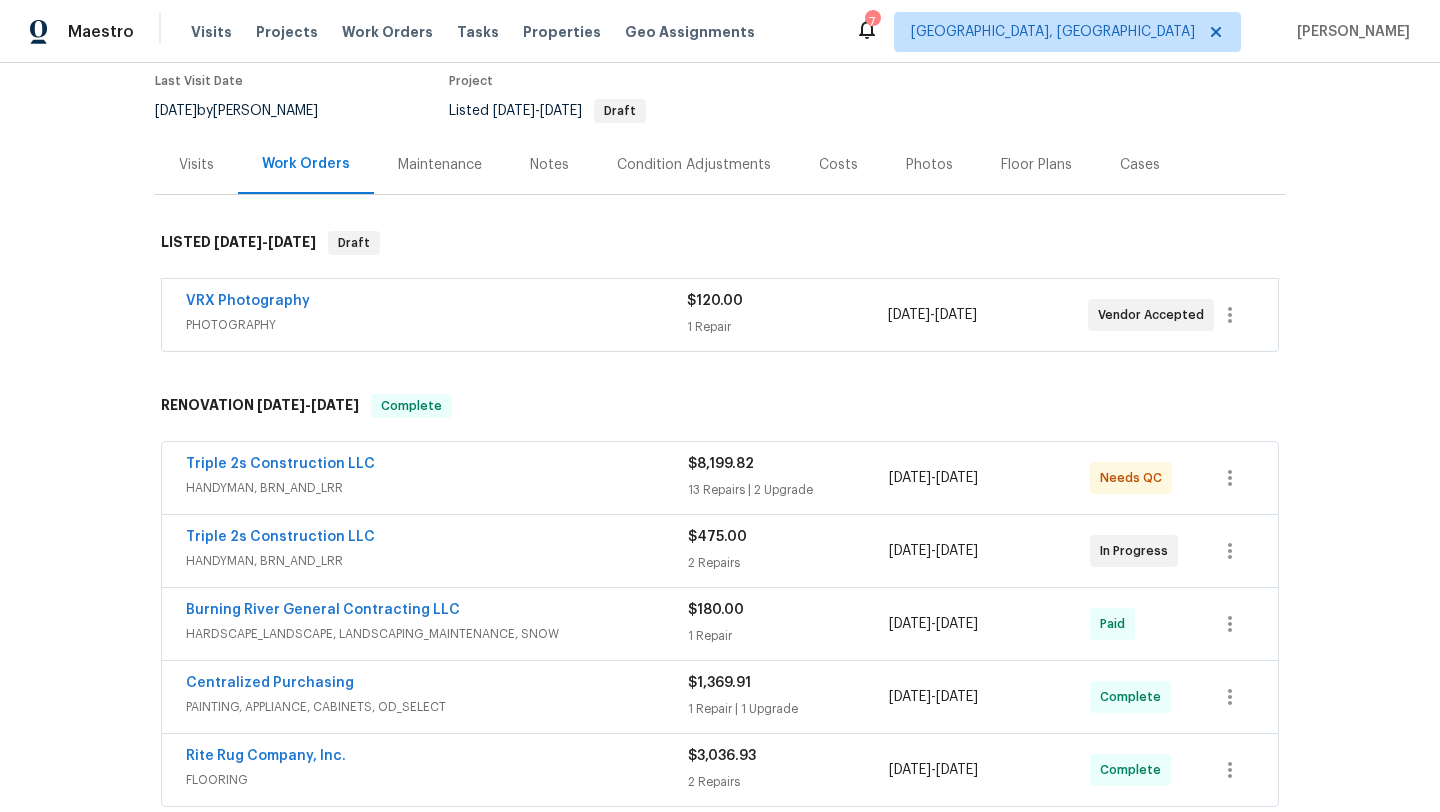 scroll, scrollTop: 195, scrollLeft: 0, axis: vertical 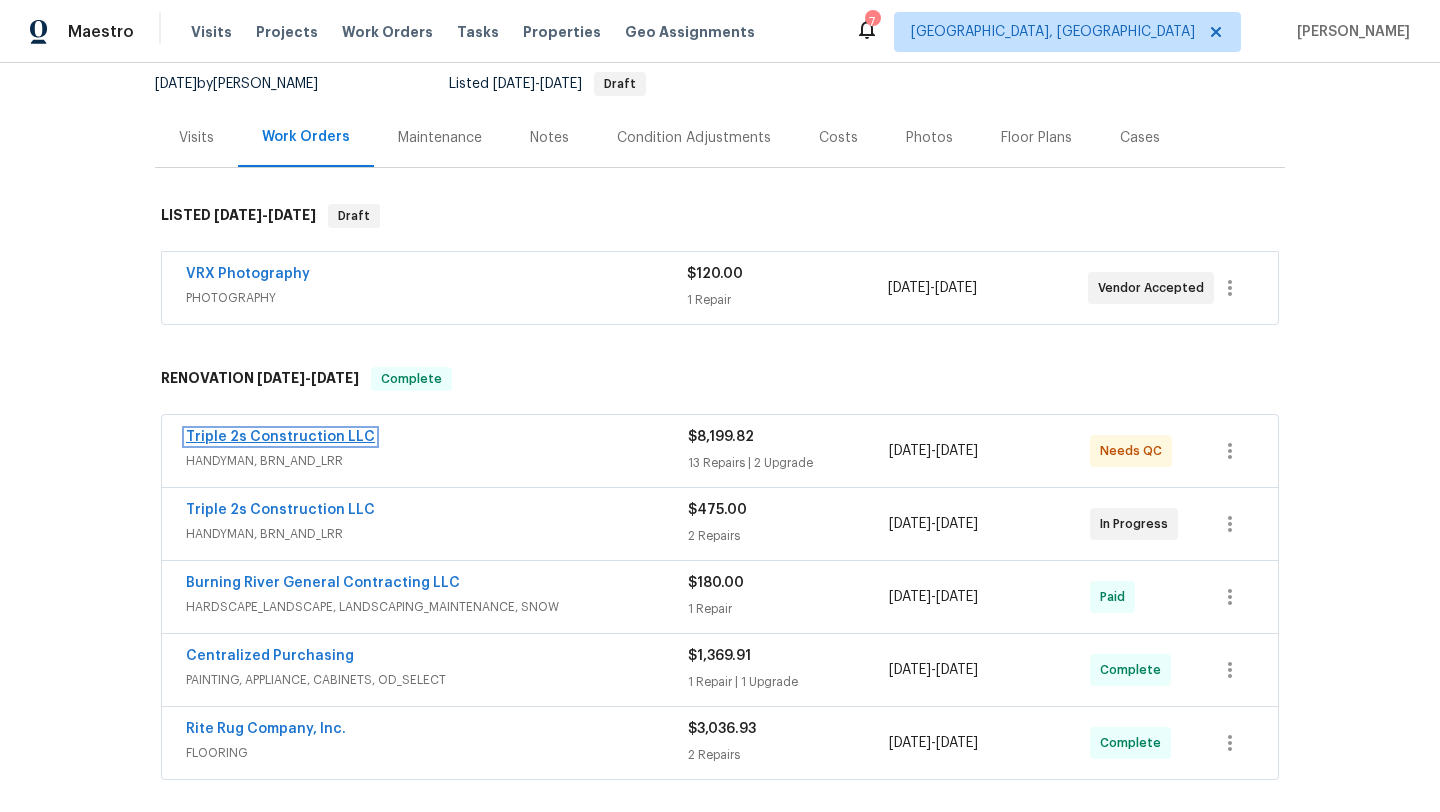 click on "Triple 2s Construction LLC" at bounding box center (280, 437) 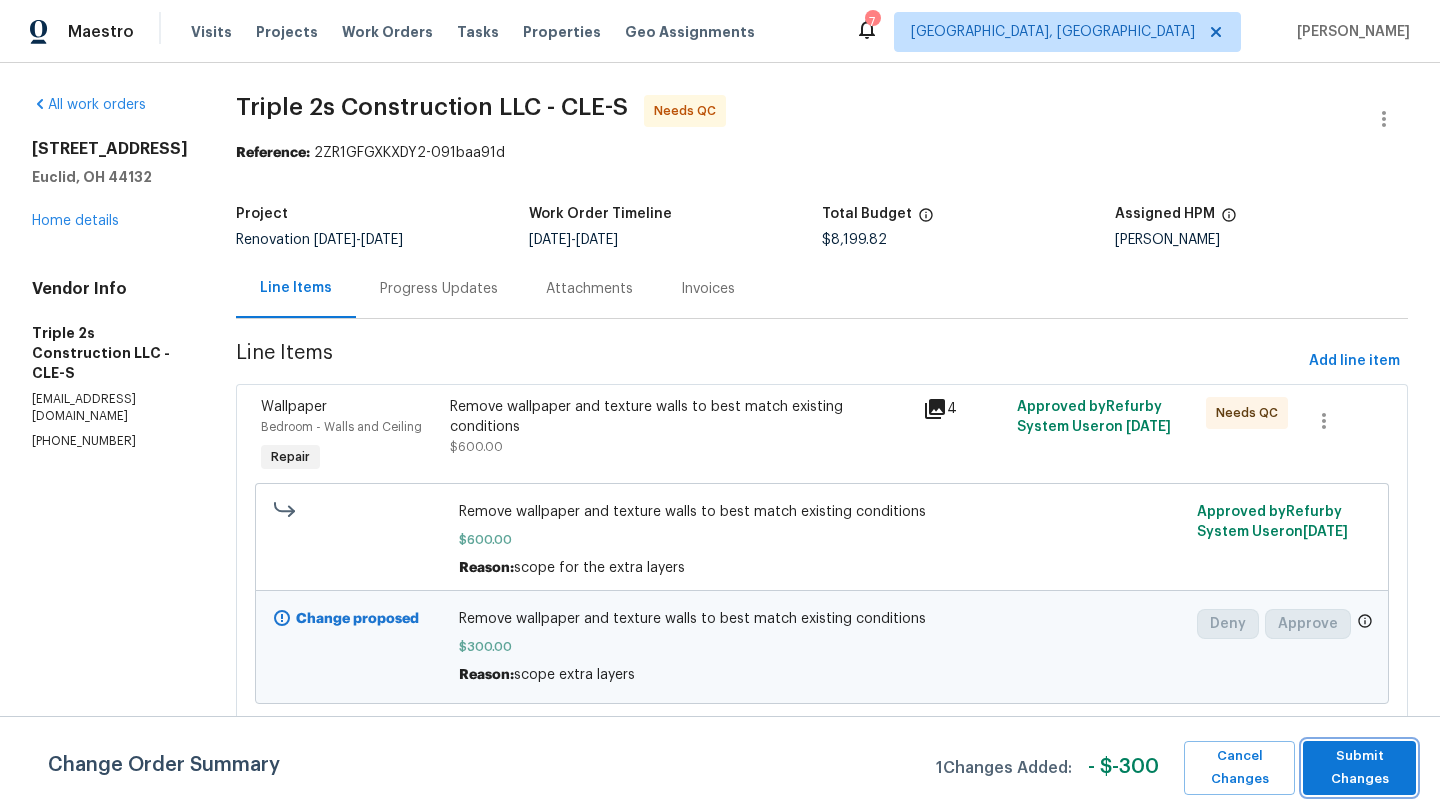 click on "Submit Changes" at bounding box center [1359, 768] 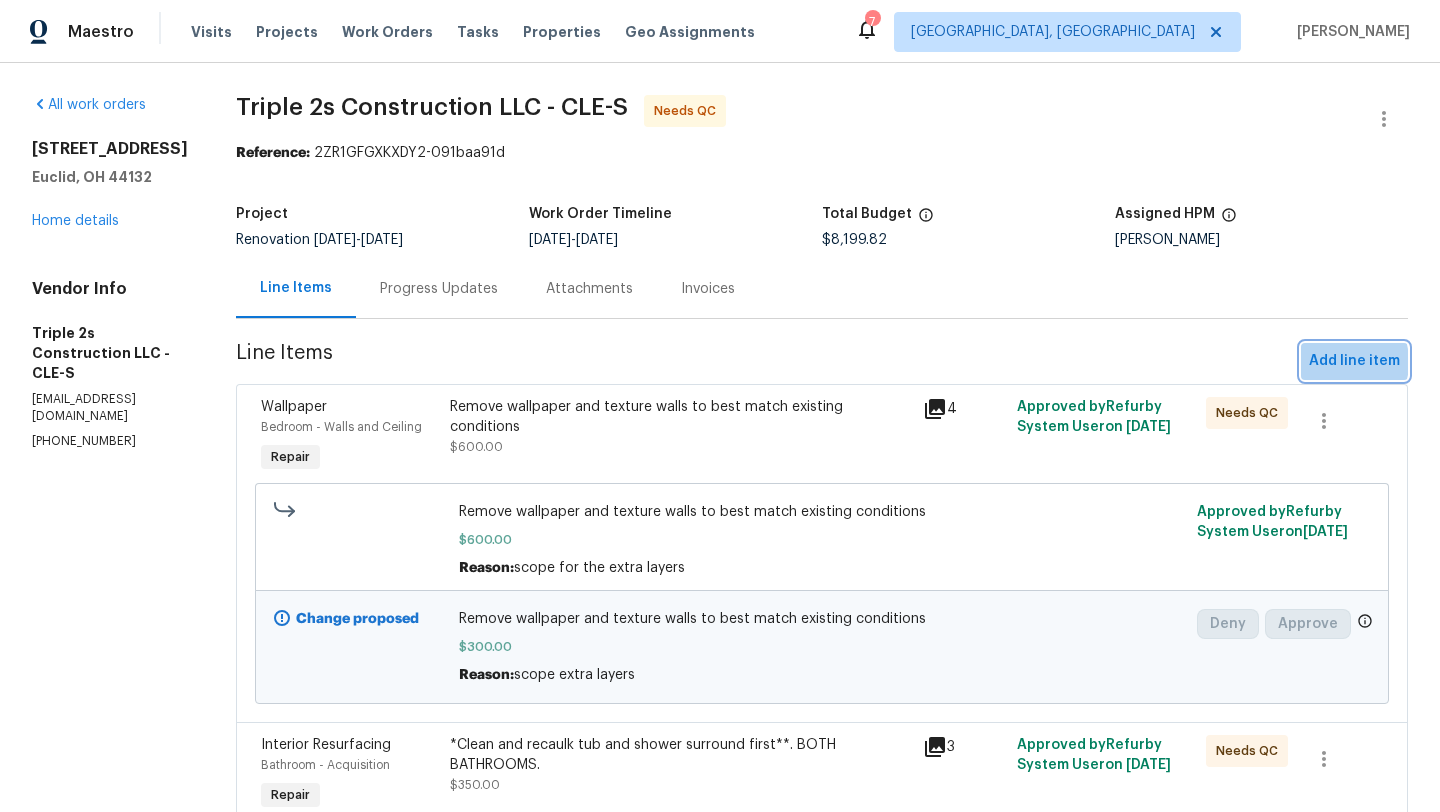 click on "Add line item" at bounding box center [1354, 361] 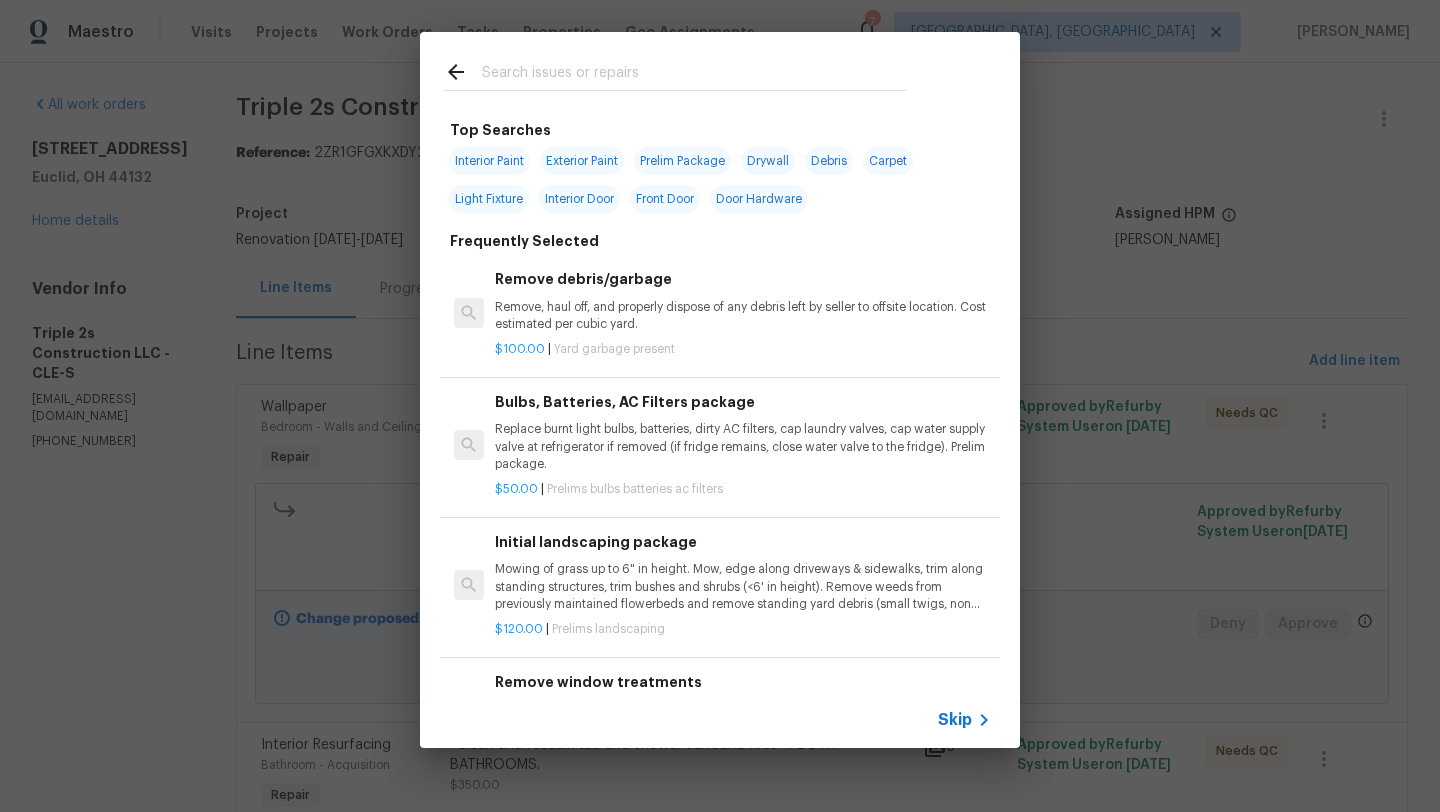 click at bounding box center [694, 75] 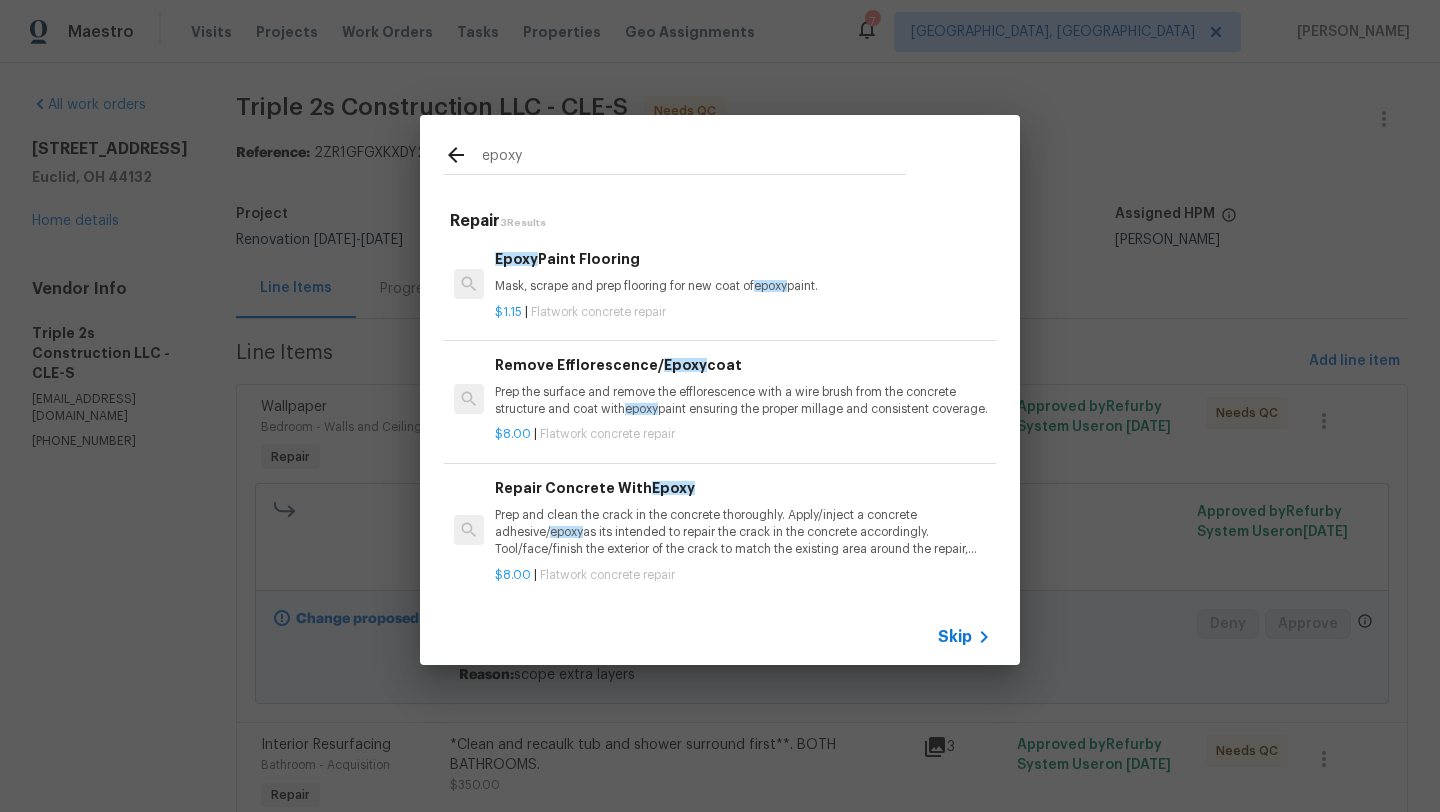 type on "epoxy" 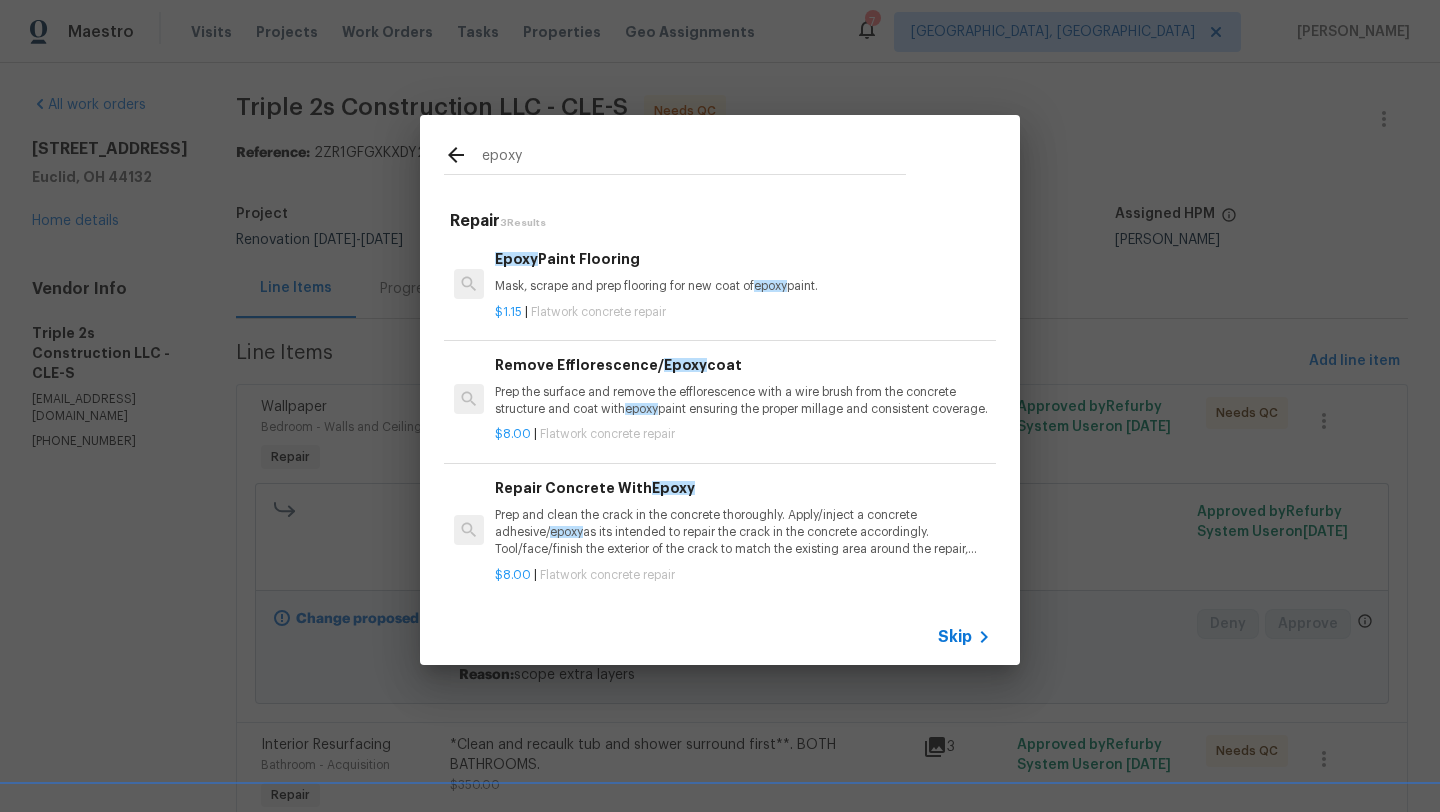 click on "Mask, scrape and prep flooring for new coat of  epoxy  paint." at bounding box center (743, 286) 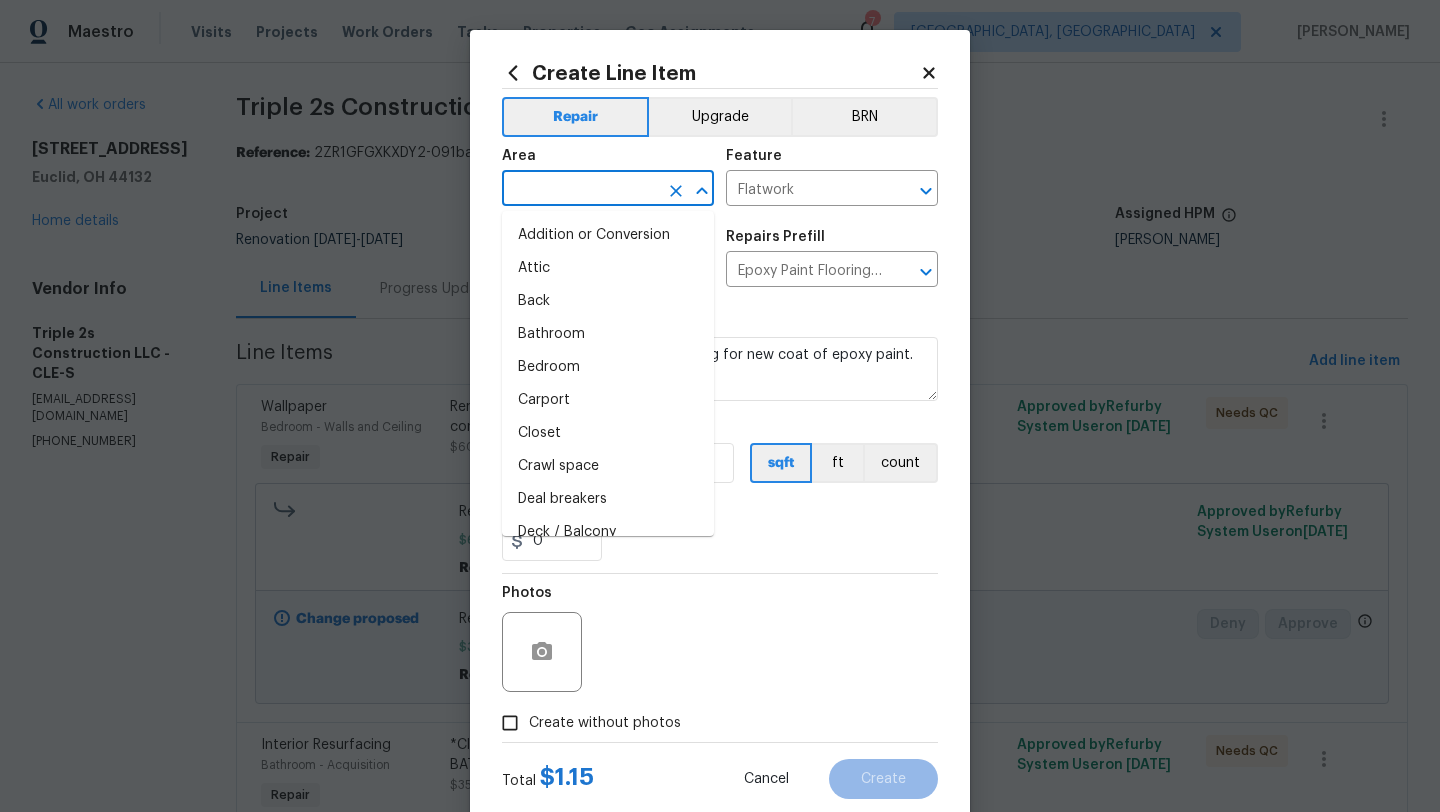 click at bounding box center (580, 190) 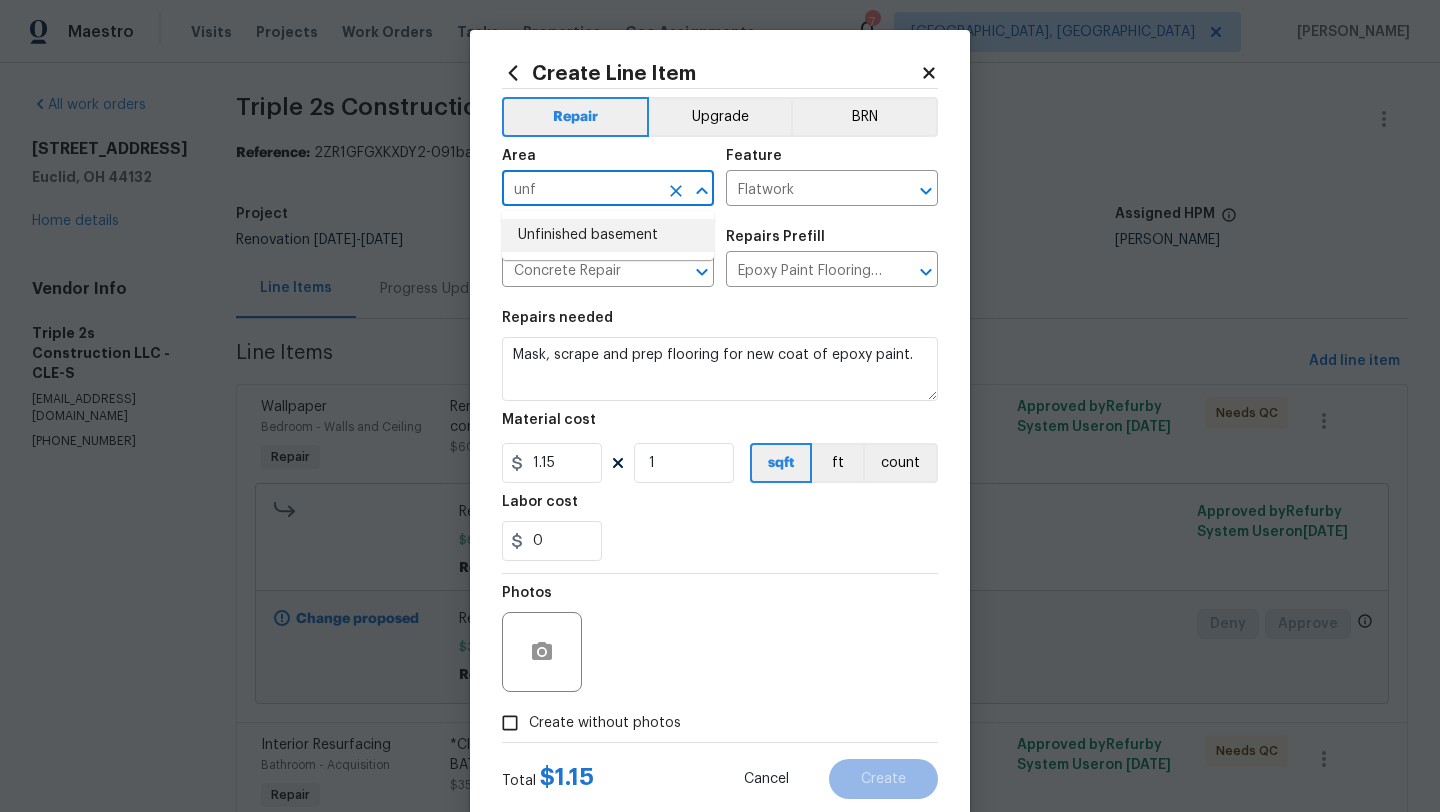 click on "Unfinished basement" at bounding box center [608, 235] 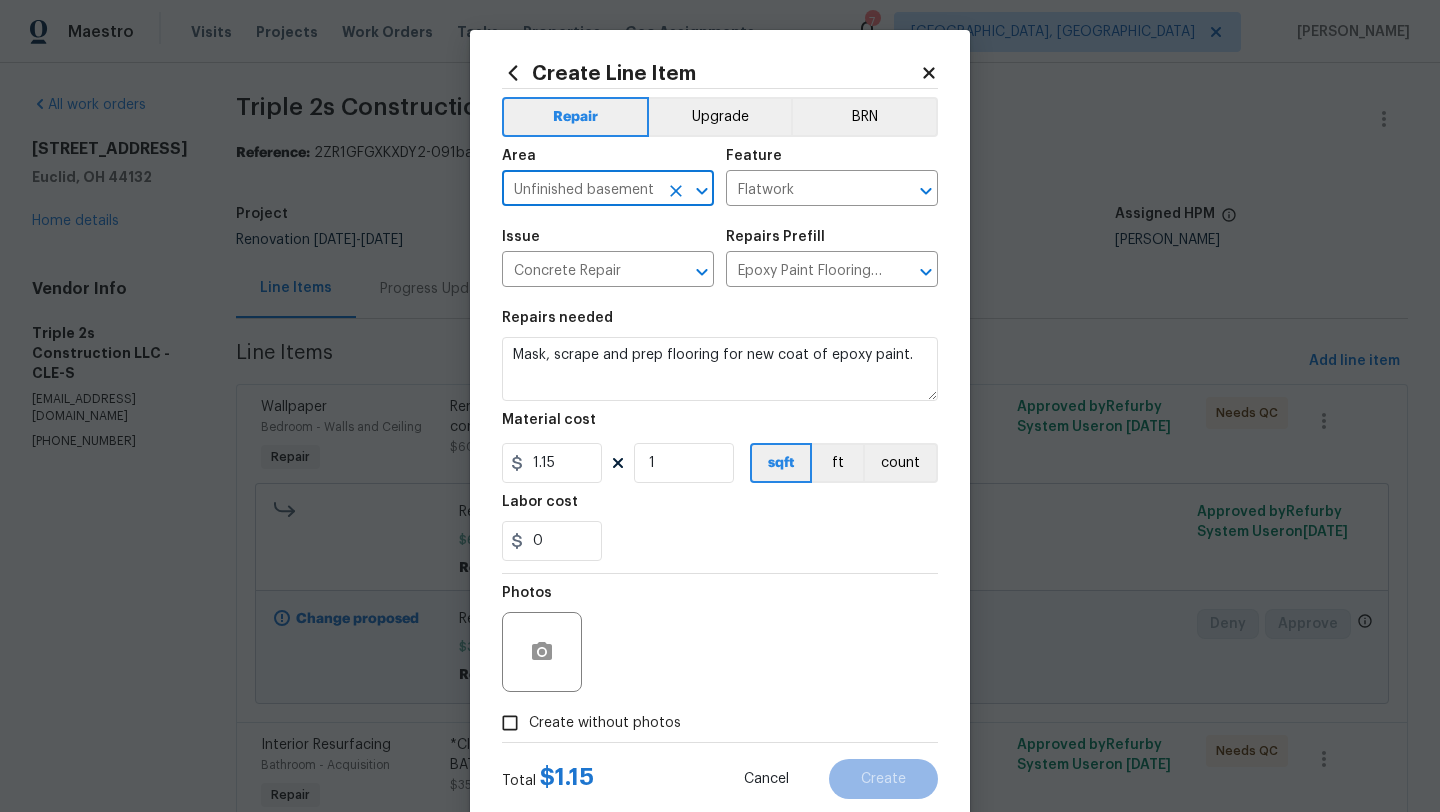 type on "Unfinished basement" 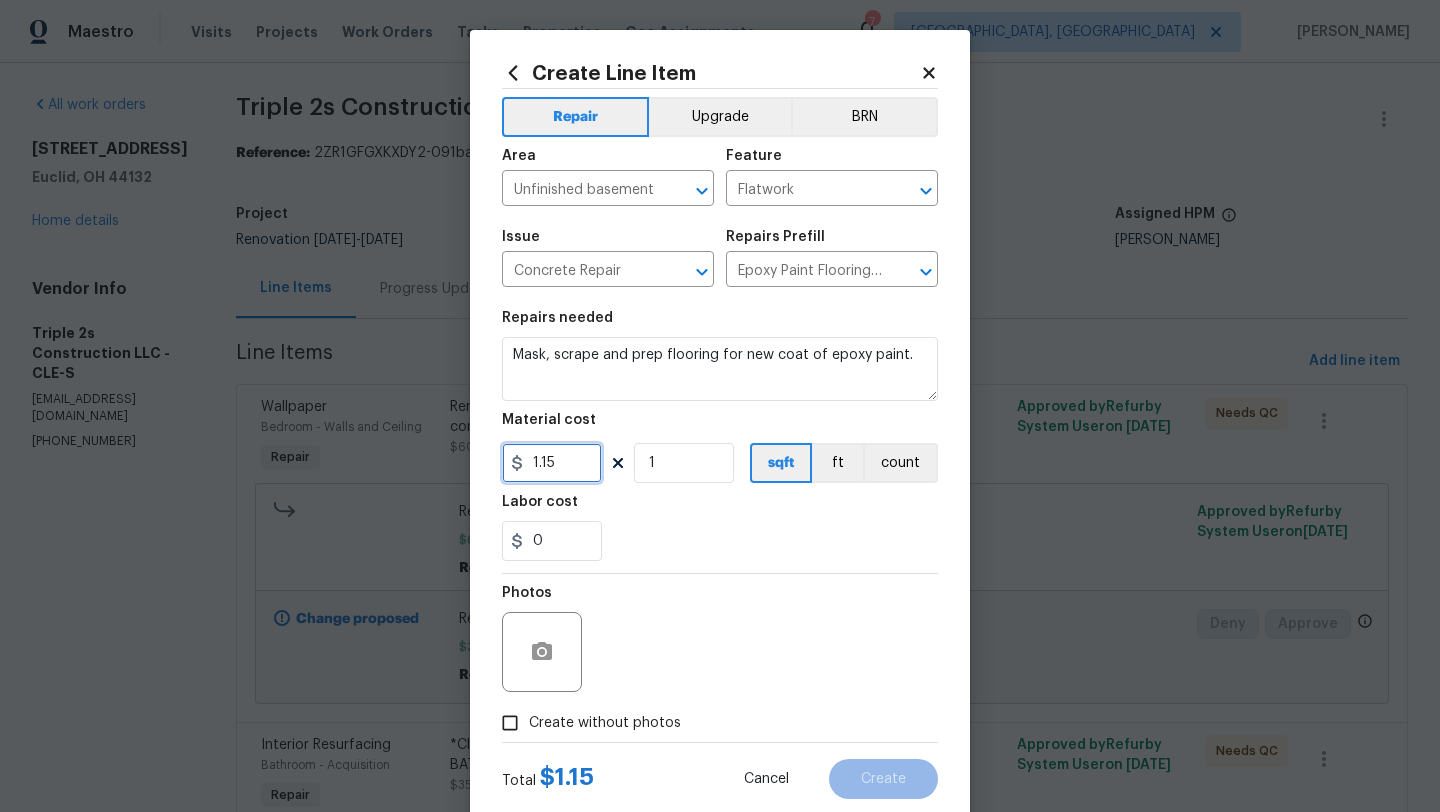 click on "1.15" at bounding box center [552, 463] 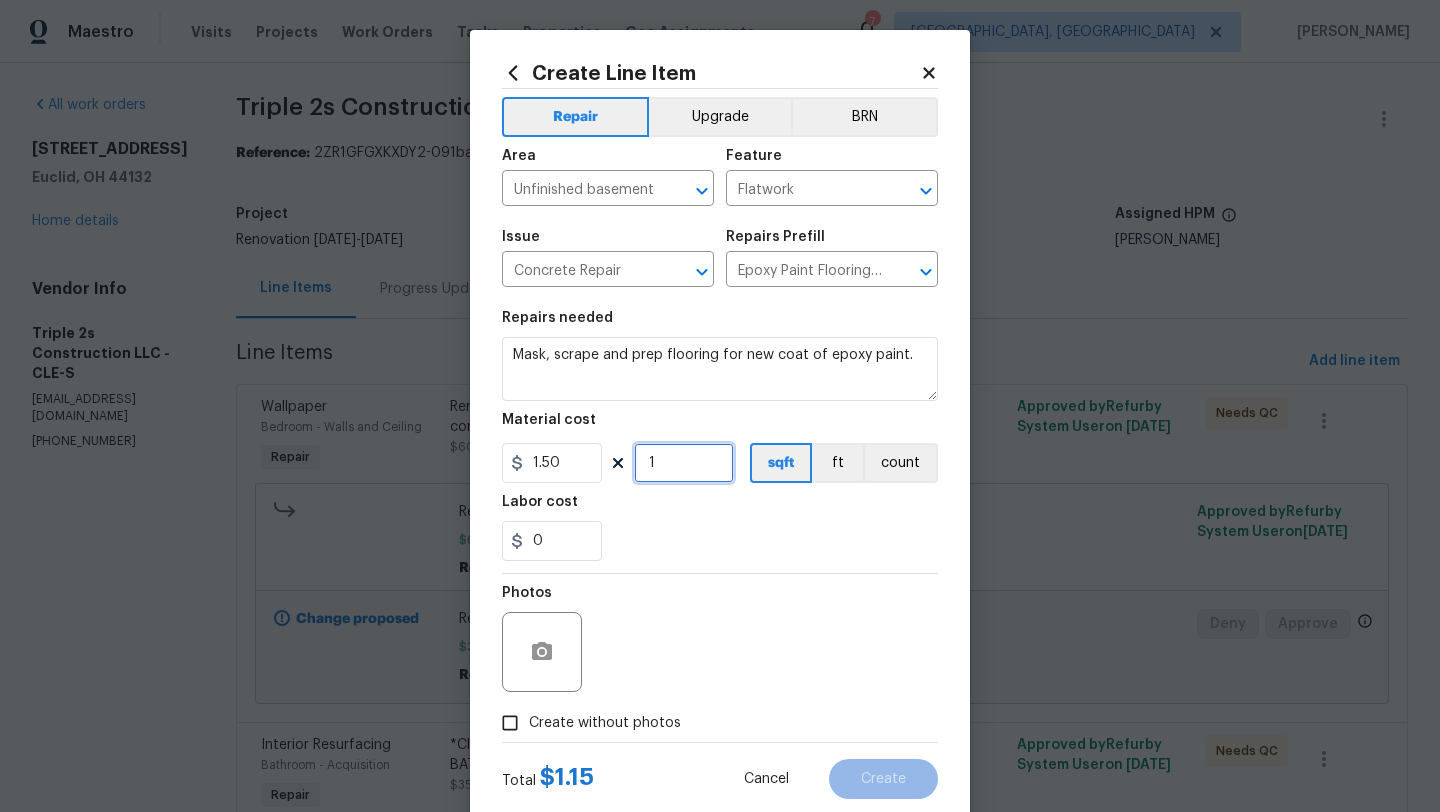 type on "1.5" 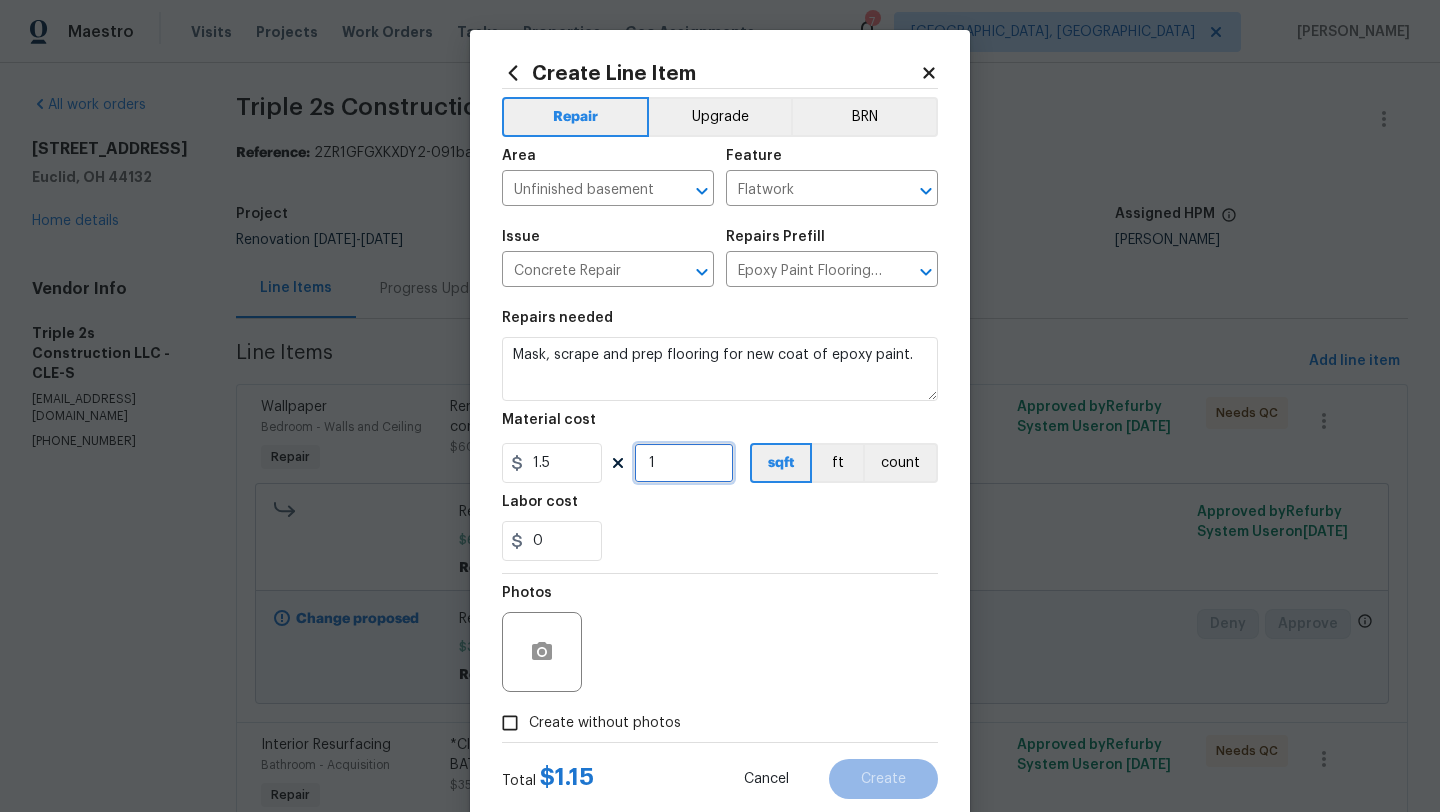 click on "1" at bounding box center (684, 463) 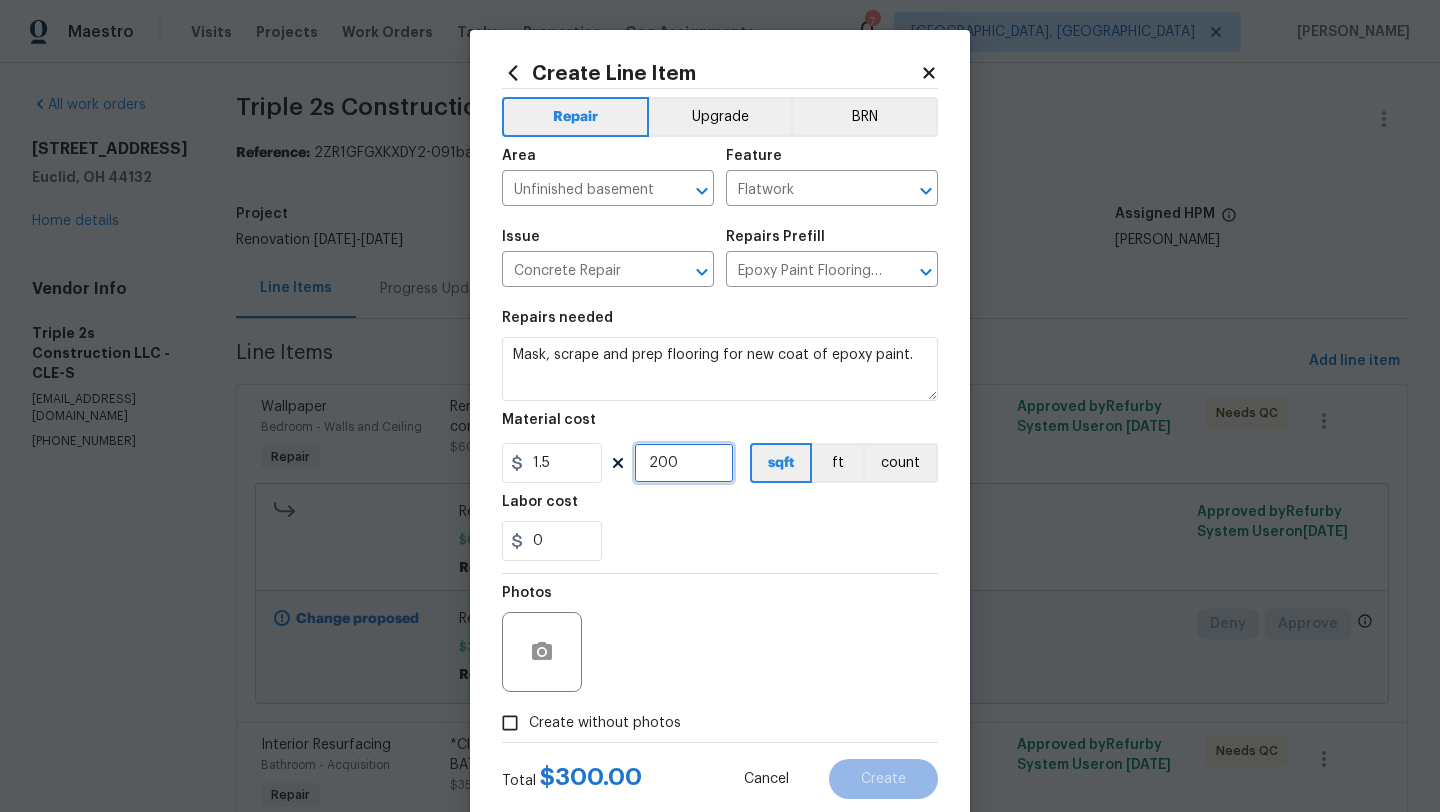 type on "200" 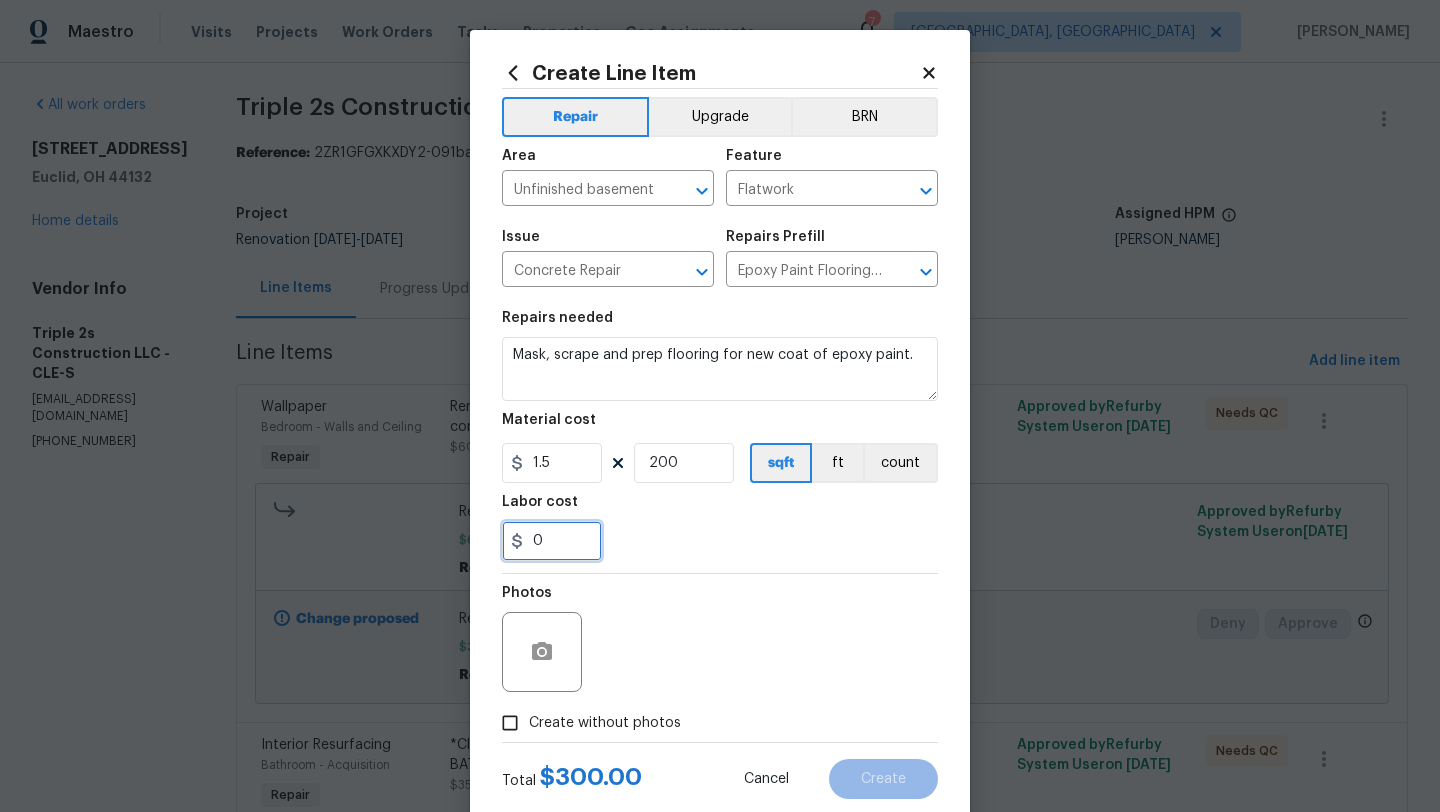 drag, startPoint x: 562, startPoint y: 557, endPoint x: 503, endPoint y: 547, distance: 59.841457 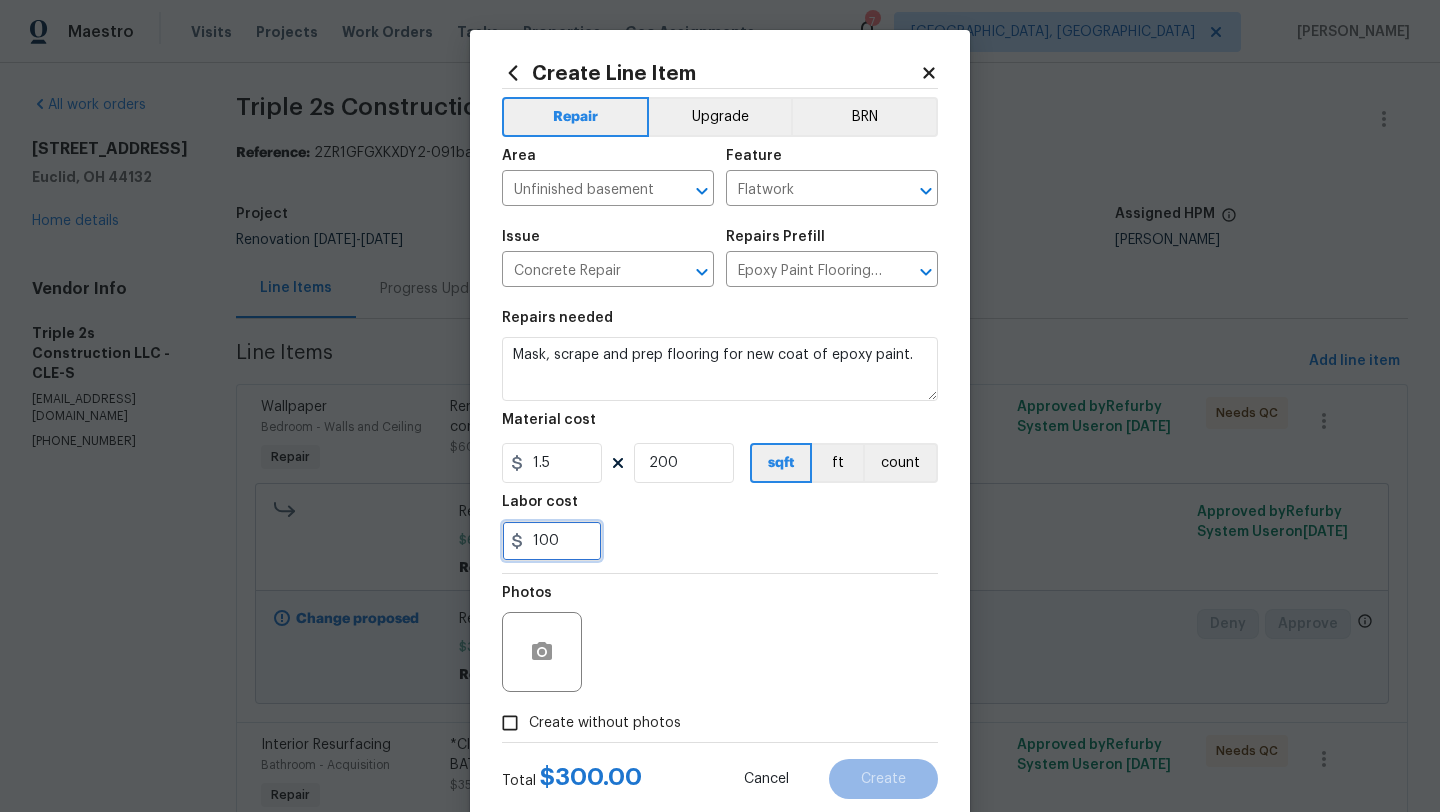type on "100" 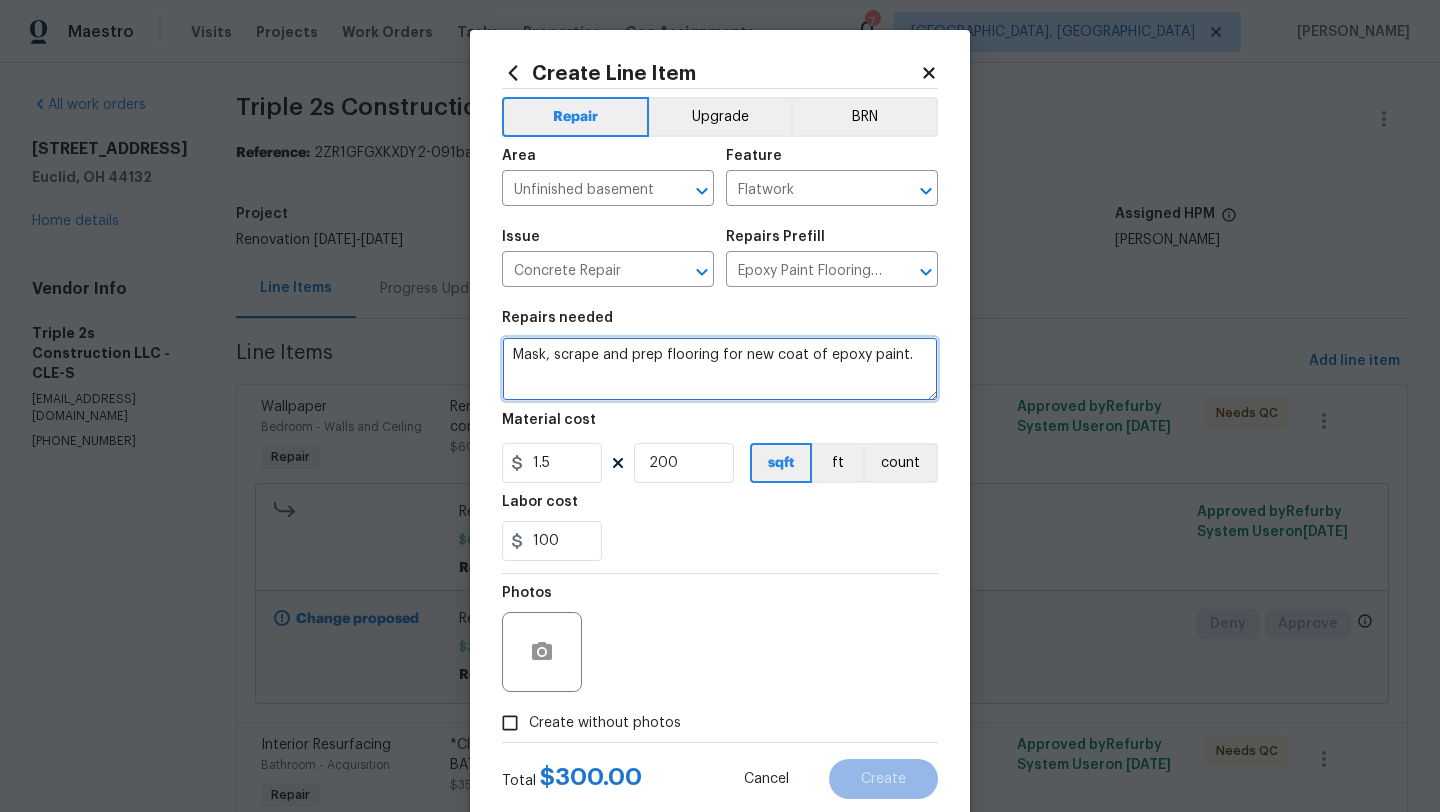 click on "Mask, scrape and prep flooring for new coat of epoxy paint." at bounding box center [720, 369] 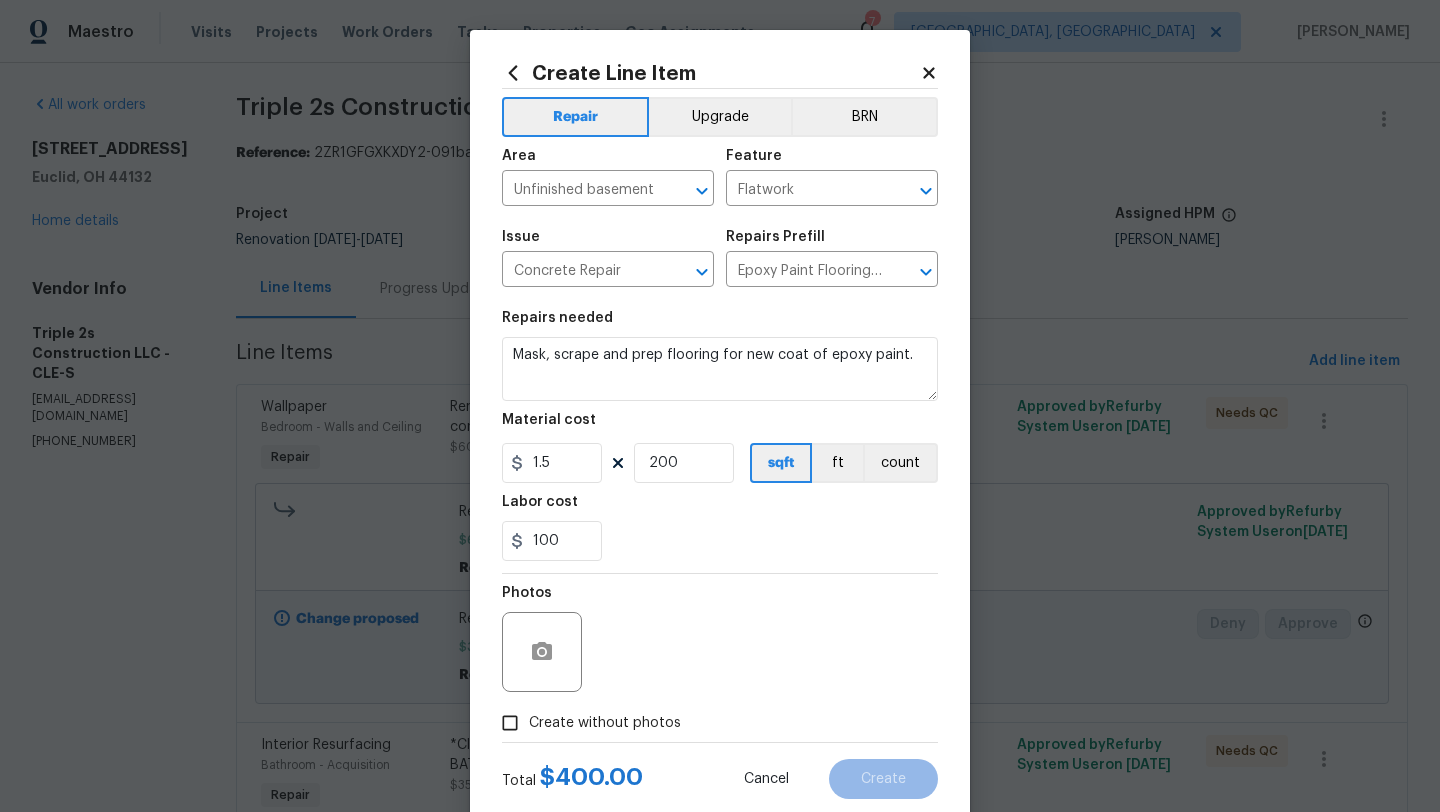 click on "Create without photos" at bounding box center [510, 723] 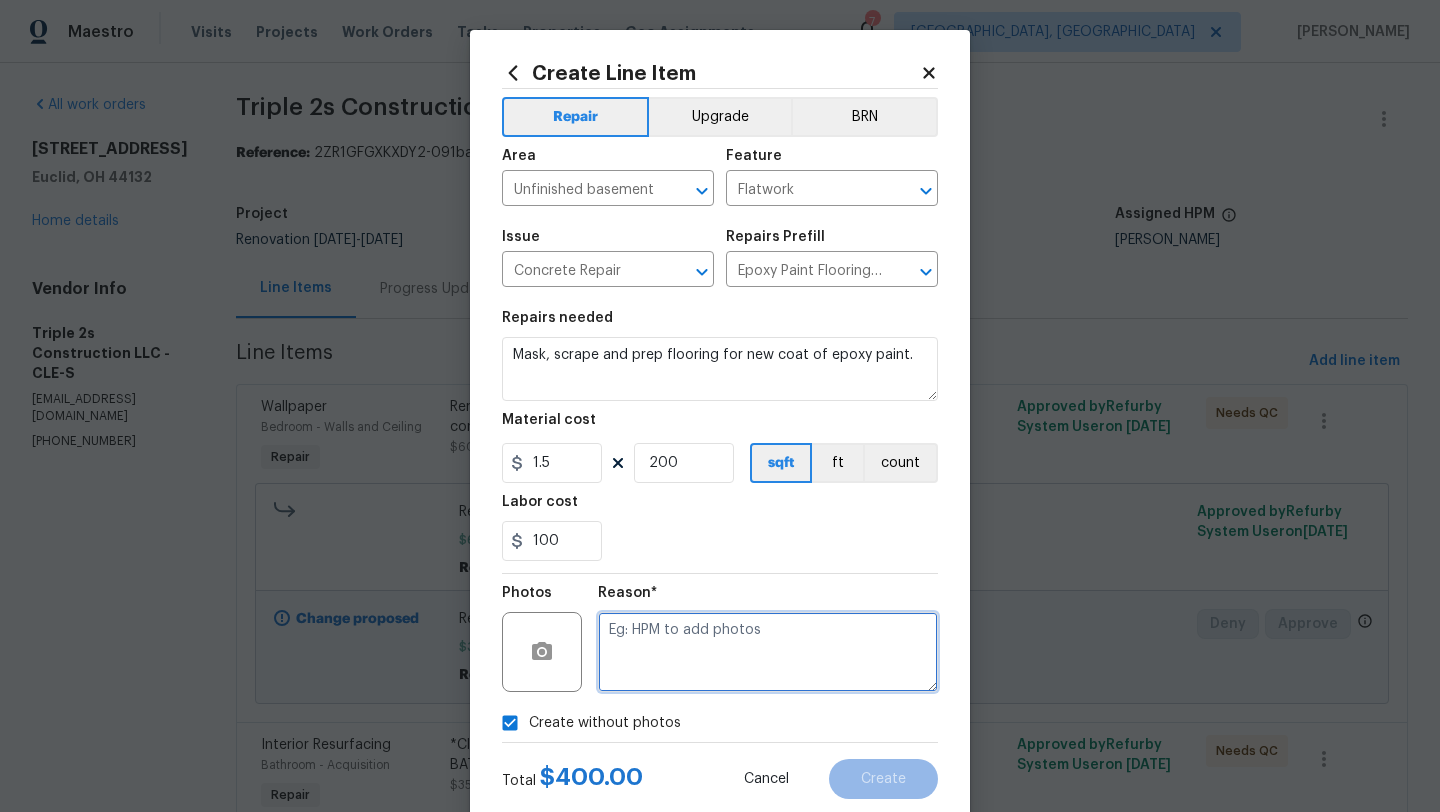 click at bounding box center (768, 652) 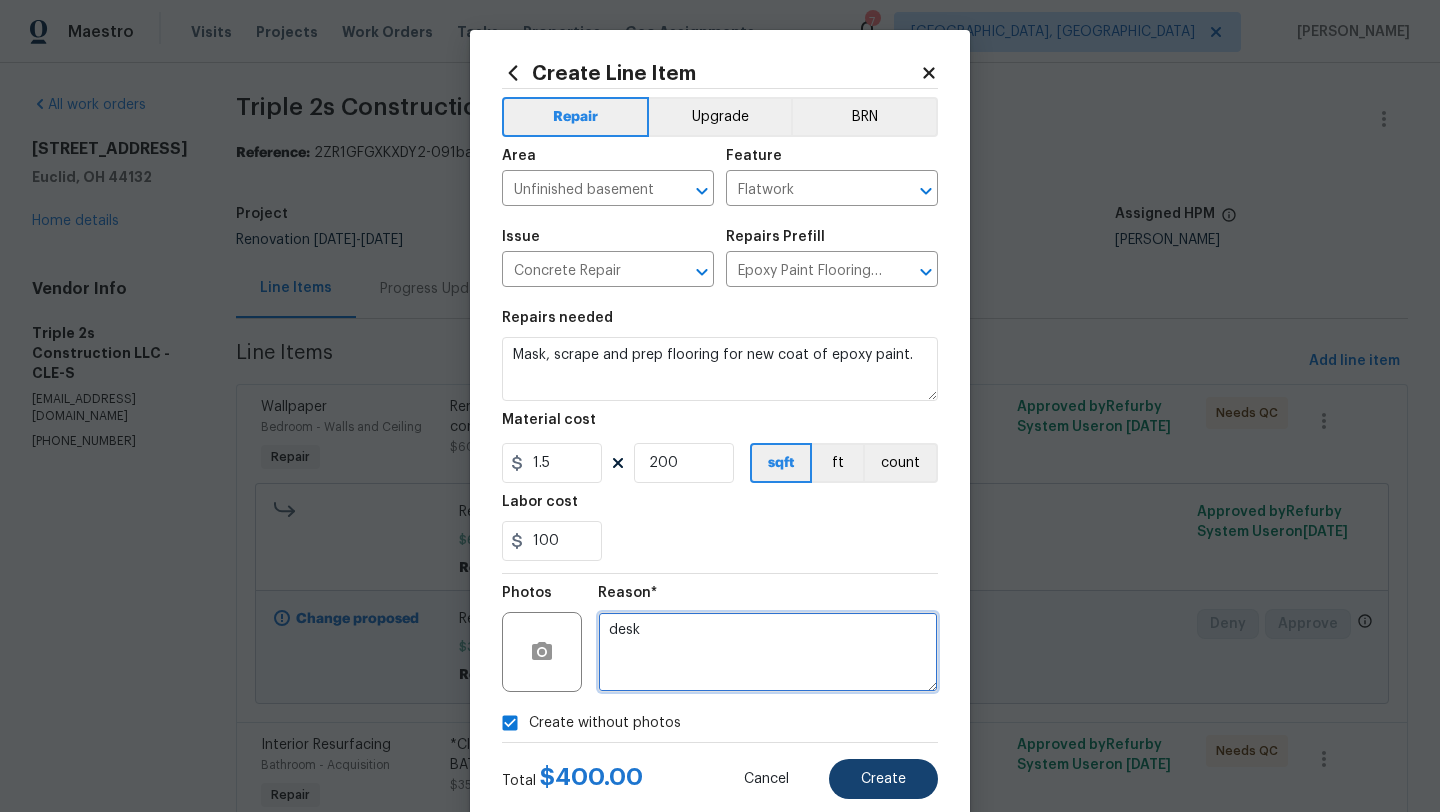 type on "desk" 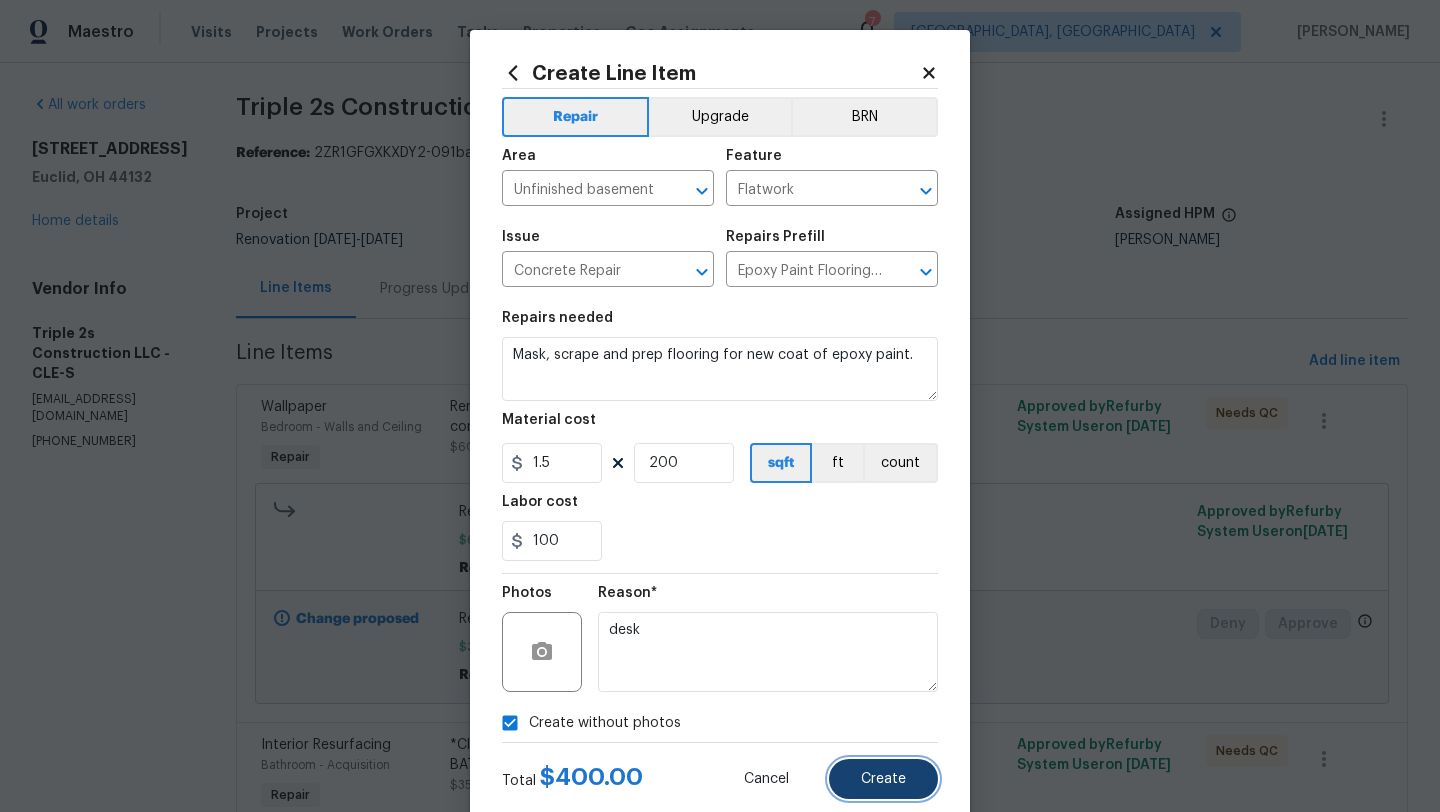 click on "Create" at bounding box center [883, 779] 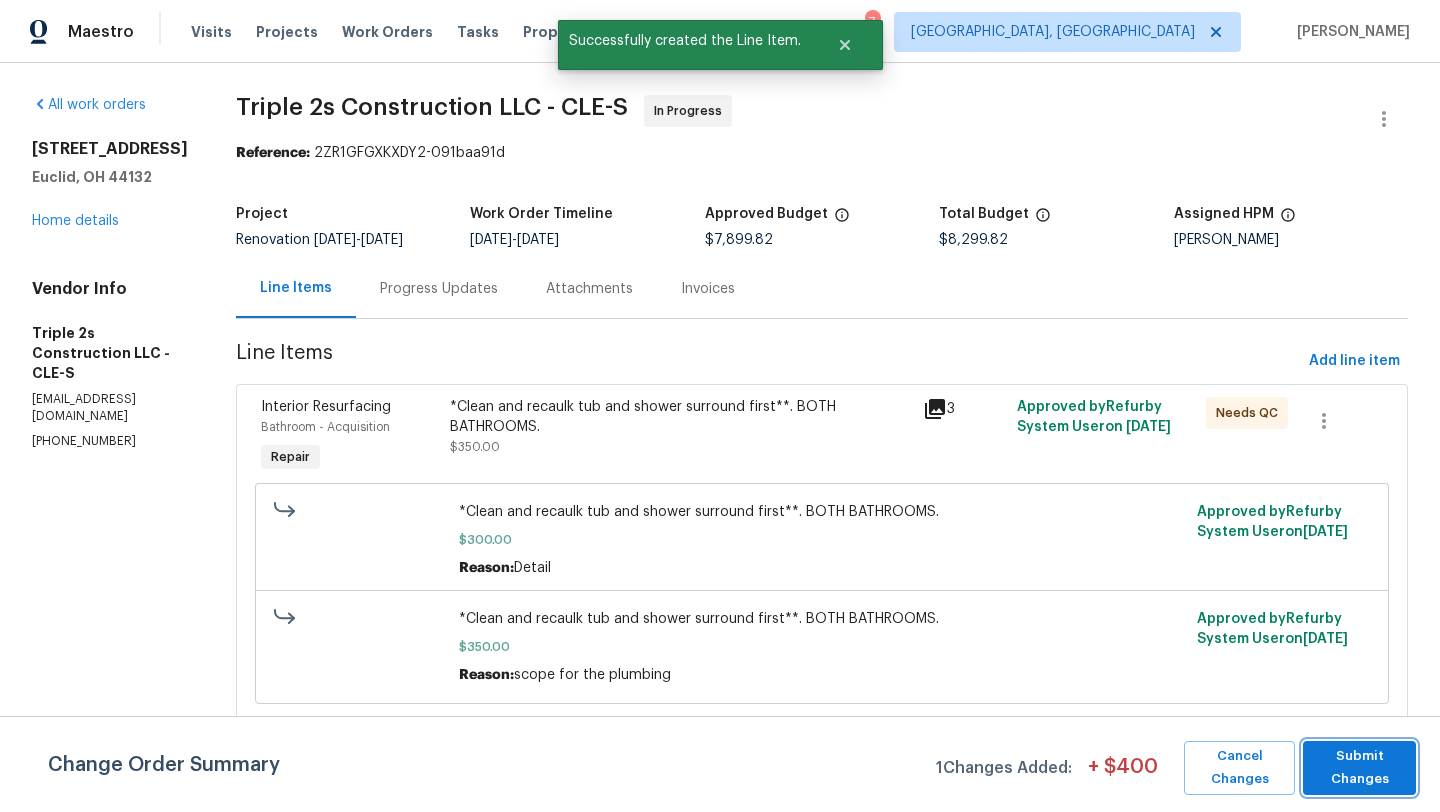 click on "Submit Changes" at bounding box center [1359, 768] 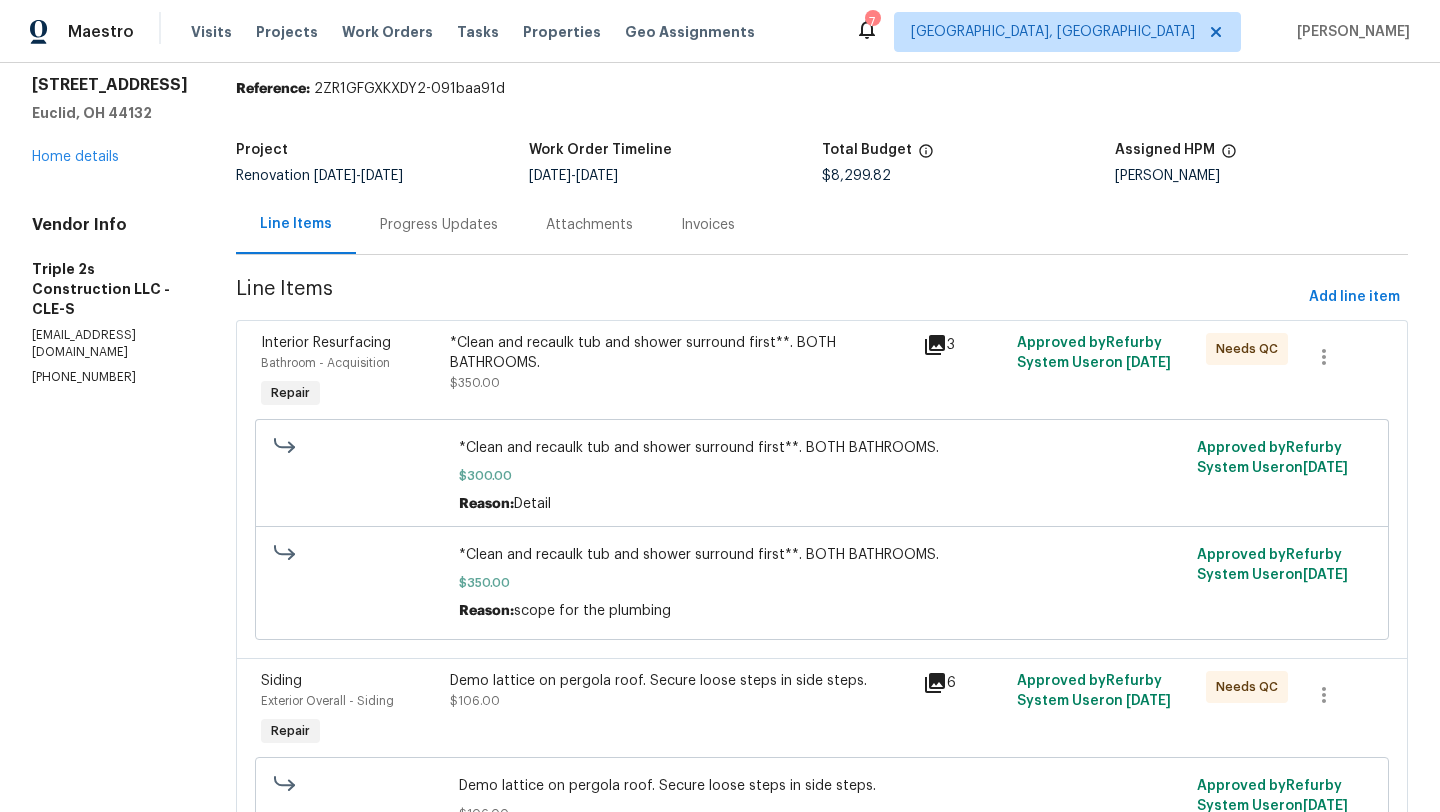 scroll, scrollTop: 0, scrollLeft: 0, axis: both 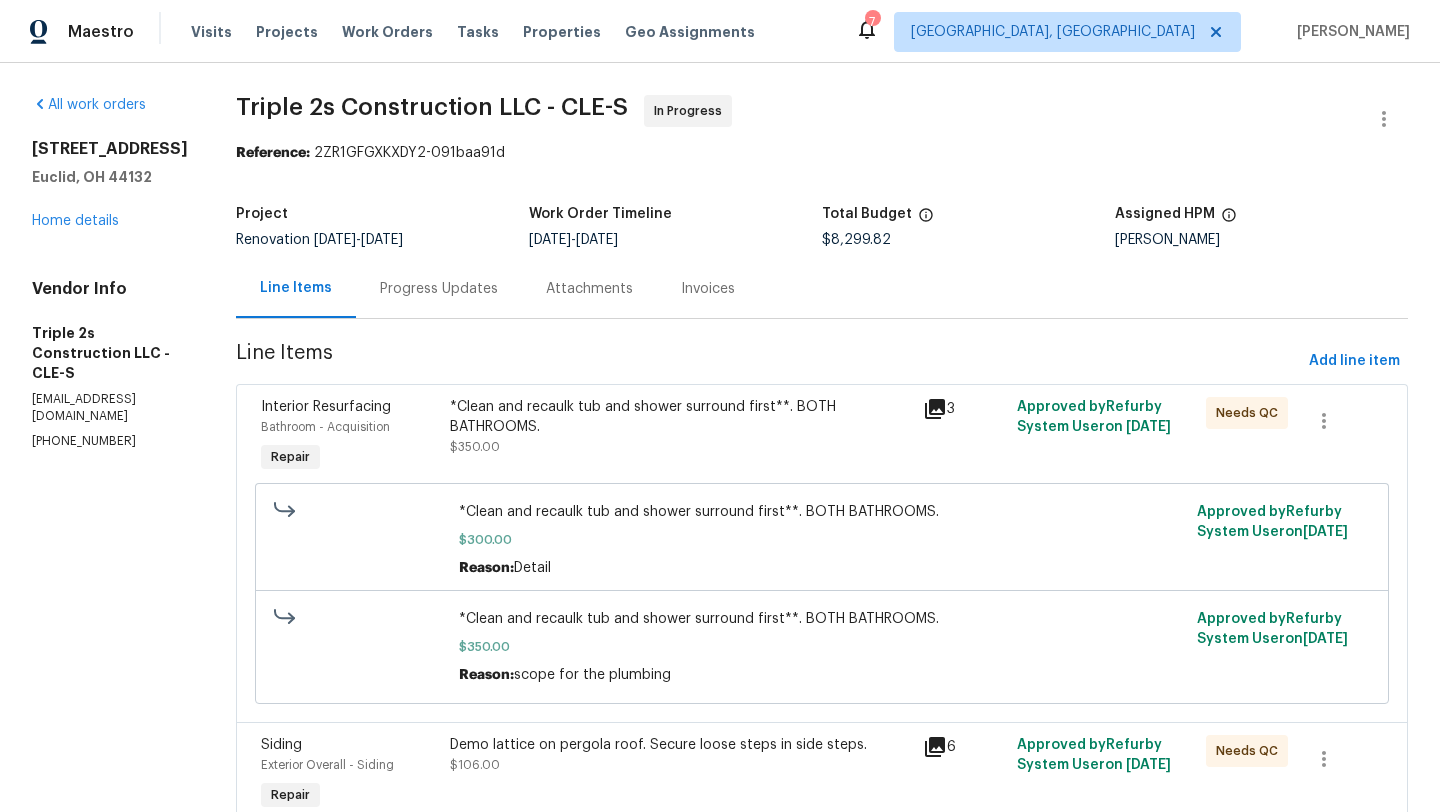 click on "Progress Updates" at bounding box center [439, 289] 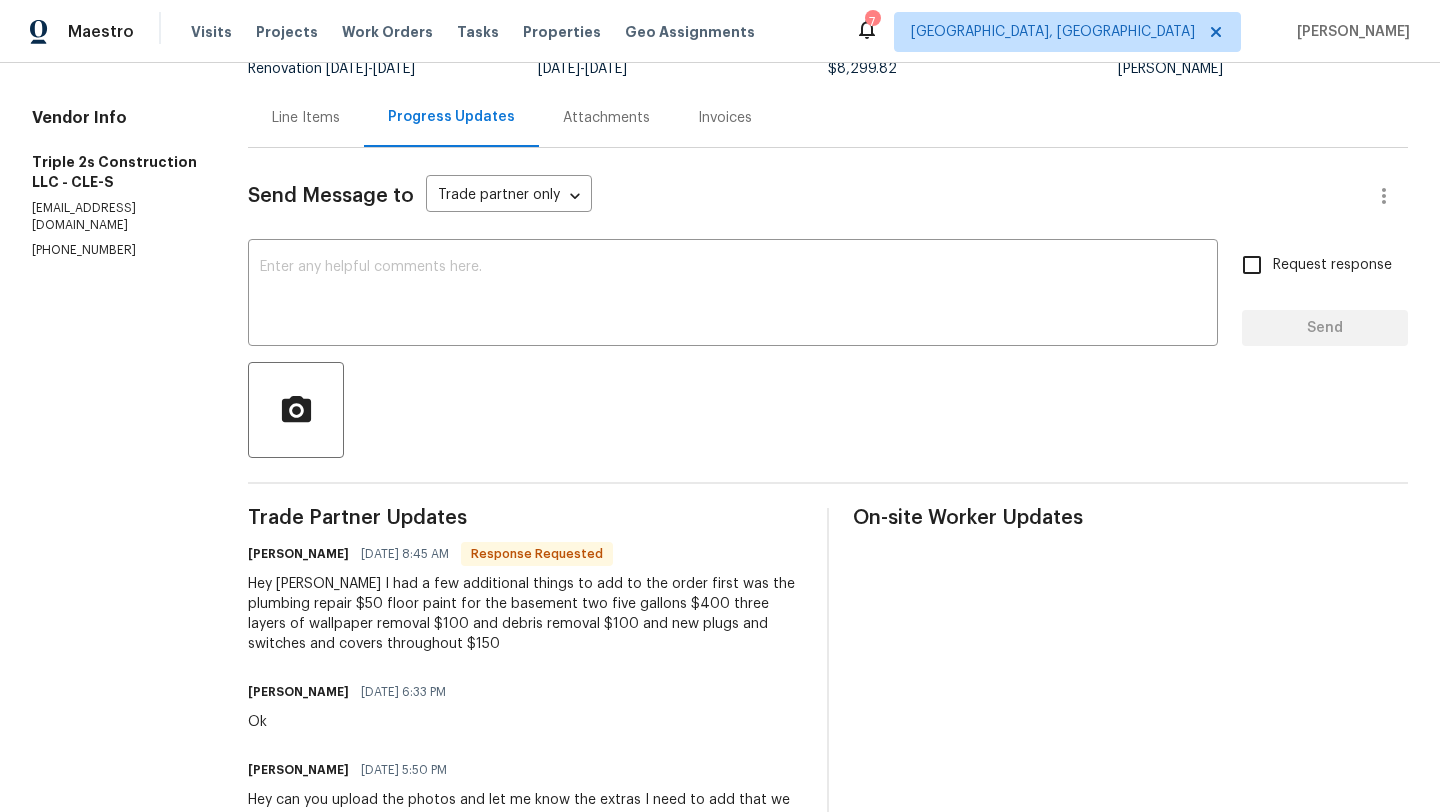 scroll, scrollTop: 157, scrollLeft: 0, axis: vertical 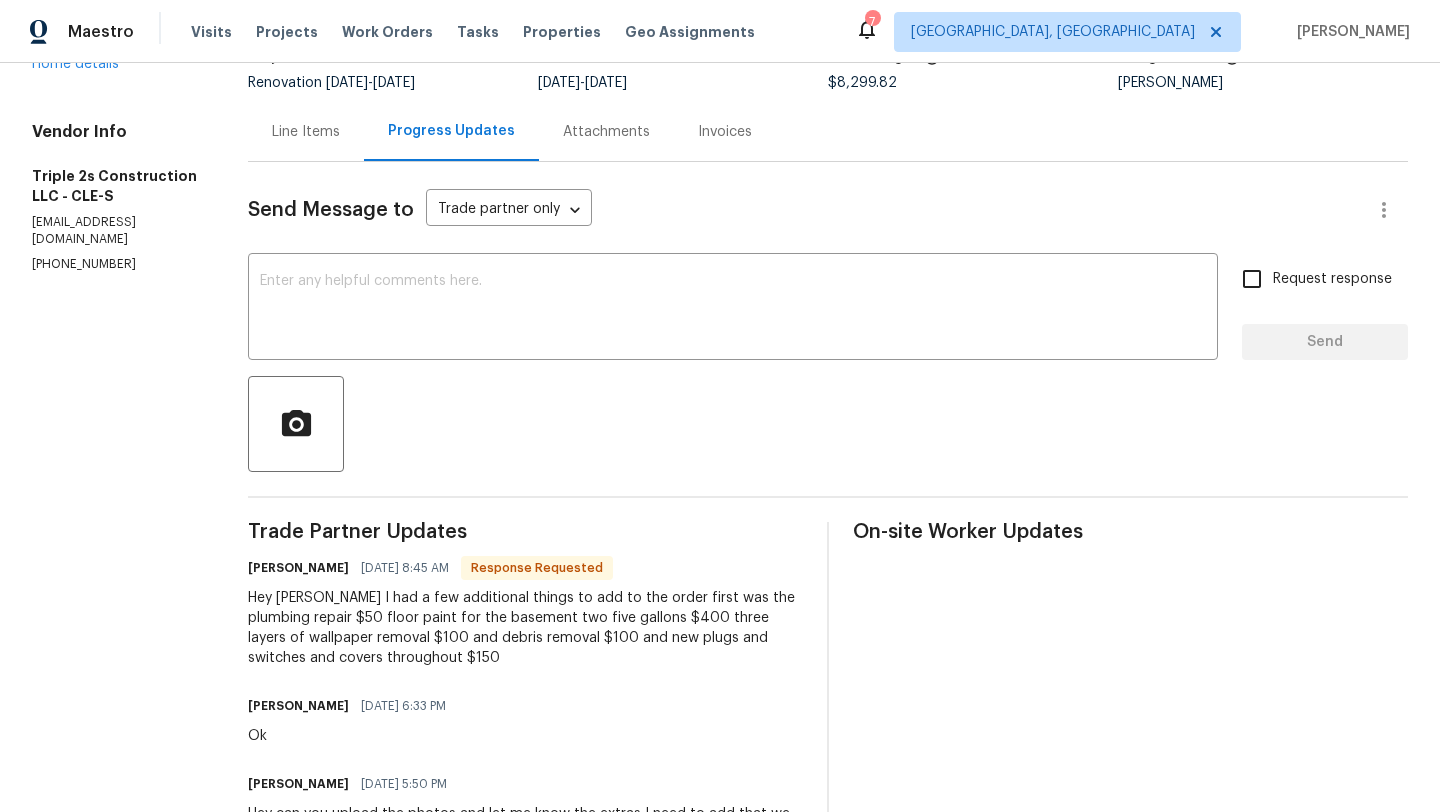 click on "Line Items" at bounding box center [306, 132] 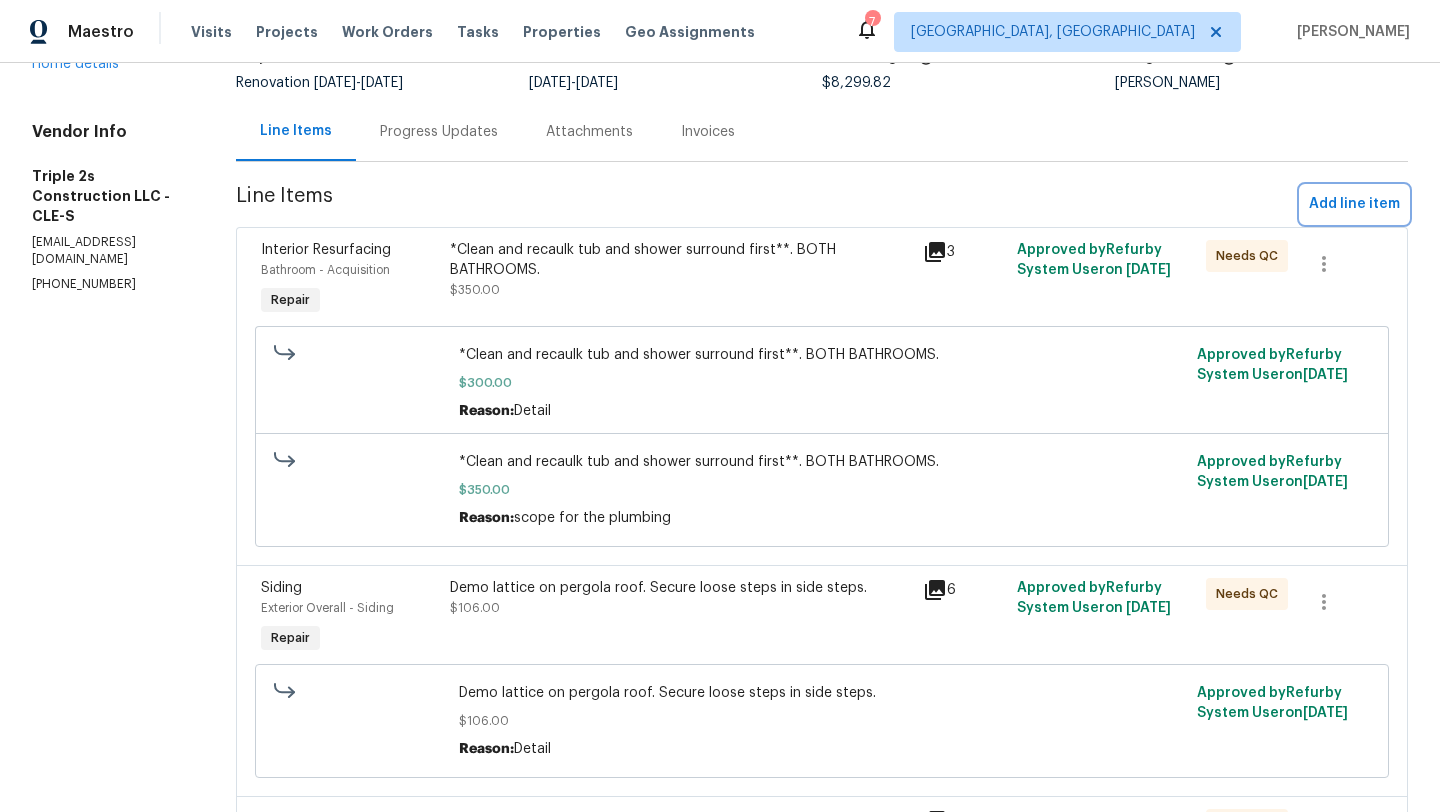 click on "Add line item" at bounding box center [1354, 204] 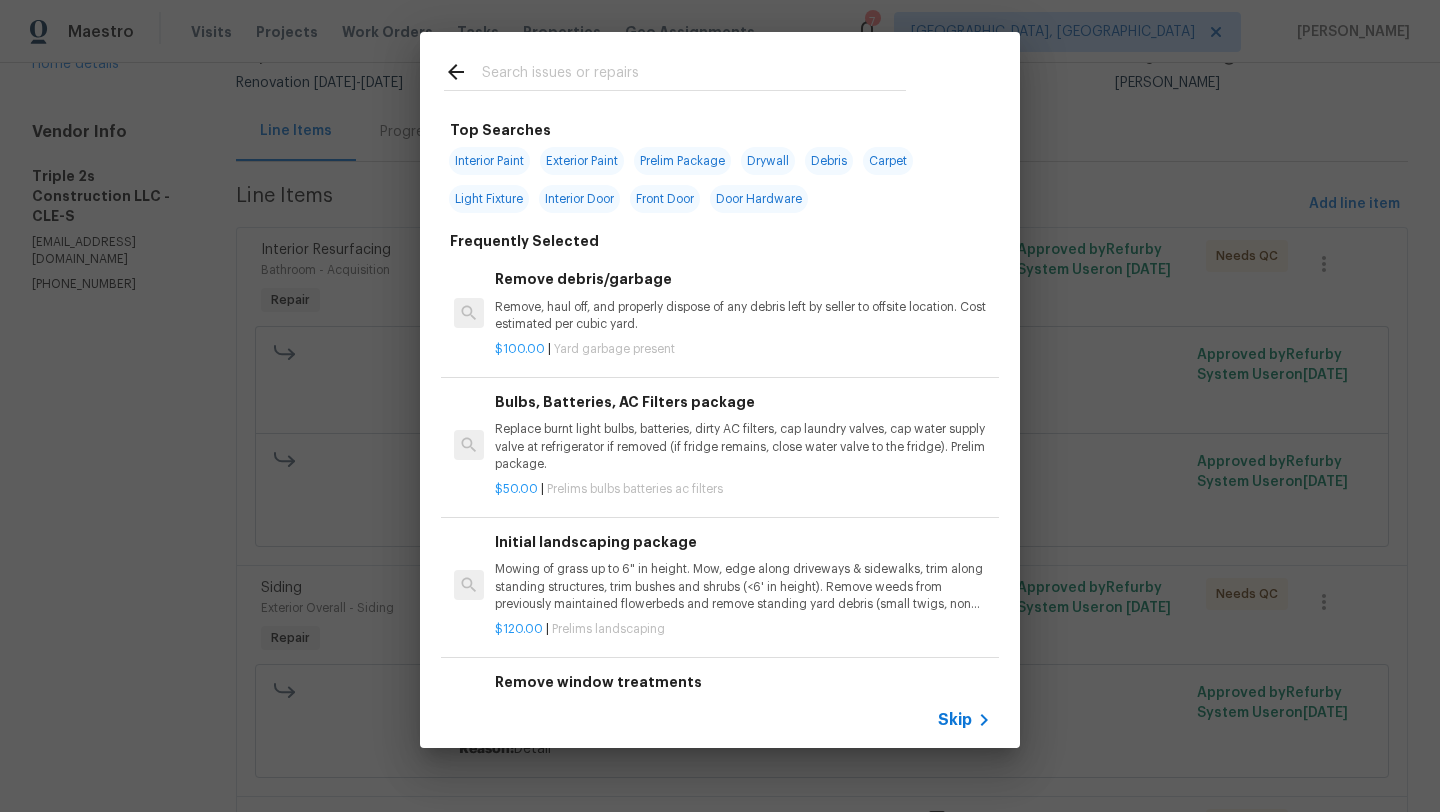 click at bounding box center [694, 75] 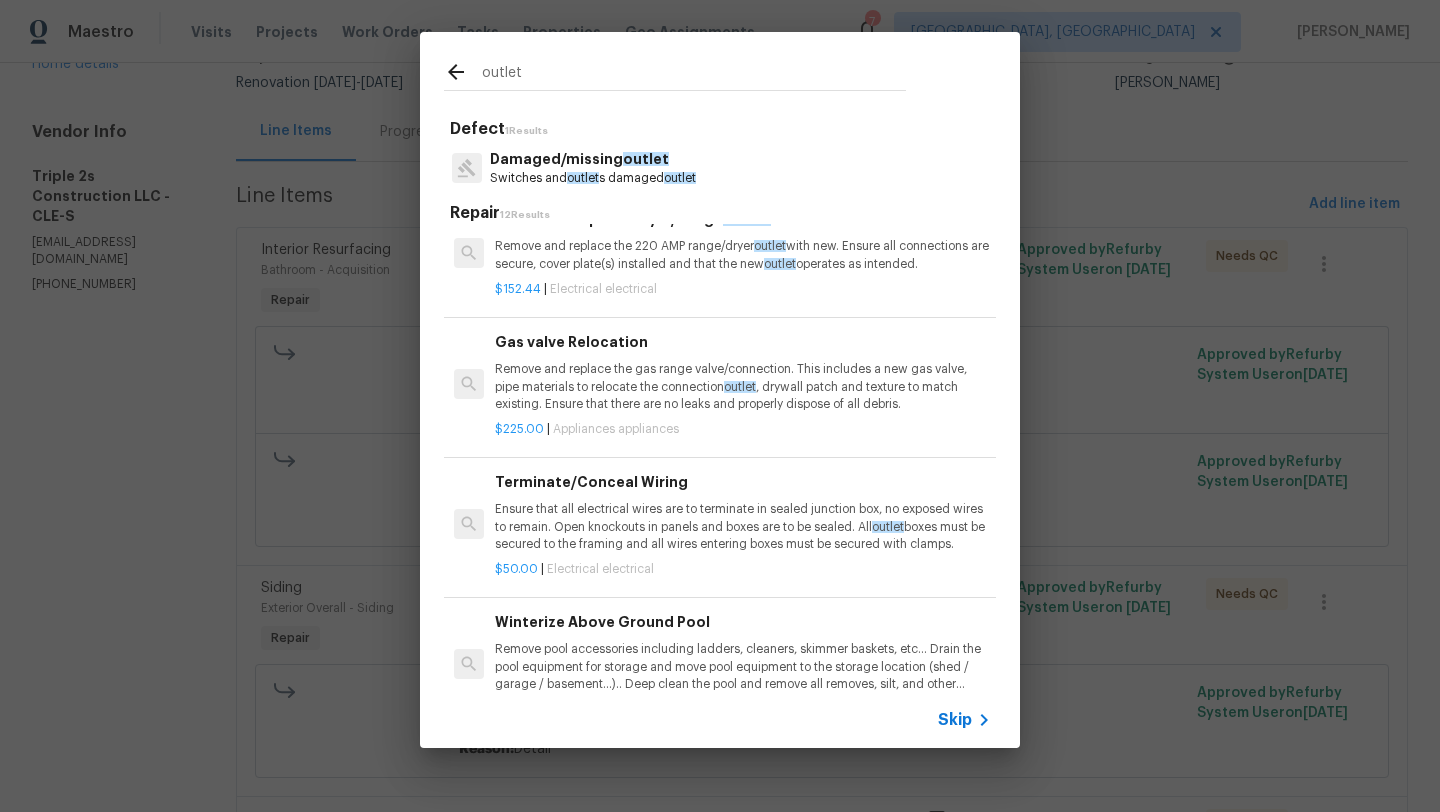 scroll, scrollTop: 897, scrollLeft: 0, axis: vertical 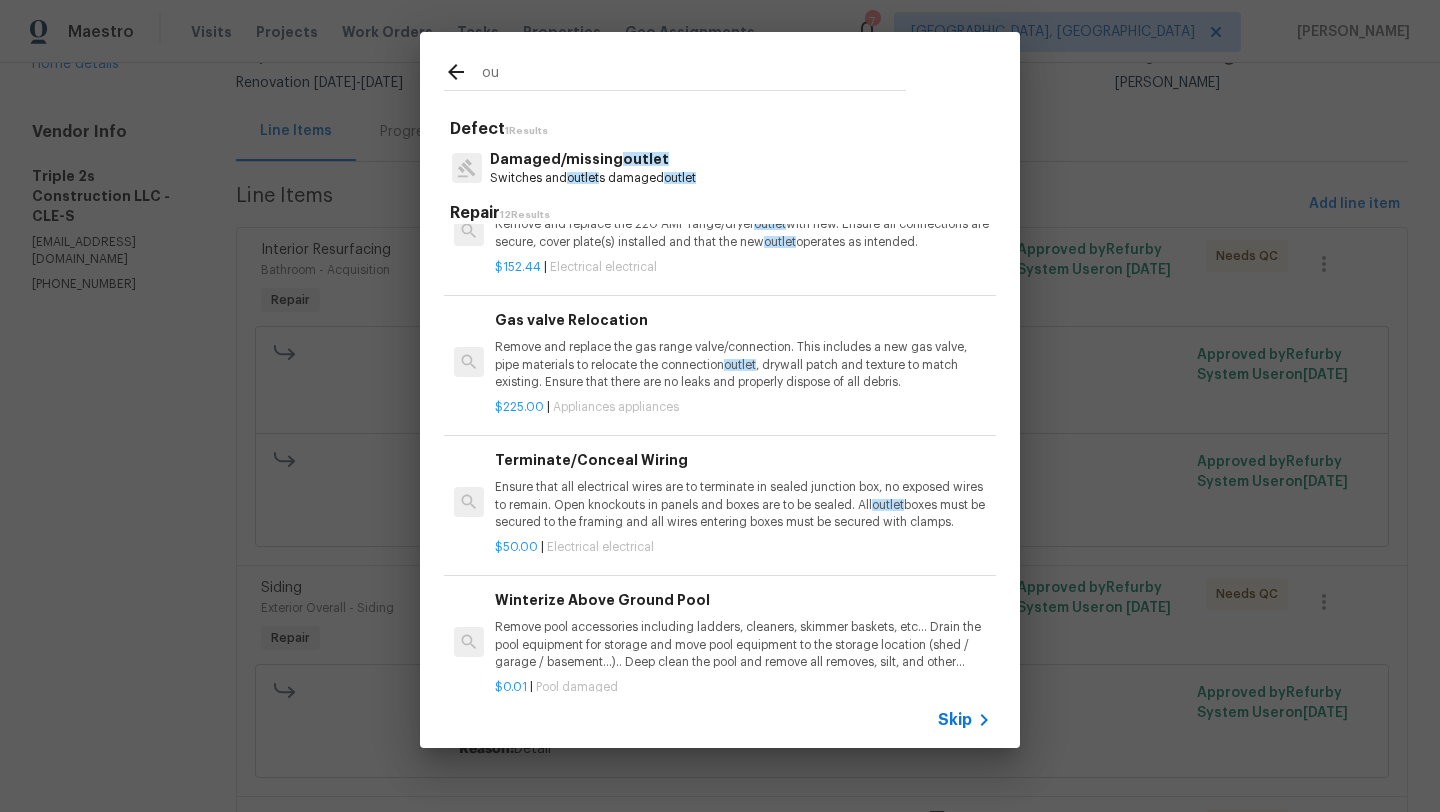 type on "o" 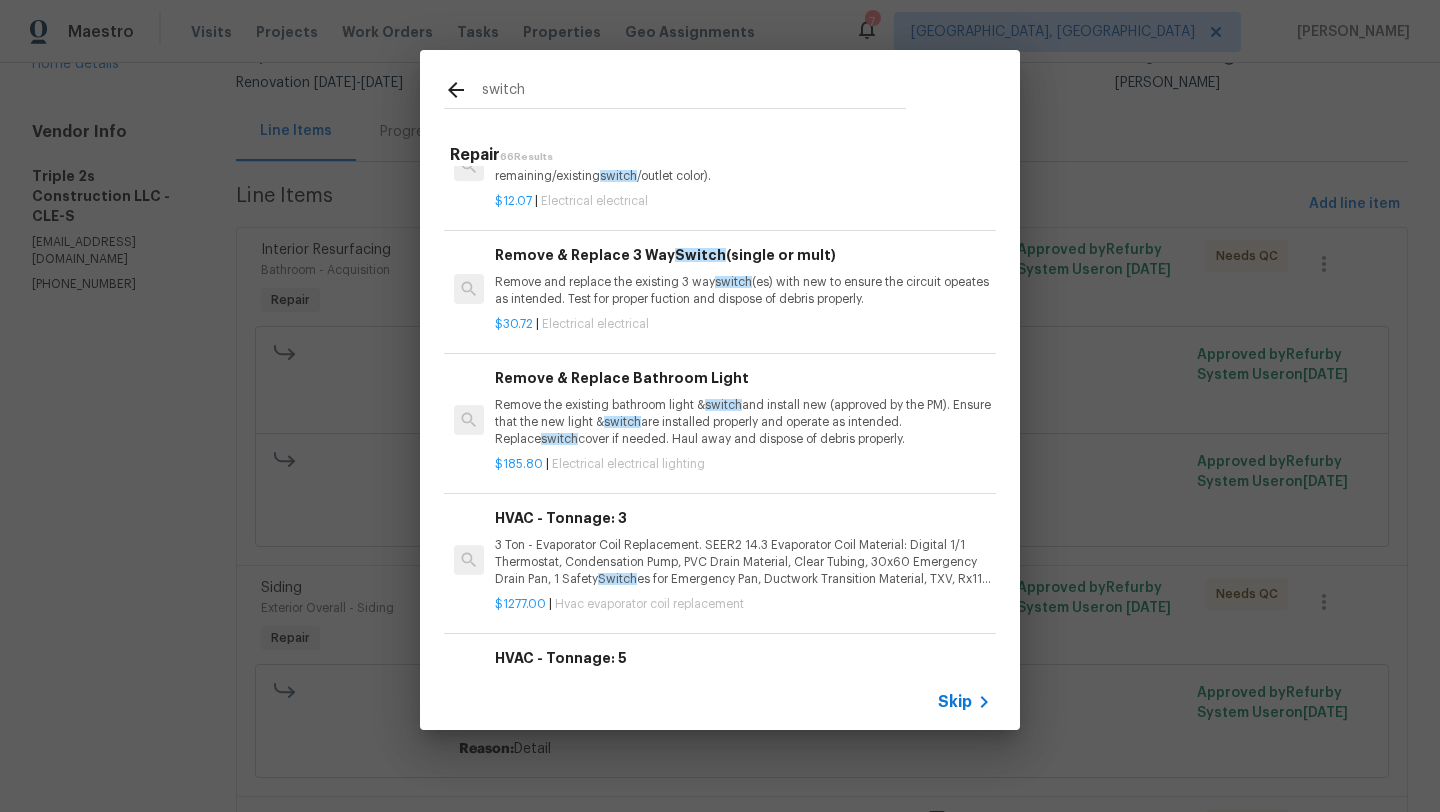 scroll, scrollTop: 0, scrollLeft: 0, axis: both 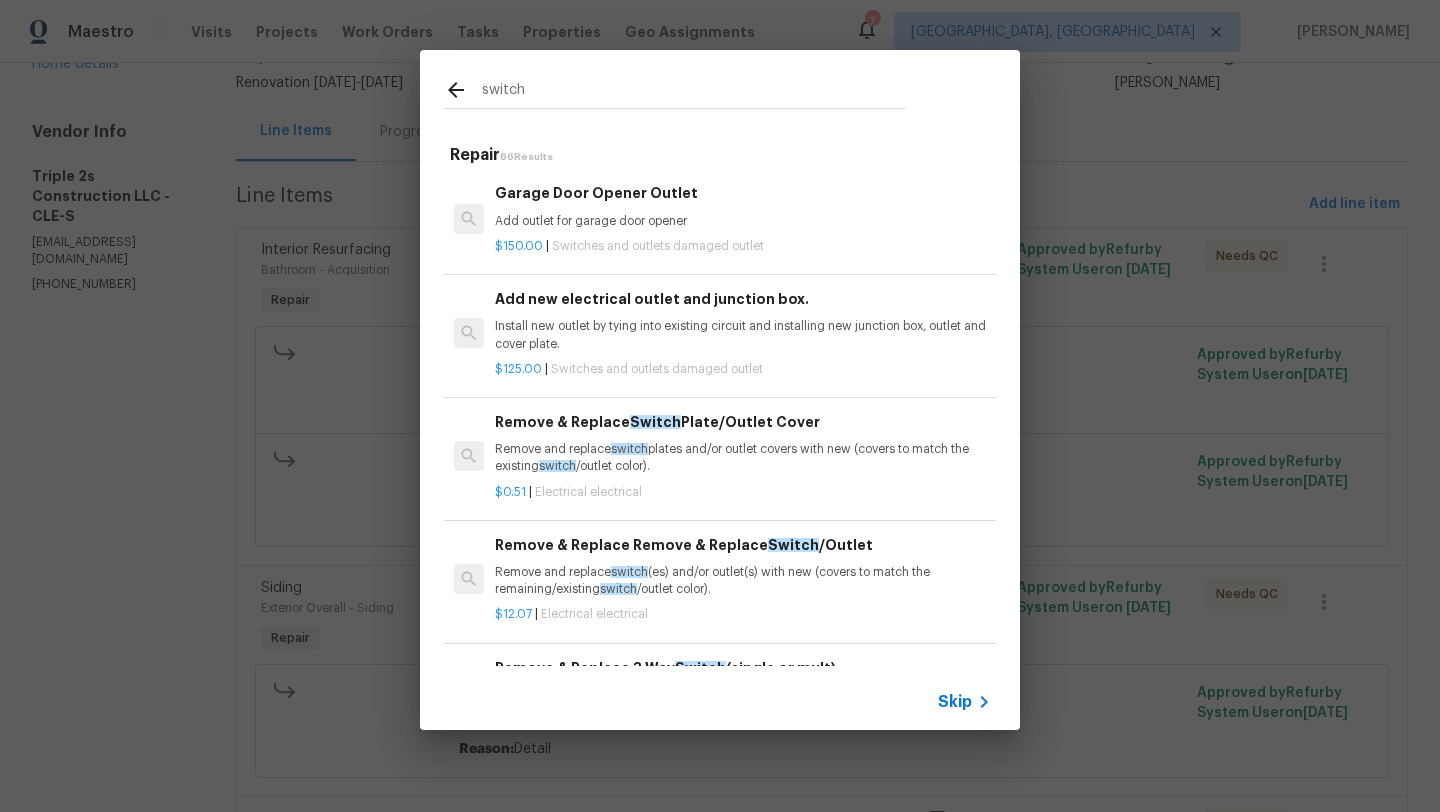 type on "switch" 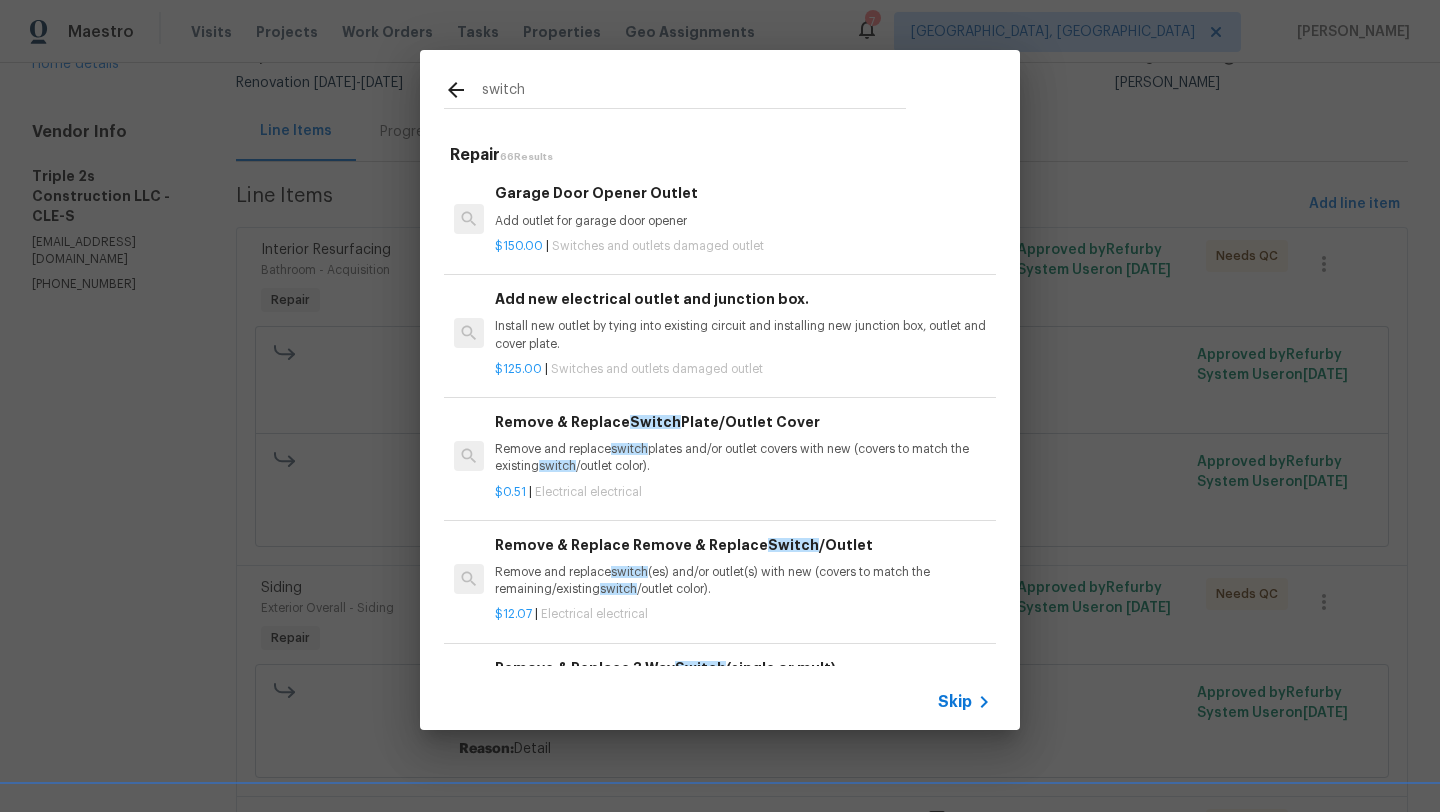 click on "Remove and replace  switch (es) and/or outlet(s) with new (covers to match the remaining/existing  switch /outlet color)." at bounding box center (743, 581) 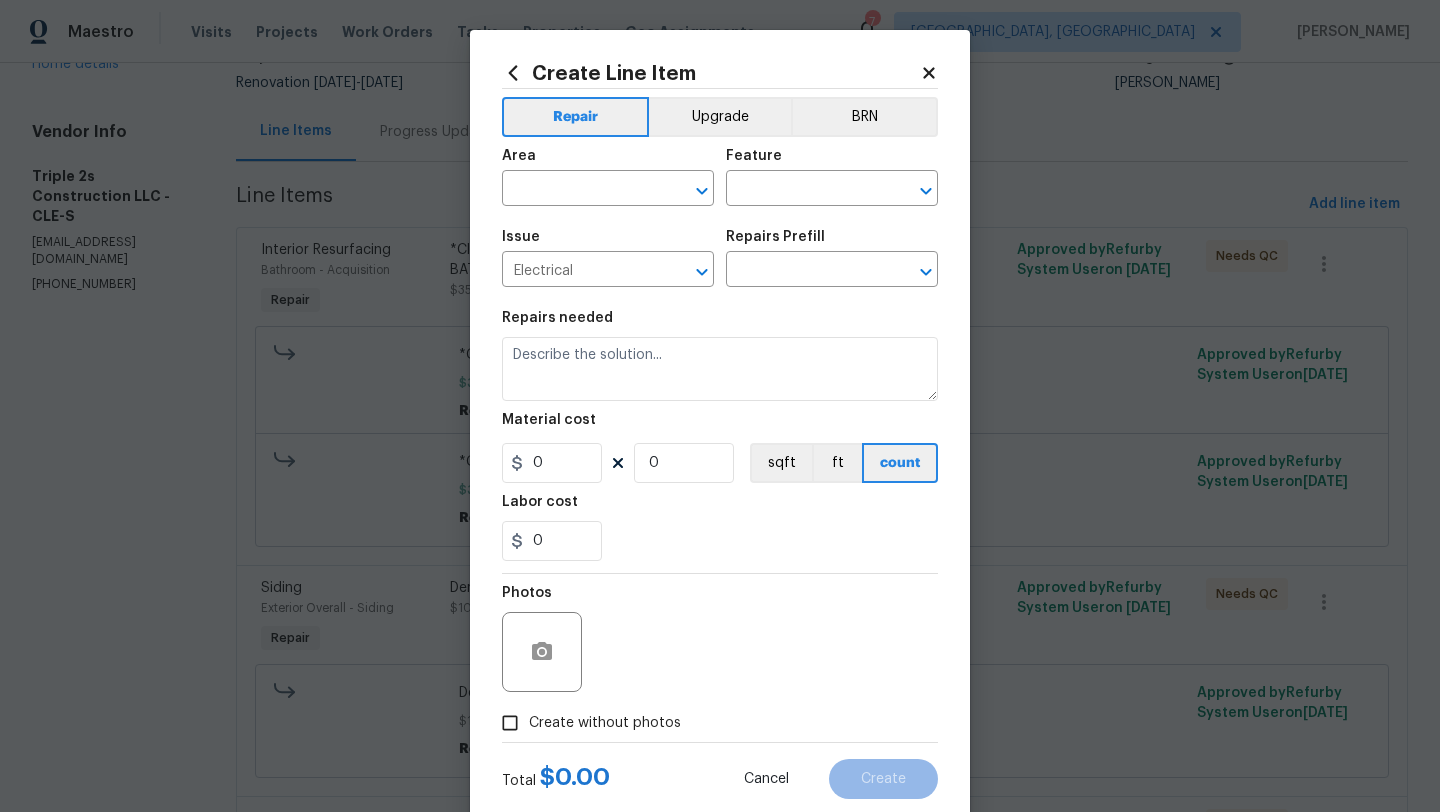 type on "Remove & Replace Remove & Replace Switch/Outlet $12.07" 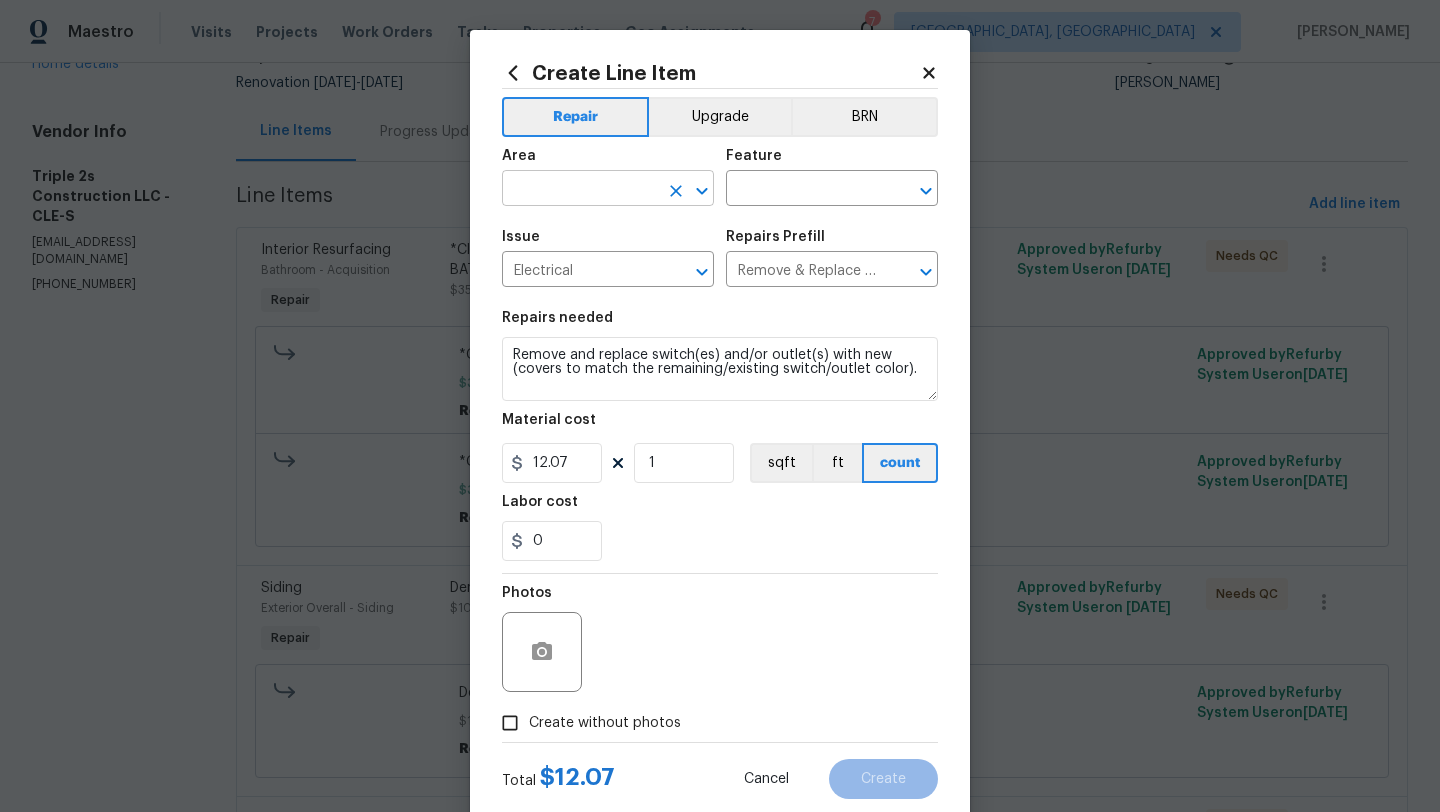 click at bounding box center [580, 190] 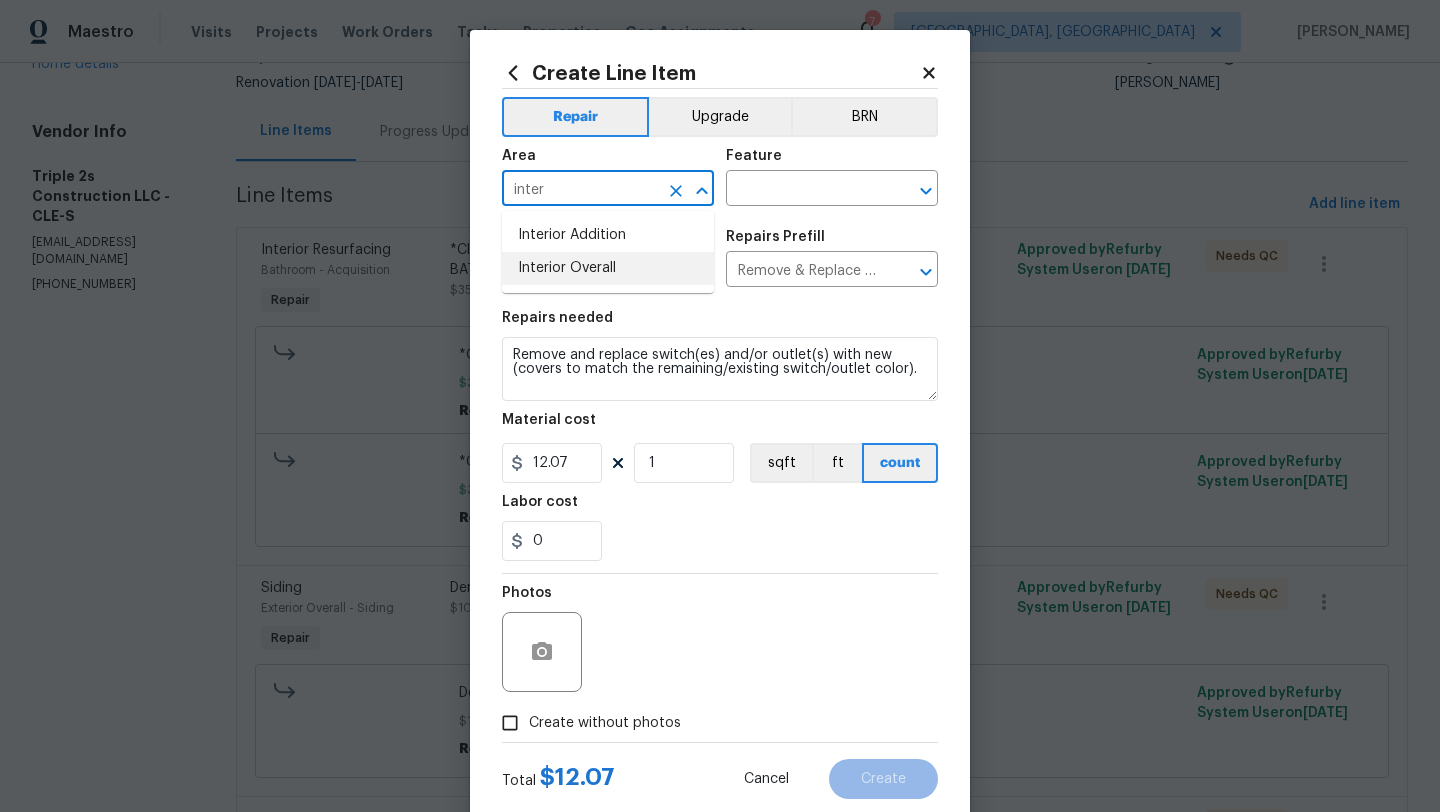 click on "Interior Overall" at bounding box center [608, 268] 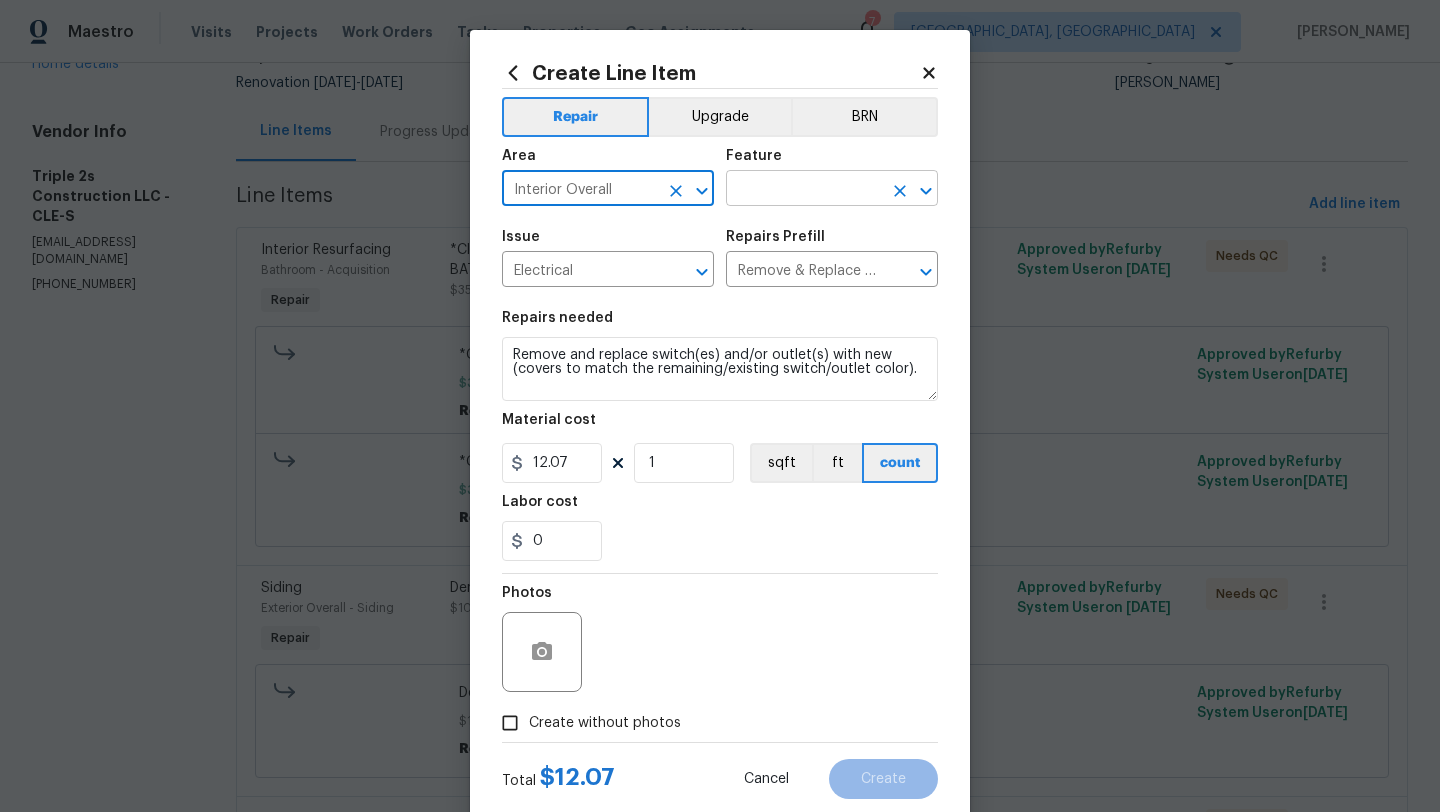 type on "Interior Overall" 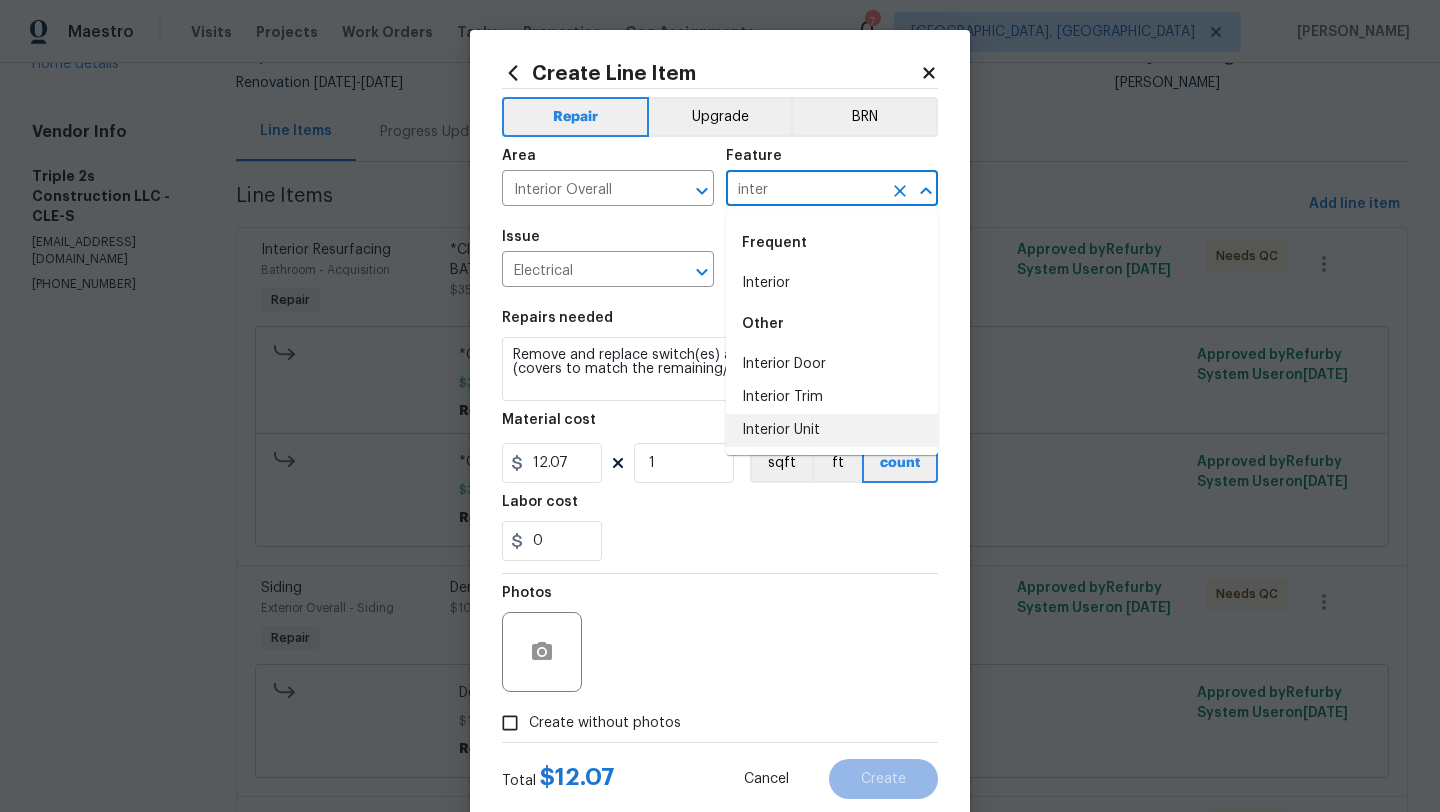 click on "Interior Unit" at bounding box center [832, 430] 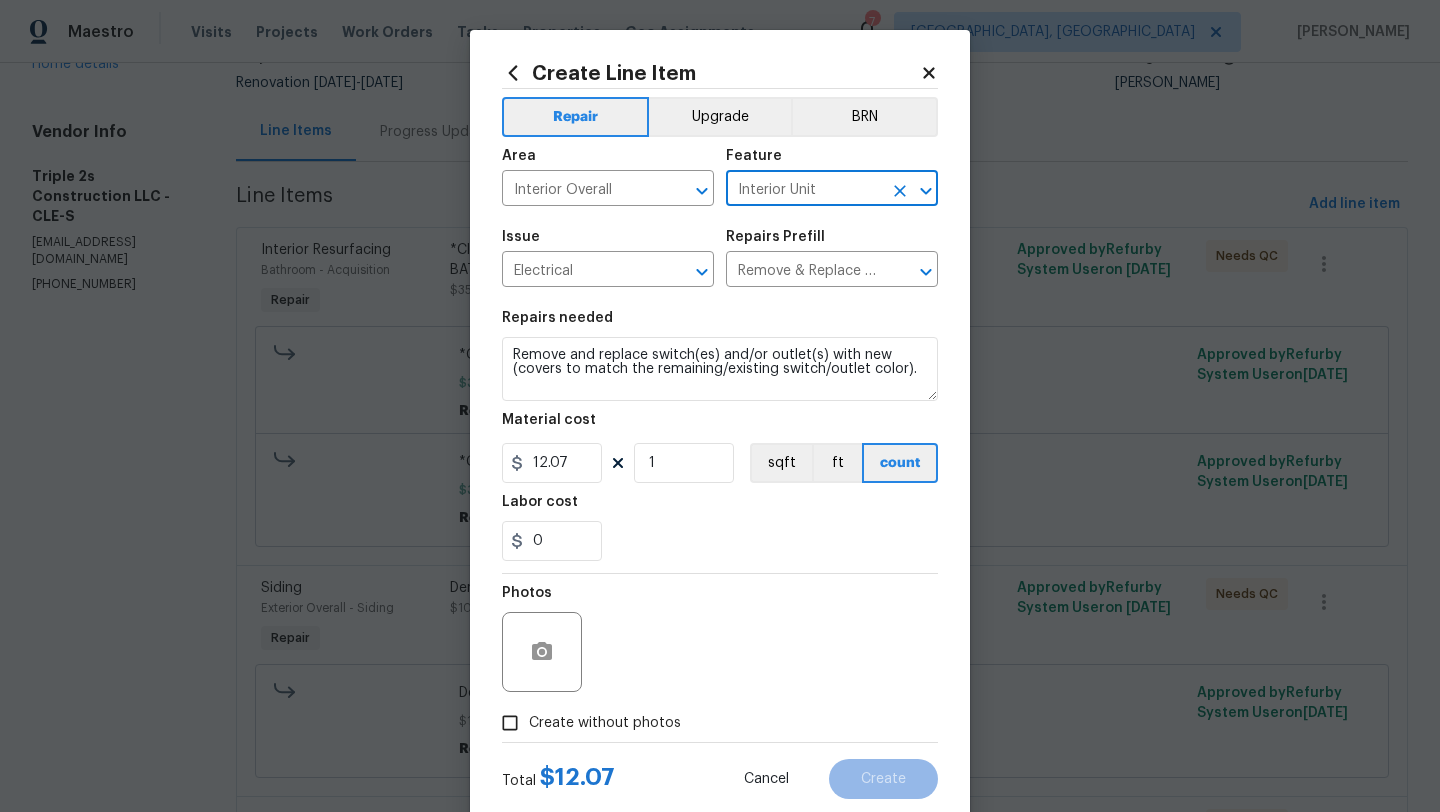 type on "Interior Unit" 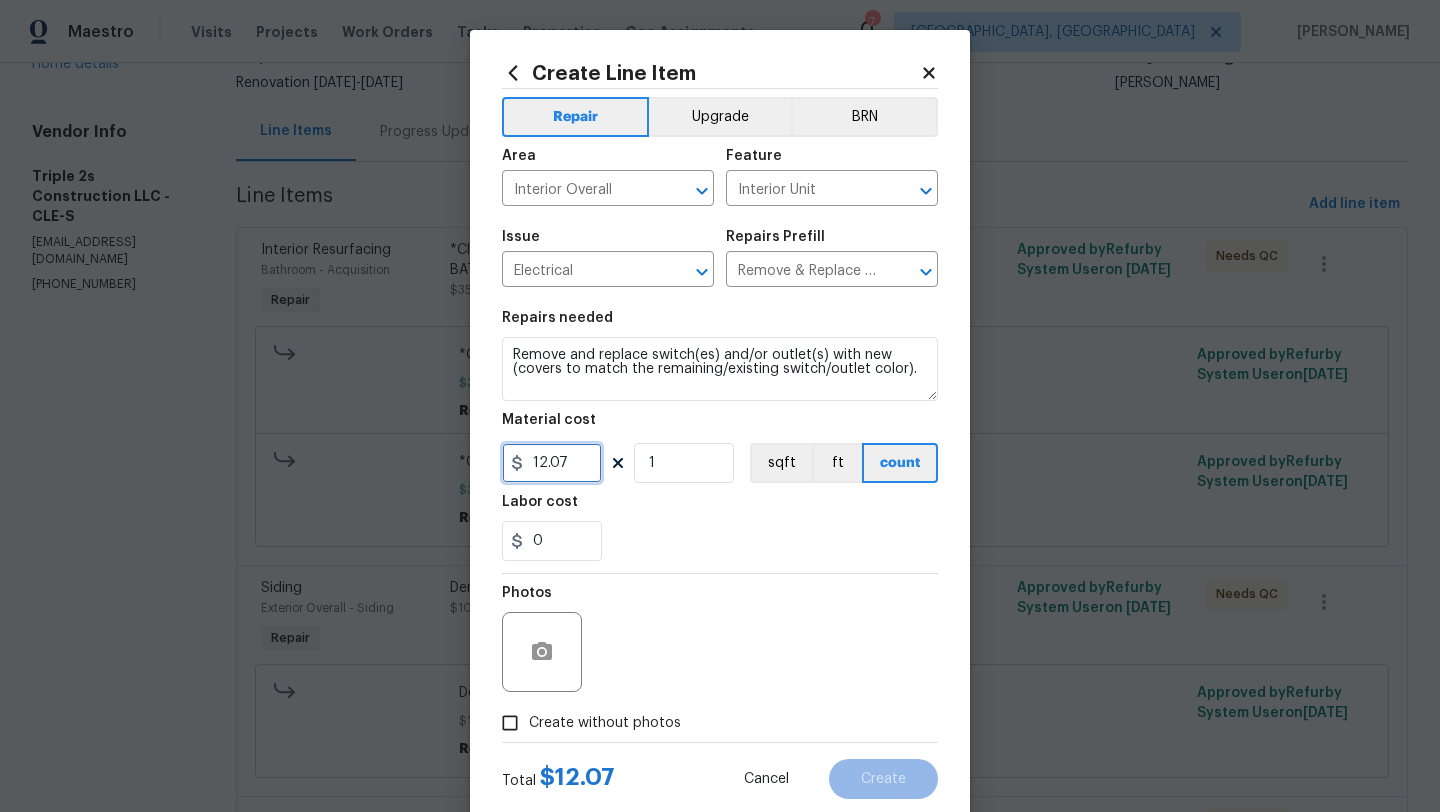 drag, startPoint x: 571, startPoint y: 464, endPoint x: 488, endPoint y: 464, distance: 83 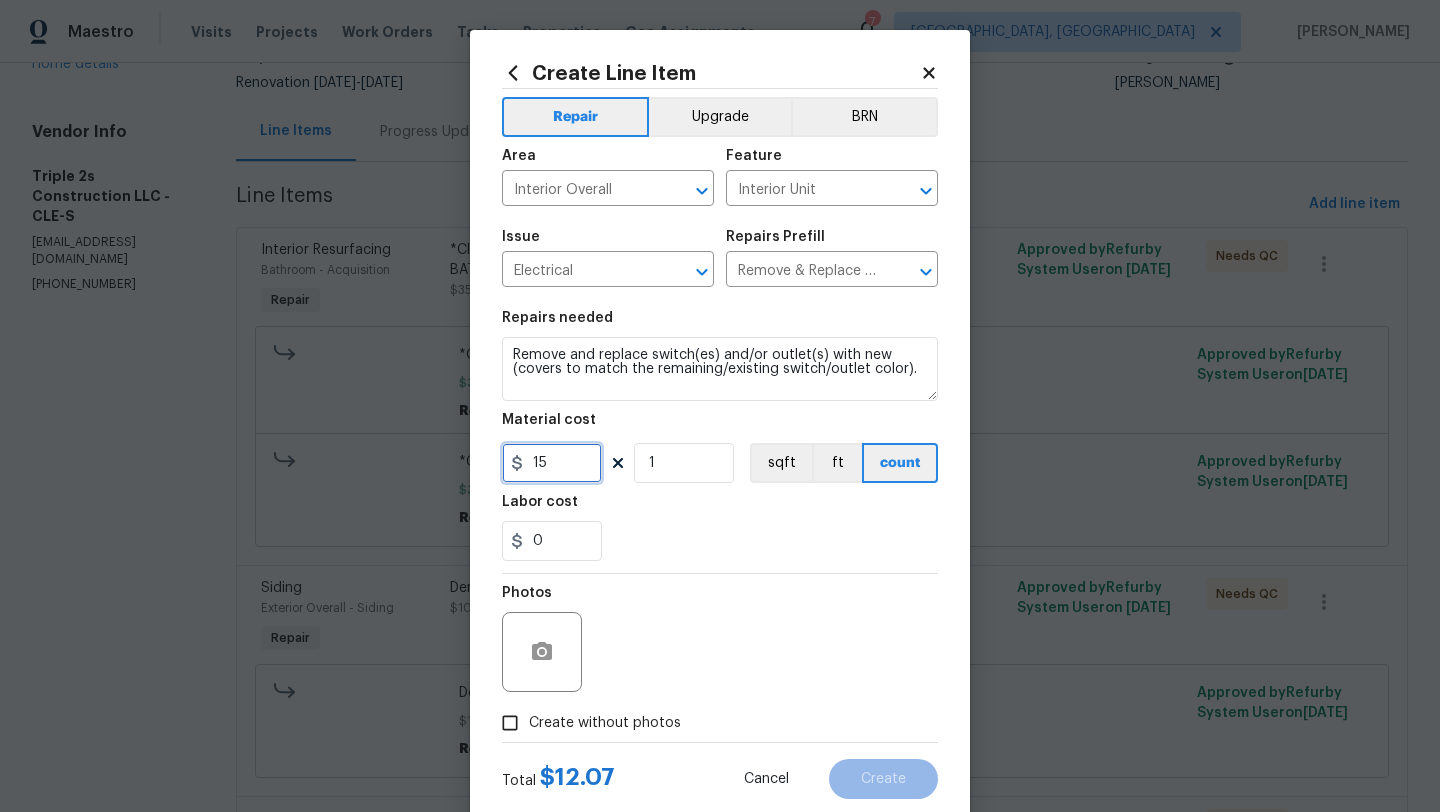 type on "15" 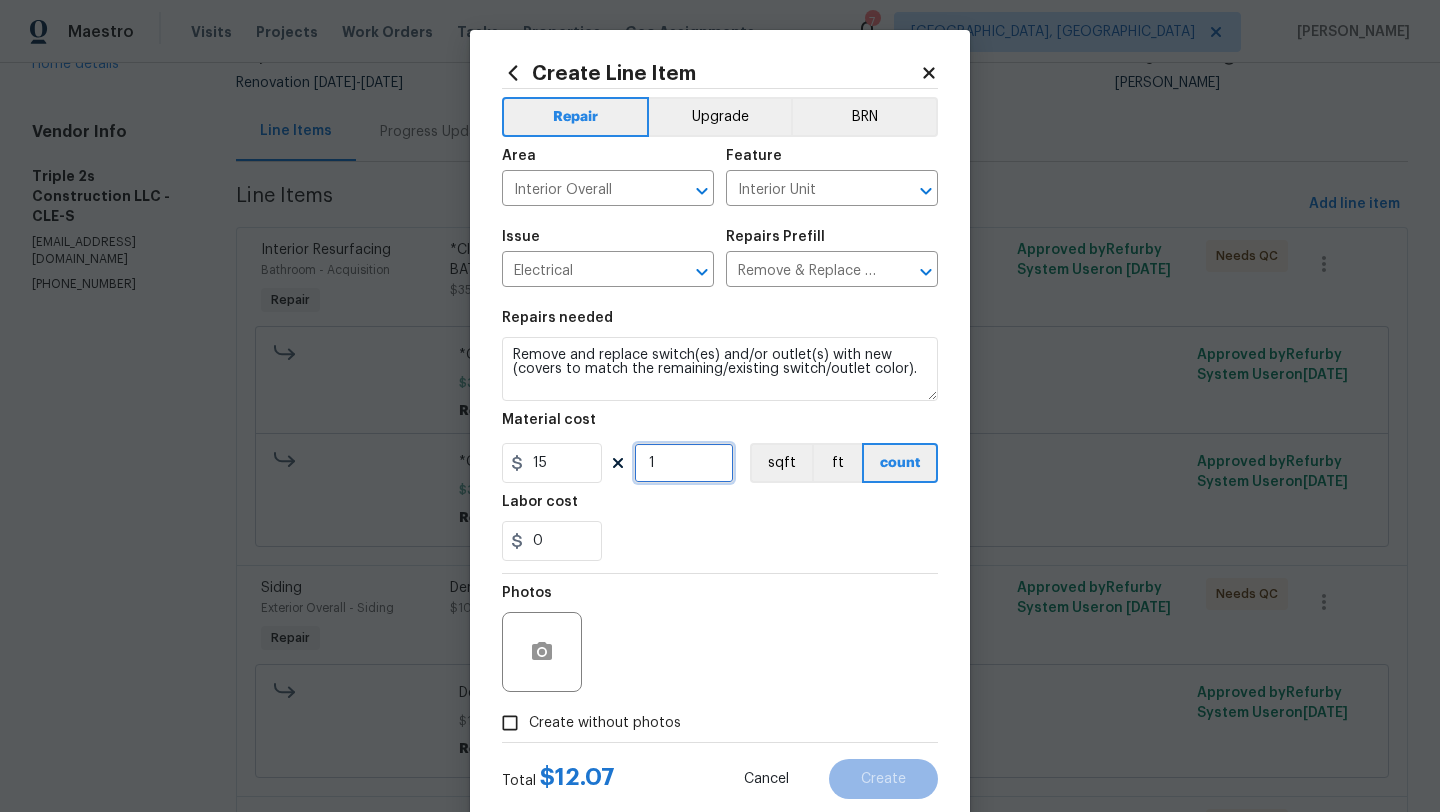click on "1" at bounding box center [684, 463] 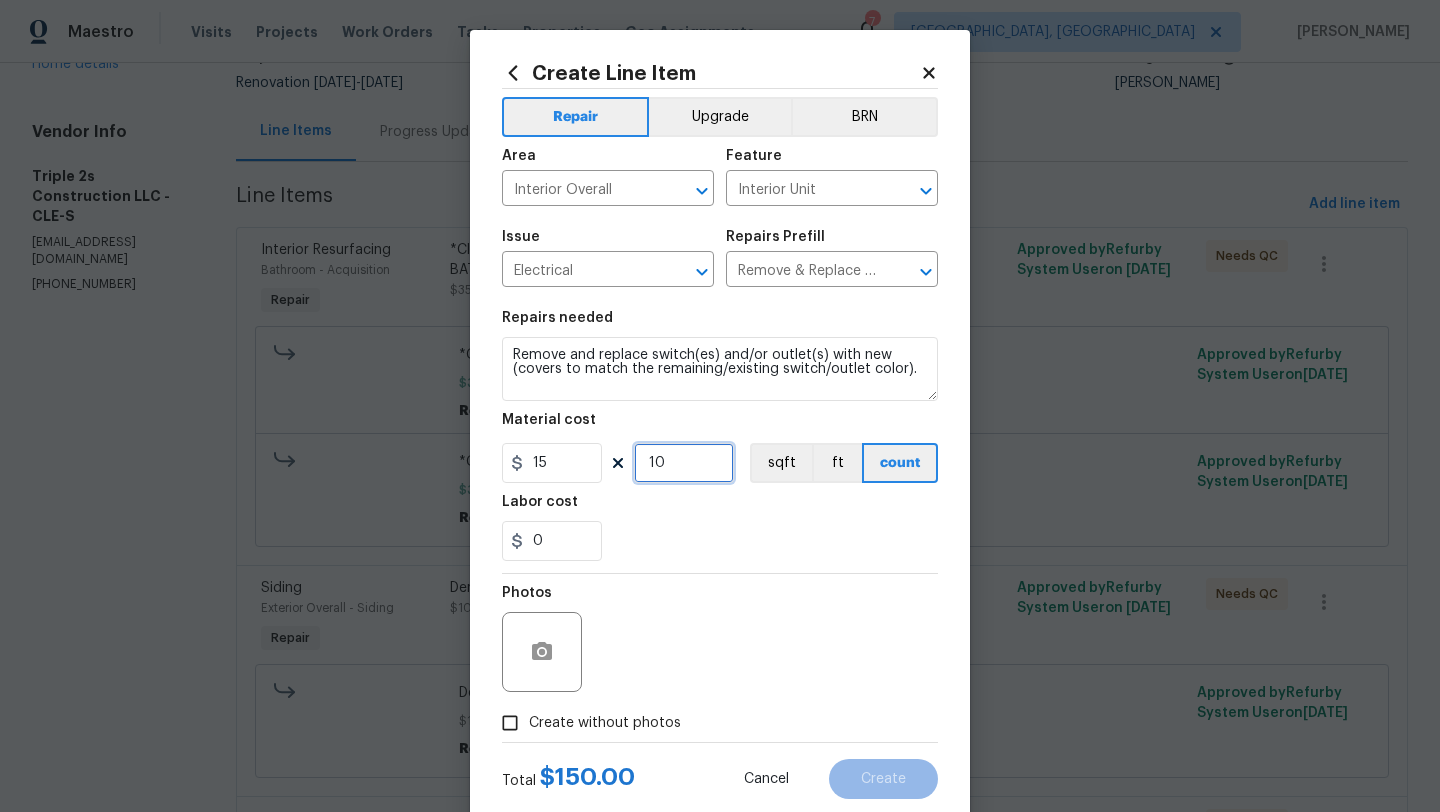 type on "10" 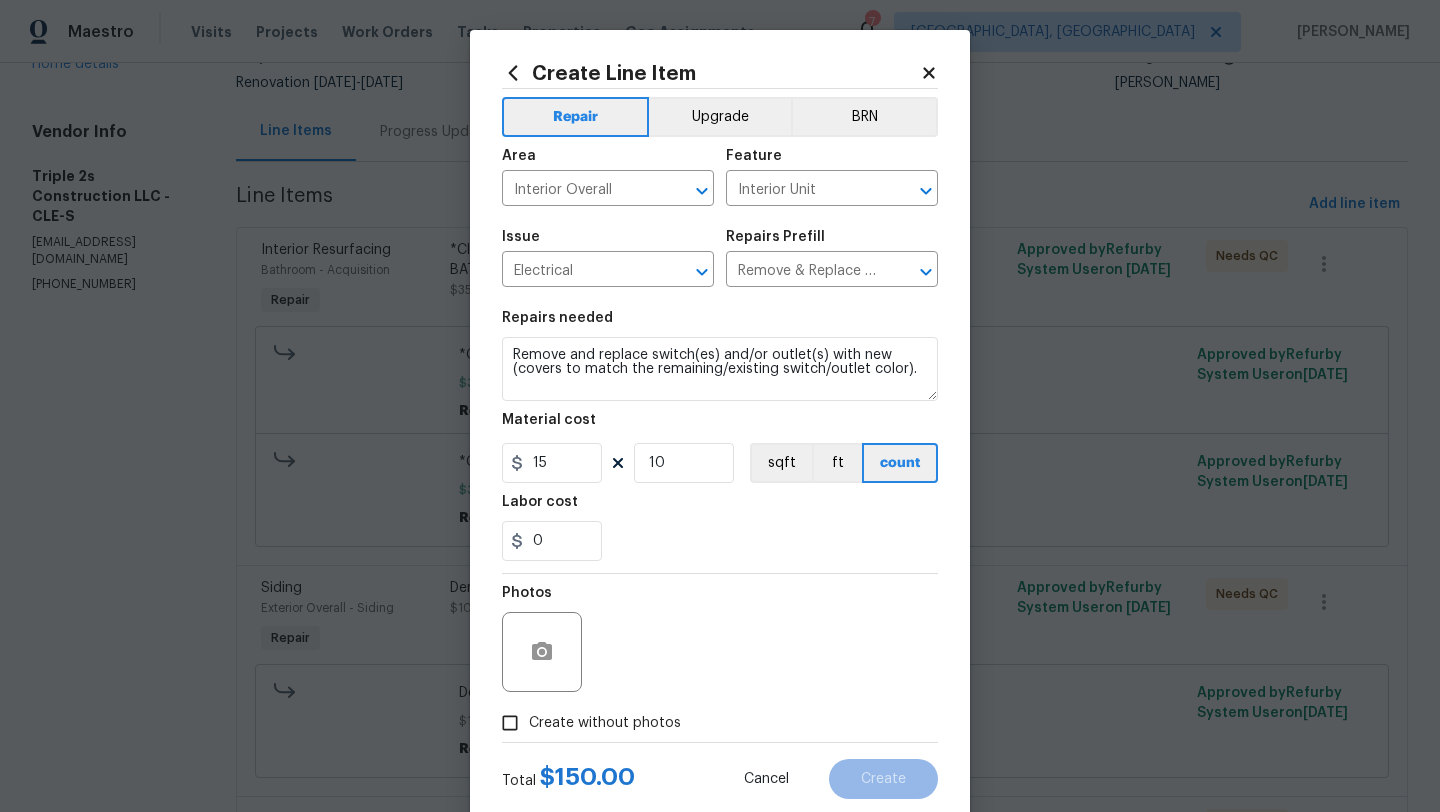click on "Create without photos" at bounding box center (510, 723) 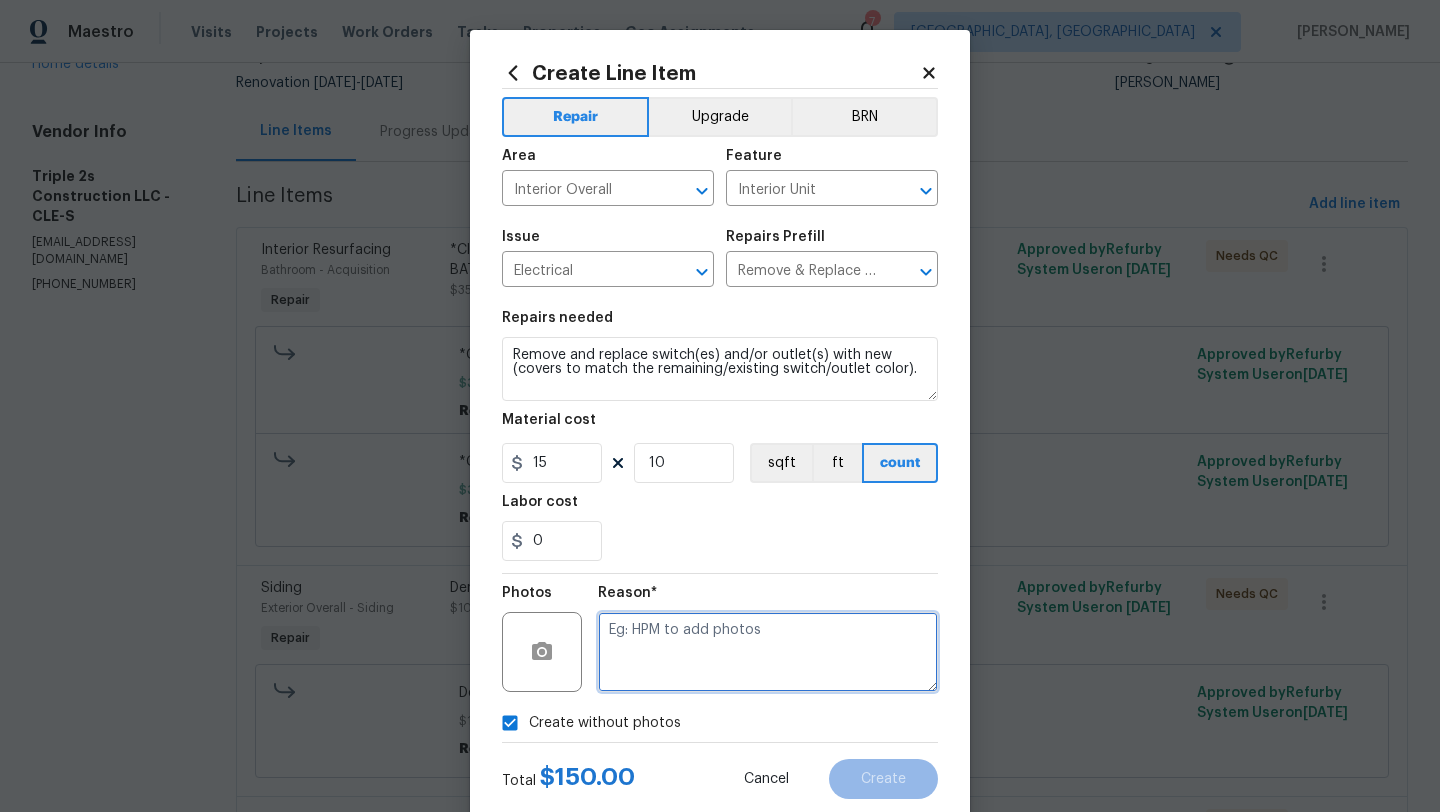click at bounding box center (768, 652) 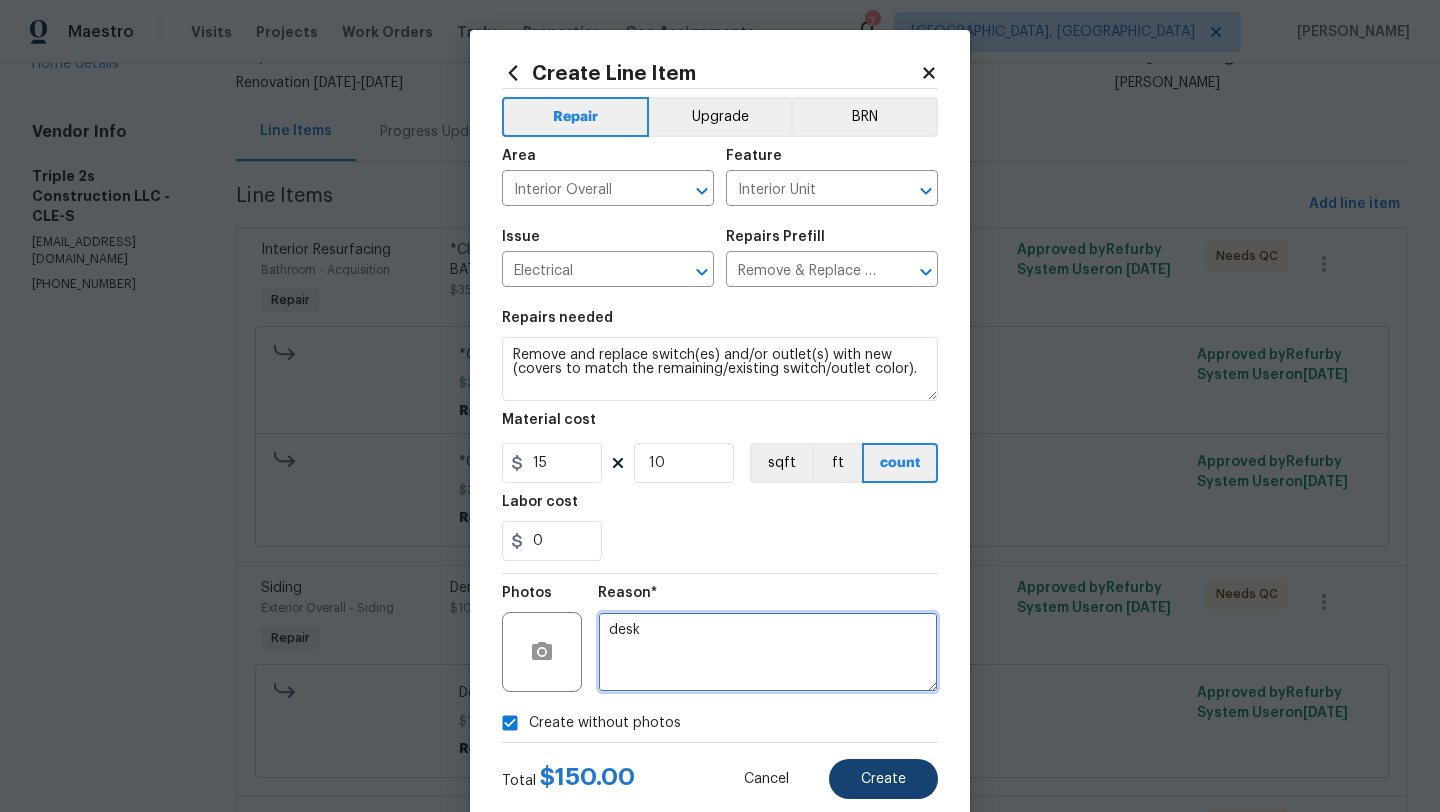 type on "desk" 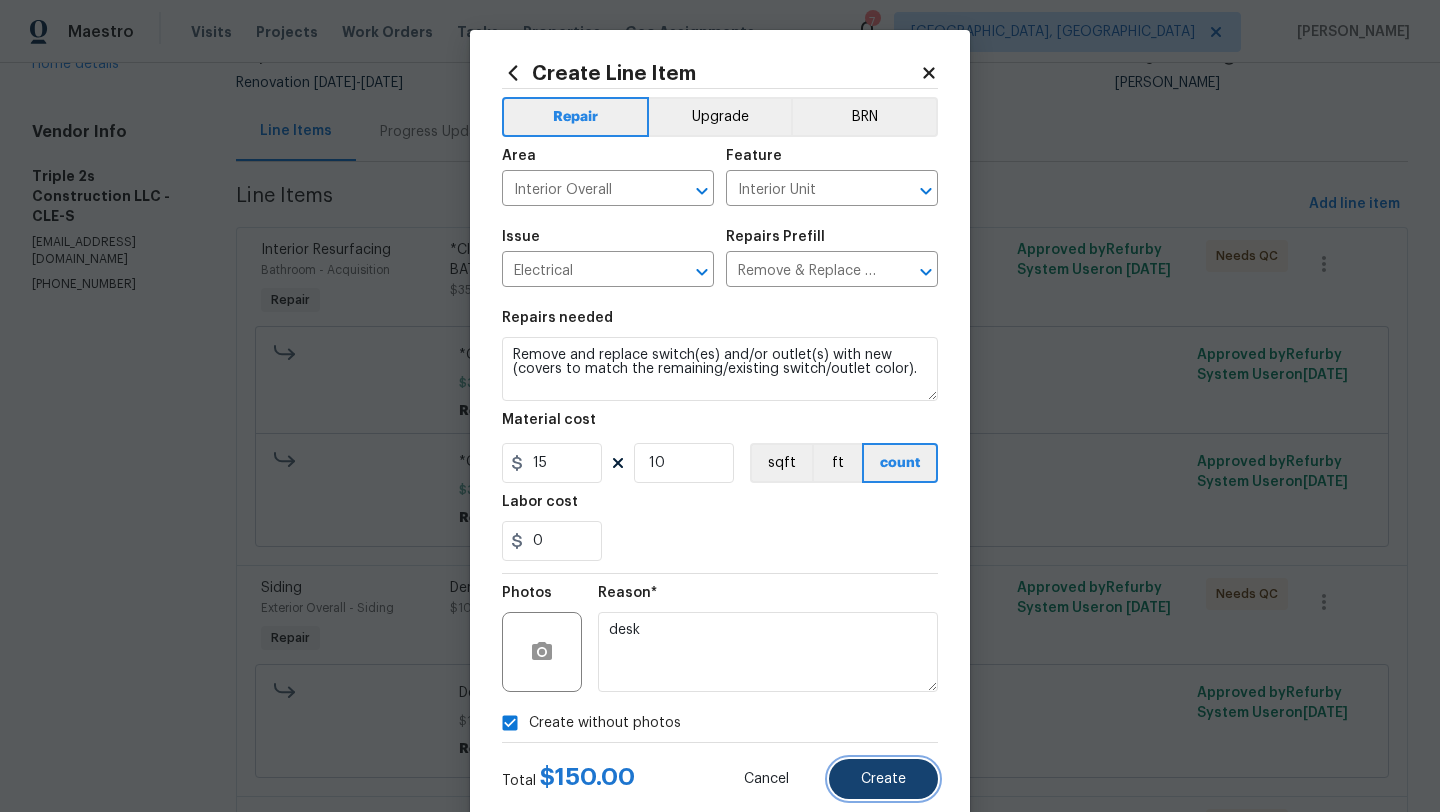 click on "Create" at bounding box center (883, 779) 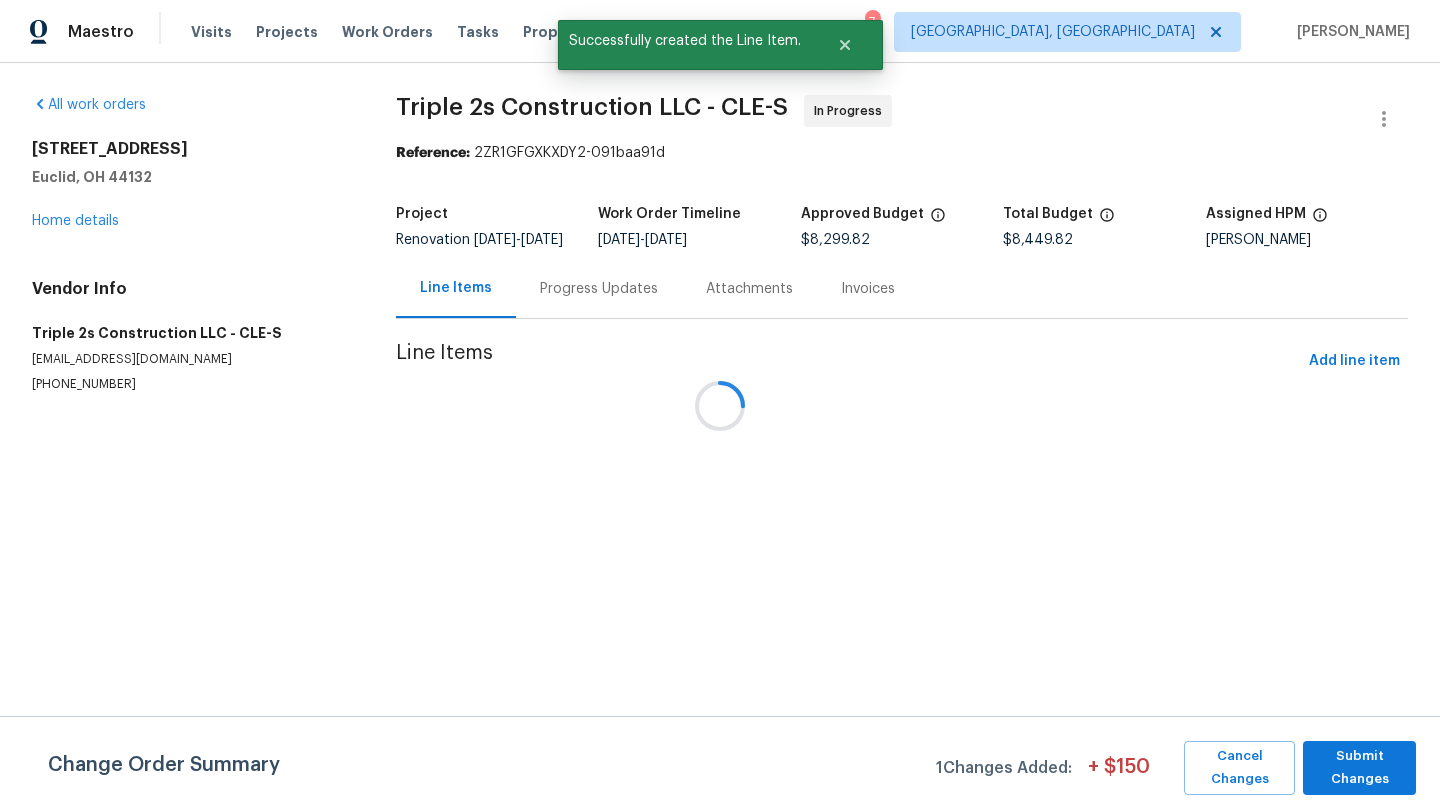 scroll, scrollTop: 0, scrollLeft: 0, axis: both 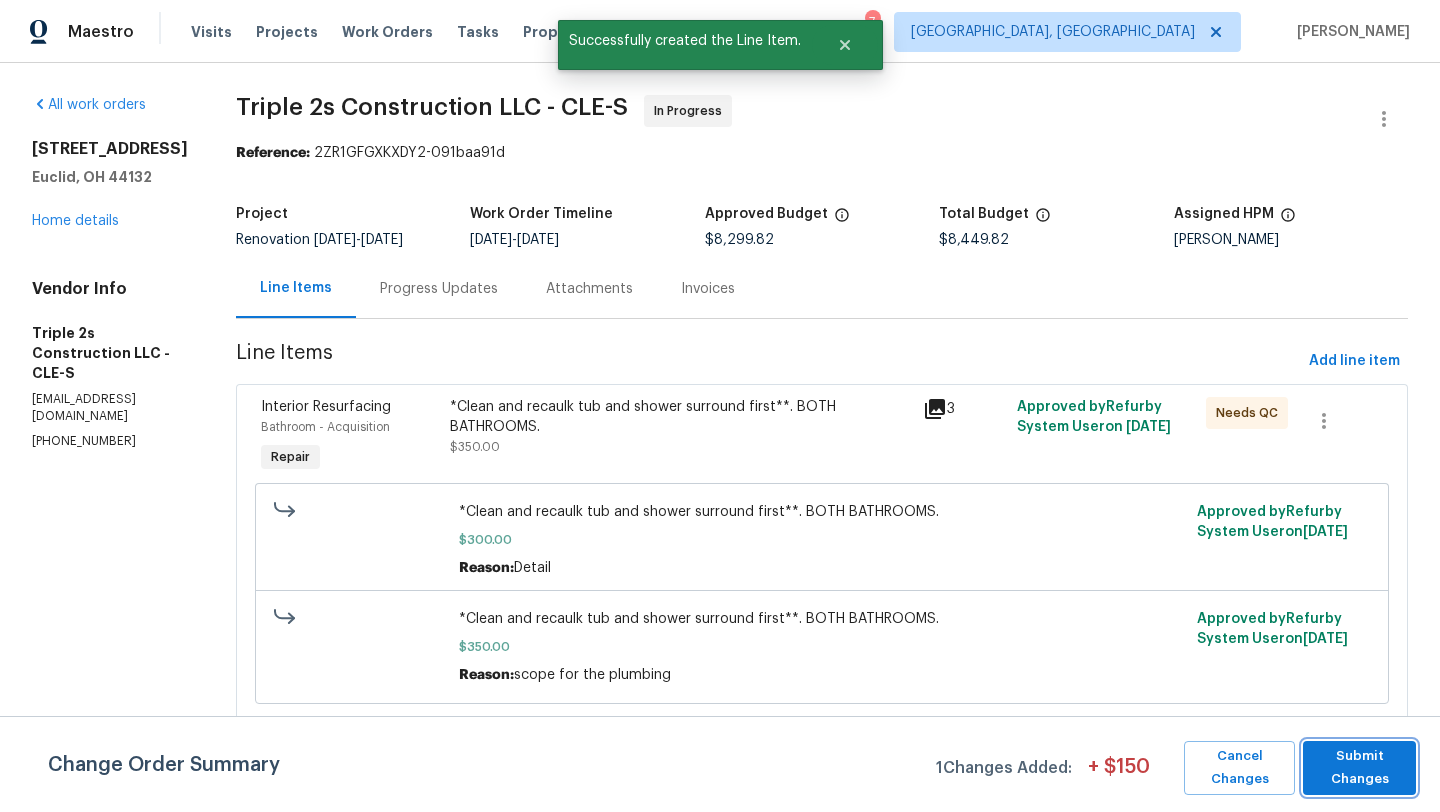 click on "Submit Changes" at bounding box center [1359, 768] 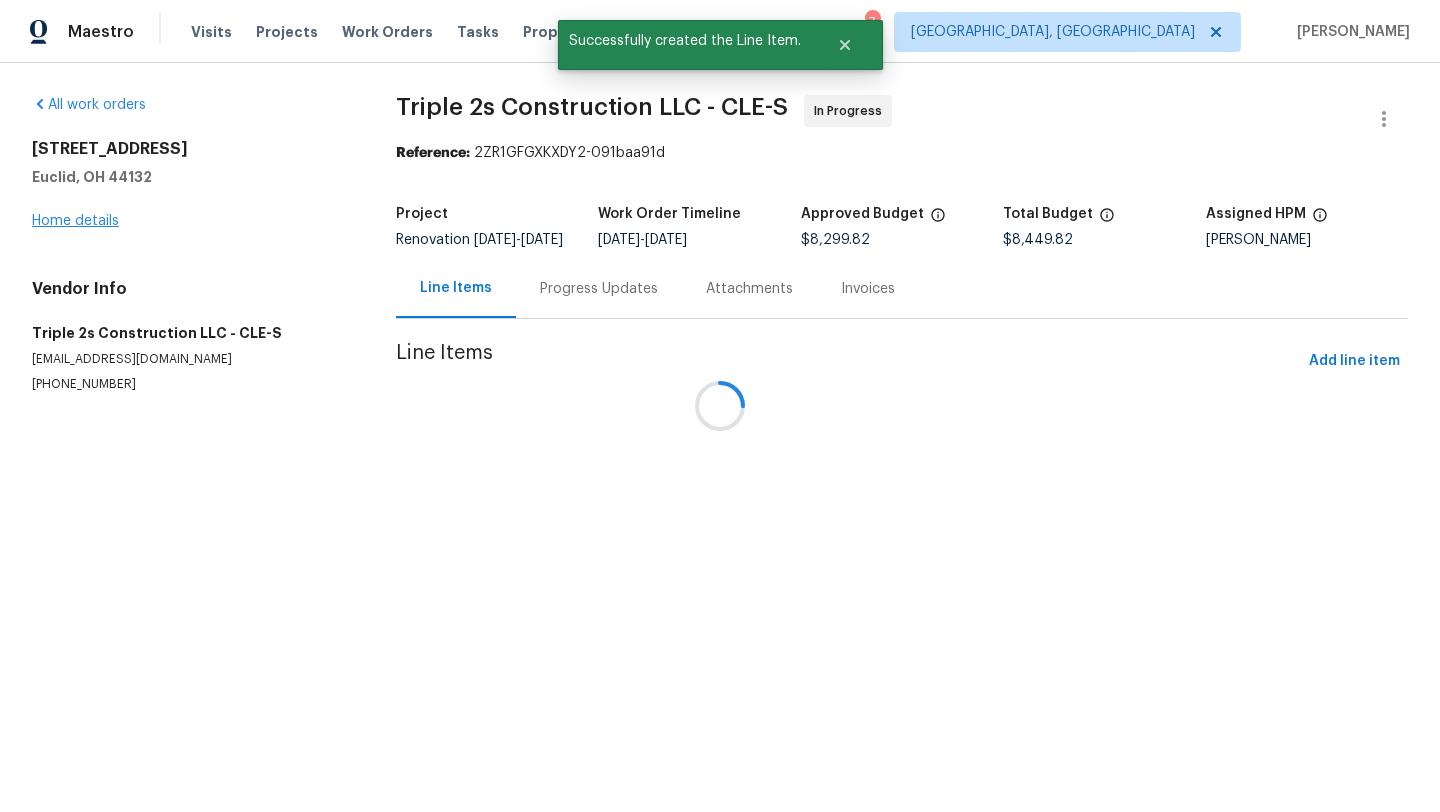 click at bounding box center [720, 406] 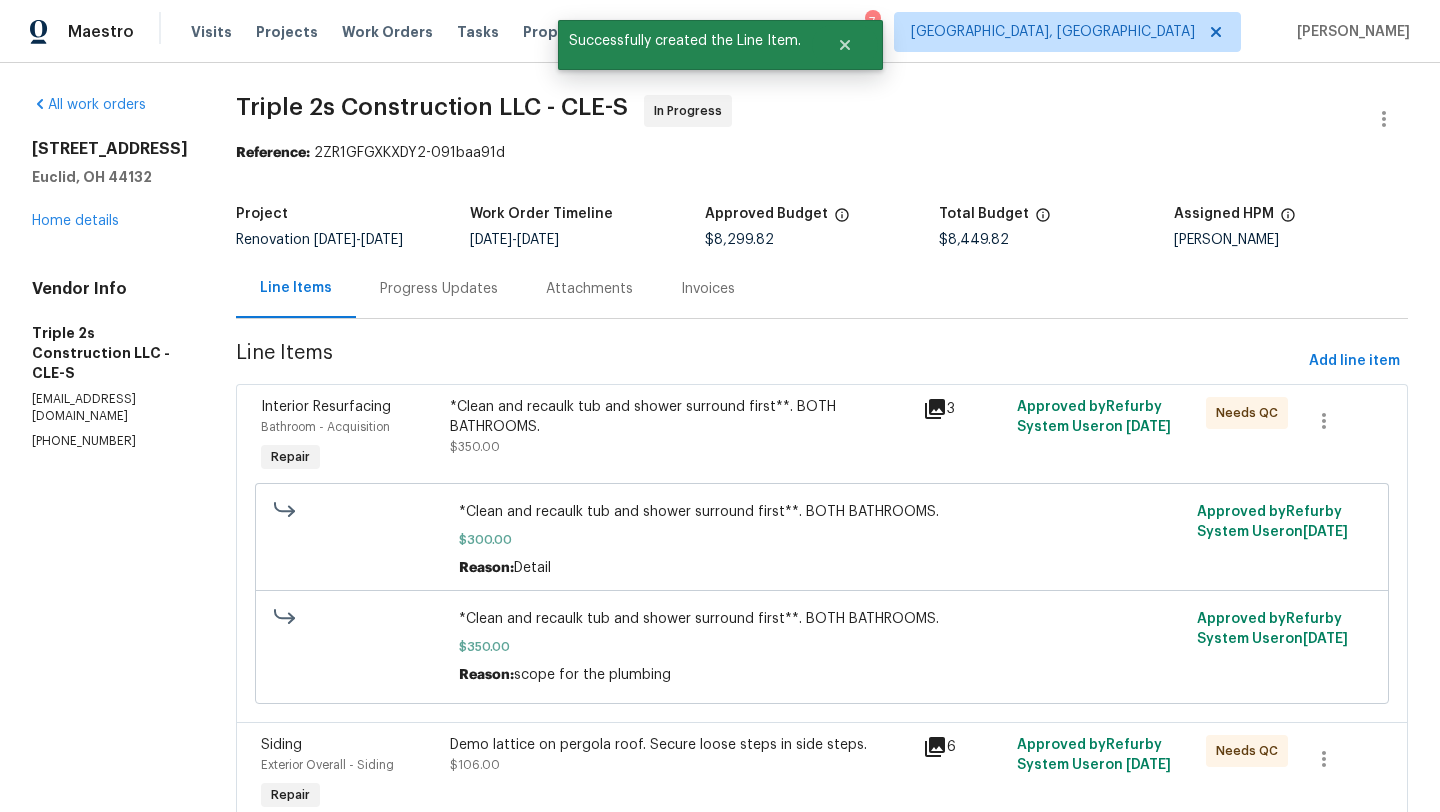 click on "Progress Updates" at bounding box center (439, 289) 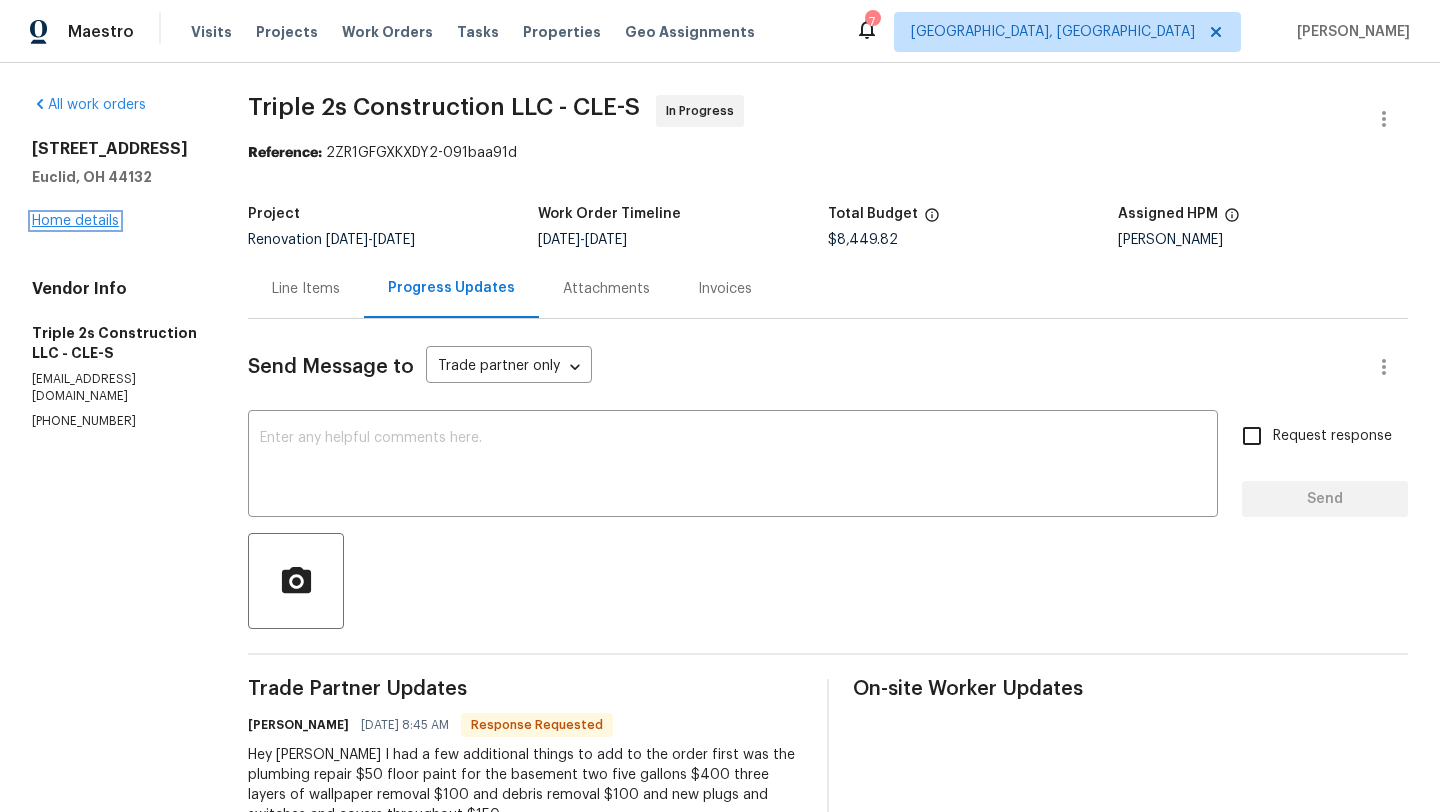 click on "Home details" at bounding box center (75, 221) 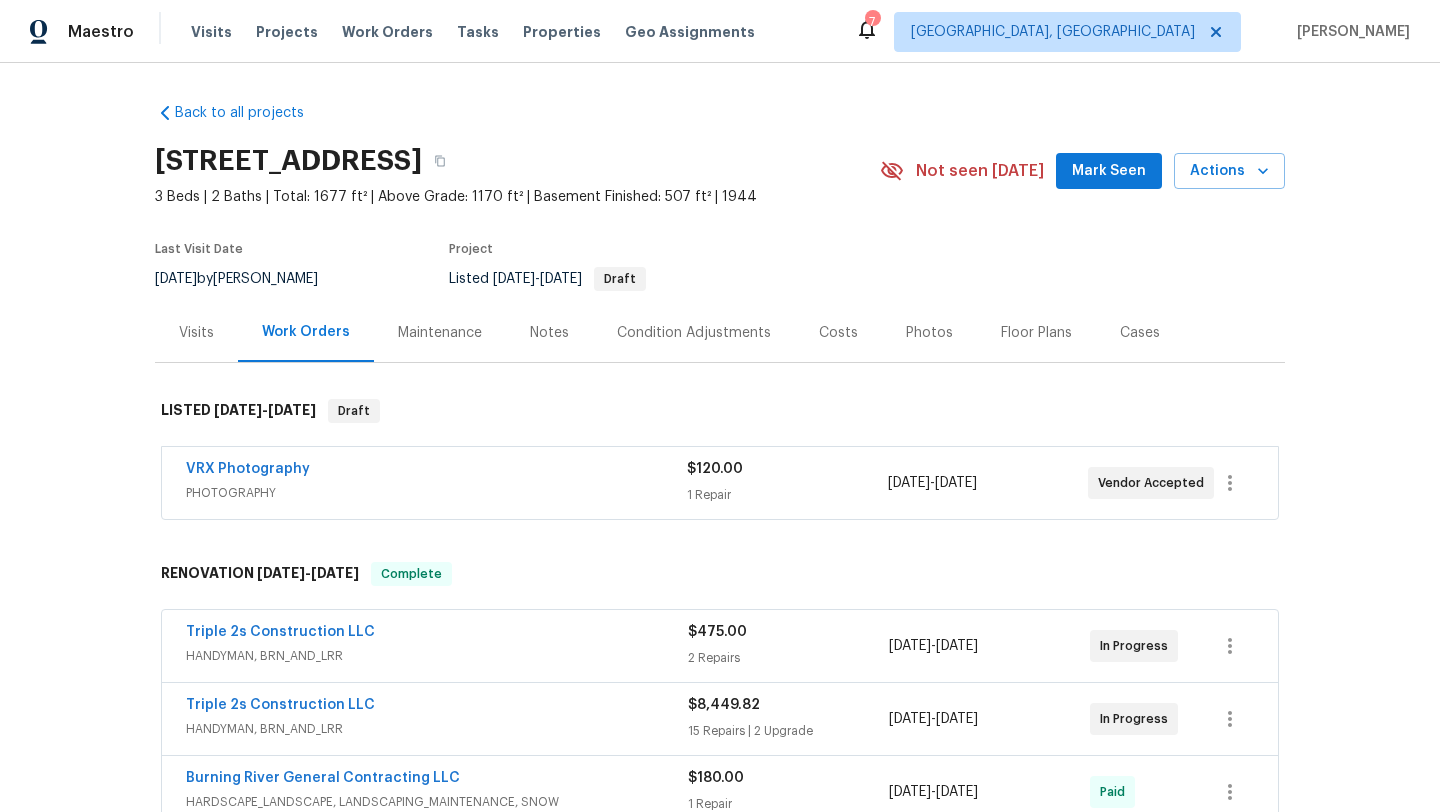 click on "Notes" at bounding box center [549, 333] 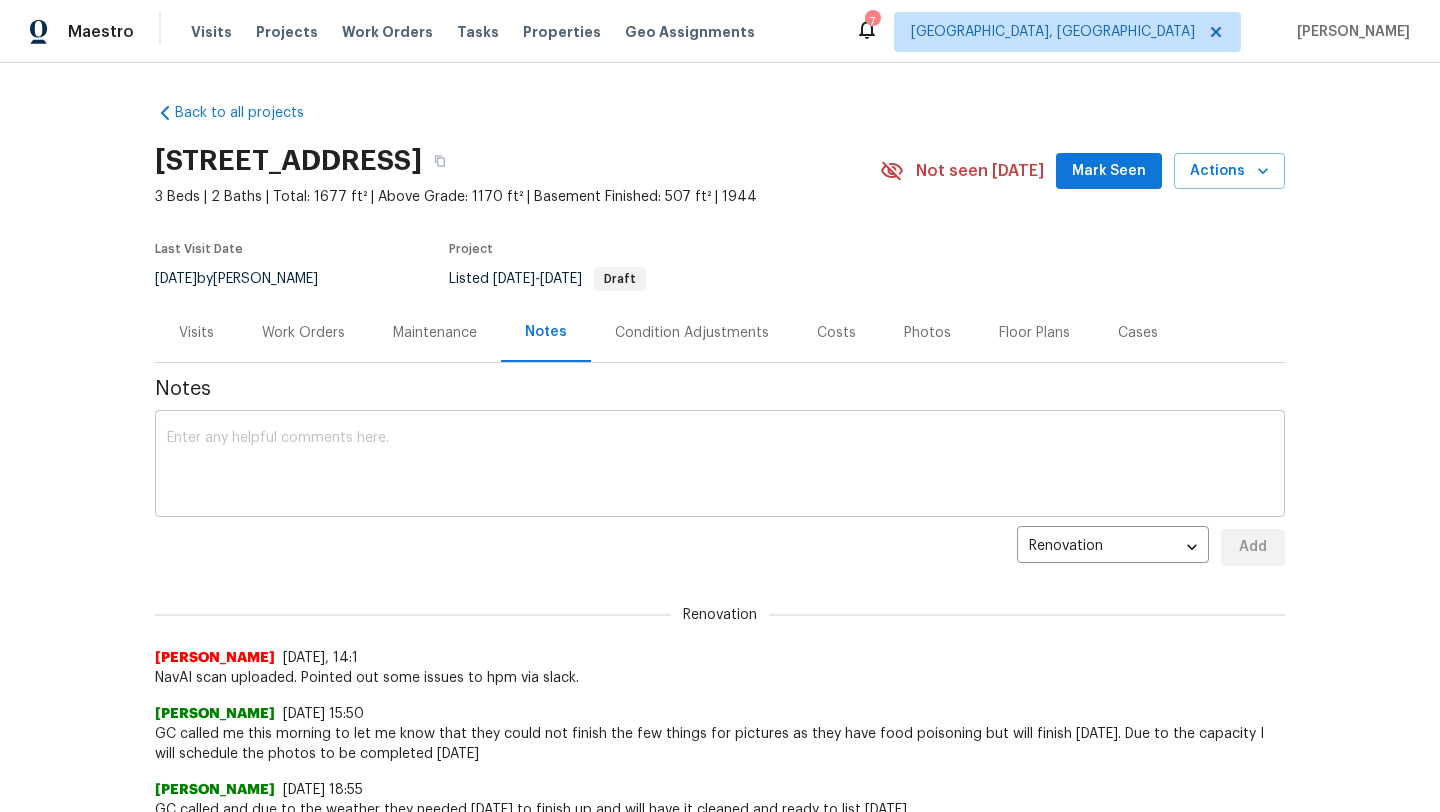 click at bounding box center [720, 466] 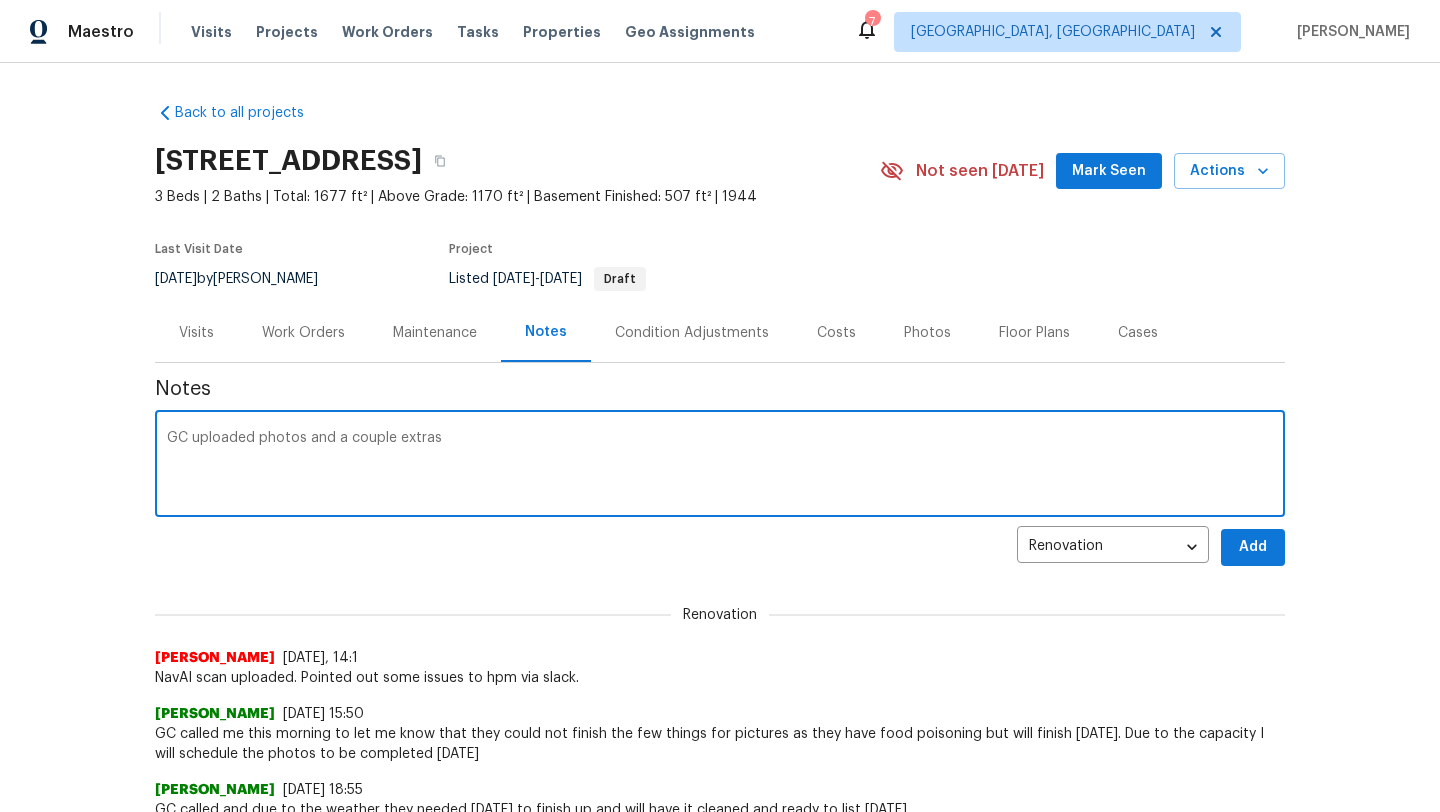 paste on "Hey Beck I had a few additional things to add to the order first was the plumbing repair $50 floor paint for the basement two five gallons $400 three layers of wallpaper removal $100 and debris removal $100 and new plugs and switches and covers throughout $150" 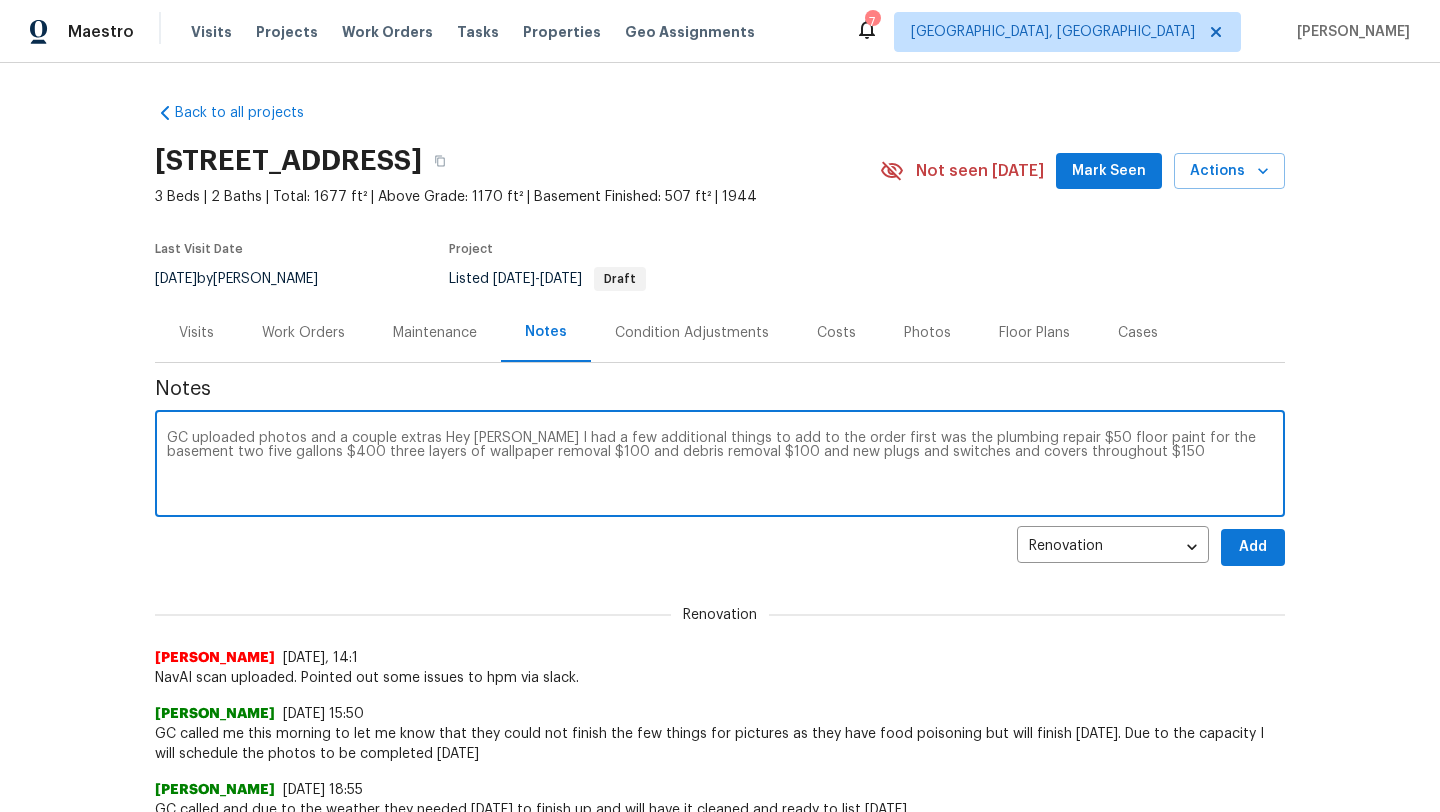 drag, startPoint x: 439, startPoint y: 436, endPoint x: 547, endPoint y: 437, distance: 108.00463 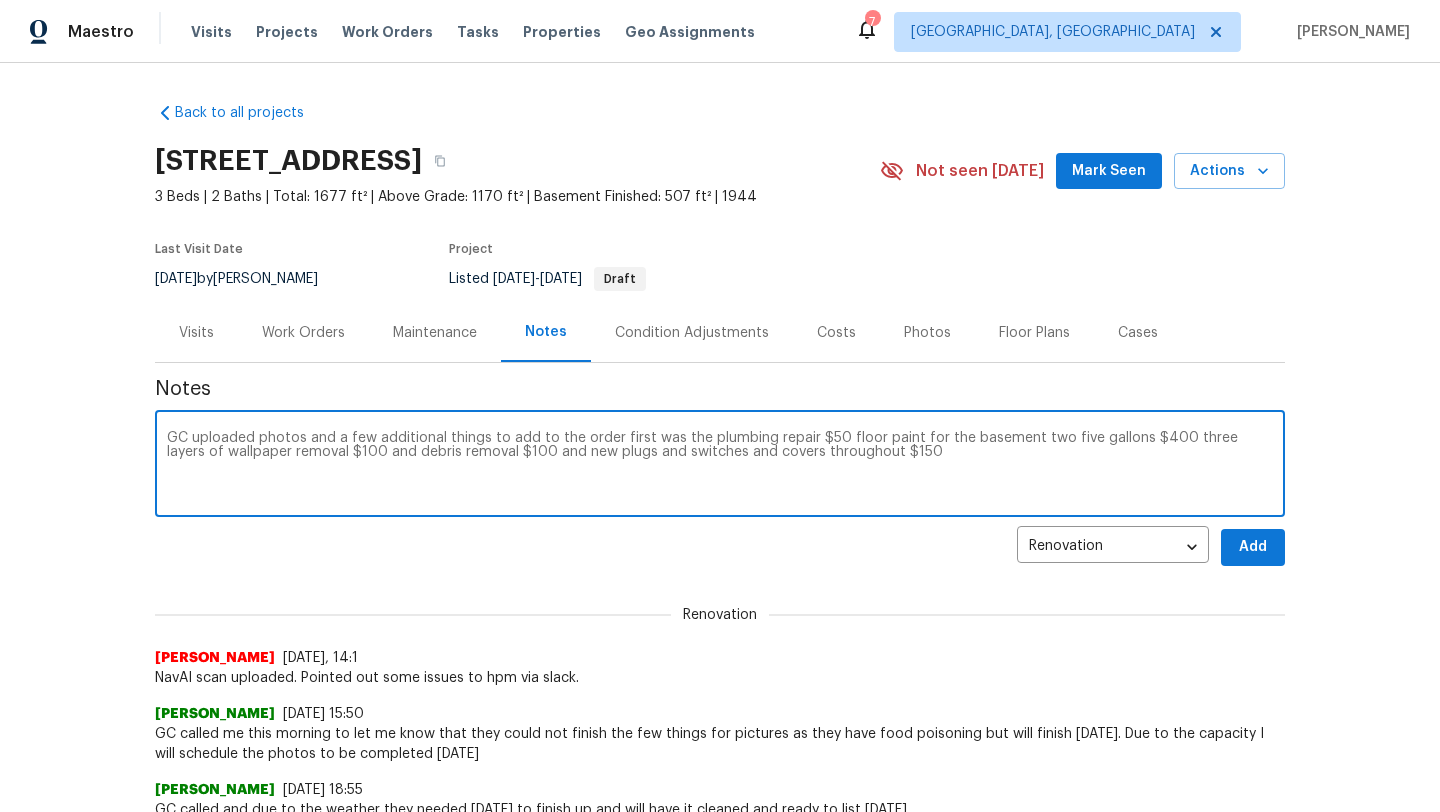 drag, startPoint x: 810, startPoint y: 437, endPoint x: 837, endPoint y: 442, distance: 27.45906 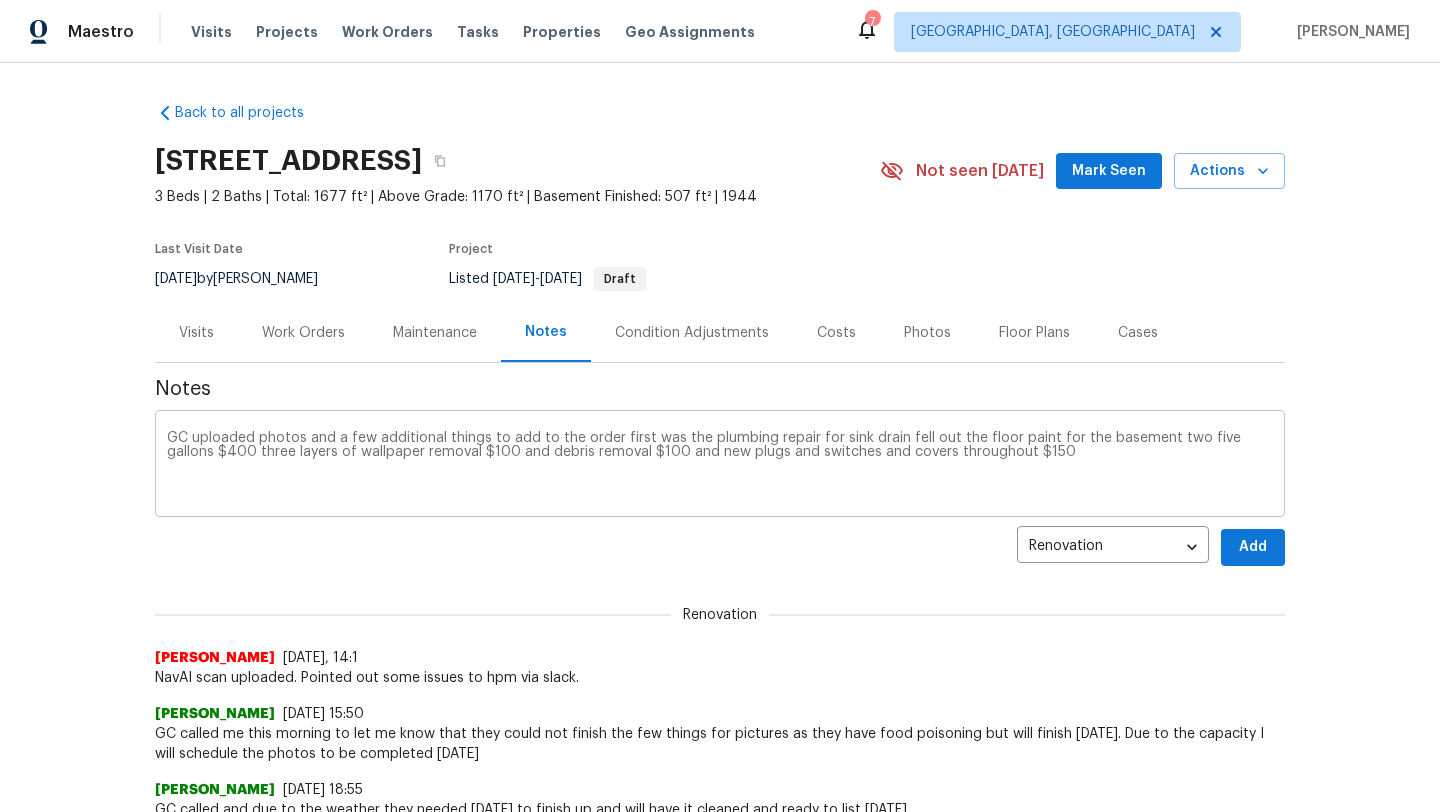 drag, startPoint x: 164, startPoint y: 452, endPoint x: 198, endPoint y: 454, distance: 34.058773 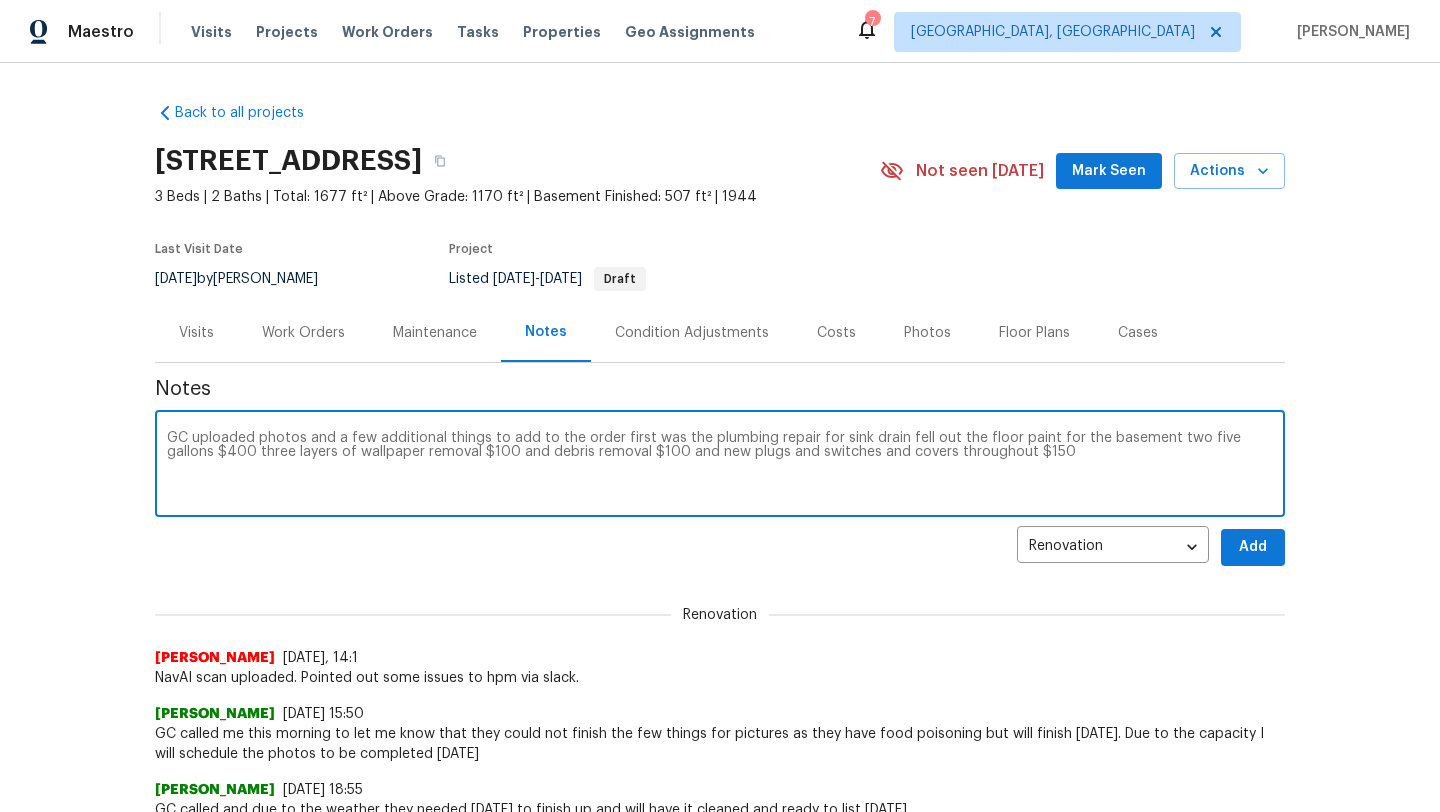 drag, startPoint x: 167, startPoint y: 455, endPoint x: 210, endPoint y: 455, distance: 43 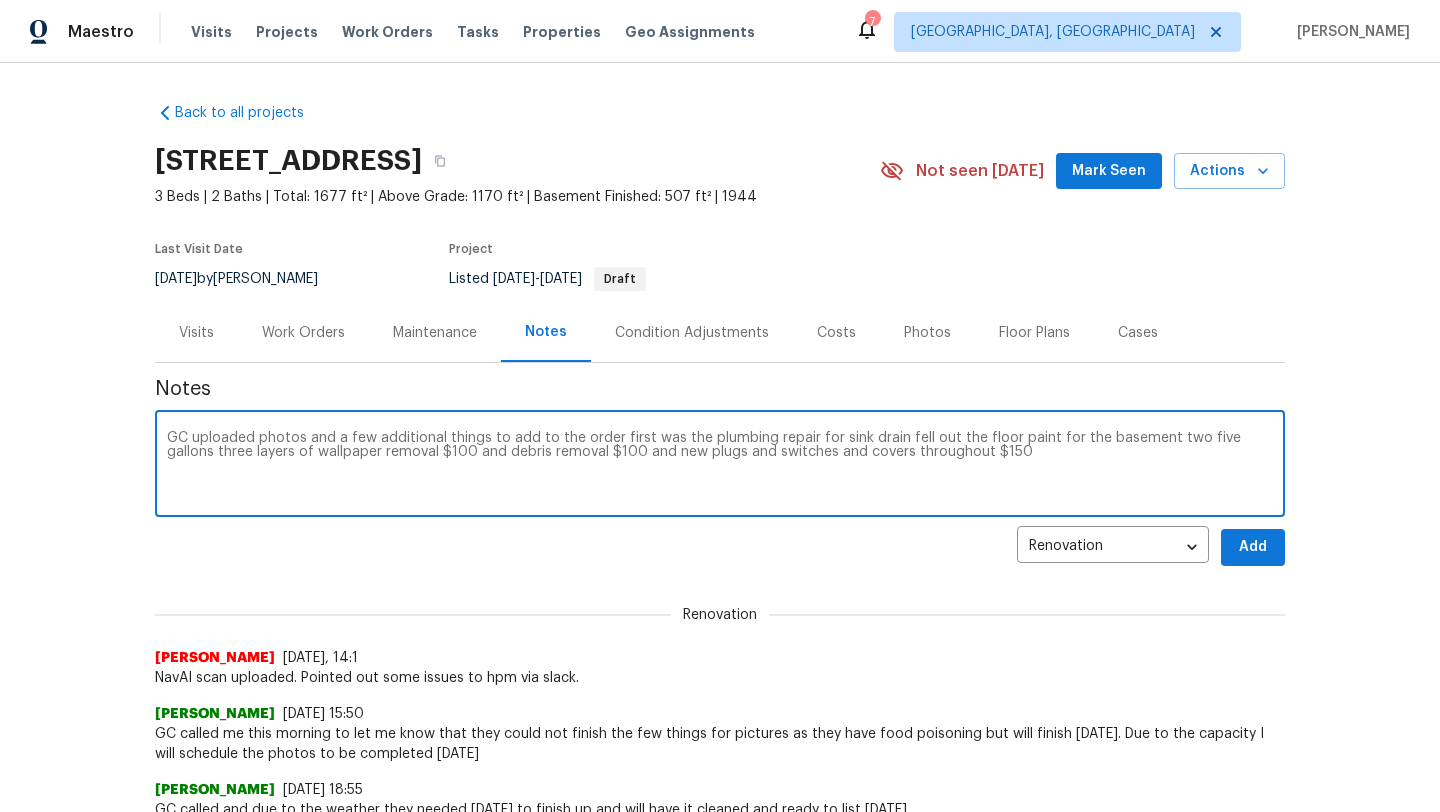 click on "GC uploaded photos and a few additional things to add to the order first was the plumbing repair for sink drain fell out the floor paint for the basement two five gallons three layers of wallpaper removal $100 and debris removal $100 and new plugs and switches and covers throughout $150" at bounding box center [720, 466] 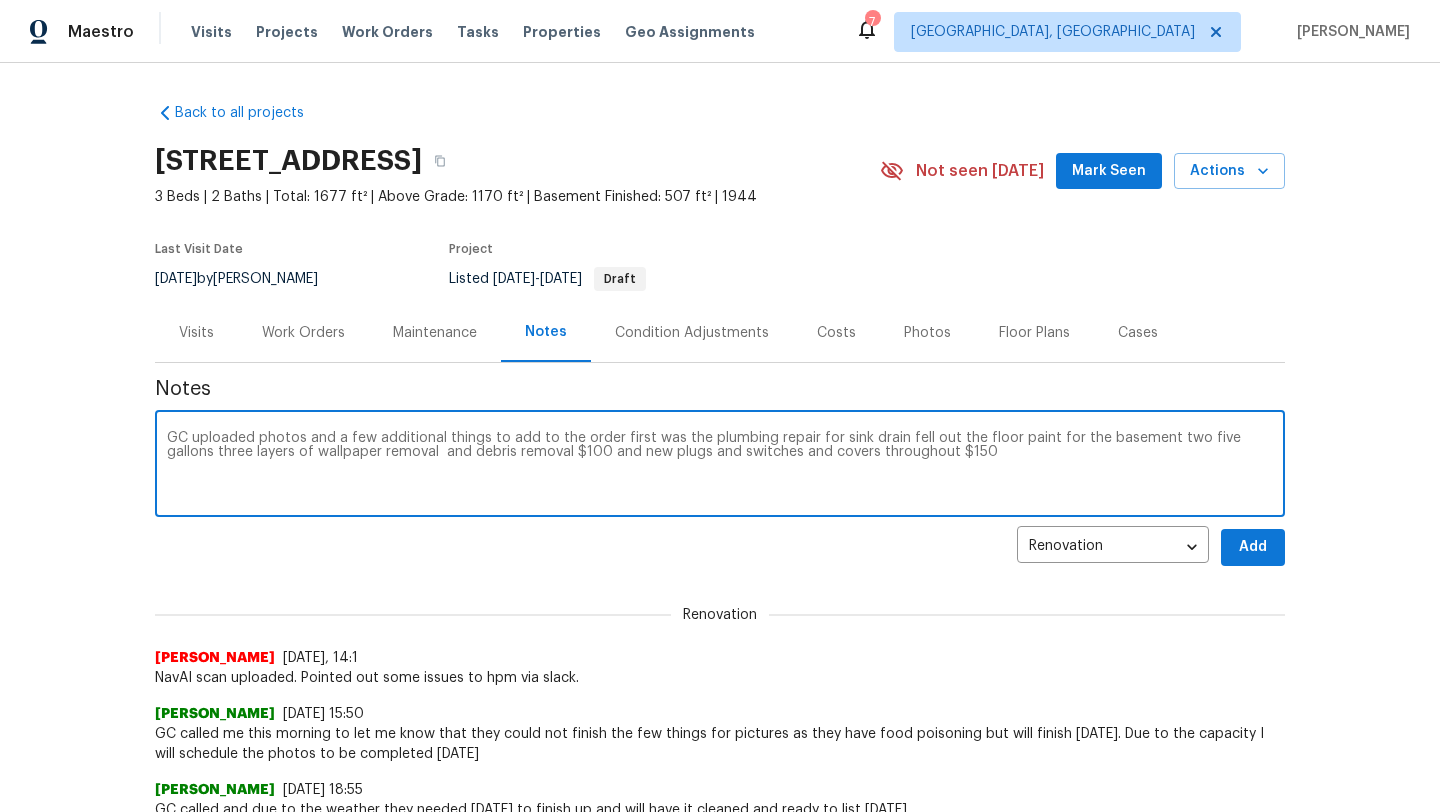 click on "GC uploaded photos and a few additional things to add to the order first was the plumbing repair for sink drain fell out the floor paint for the basement two five gallons three layers of wallpaper removal  and debris removal $100 and new plugs and switches and covers throughout $150" at bounding box center (720, 466) 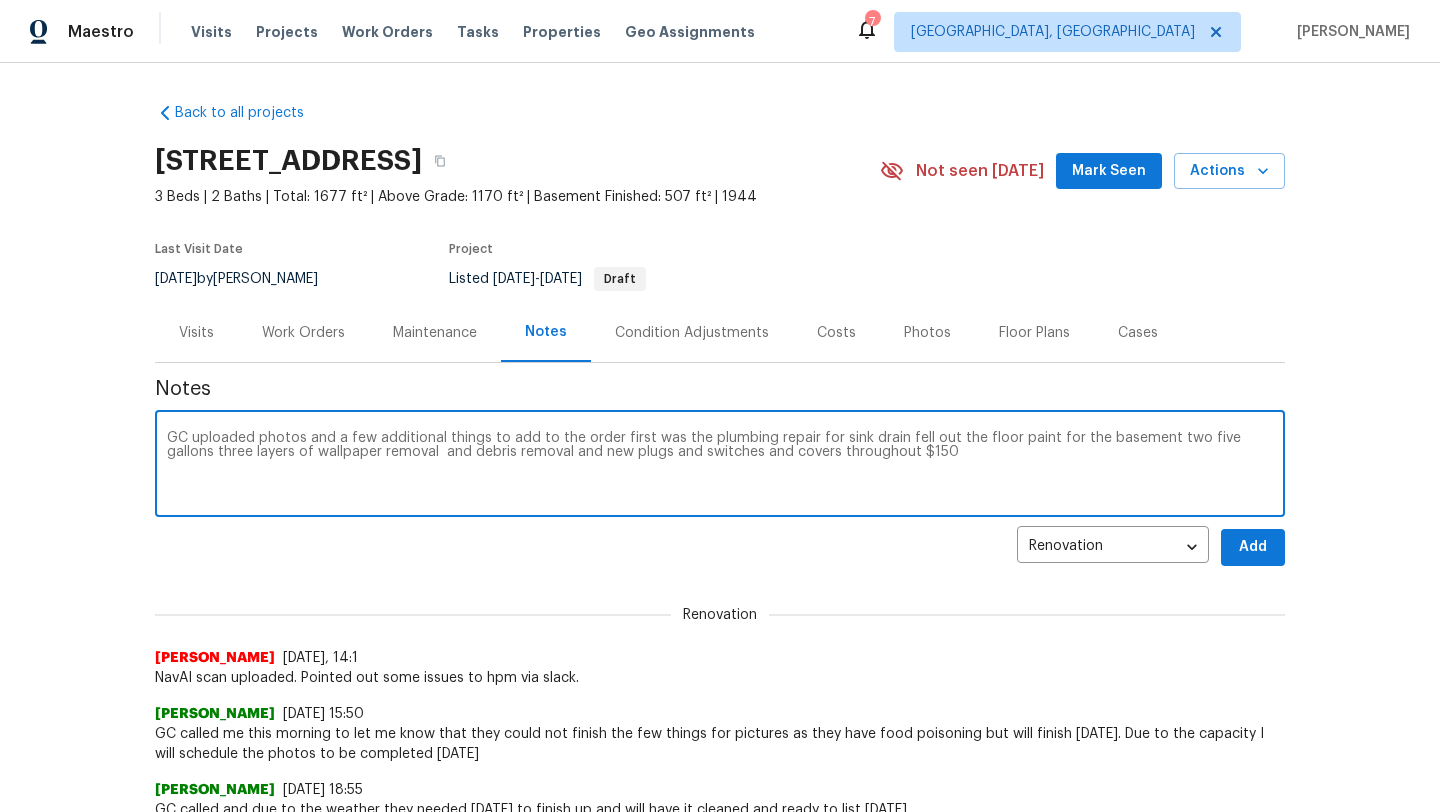 click on "GC uploaded photos and a few additional things to add to the order first was the plumbing repair for sink drain fell out the floor paint for the basement two five gallons three layers of wallpaper removal  and debris removal and new plugs and switches and covers throughout $150" at bounding box center [720, 466] 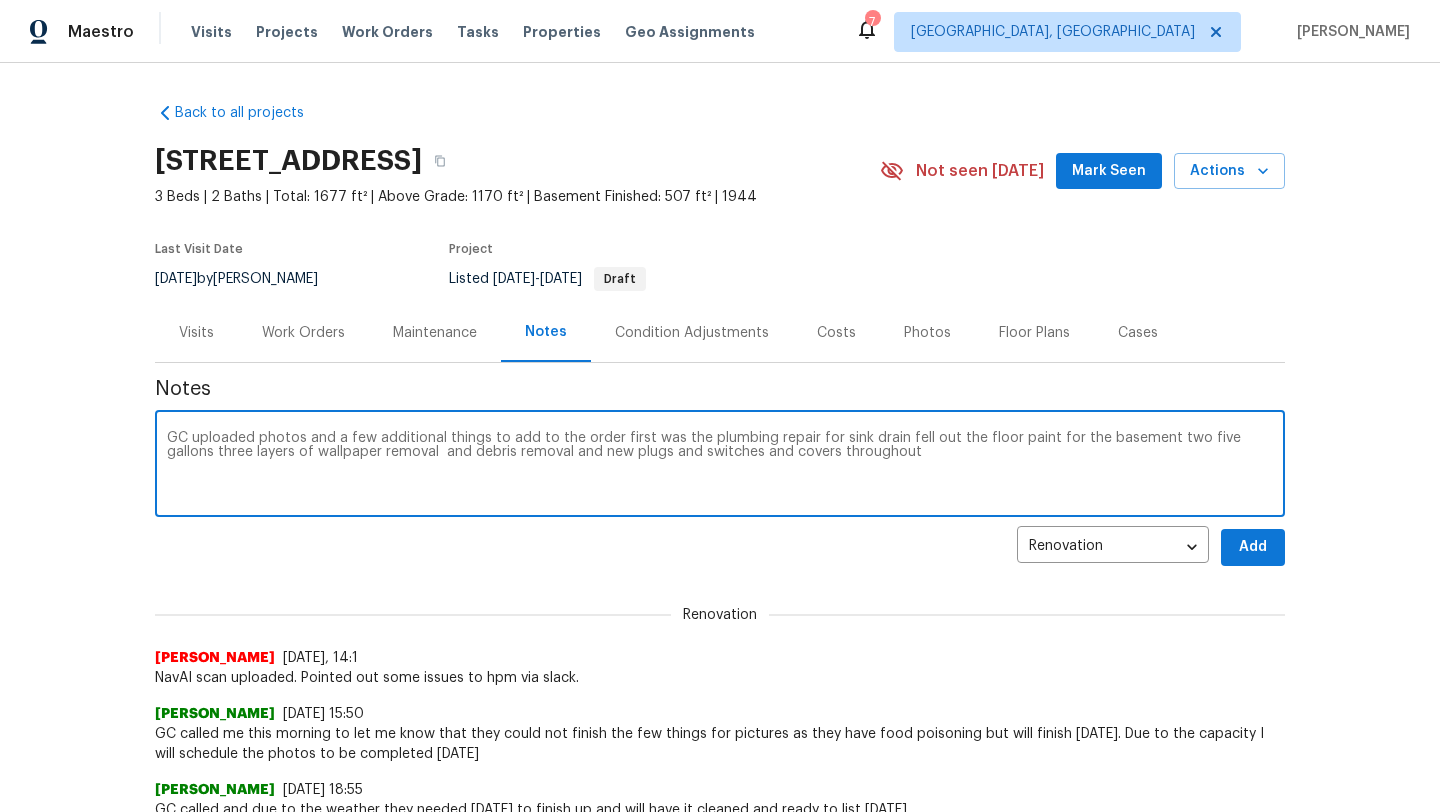 type on "GC uploaded photos and a few additional things to add to the order first was the plumbing repair for sink drain fell out the floor paint for the basement two five gallons three layers of wallpaper removal  and debris removal and new plugs and switches and covers throughout" 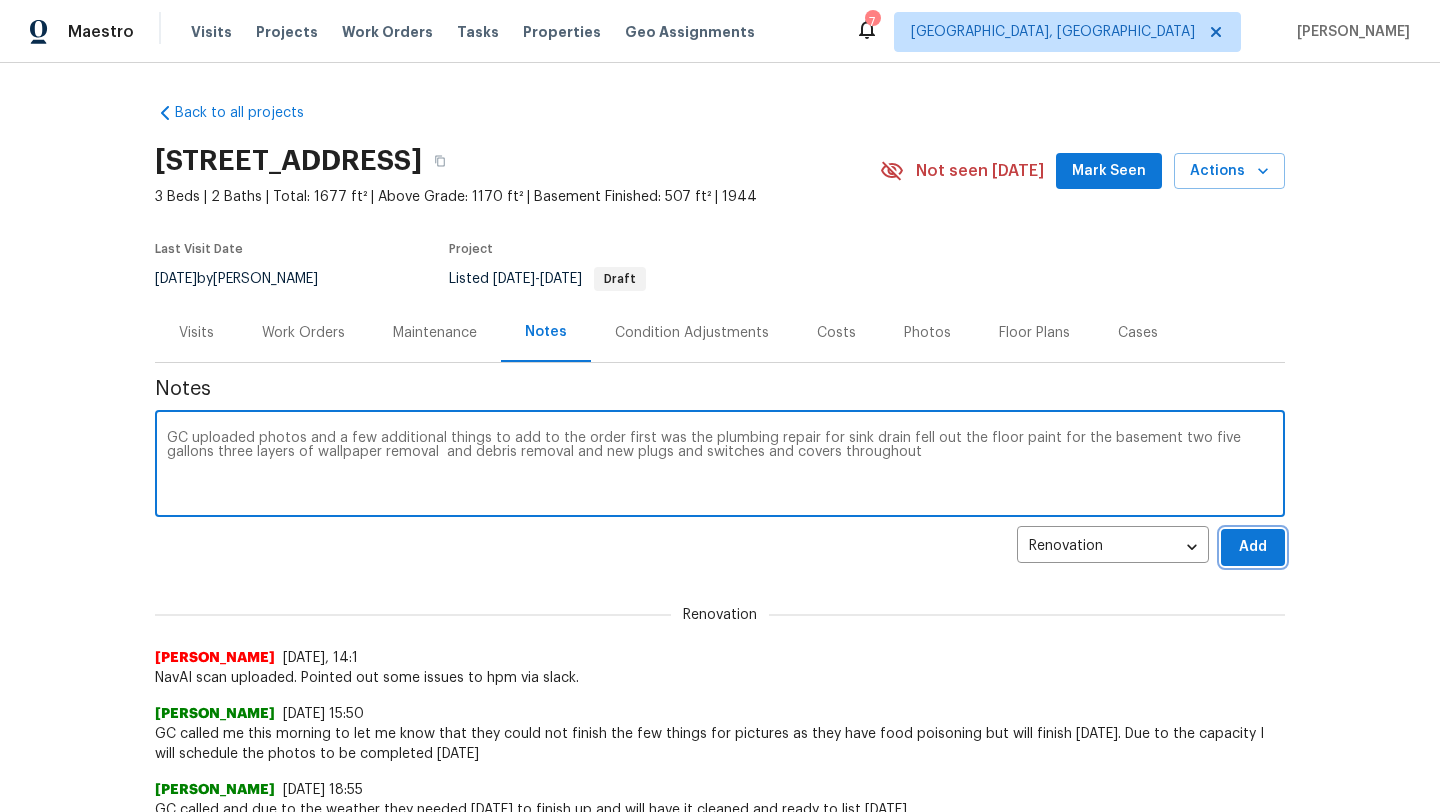 click on "Add" at bounding box center [1253, 547] 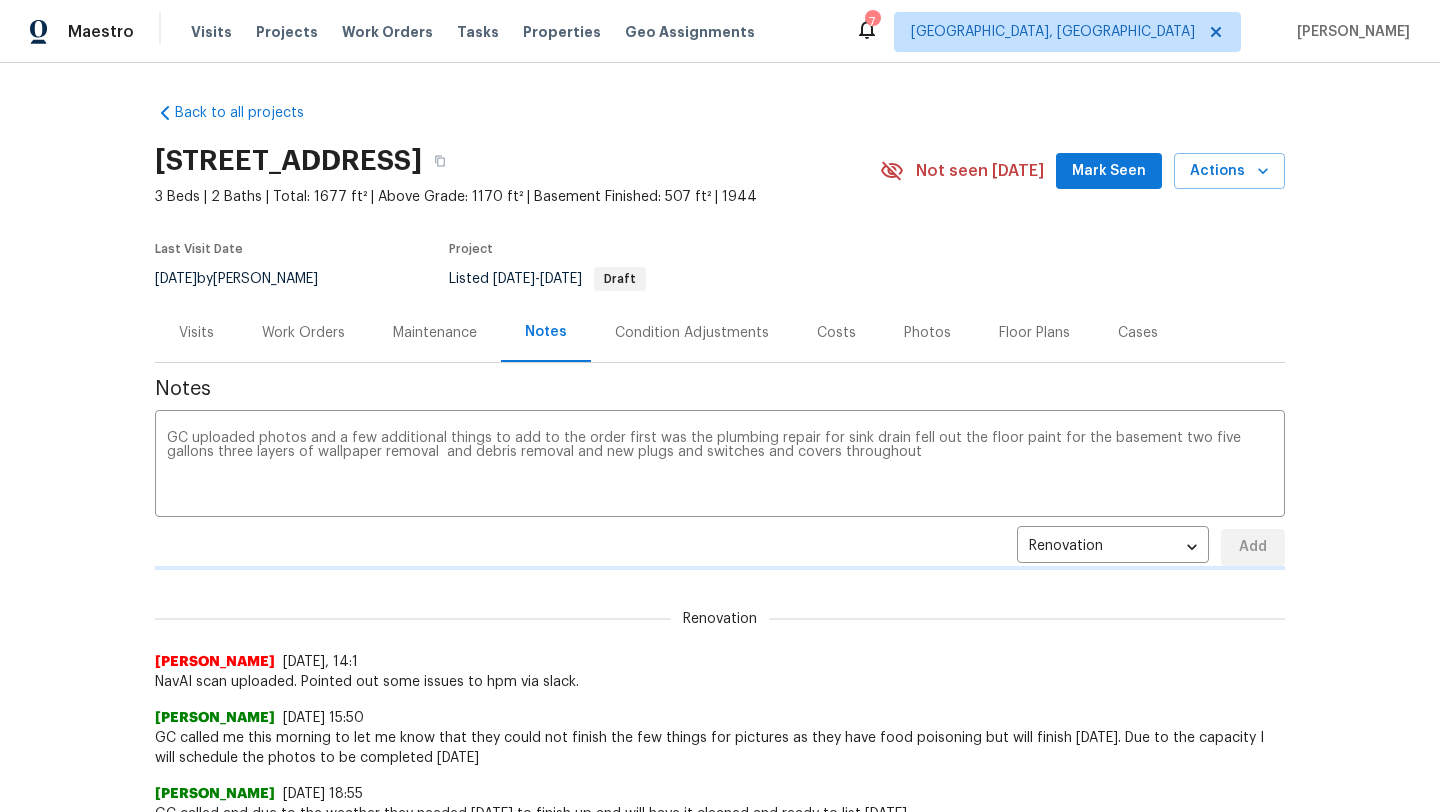 type 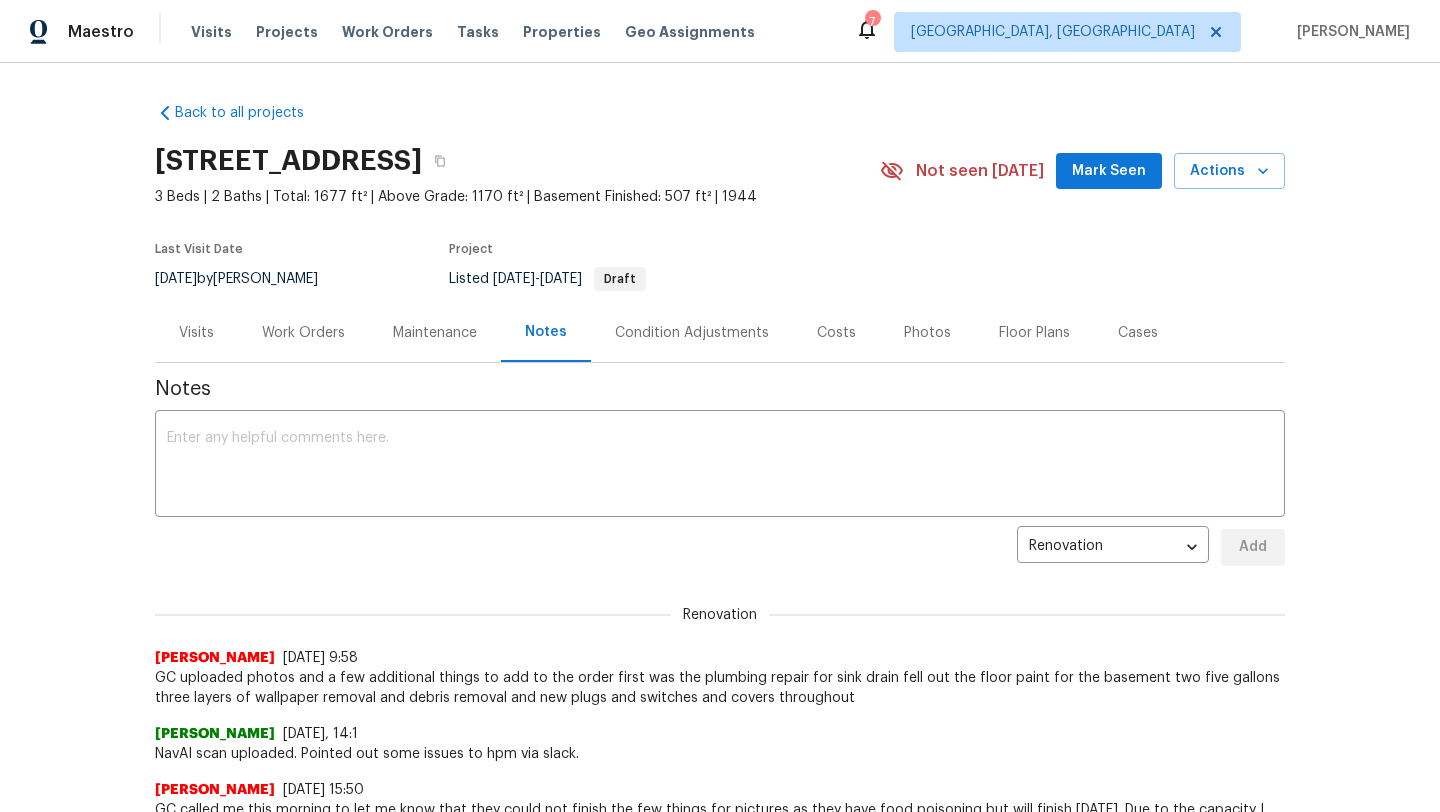 click on "Work Orders" at bounding box center [303, 333] 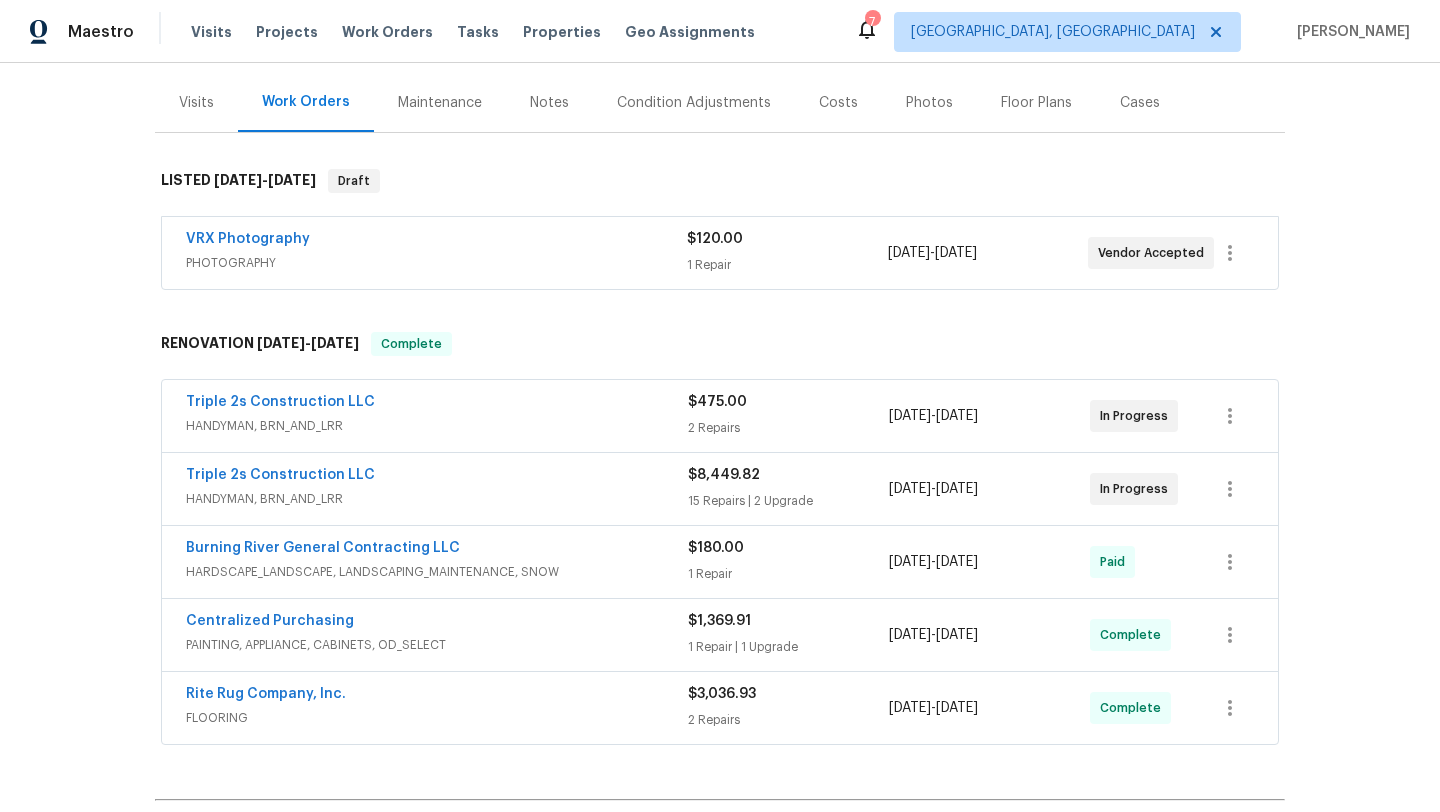 scroll, scrollTop: 230, scrollLeft: 0, axis: vertical 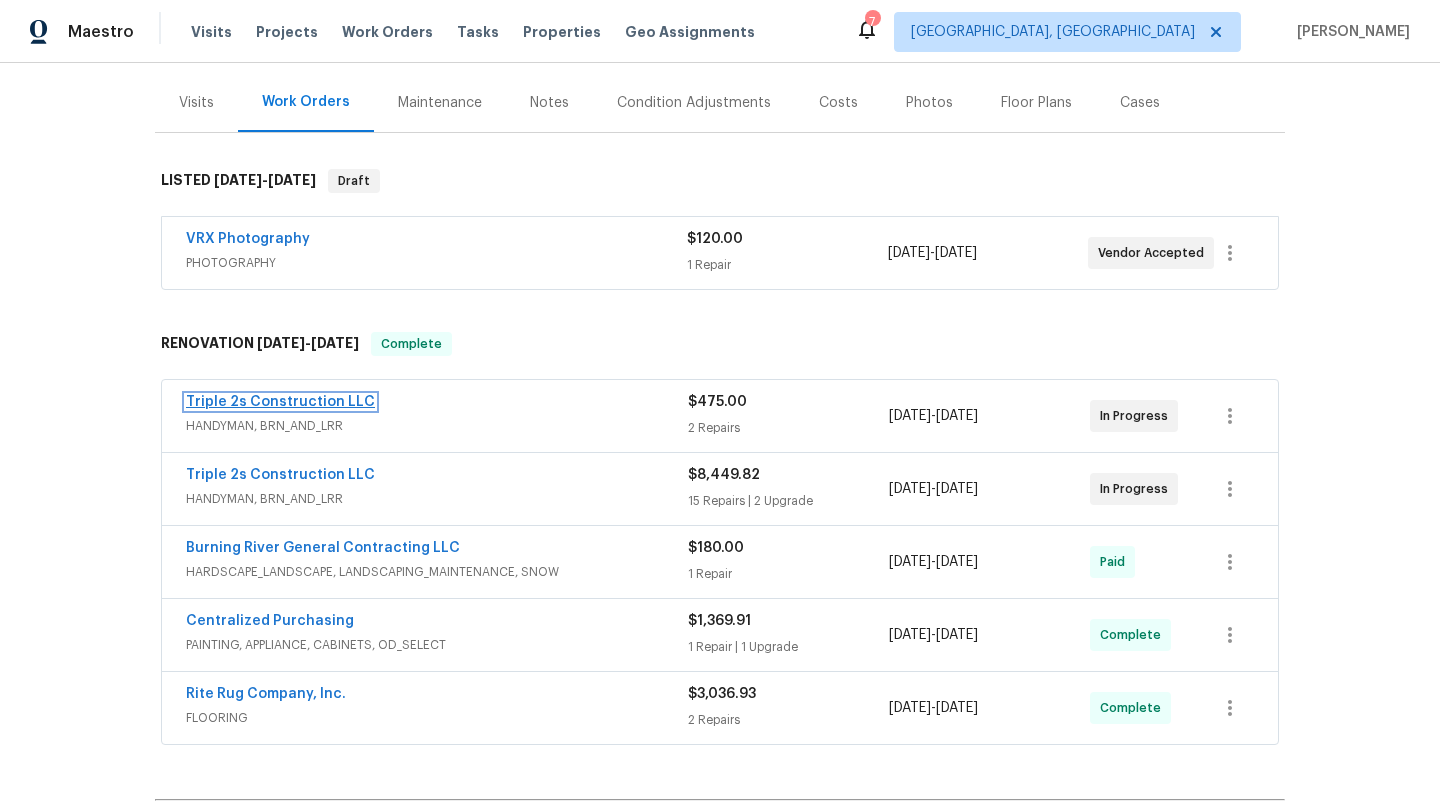 click on "Triple 2s Construction LLC" at bounding box center (280, 402) 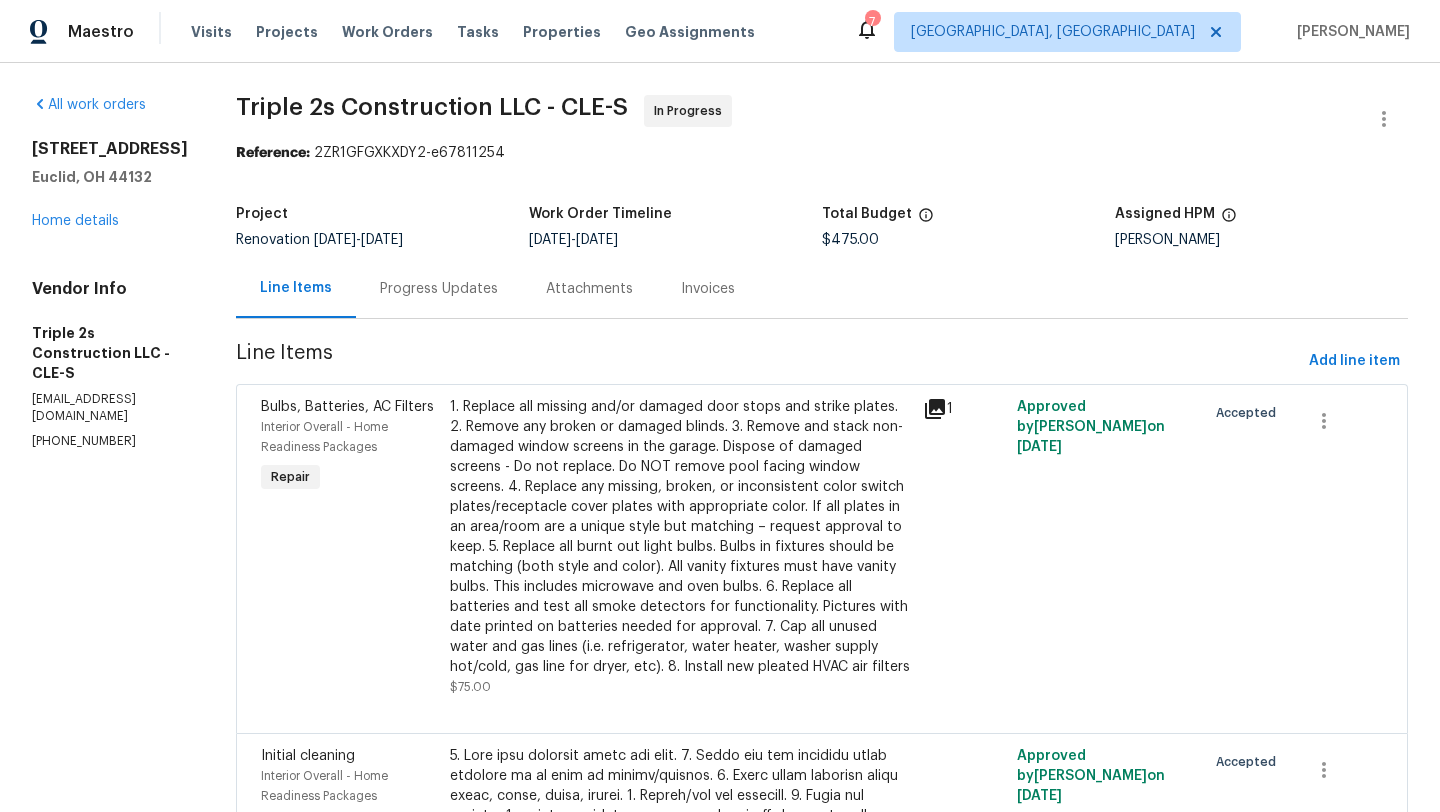 click on "1. Replace all missing and/or damaged door stops and strike plates.  2. Remove any broken or damaged blinds.  3. Remove and stack non-damaged window screens in the garage. Dispose of damaged screens - Do not replace. Do NOT remove pool facing window screens.  4. Replace any missing, broken, or inconsistent color switch plates/receptacle cover plates with appropriate color. If all plates in an area/room are a unique style but matching – request approval to keep.  5. Replace all burnt out light bulbs. Bulbs in fixtures should be matching (both style and color). All vanity fixtures must have vanity bulbs. This includes microwave and oven bulbs.  6. Replace all batteries and test all smoke detectors for functionality. Pictures with date printed on batteries needed for approval.  7. Cap all unused water and gas lines (i.e. refrigerator, water heater, washer supply hot/cold, gas line for dryer, etc).  8. Install new pleated HVAC air filters" at bounding box center (680, 537) 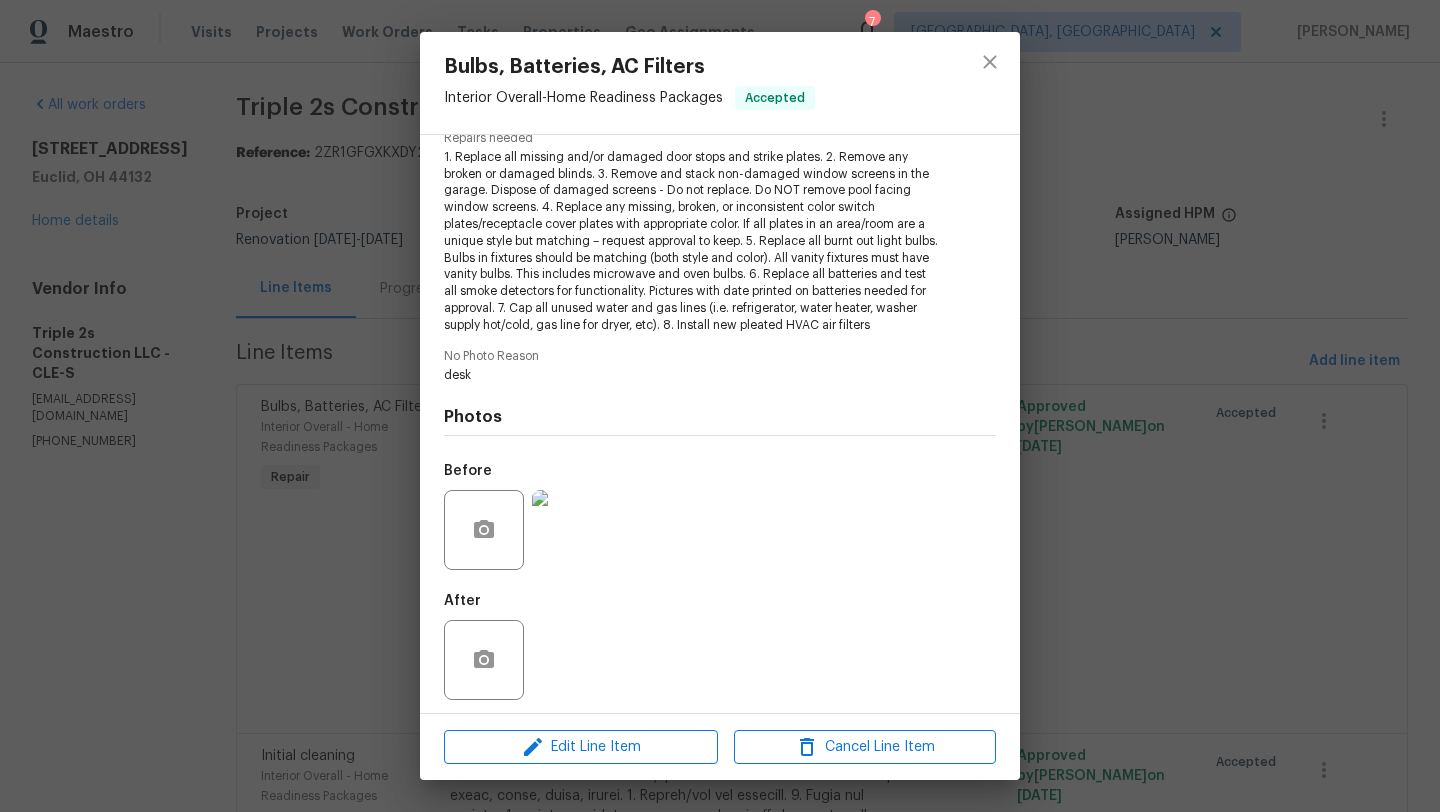 scroll, scrollTop: 226, scrollLeft: 0, axis: vertical 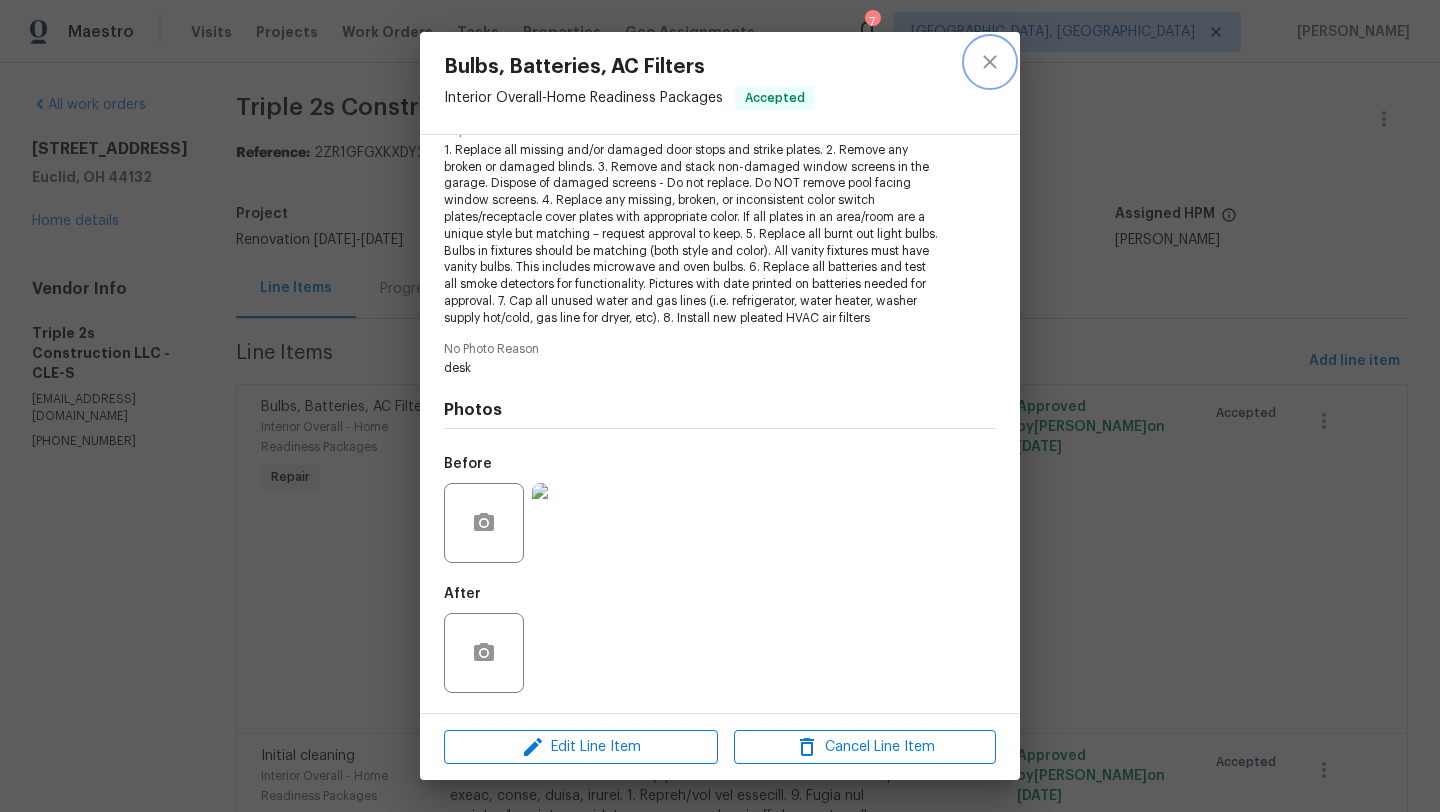 click 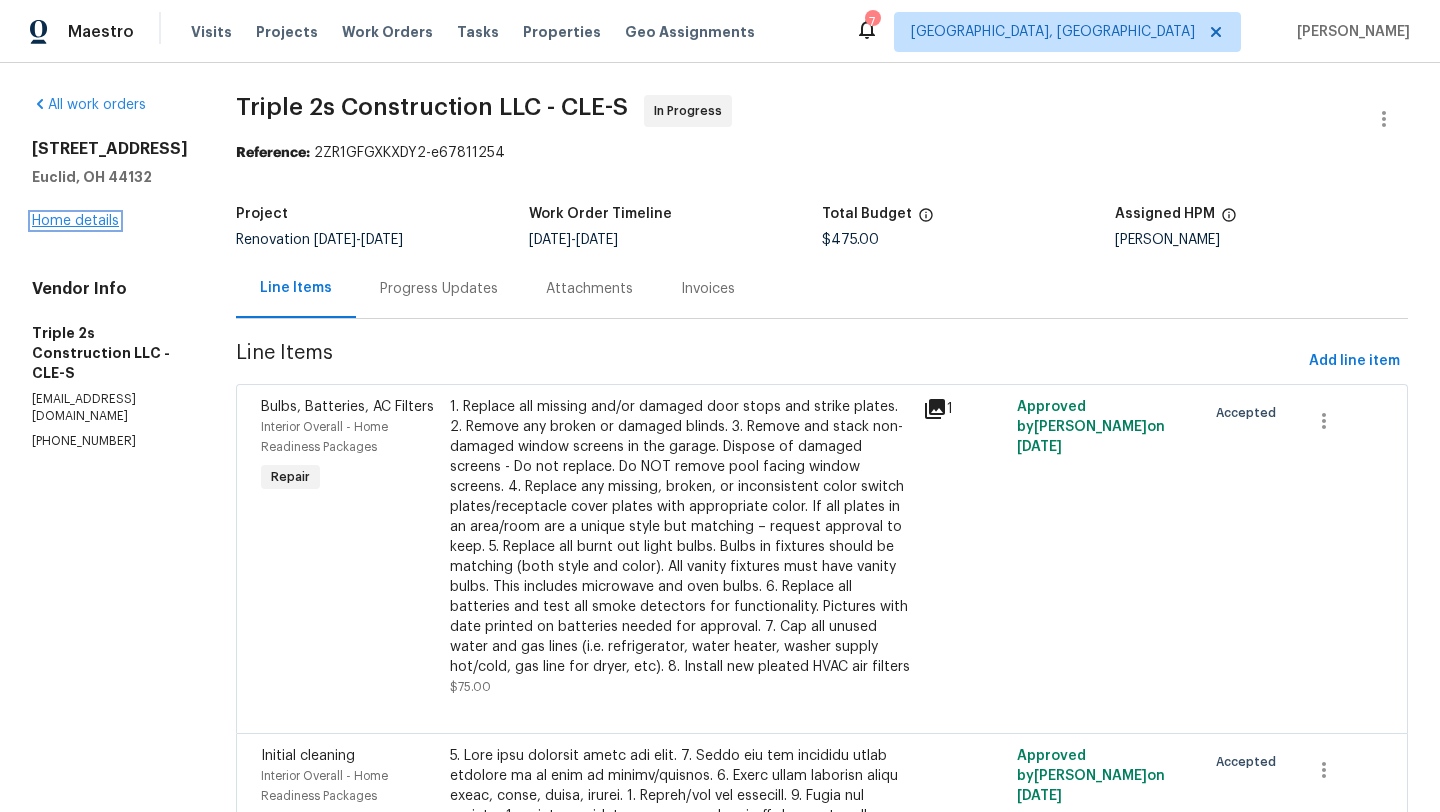 click on "Home details" at bounding box center [75, 221] 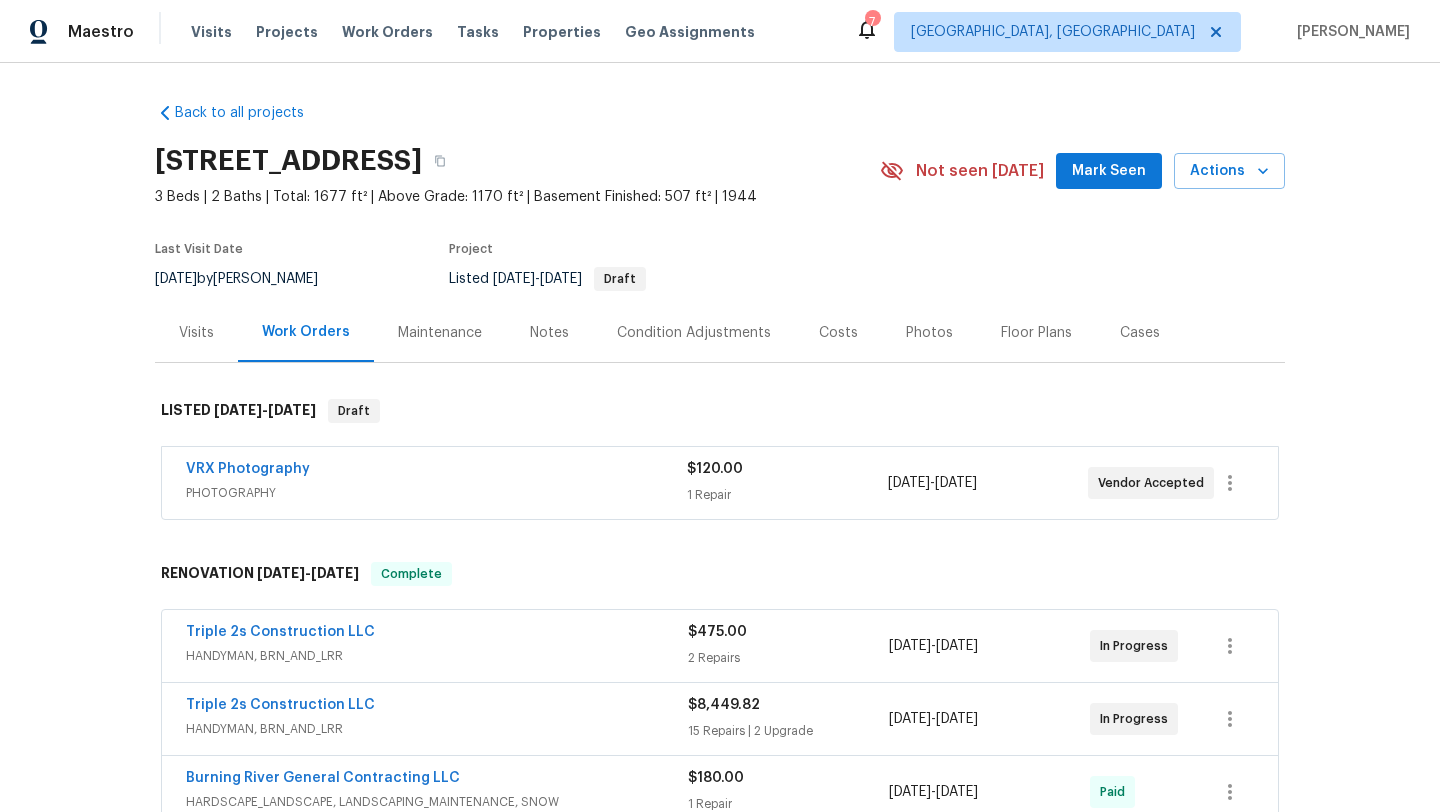 click on "Visits" at bounding box center (196, 333) 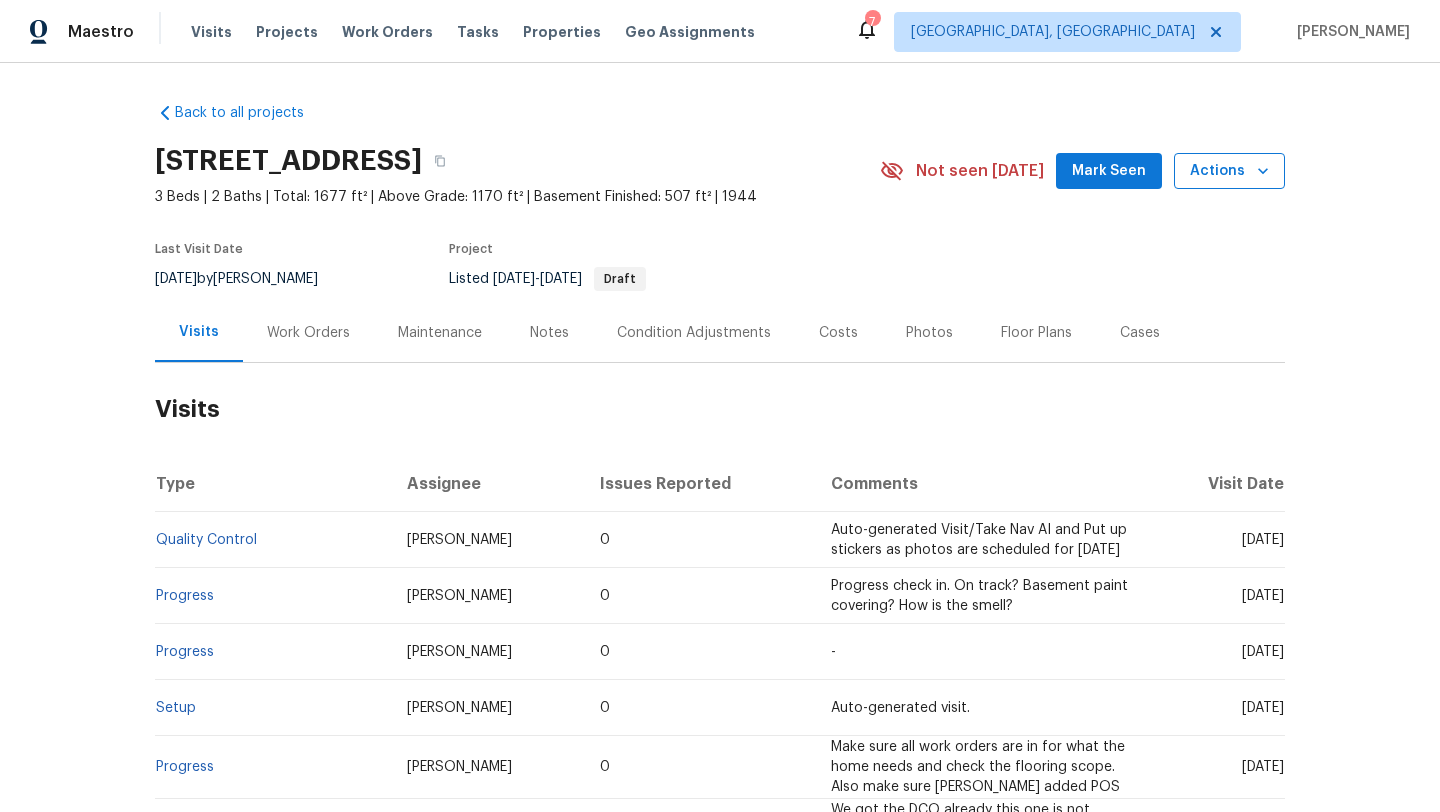 click on "Actions" at bounding box center (1229, 171) 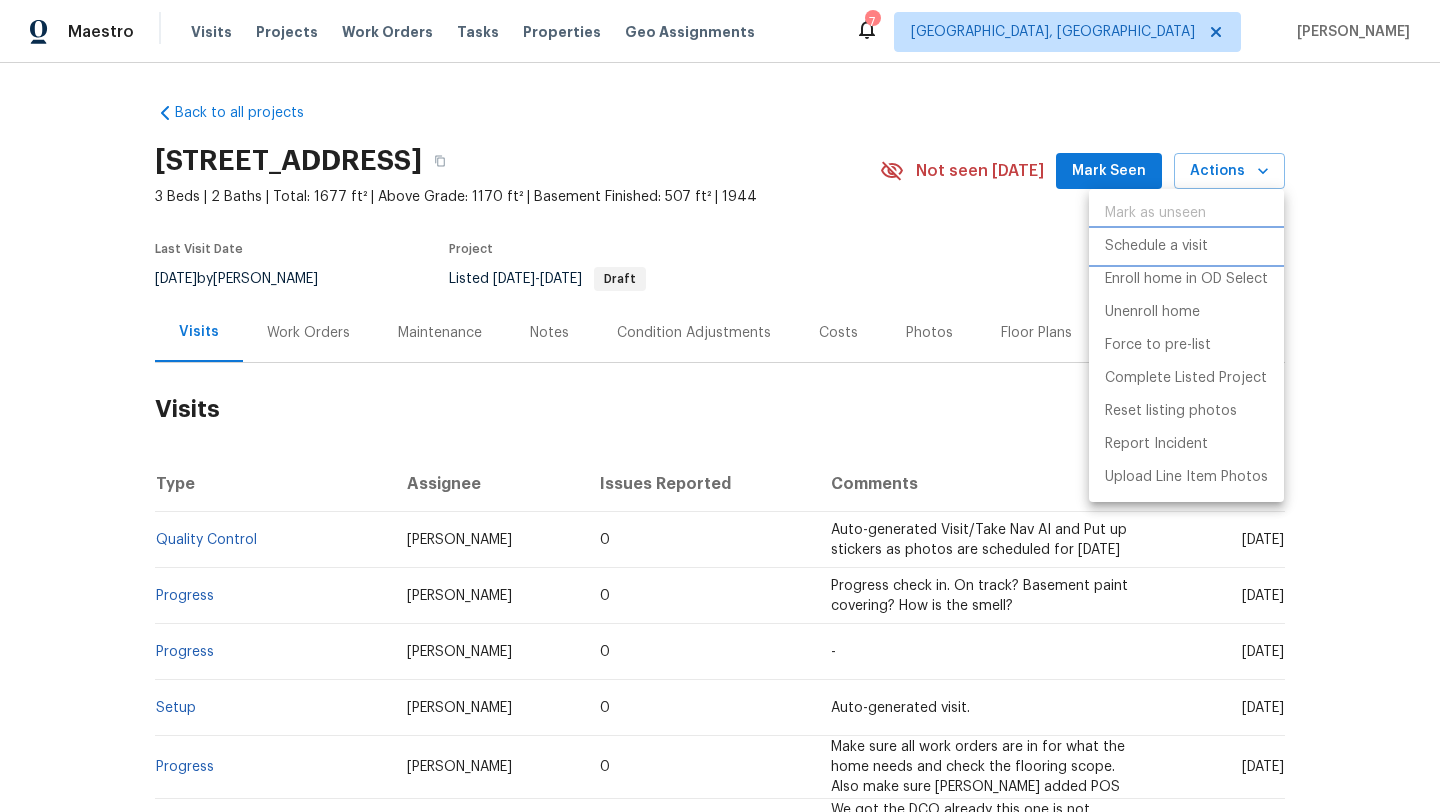 click on "Schedule a visit" at bounding box center [1156, 246] 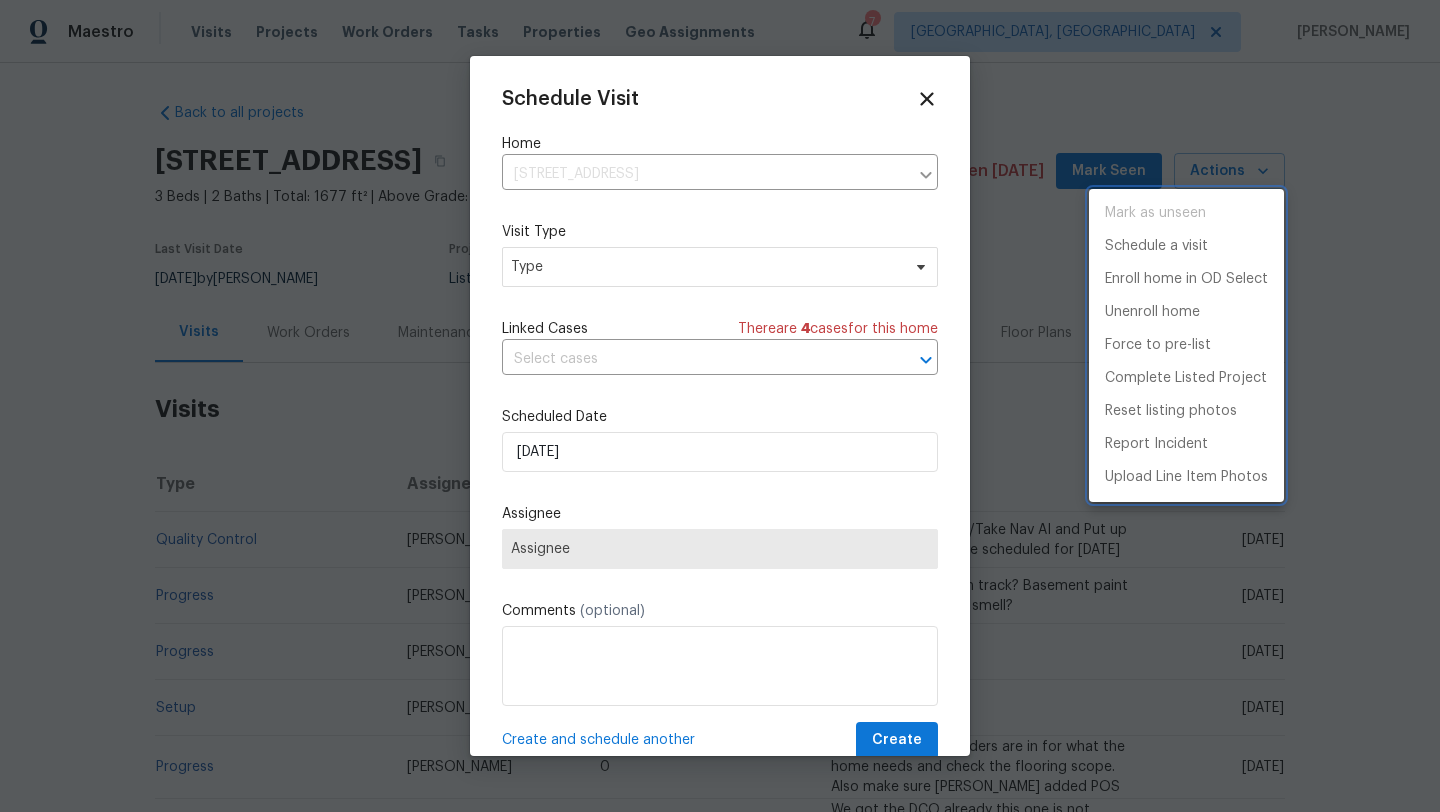 click at bounding box center [720, 406] 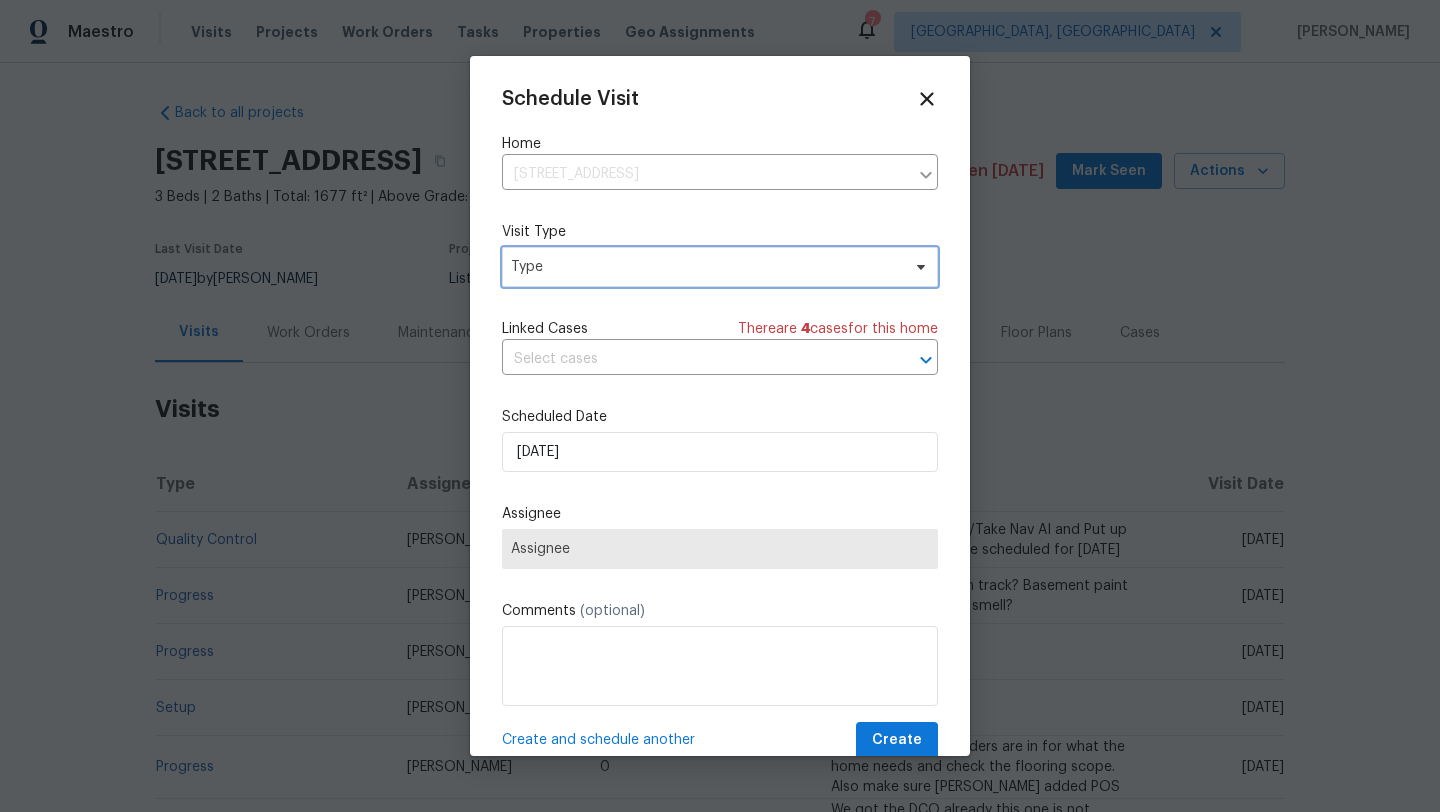 click on "Type" at bounding box center (720, 267) 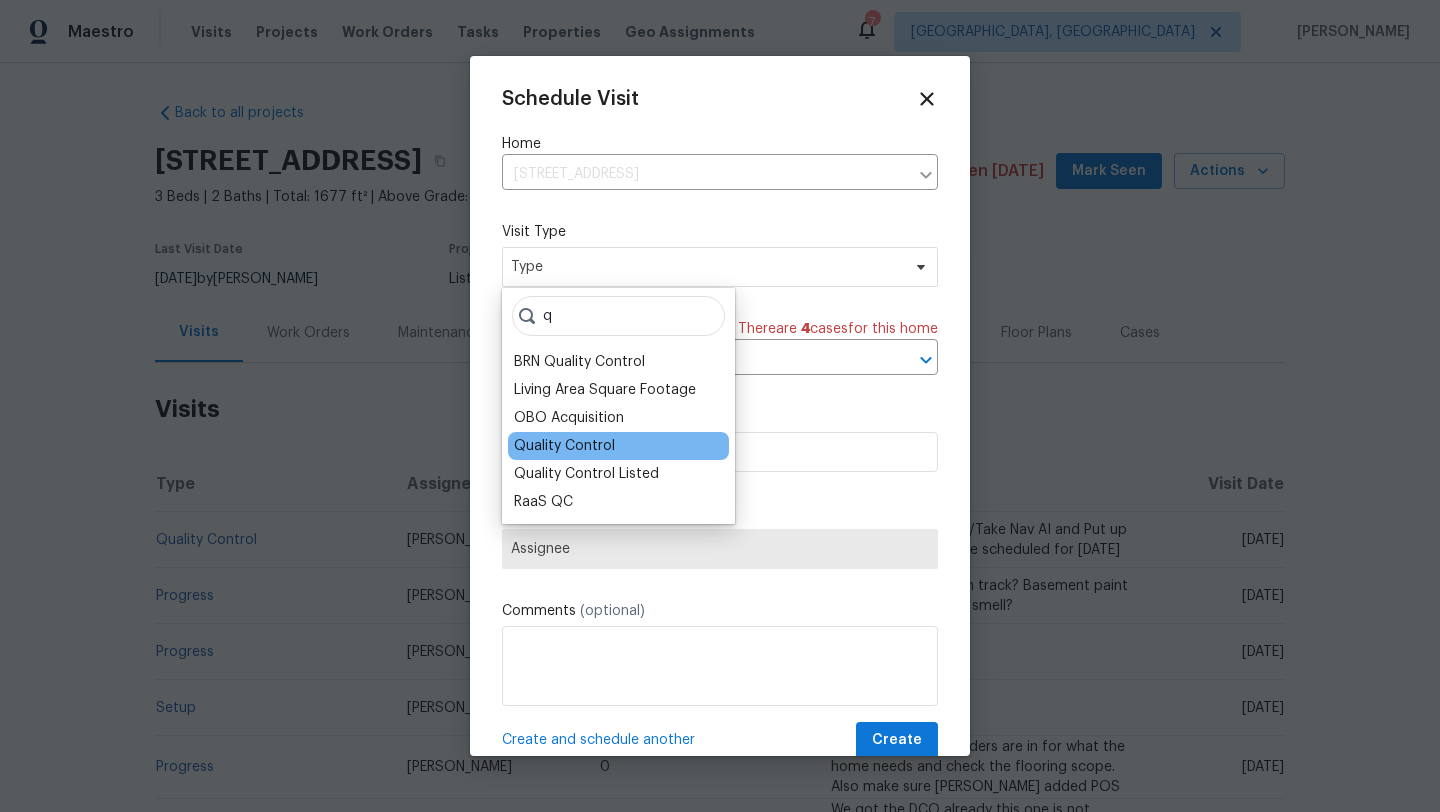 type on "q" 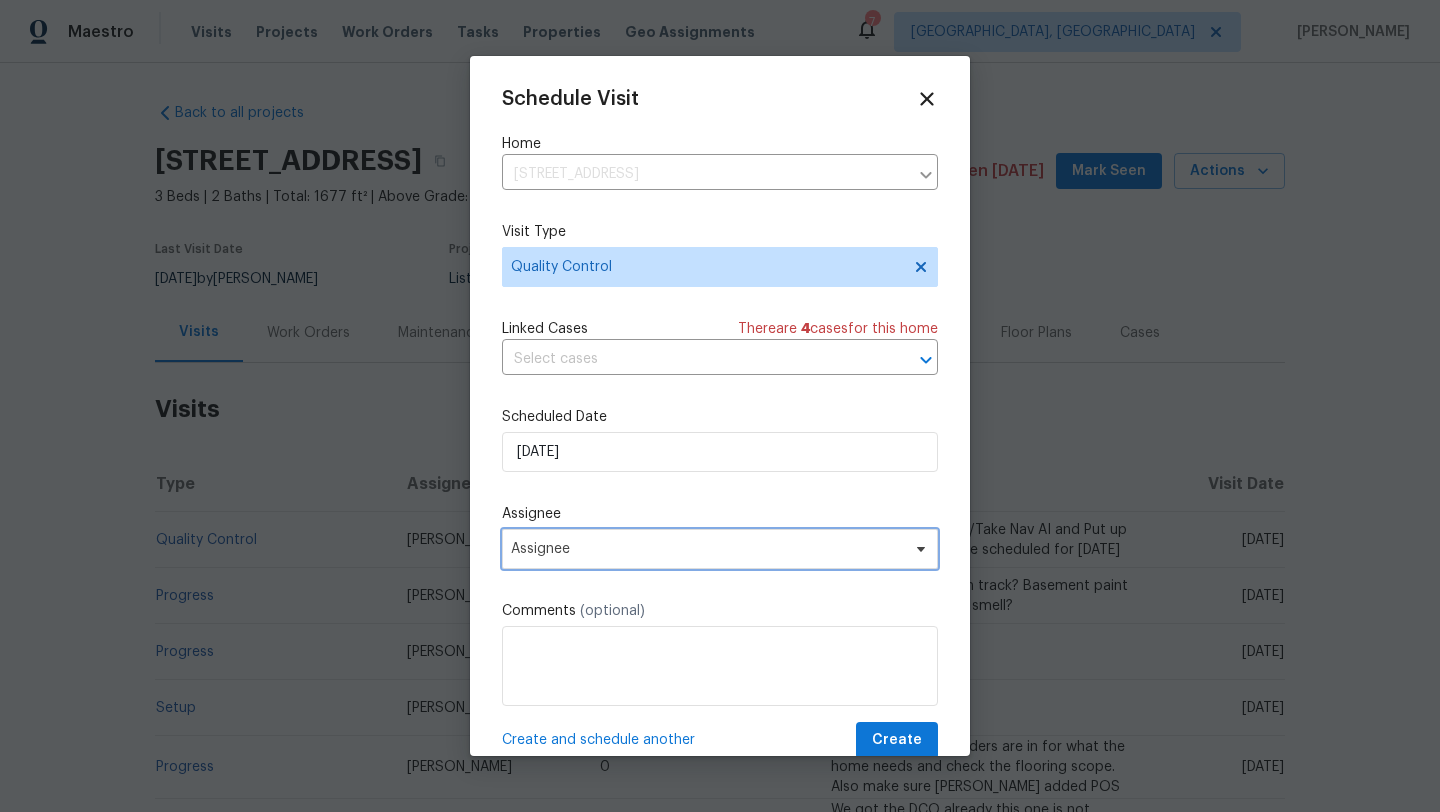 click on "Assignee" at bounding box center (707, 549) 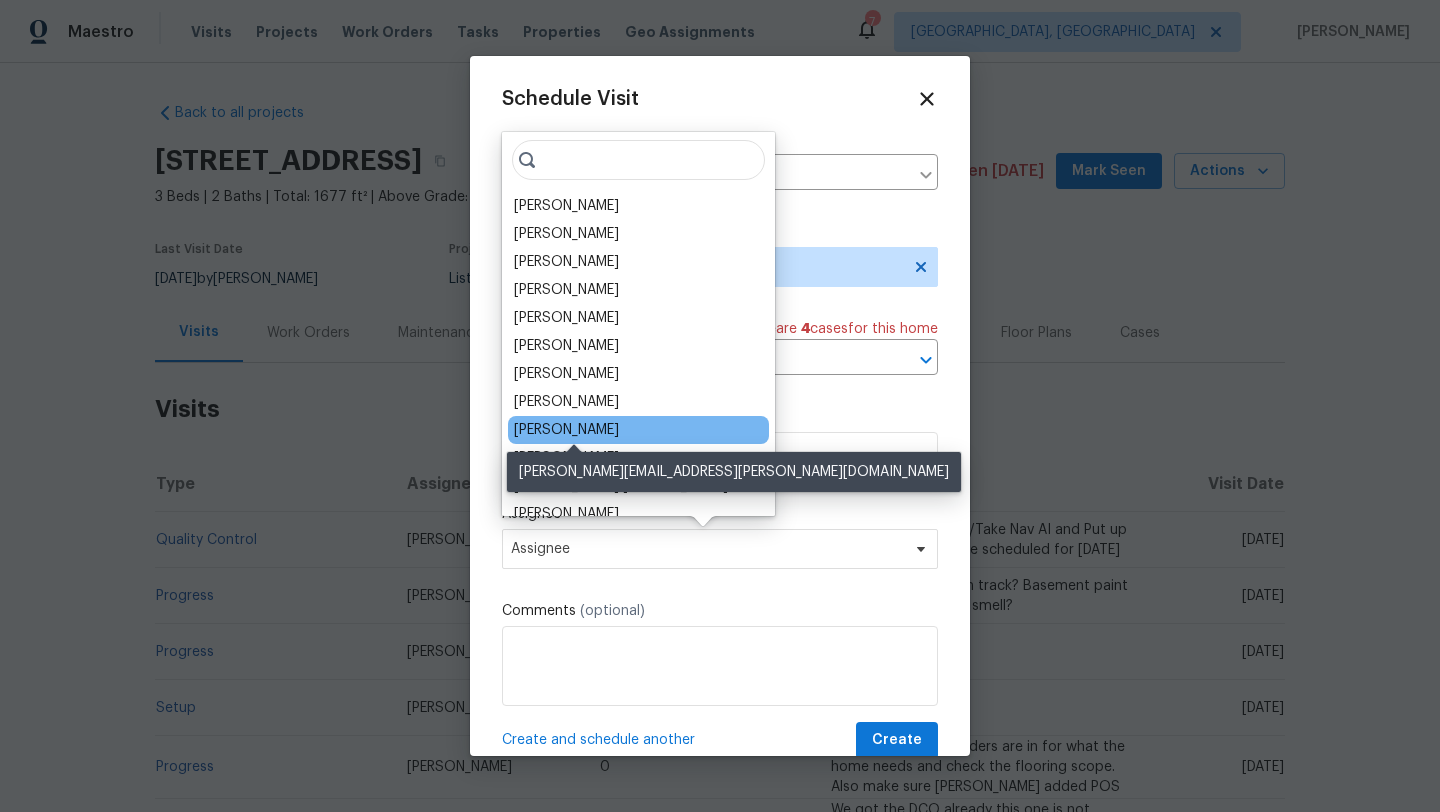 click on "[PERSON_NAME]" at bounding box center [566, 430] 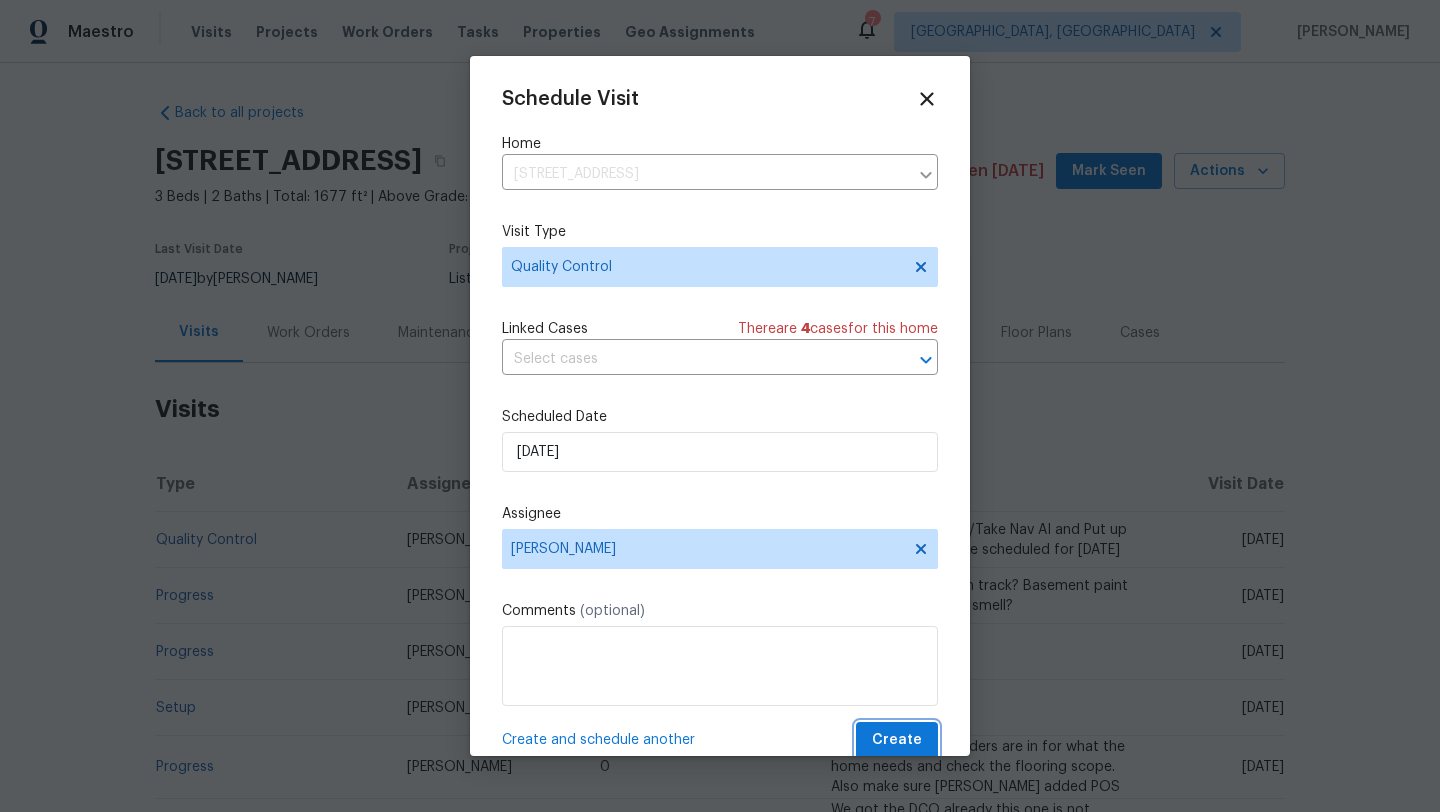 click on "Create" at bounding box center (897, 740) 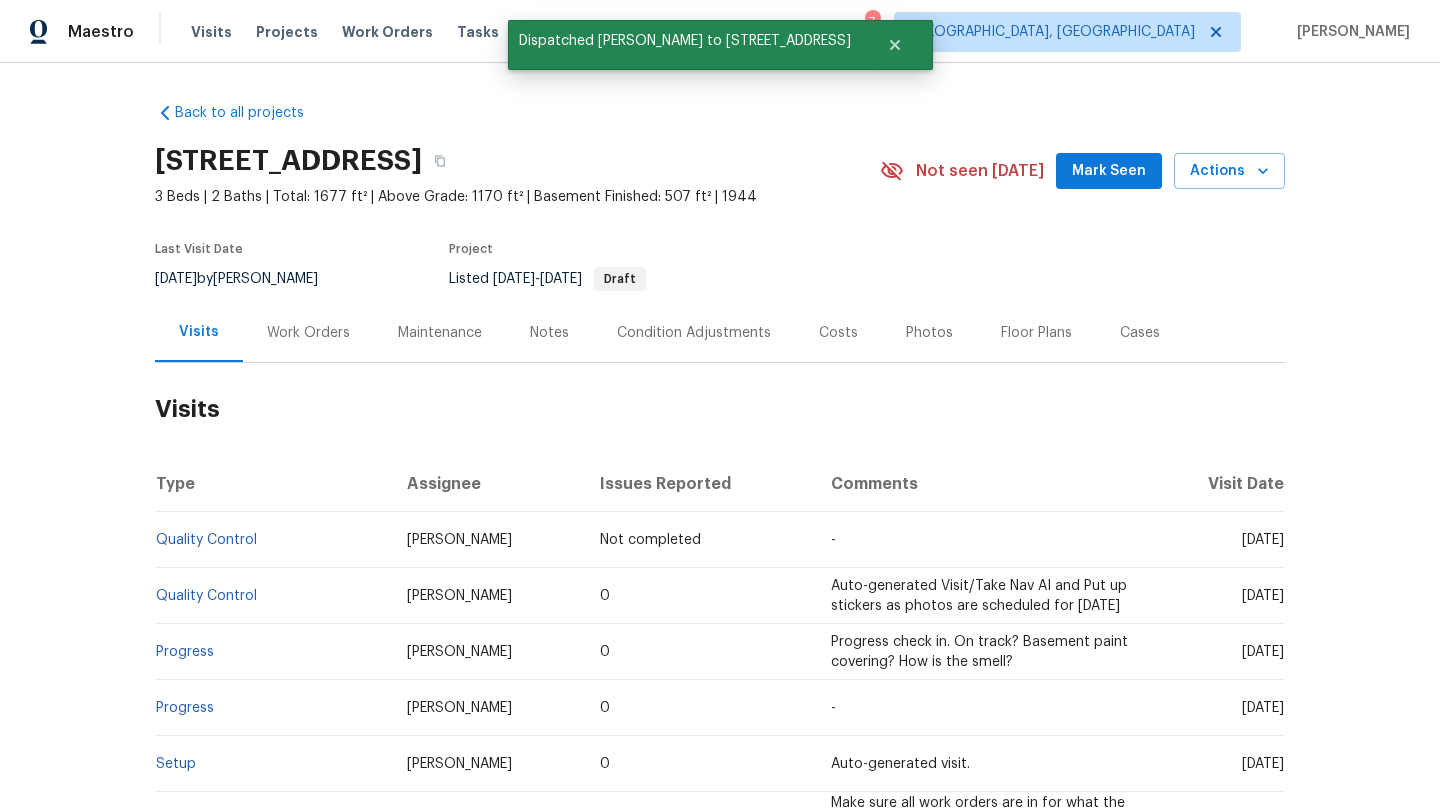 click on "Work Orders" at bounding box center (308, 333) 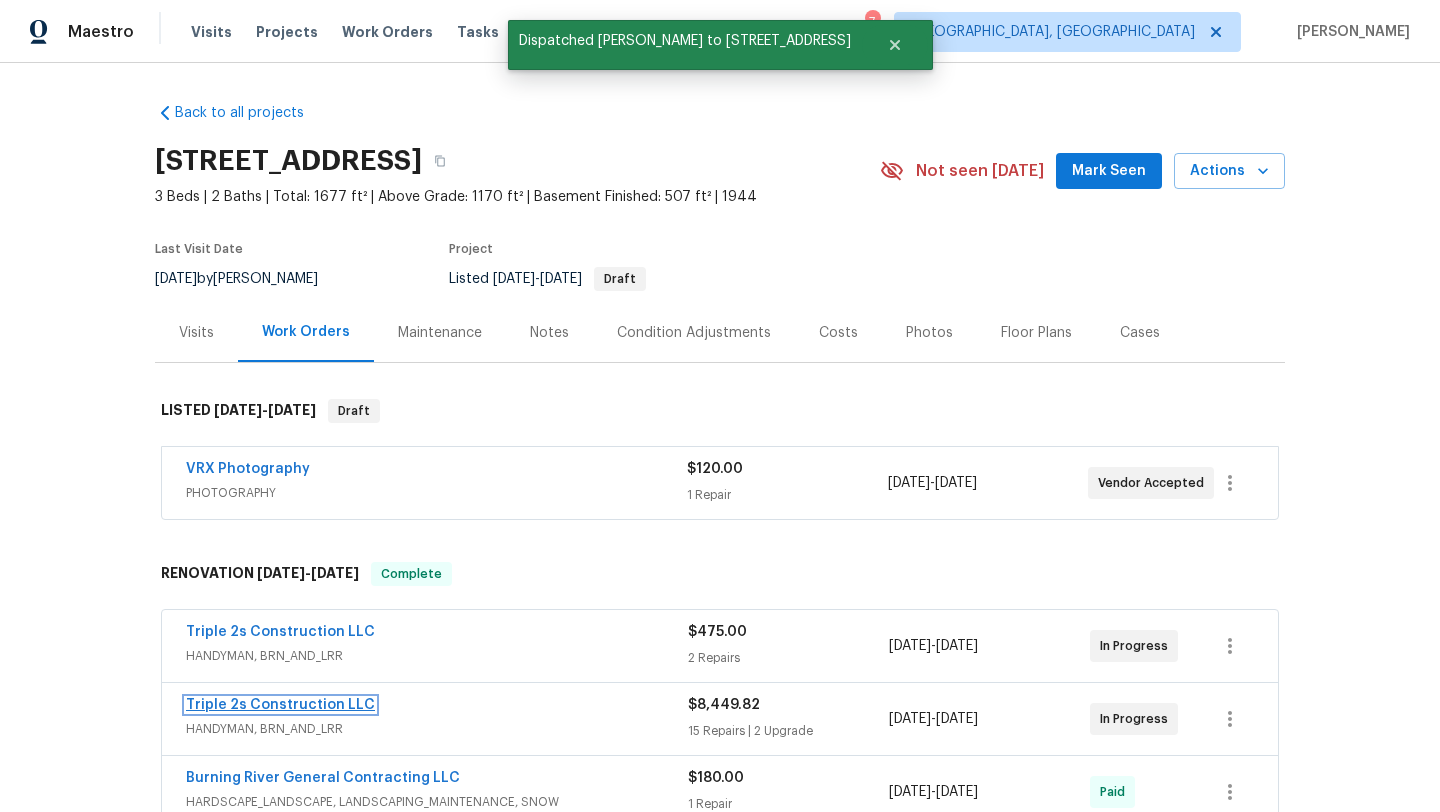 click on "Triple 2s Construction LLC" at bounding box center (280, 705) 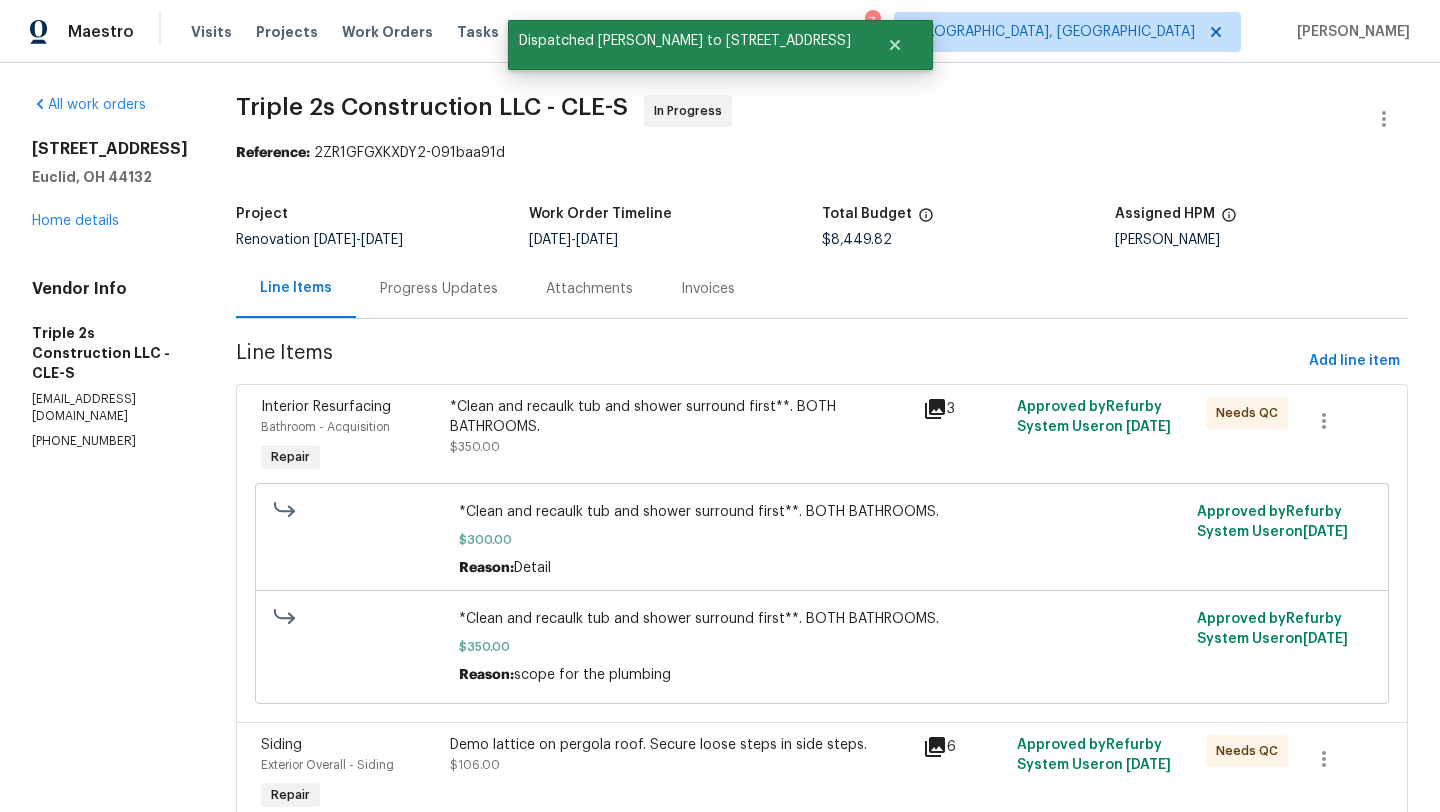 click on "*Clean and recaulk tub and shower surround first**. BOTH BATHROOMS." at bounding box center [680, 417] 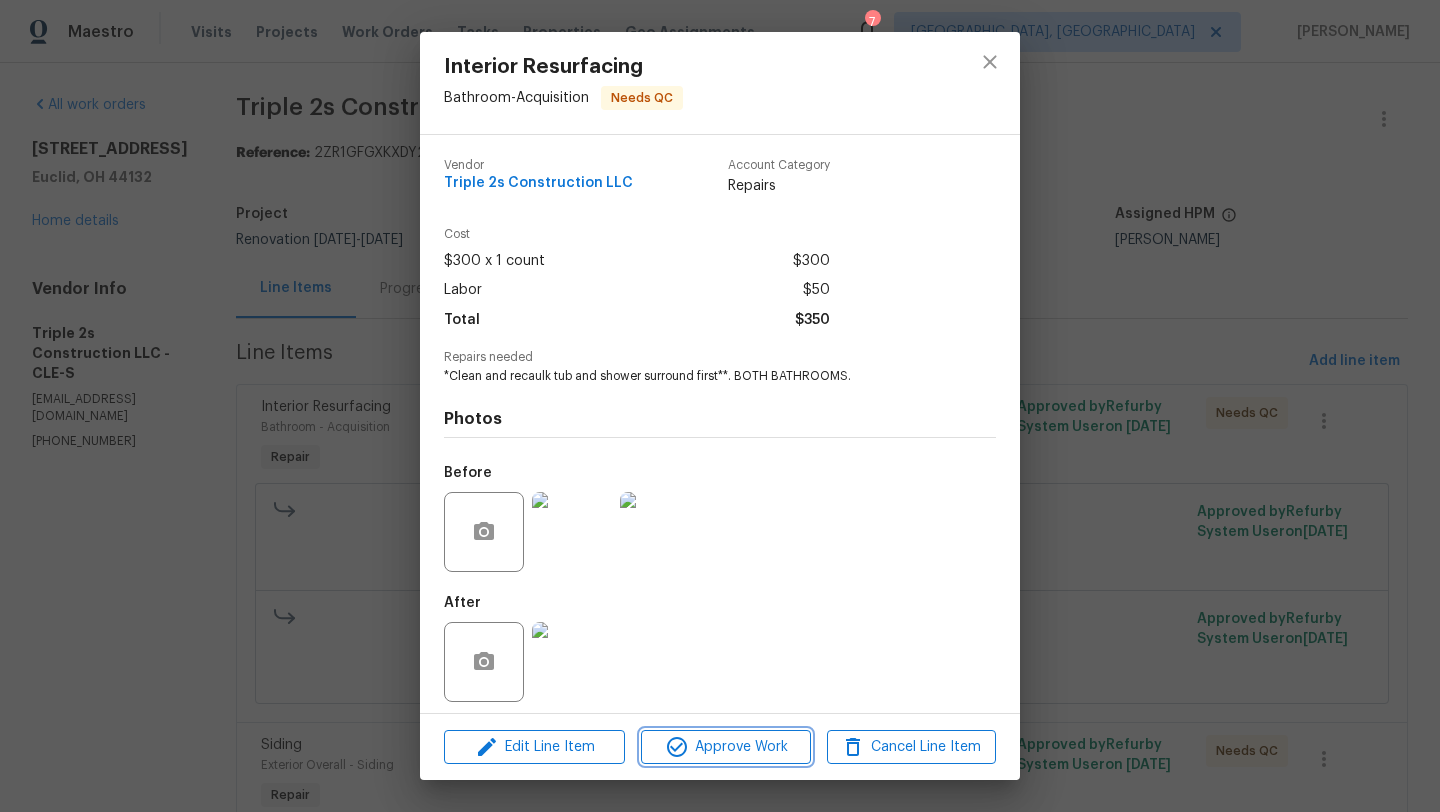 click 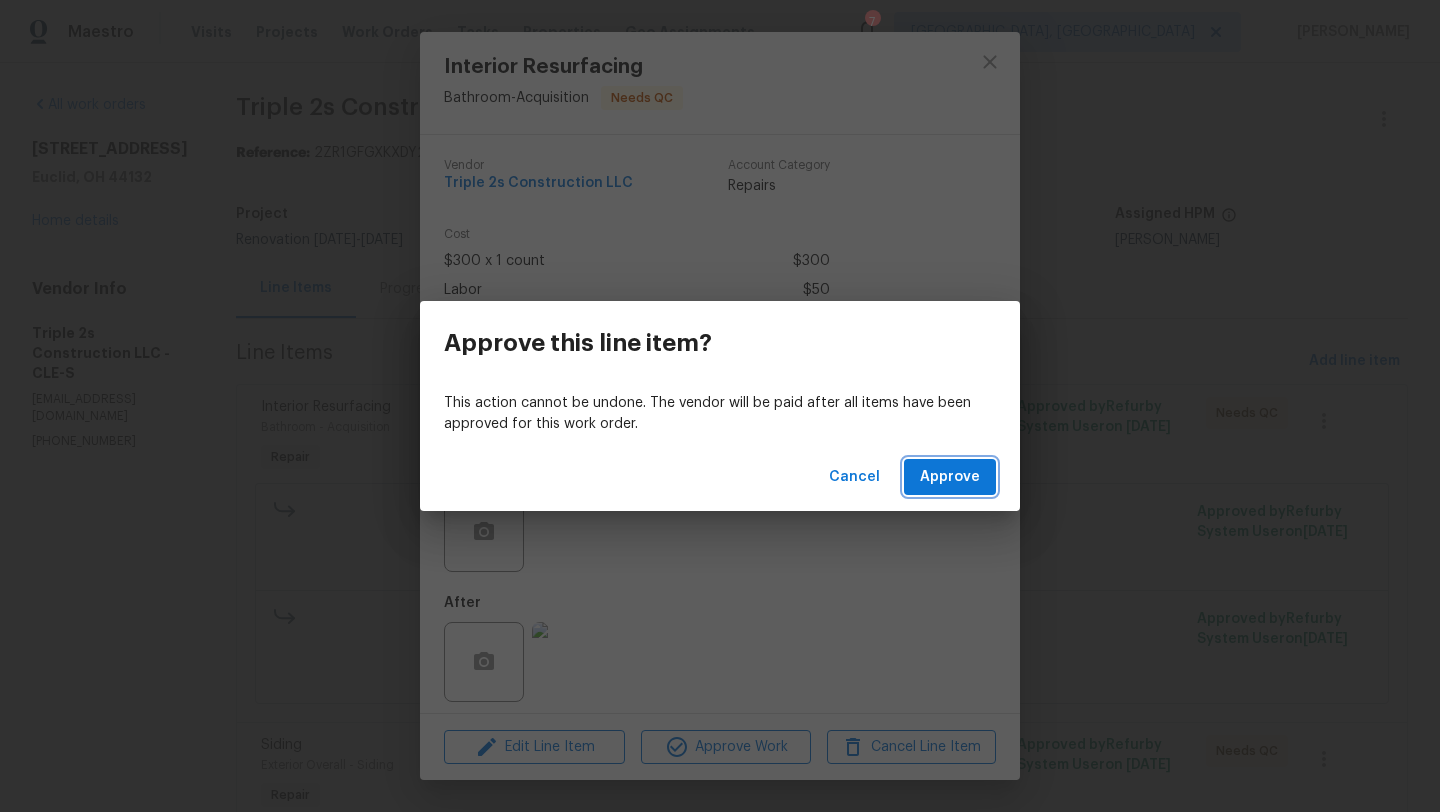 click on "Approve" at bounding box center (950, 477) 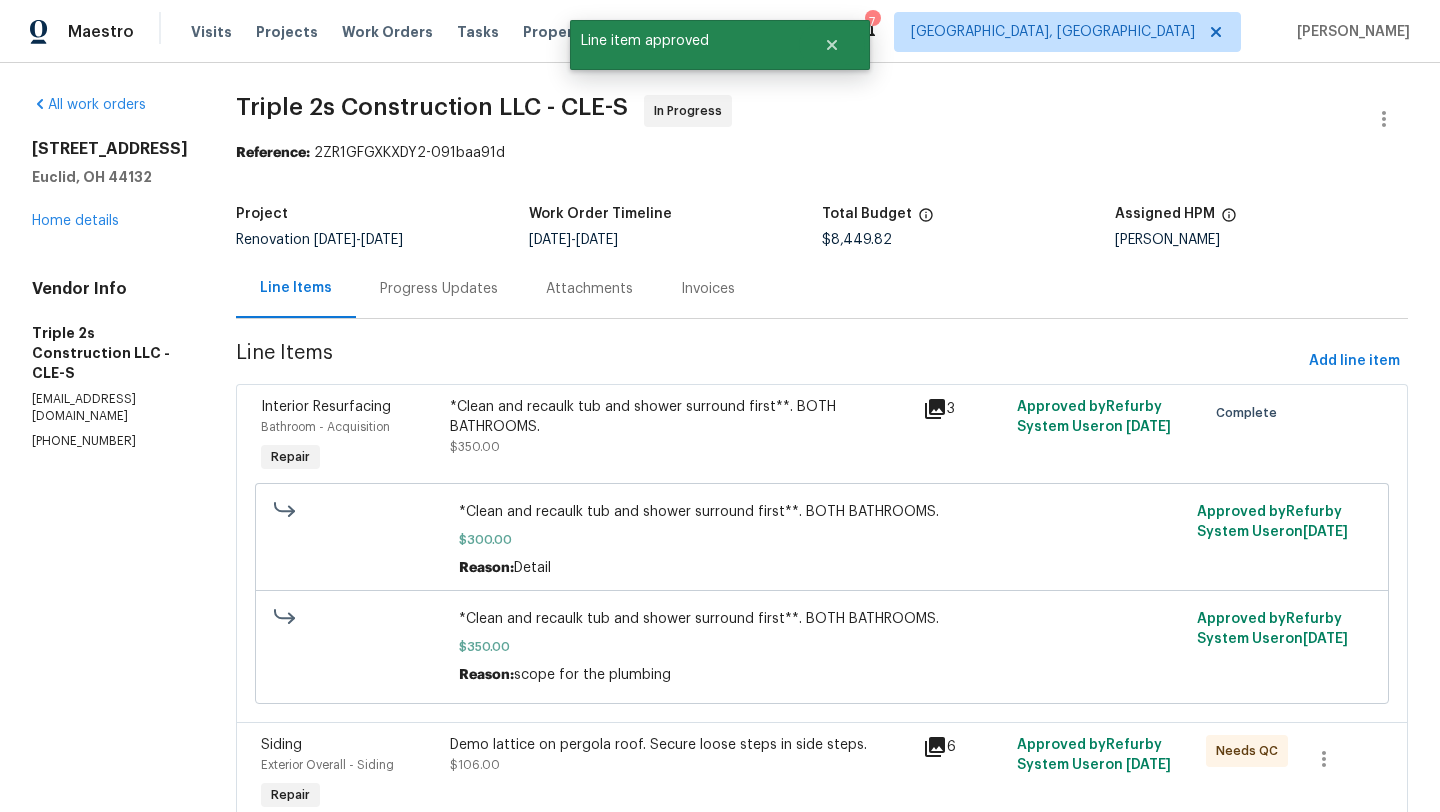 click on "Demo lattice on pergola roof.   Secure loose steps in side steps." at bounding box center [680, 745] 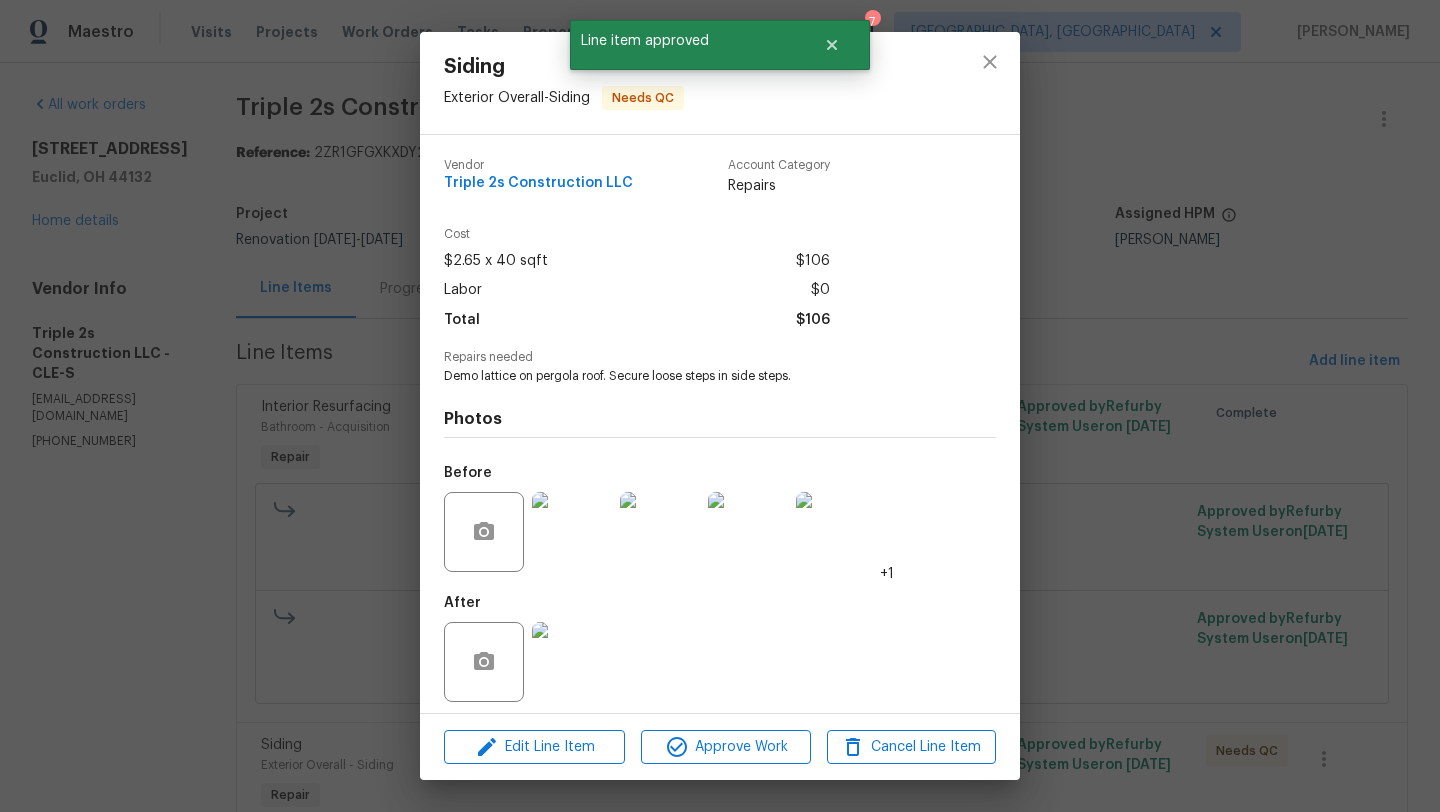 scroll, scrollTop: 9, scrollLeft: 0, axis: vertical 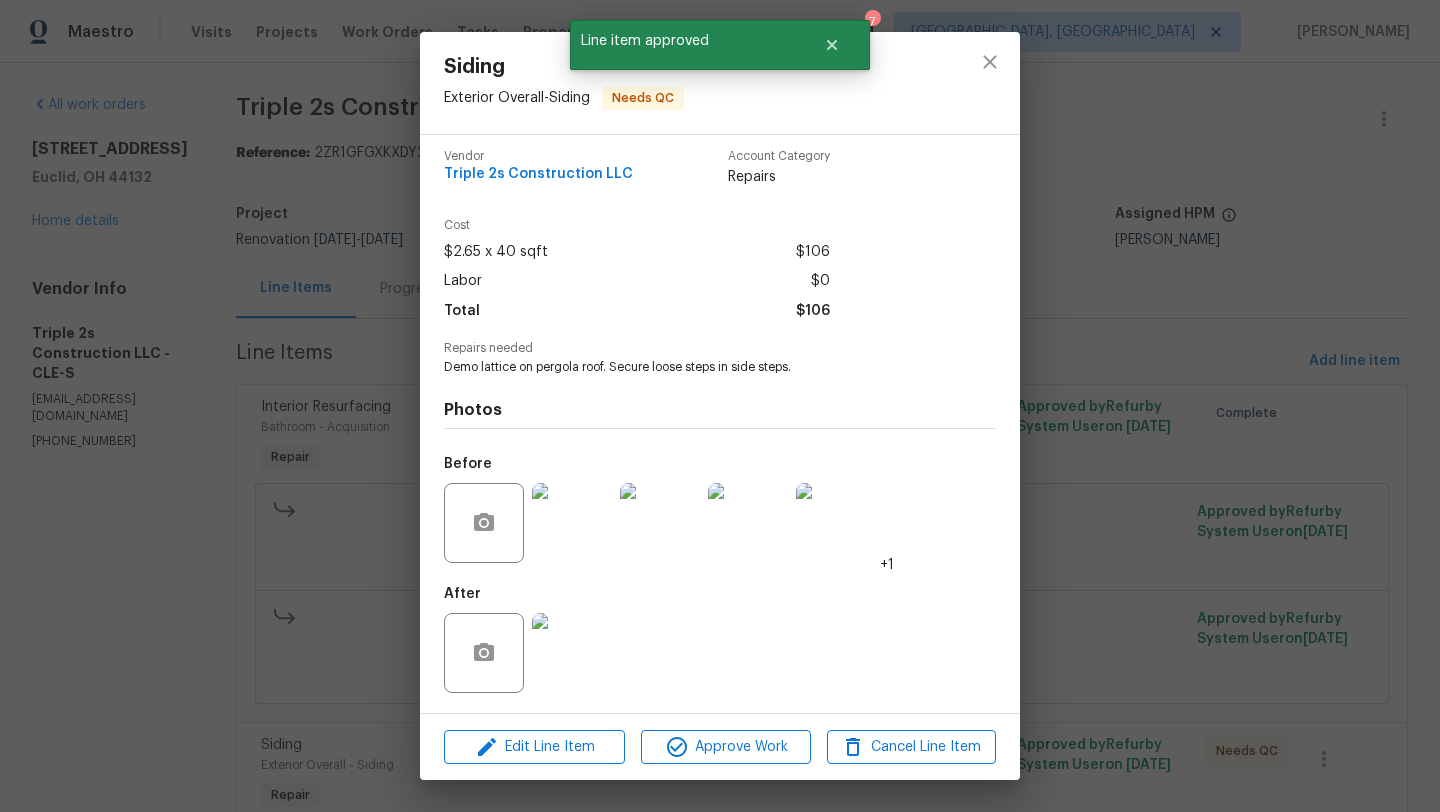 click at bounding box center [572, 653] 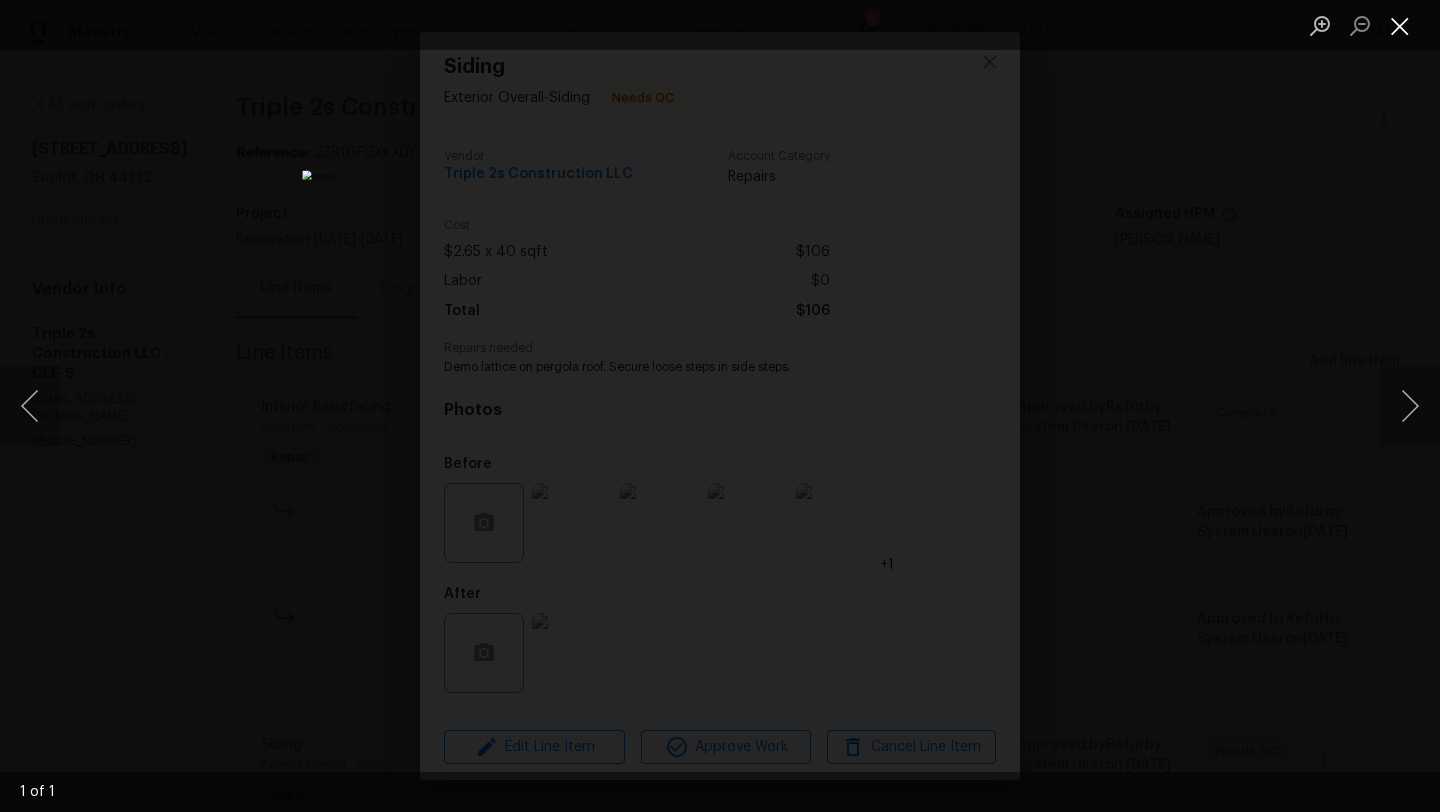 click at bounding box center [1400, 25] 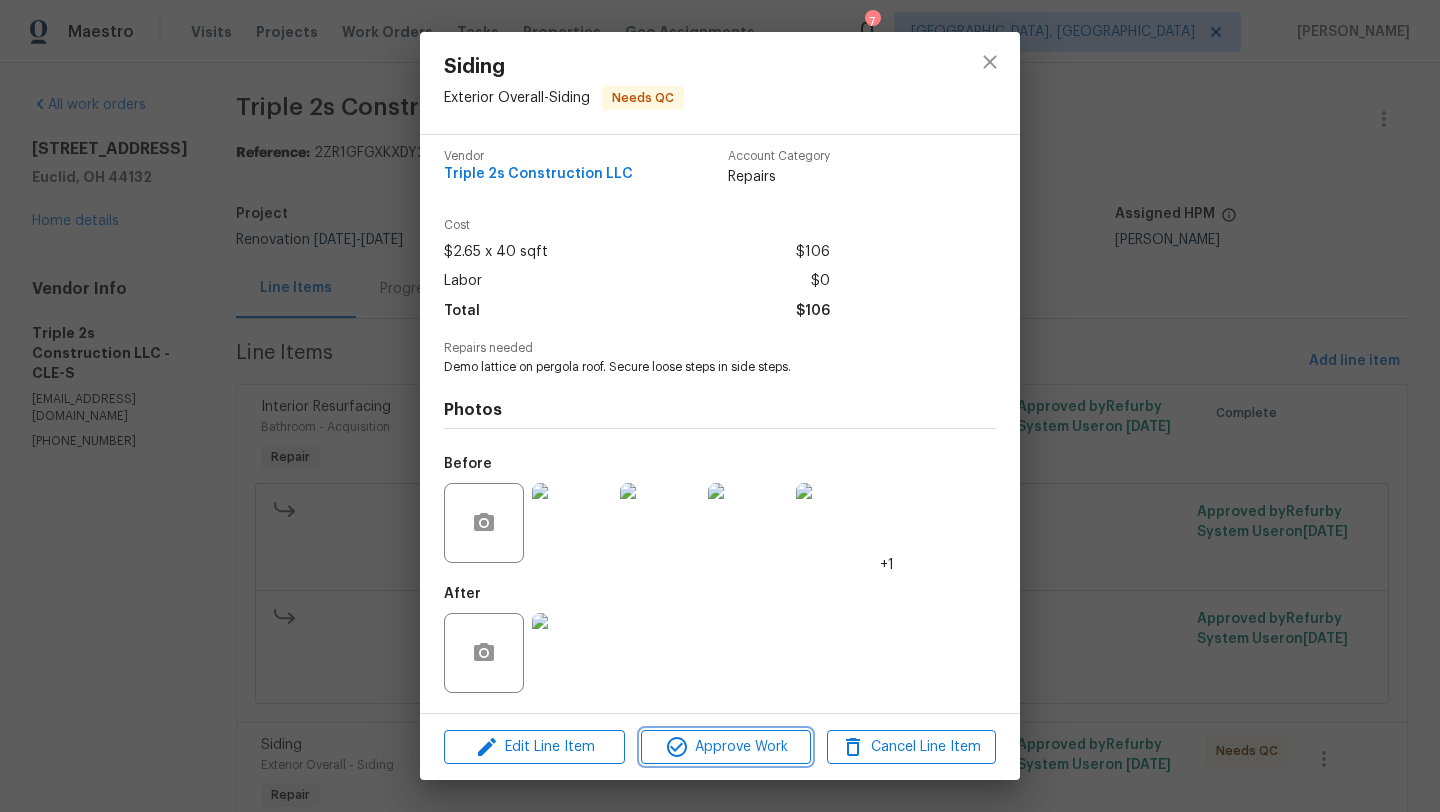 click on "Approve Work" at bounding box center (725, 747) 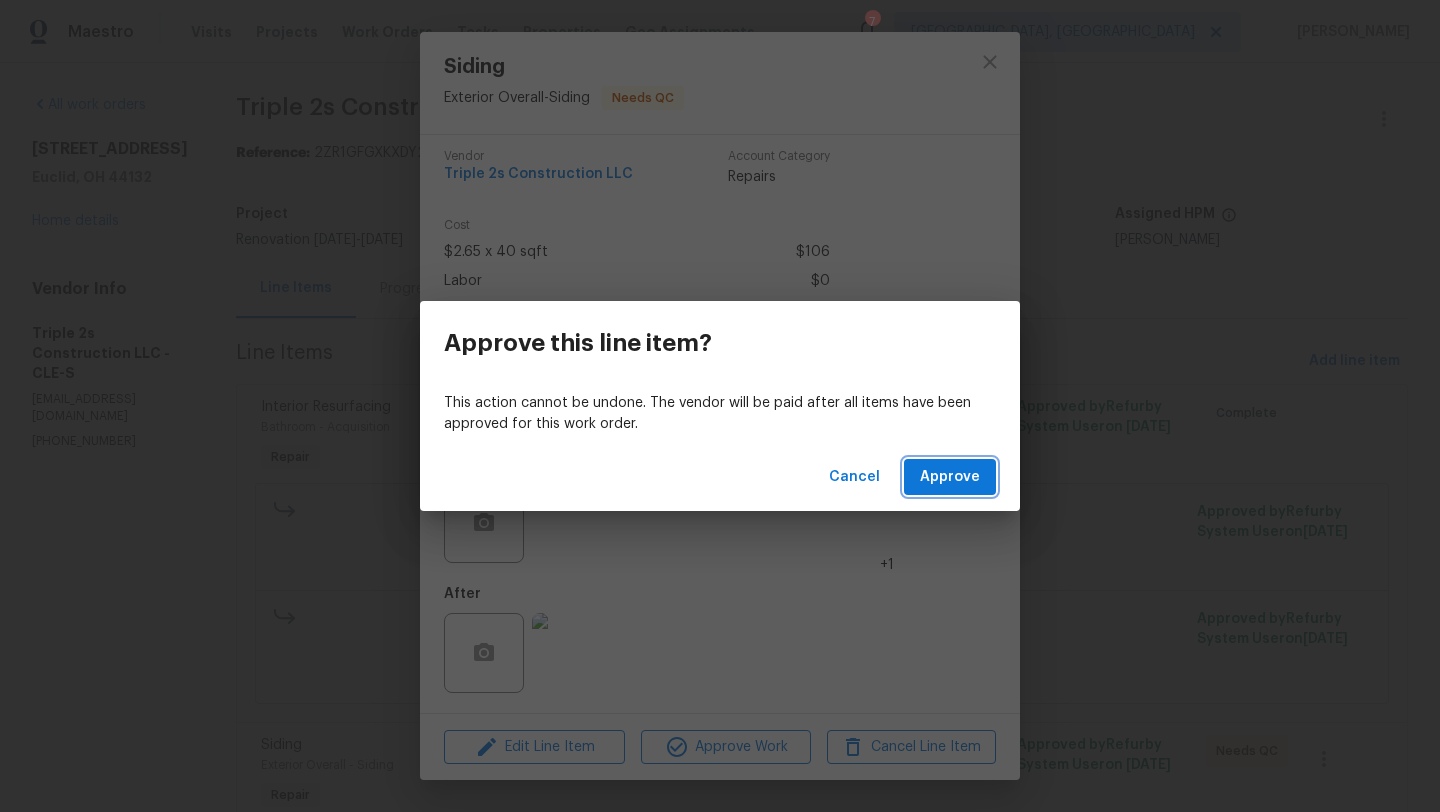 click on "Approve" at bounding box center (950, 477) 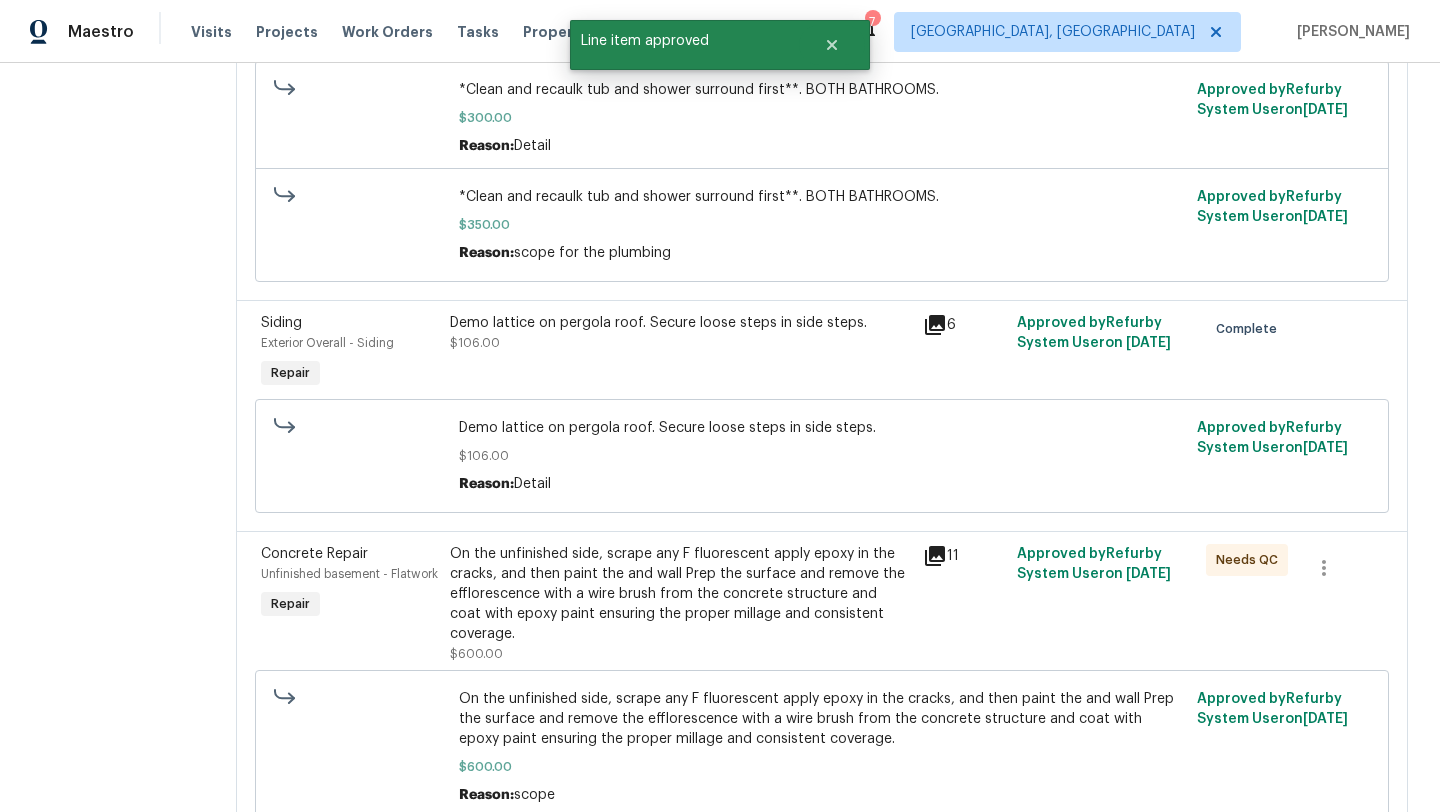scroll, scrollTop: 507, scrollLeft: 0, axis: vertical 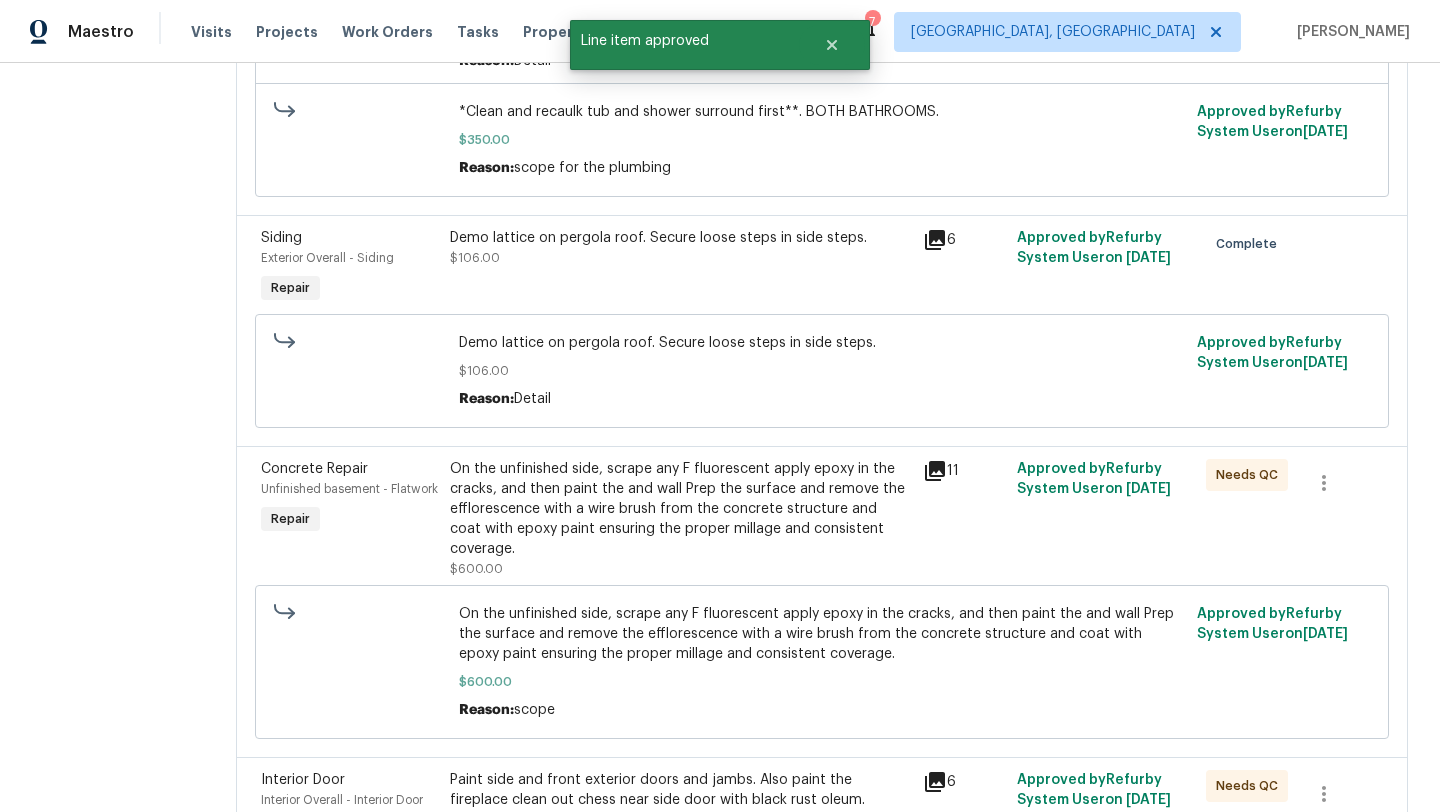 click on "On the unfinished side, scrape any F fluorescent apply epoxy in the cracks, and then paint the and wall Prep the surface and remove the efflorescence with a wire brush from the concrete structure and coat with epoxy paint ensuring the proper millage and consistent coverage." at bounding box center (680, 509) 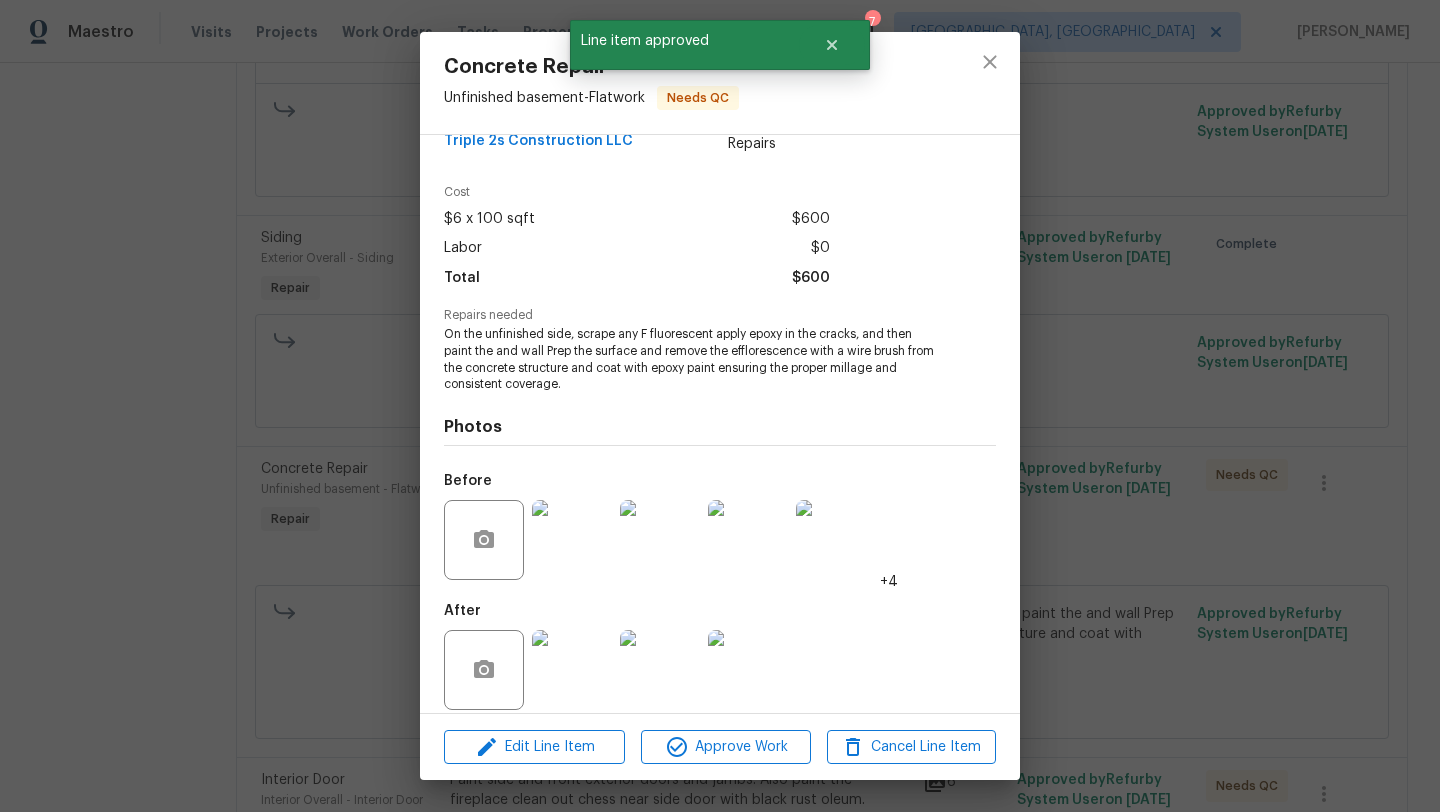 scroll, scrollTop: 60, scrollLeft: 0, axis: vertical 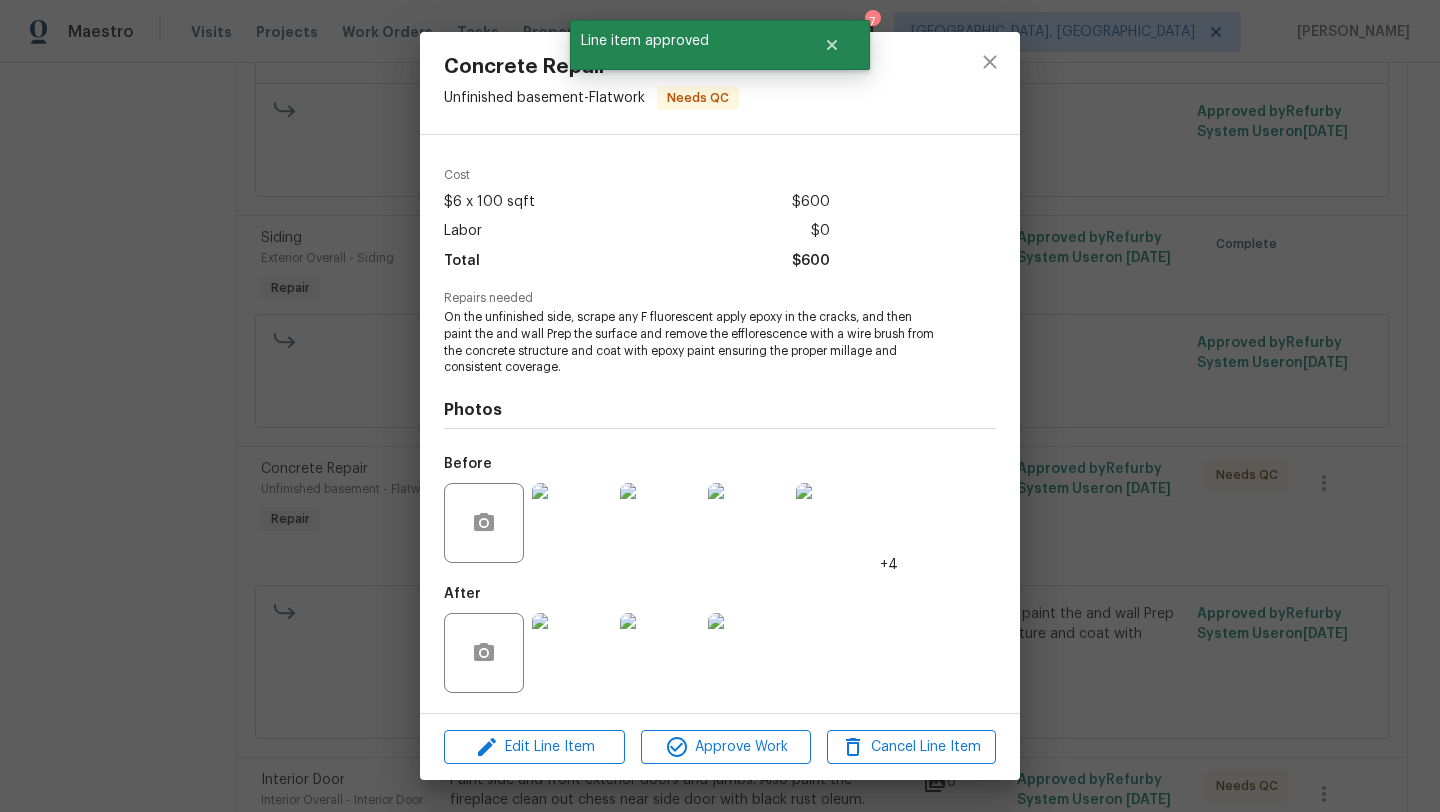click at bounding box center [572, 653] 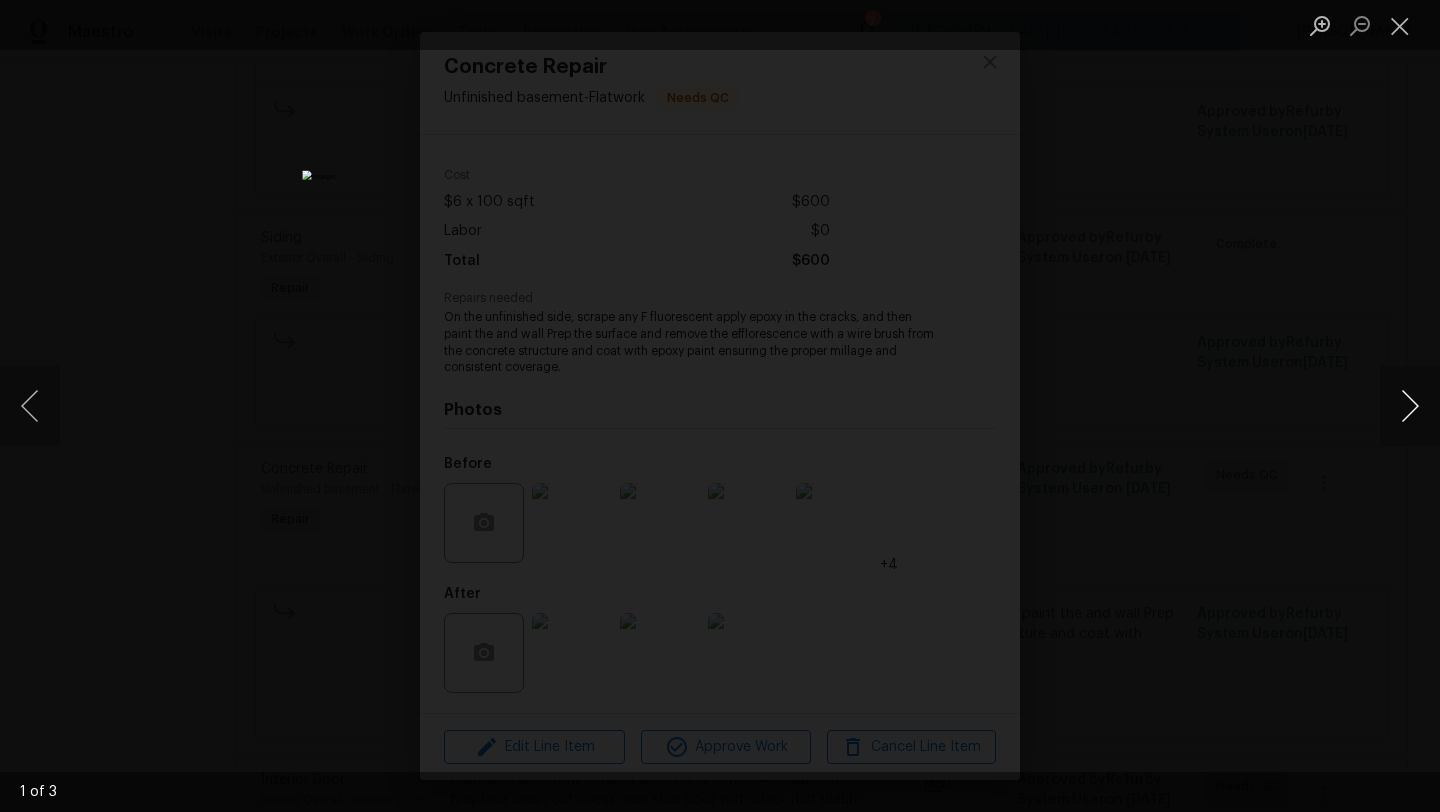 click at bounding box center (1410, 406) 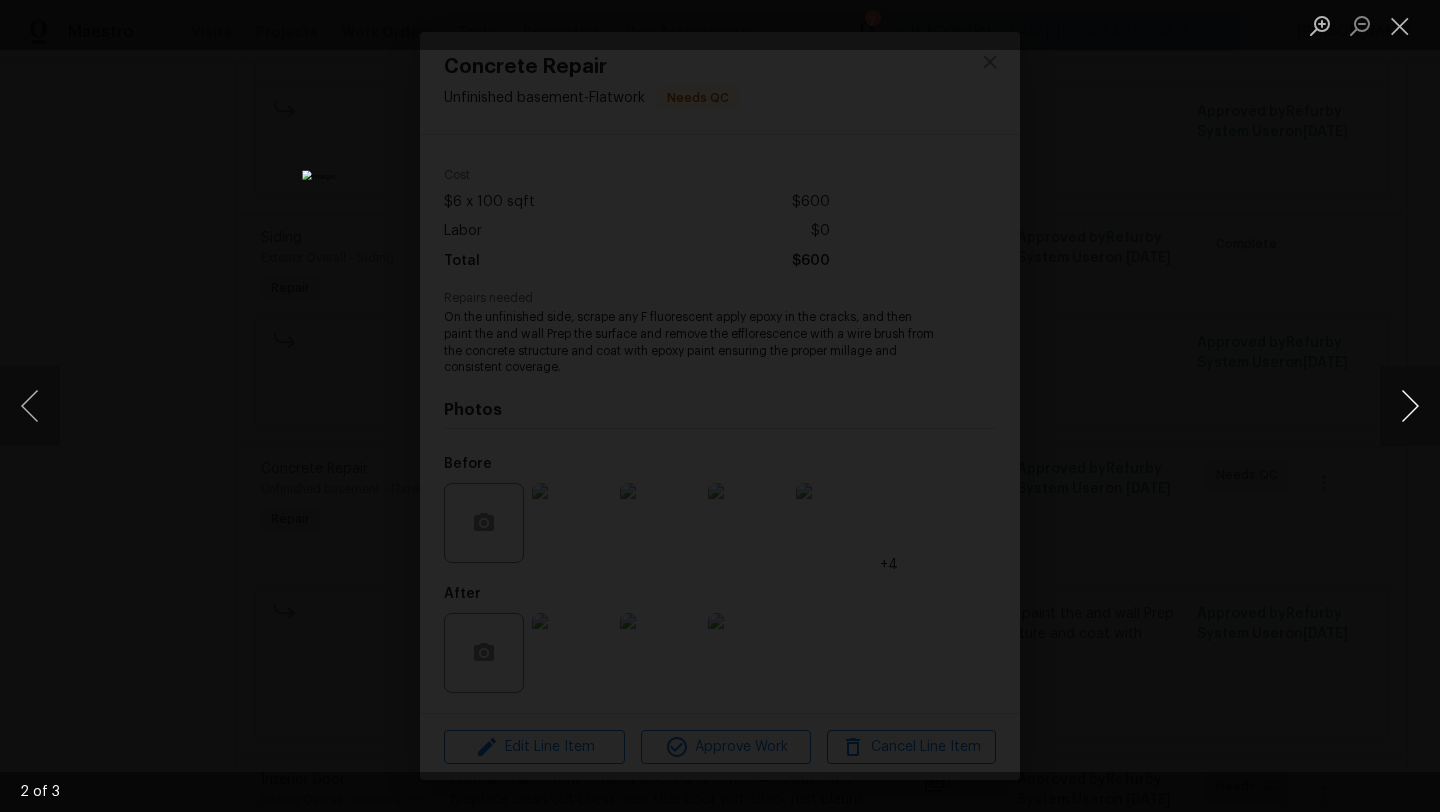 click at bounding box center (1410, 406) 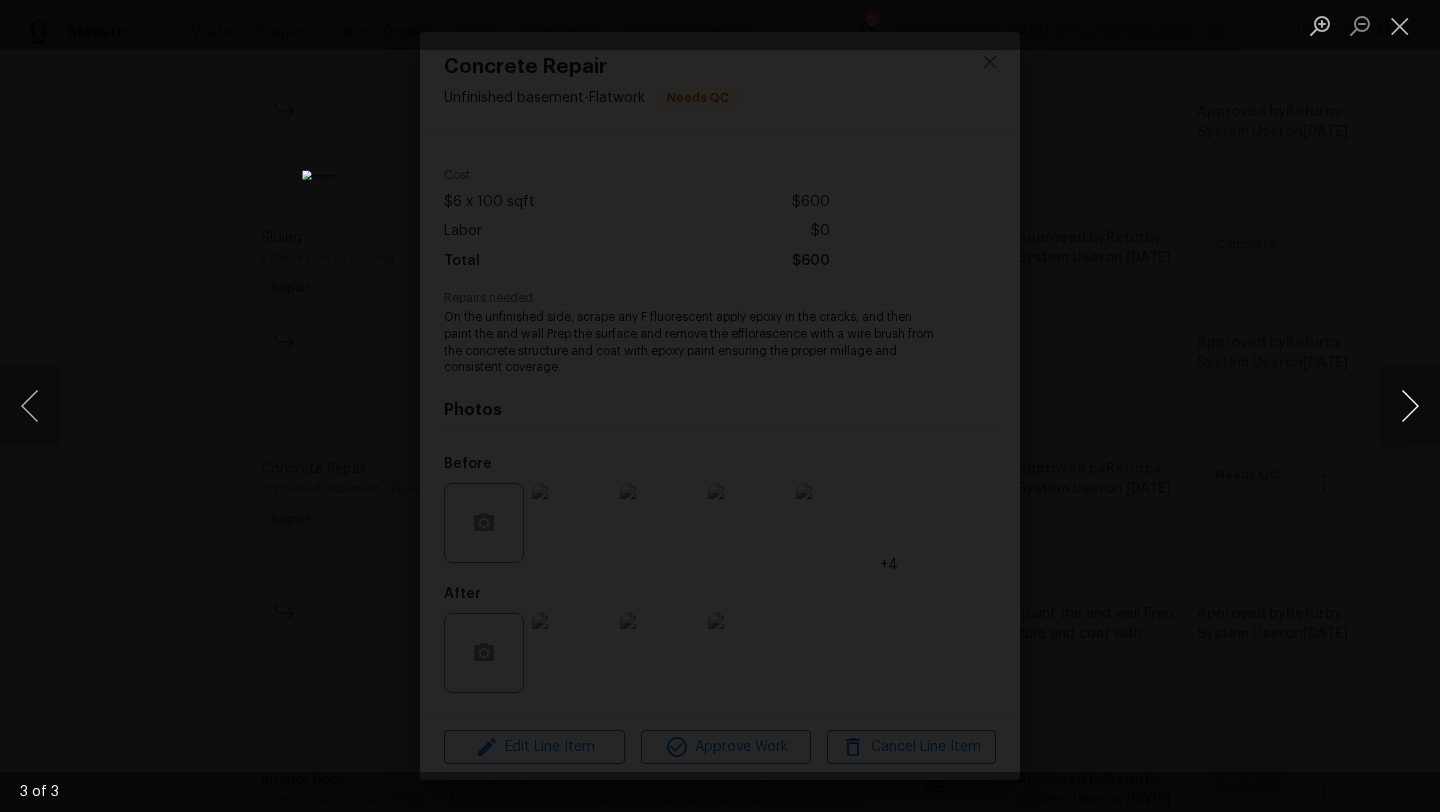 click at bounding box center [1410, 406] 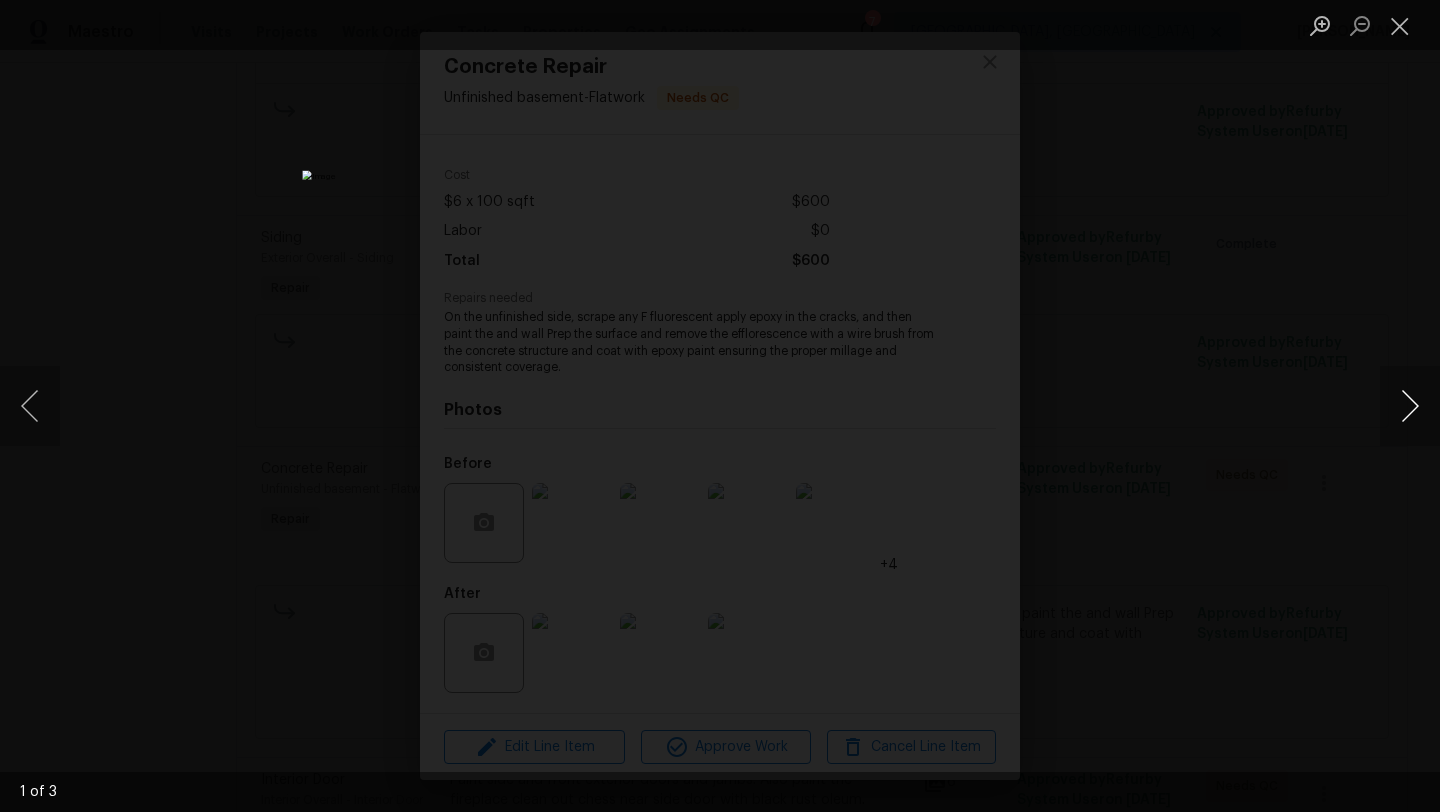 click at bounding box center [1410, 406] 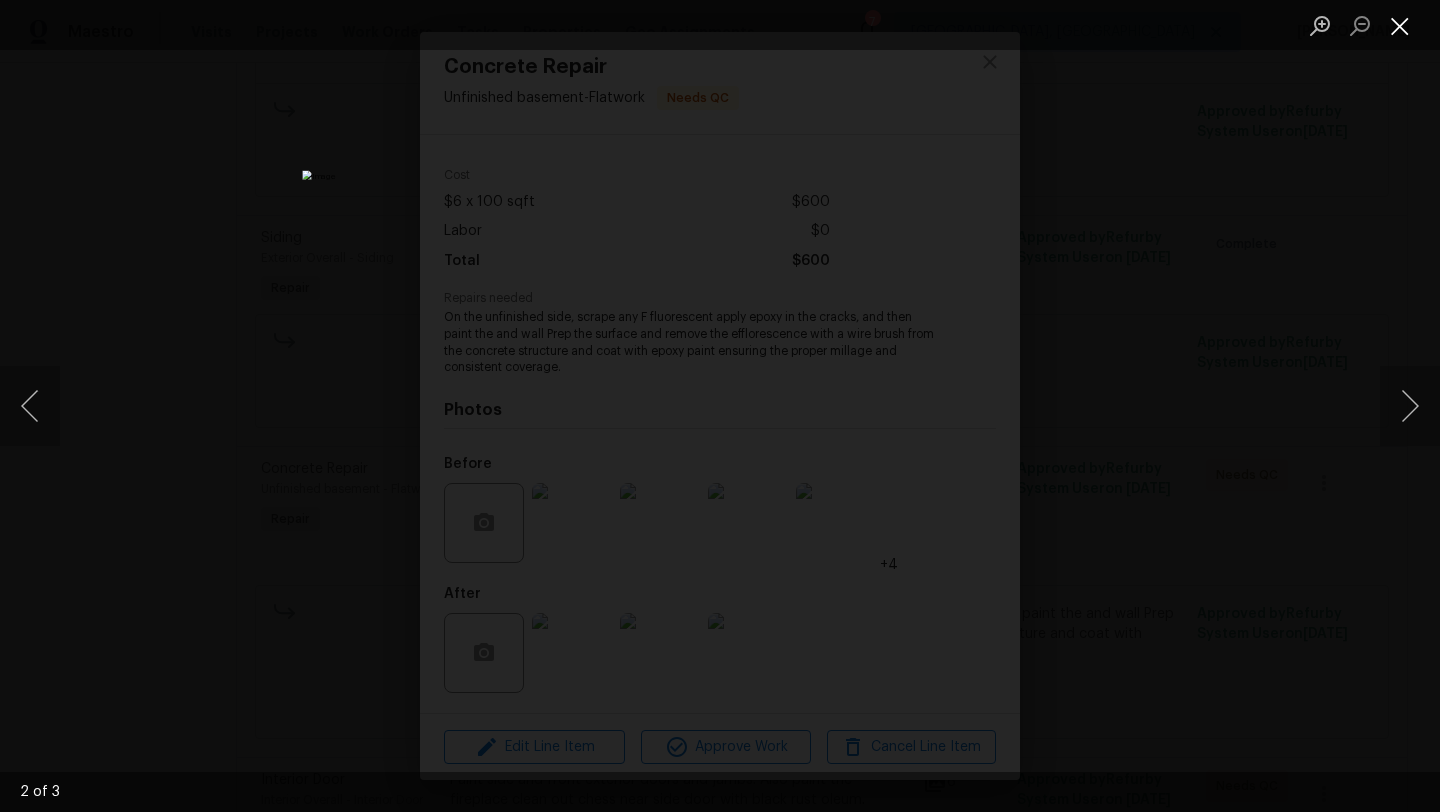 click at bounding box center [1400, 25] 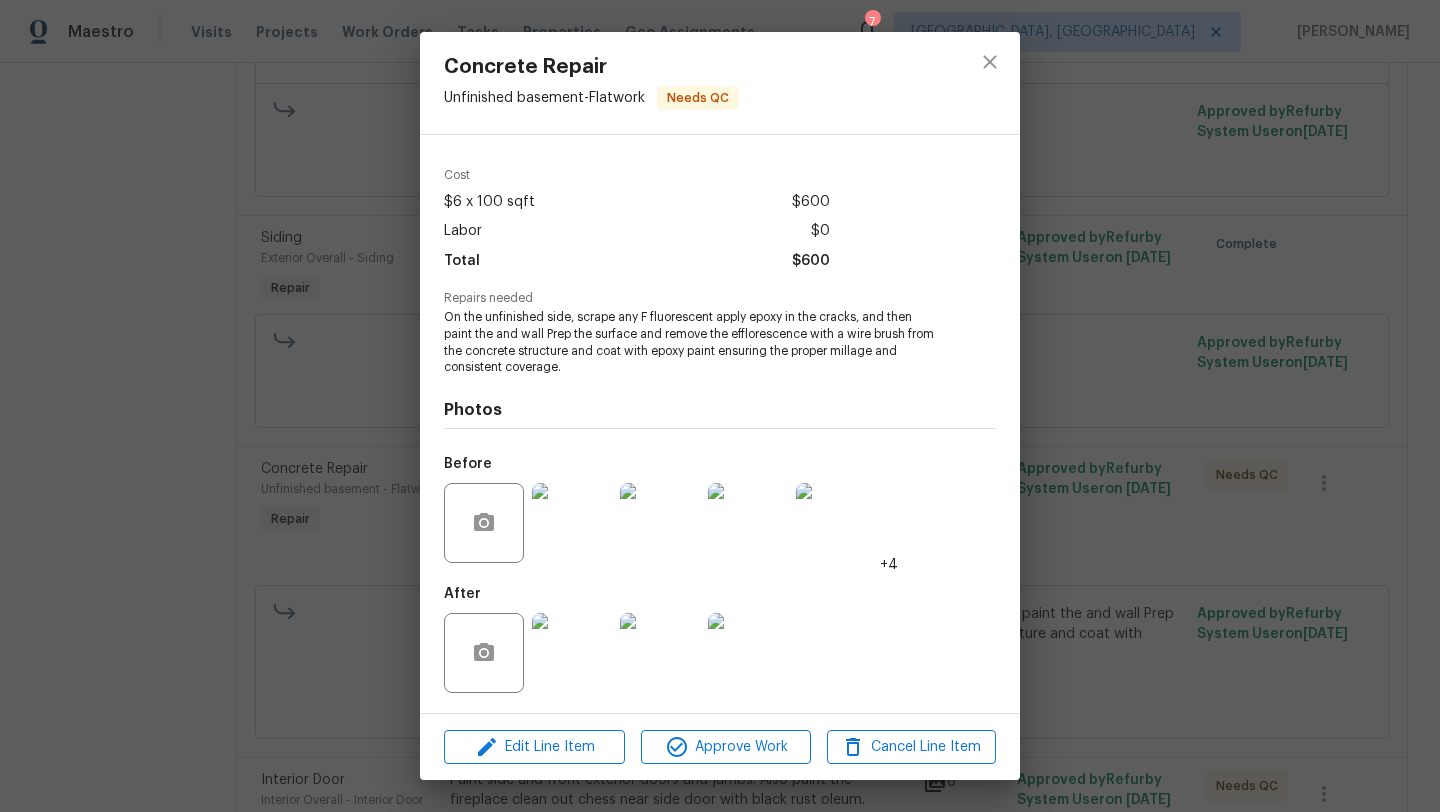 click at bounding box center (748, 653) 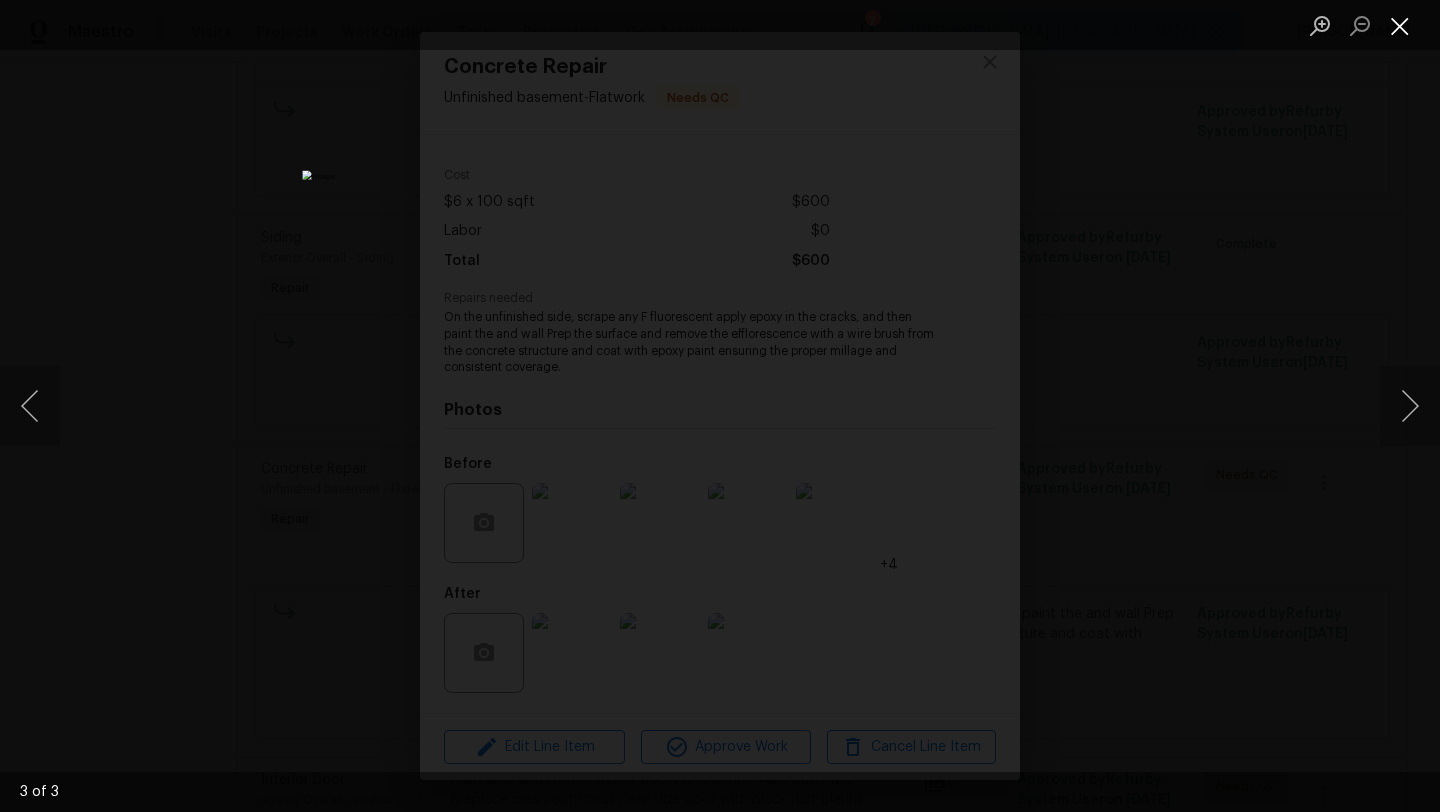 click at bounding box center (1400, 25) 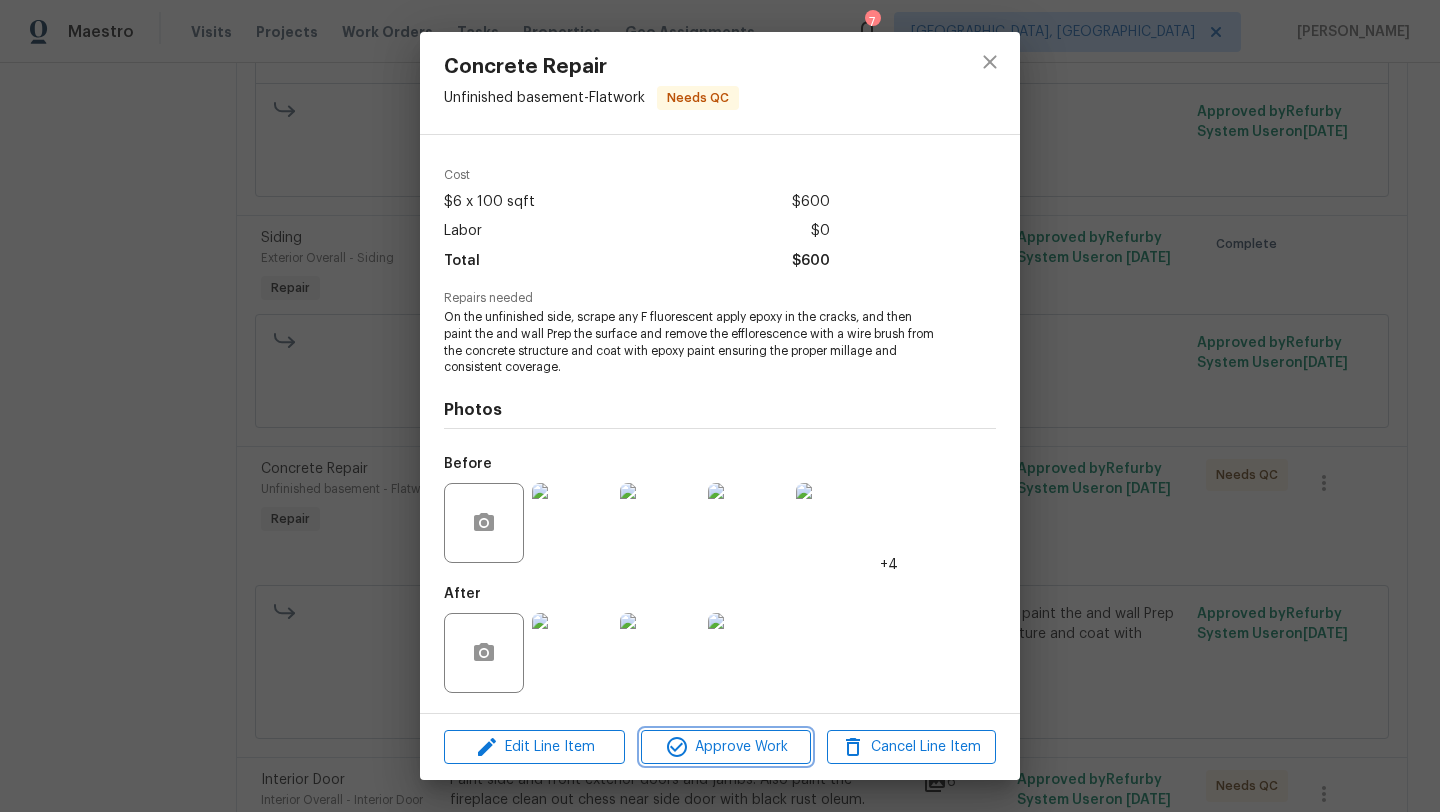 click on "Approve Work" at bounding box center (725, 747) 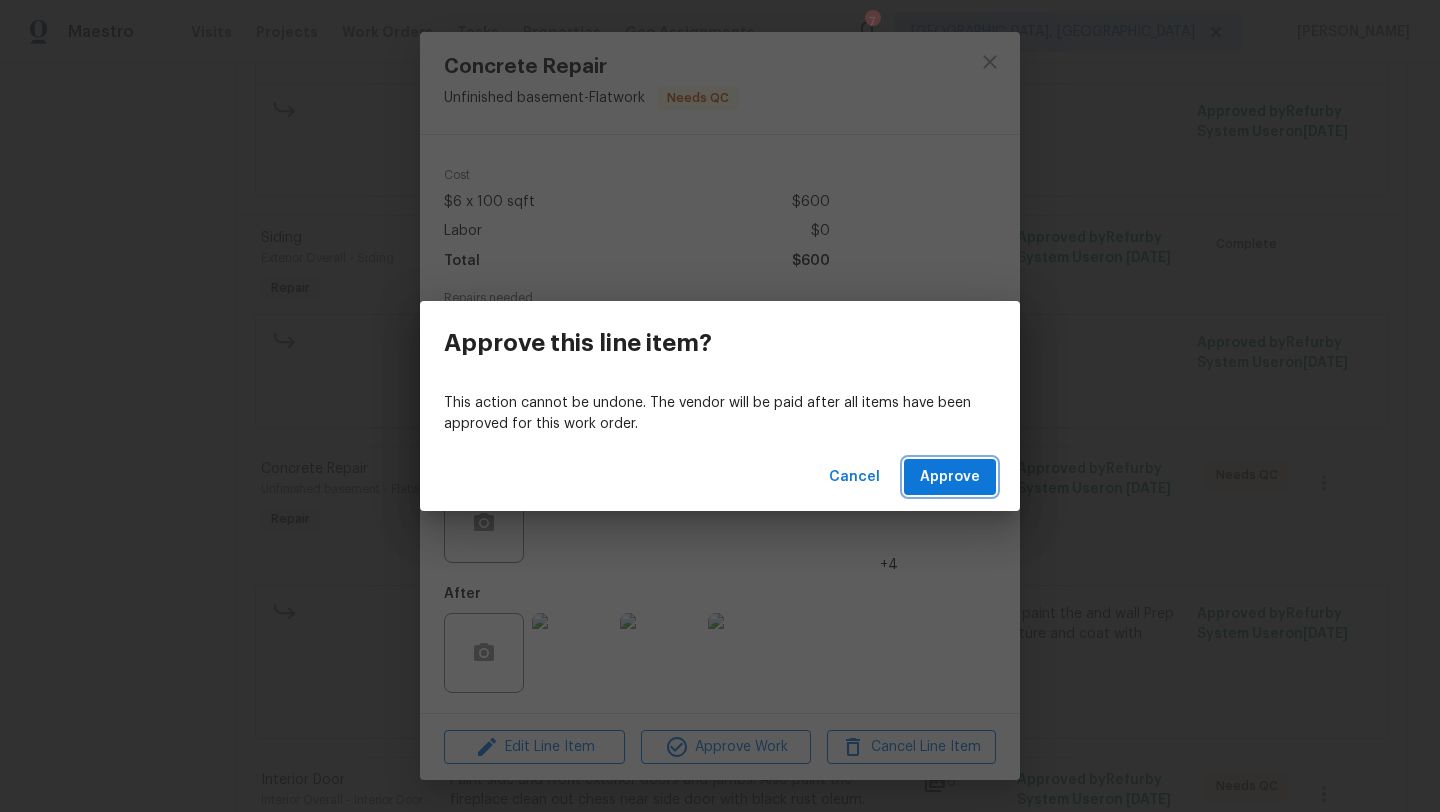 click on "Approve" at bounding box center [950, 477] 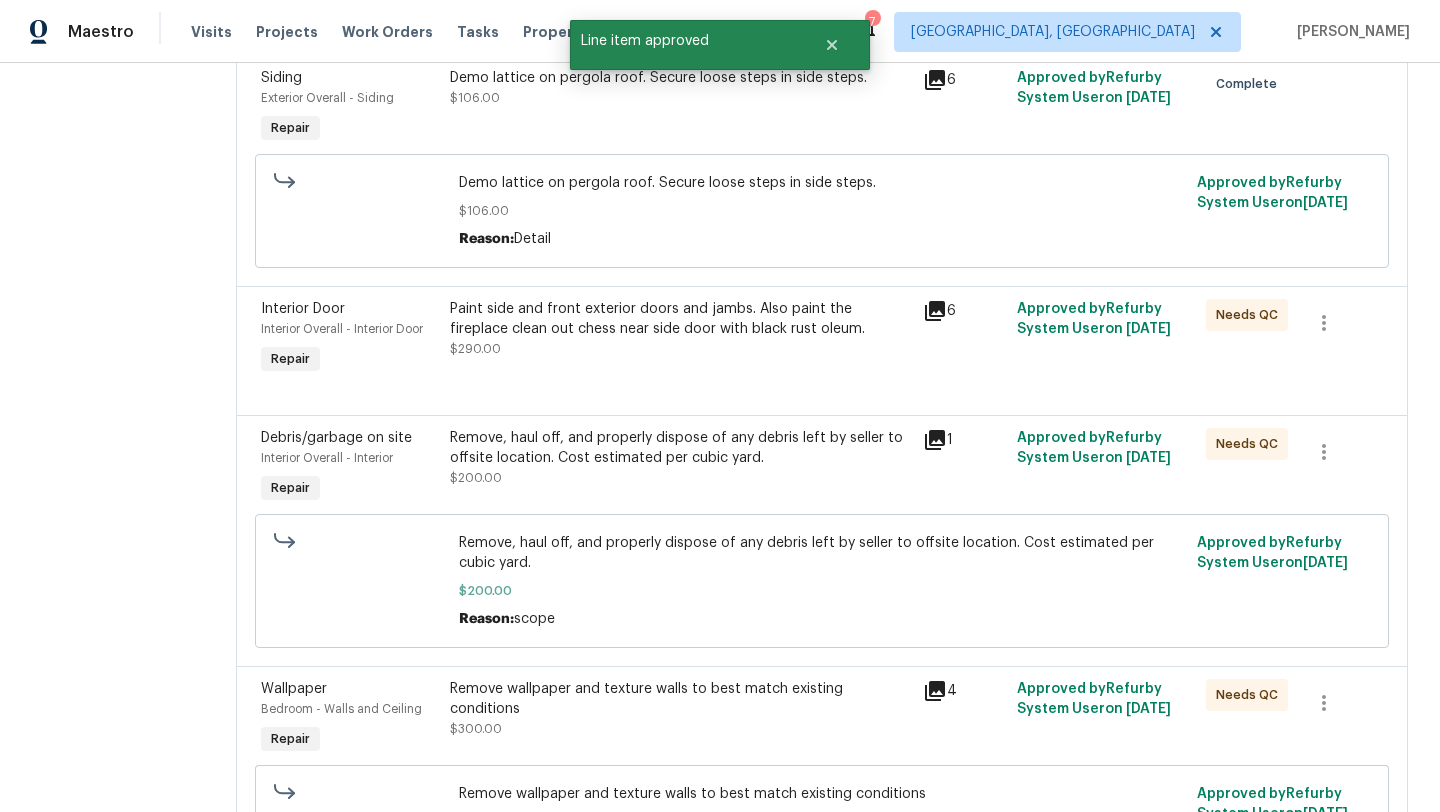scroll, scrollTop: 720, scrollLeft: 0, axis: vertical 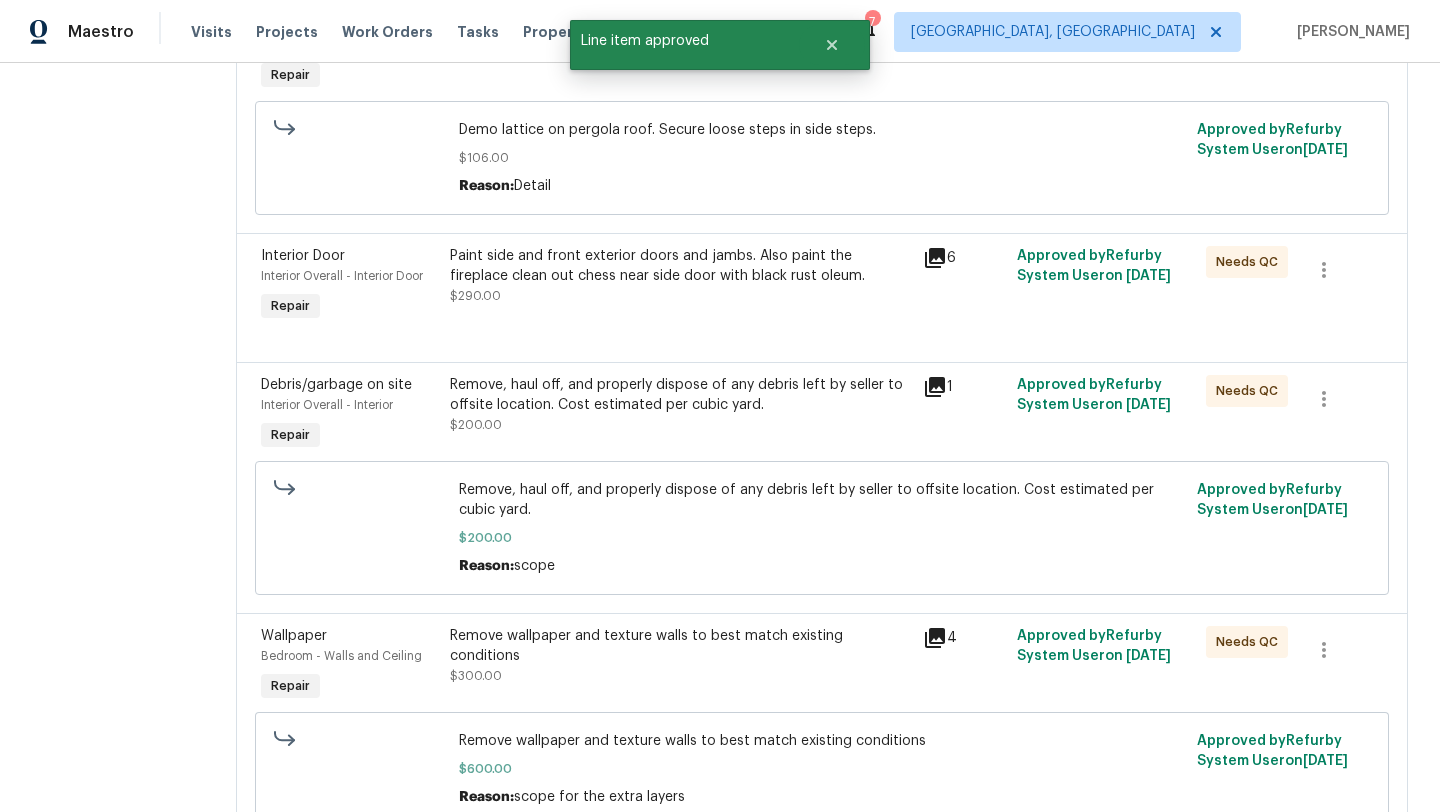 click on "Paint side and front exterior doors and jambs.  Also paint the fireplace clean out chess near side door with black rust oleum. $290.00" at bounding box center (680, 276) 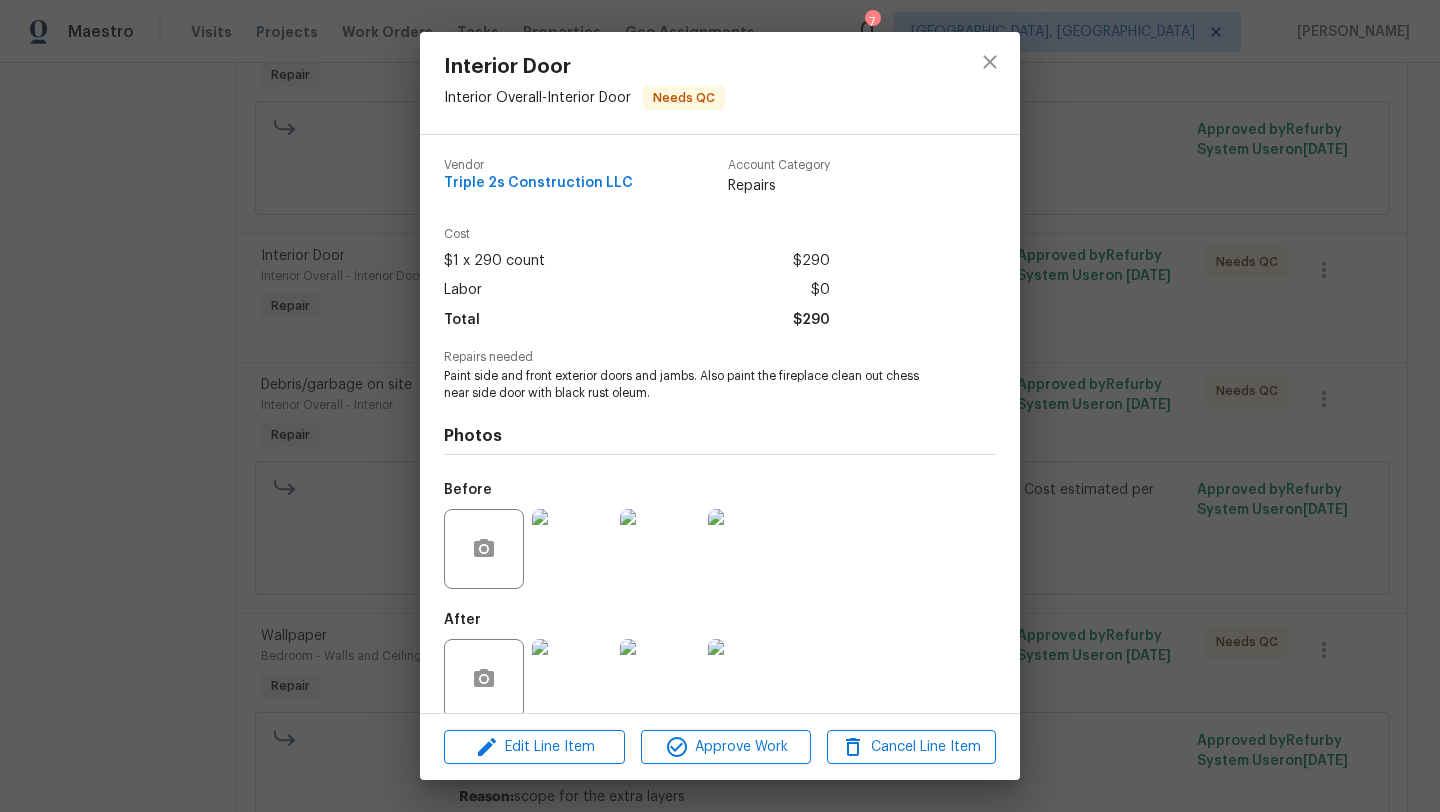 click at bounding box center [572, 679] 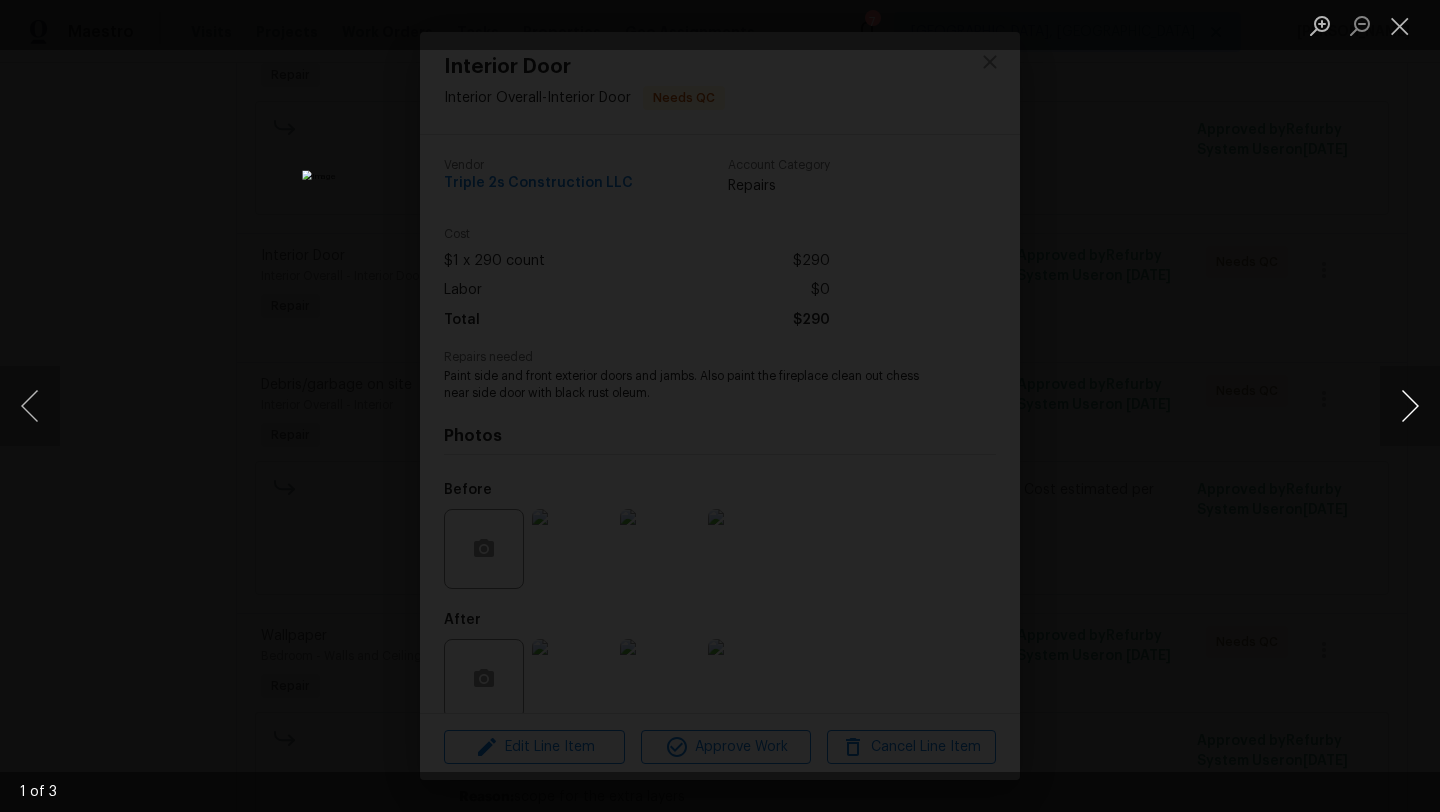 click at bounding box center (1410, 406) 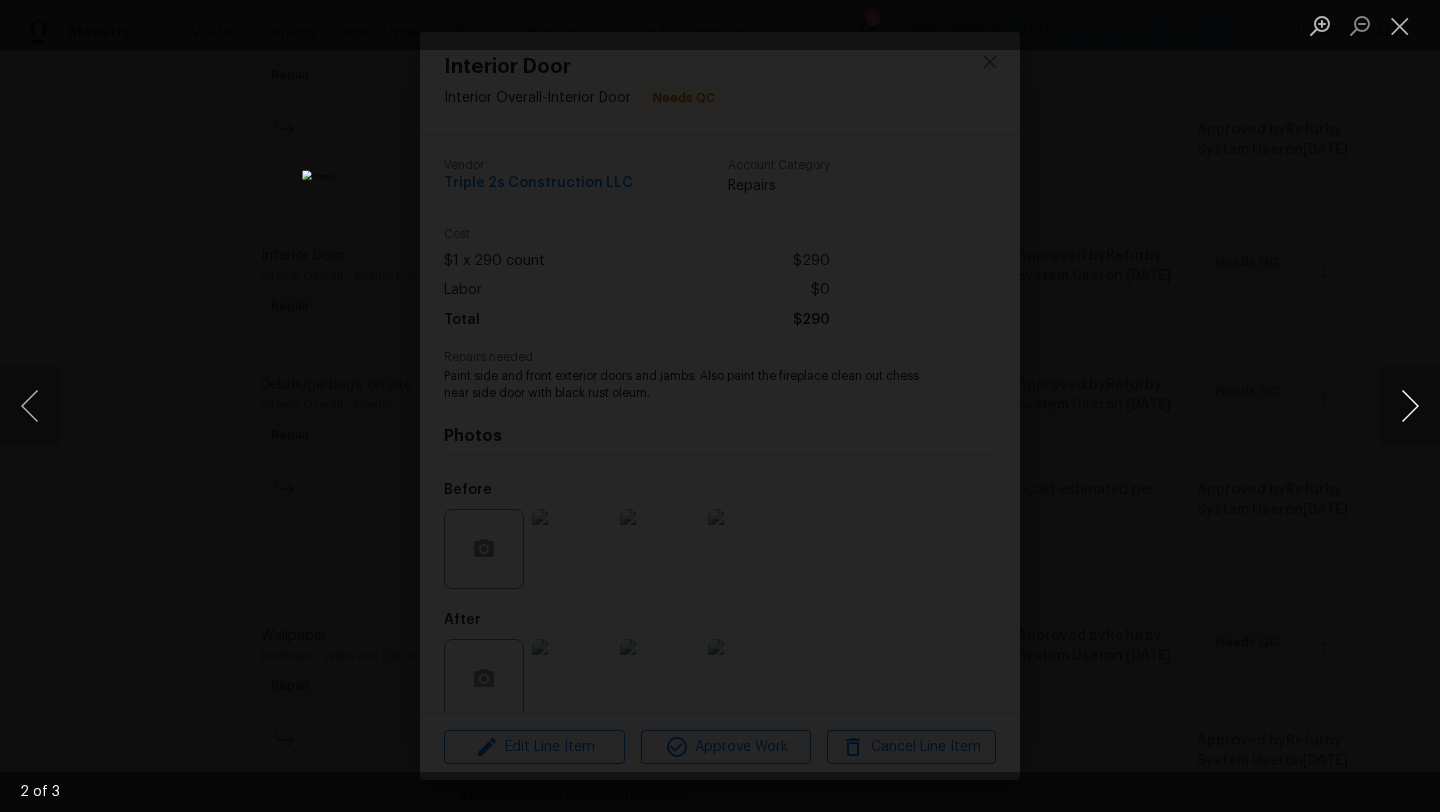 click at bounding box center [1410, 406] 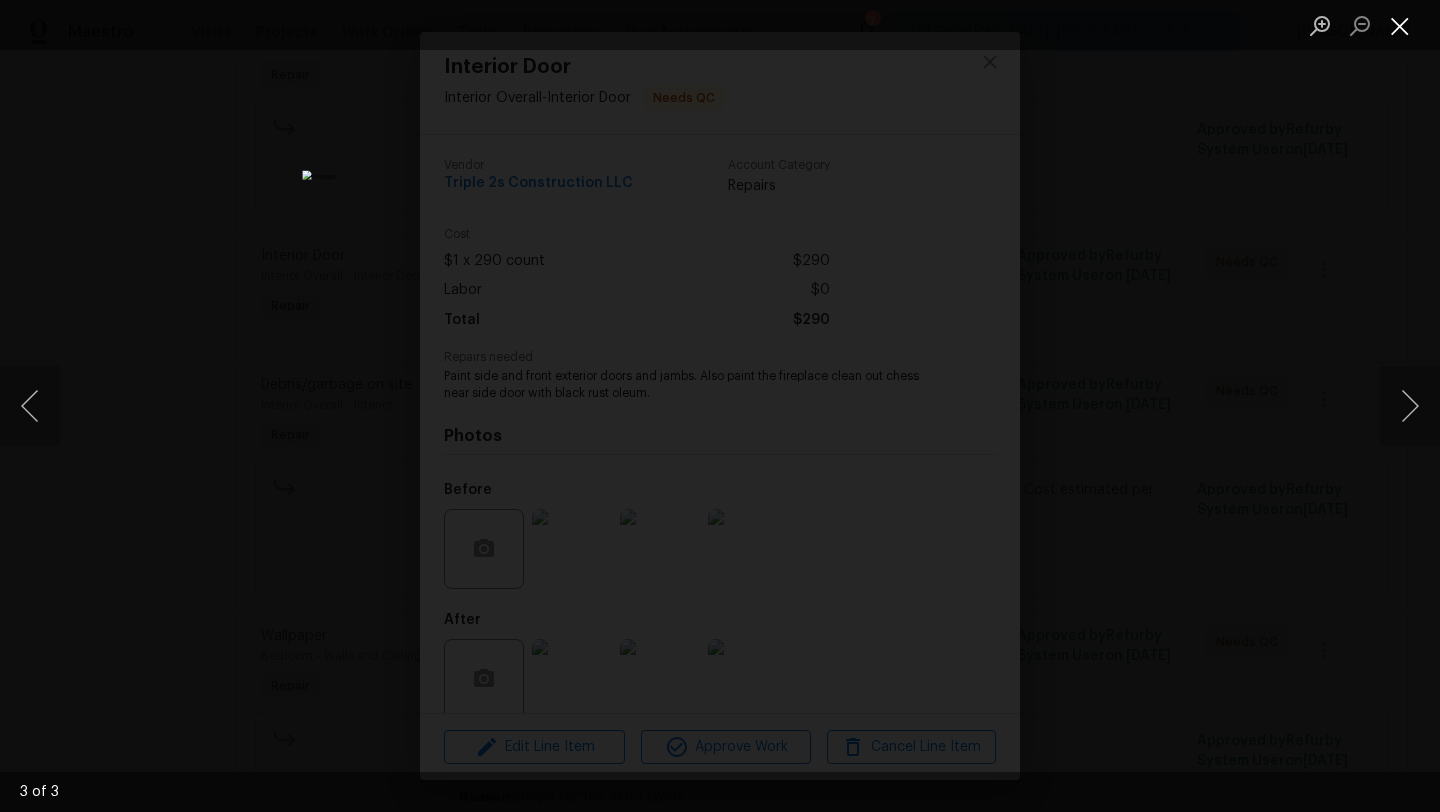click at bounding box center [1400, 25] 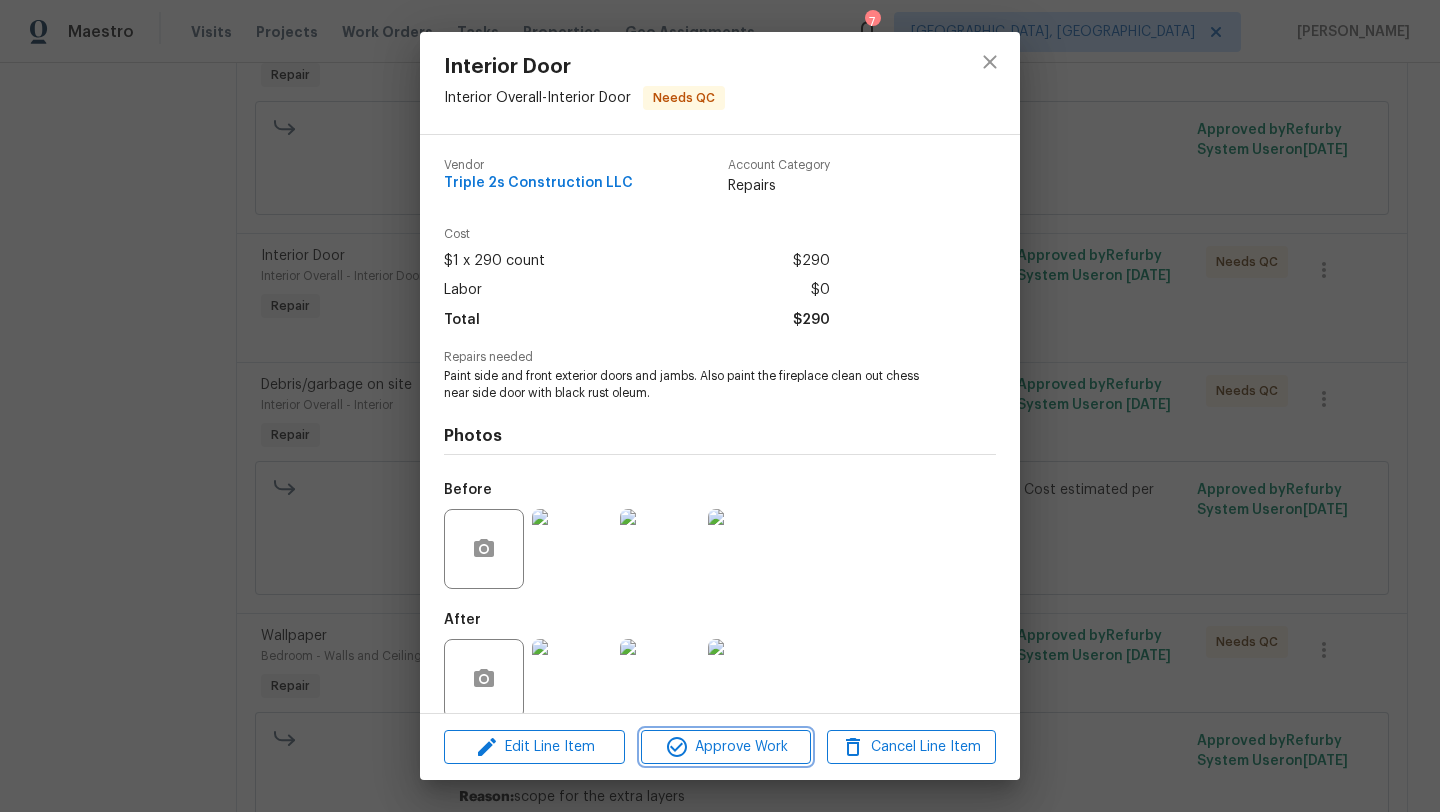 click 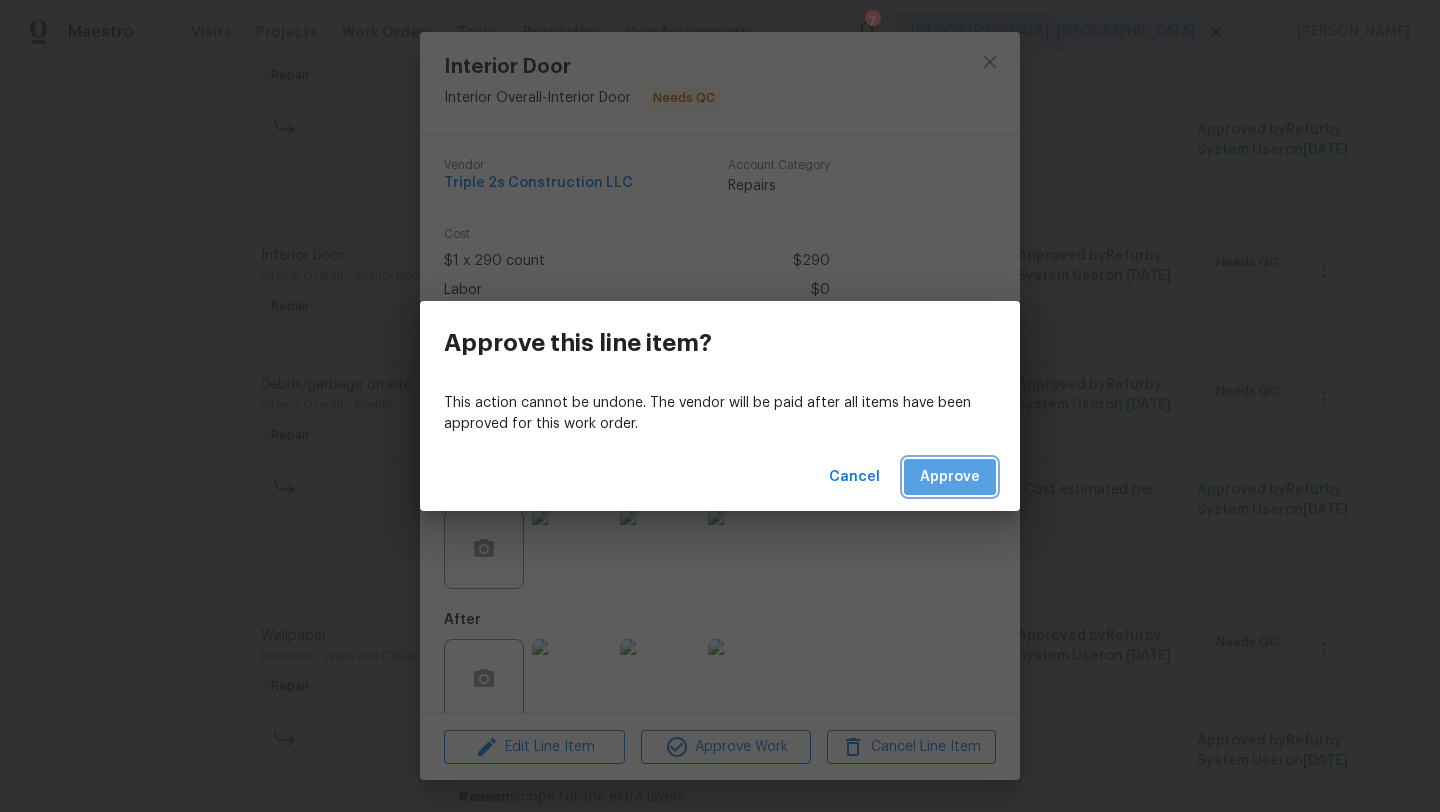 click on "Approve" at bounding box center (950, 477) 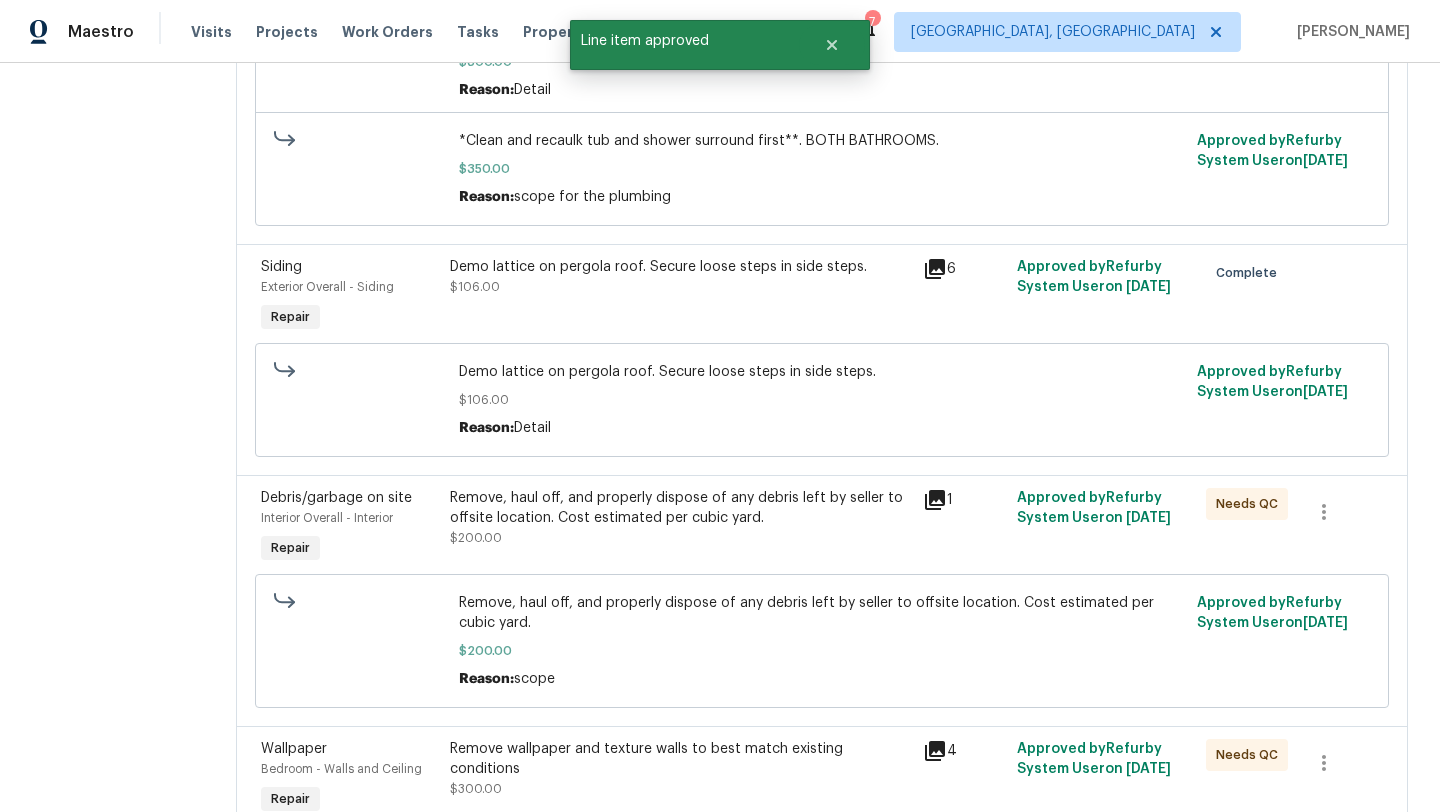 scroll, scrollTop: 481, scrollLeft: 0, axis: vertical 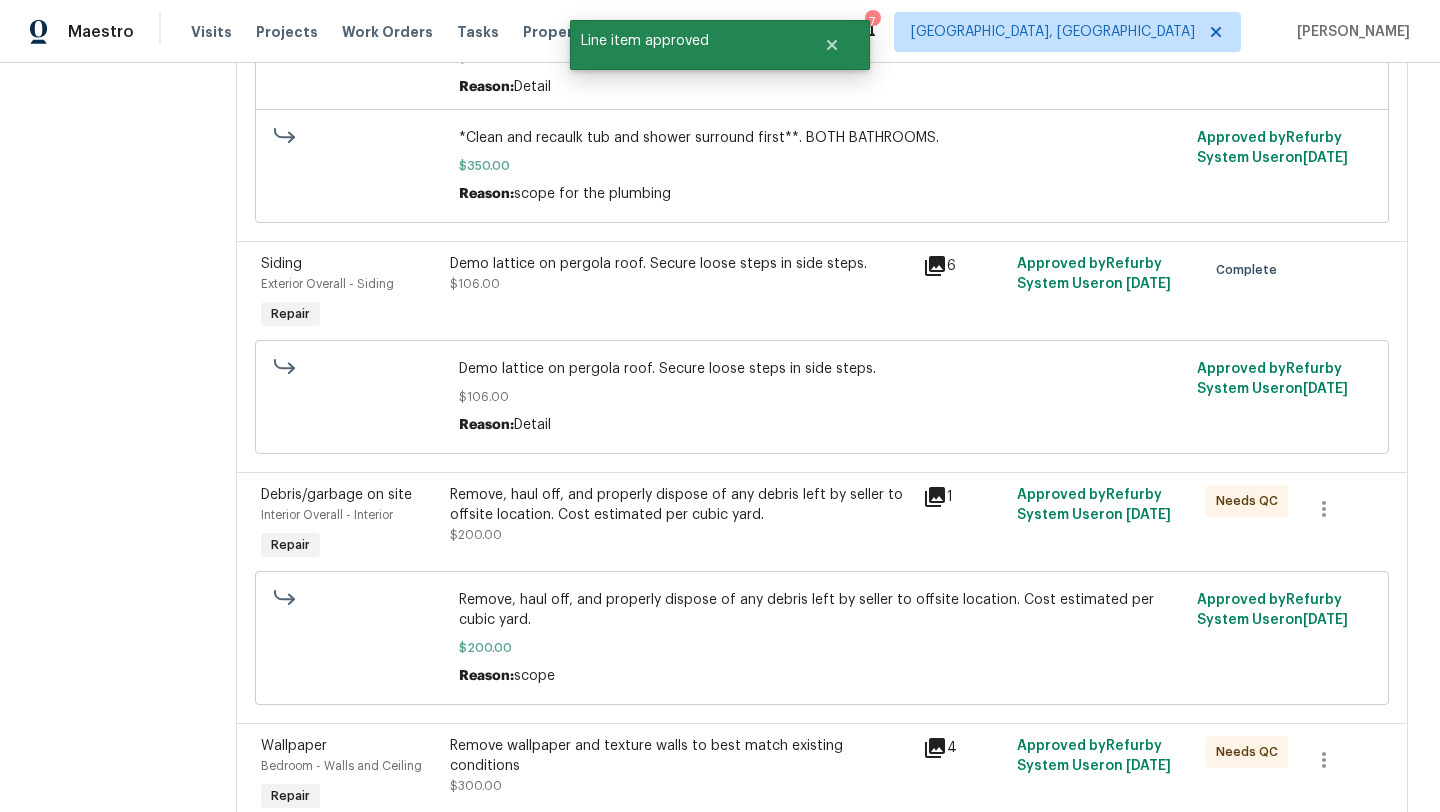 click on "Remove, haul off, and properly dispose of any debris left by seller to offsite location. Cost estimated per cubic yard." at bounding box center (680, 505) 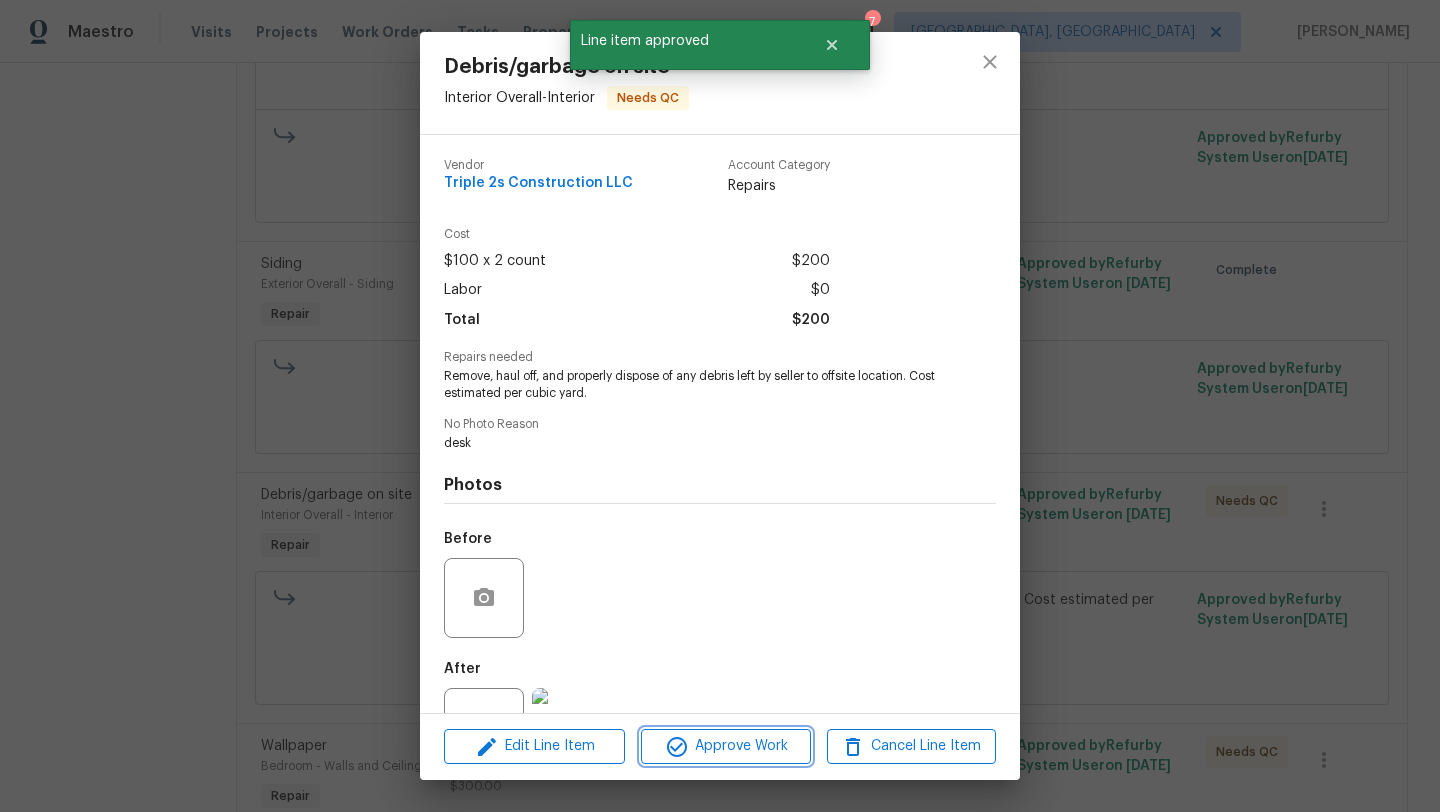 click 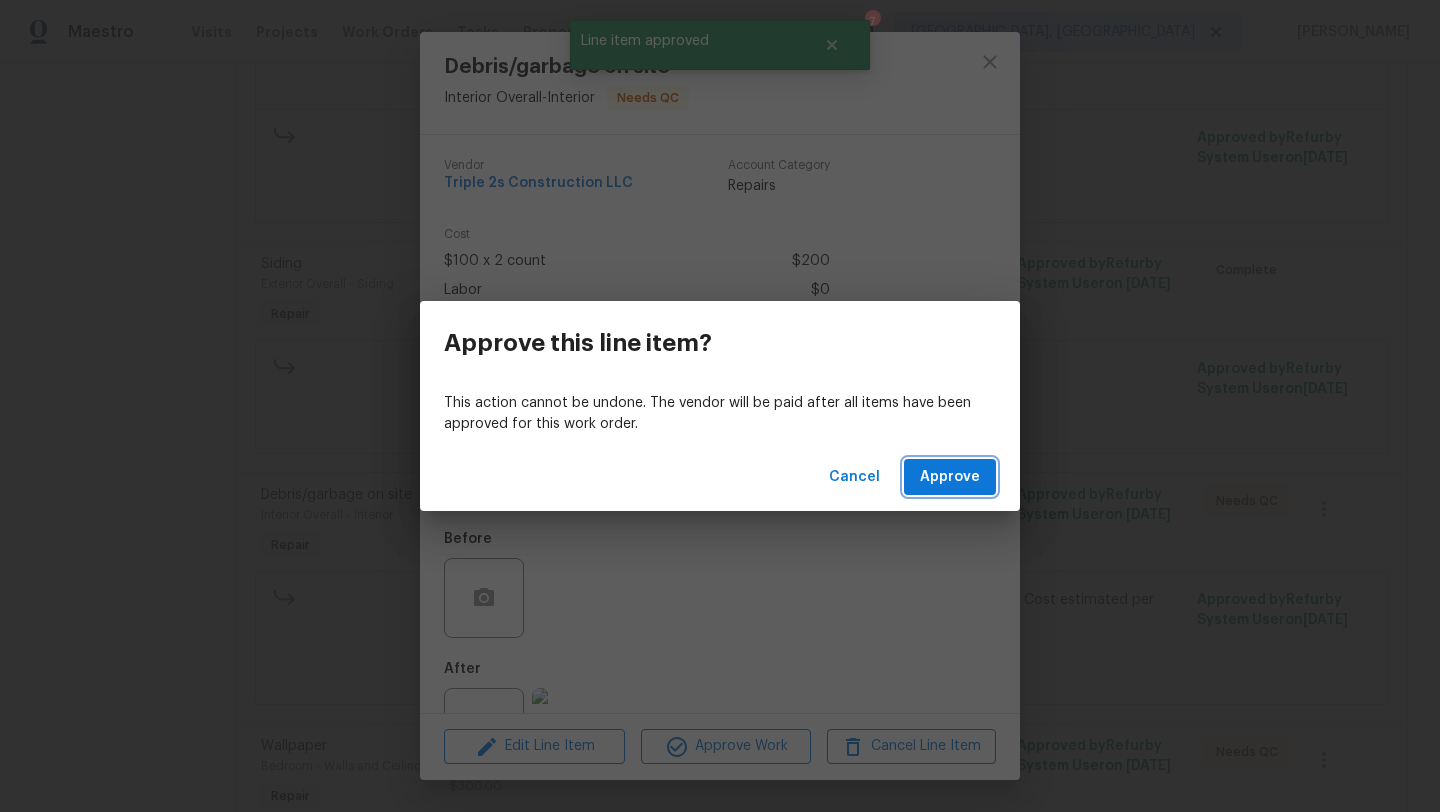 click on "Approve" at bounding box center (950, 477) 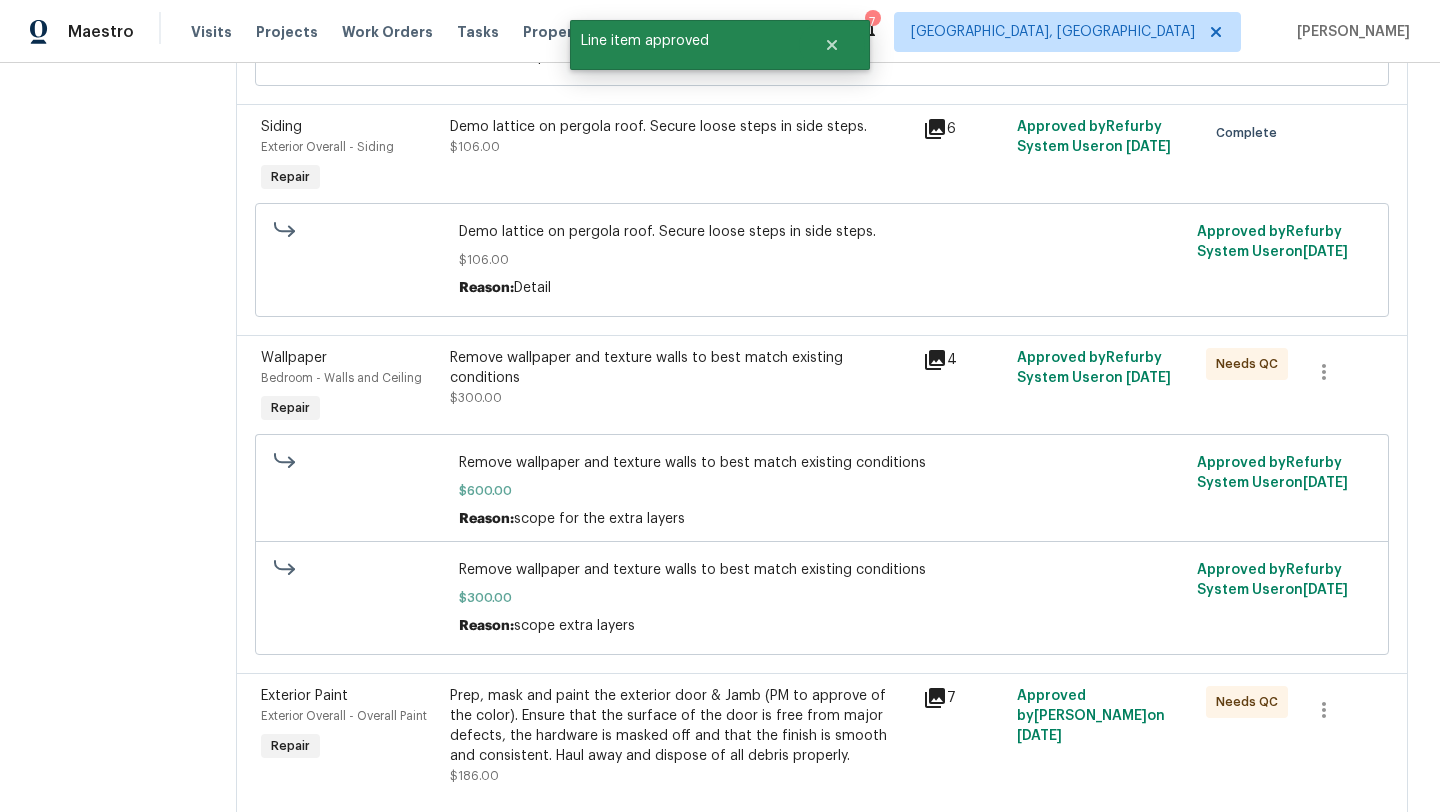 scroll, scrollTop: 627, scrollLeft: 0, axis: vertical 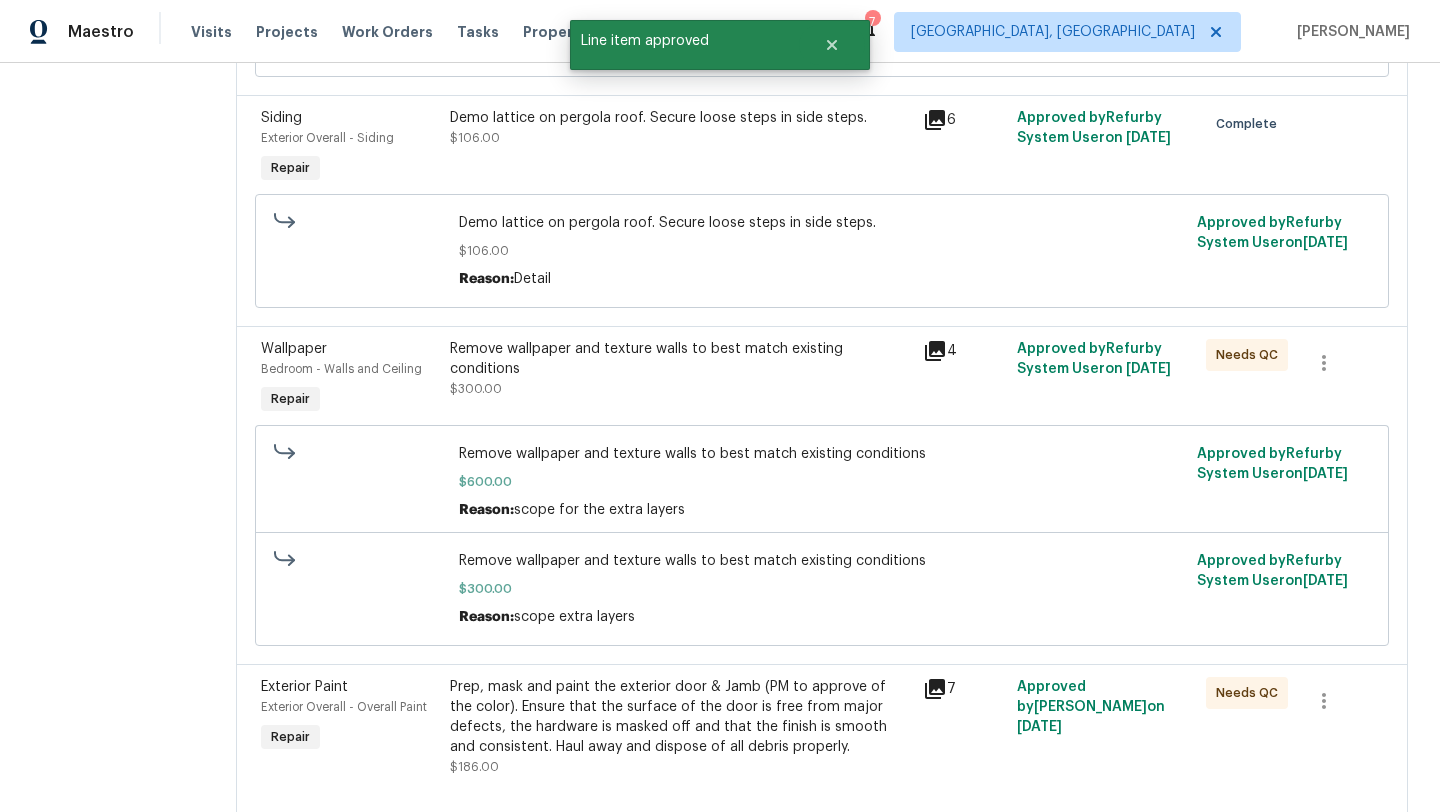 click on "Remove wallpaper and texture walls to best match existing conditions $300.00" at bounding box center [680, 369] 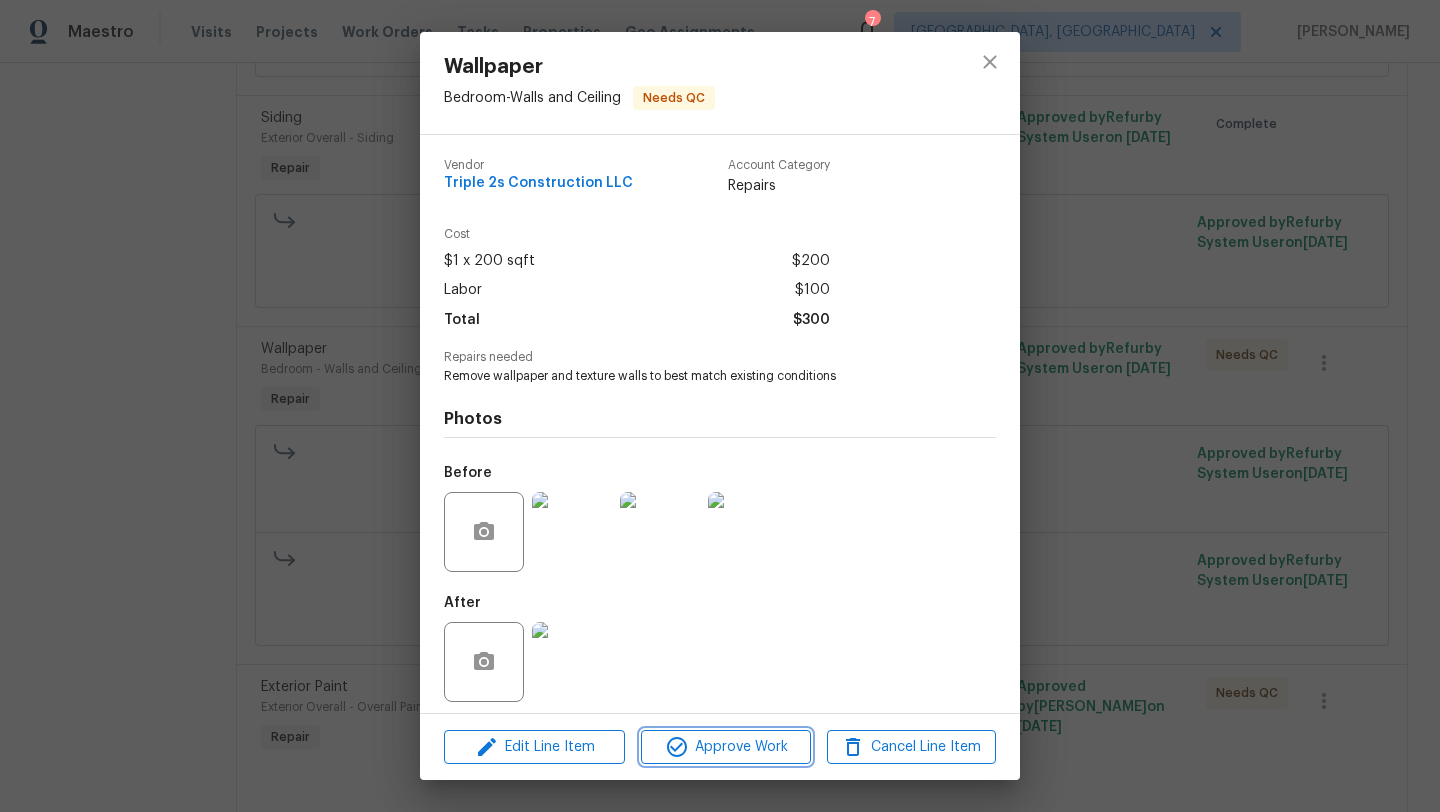 click 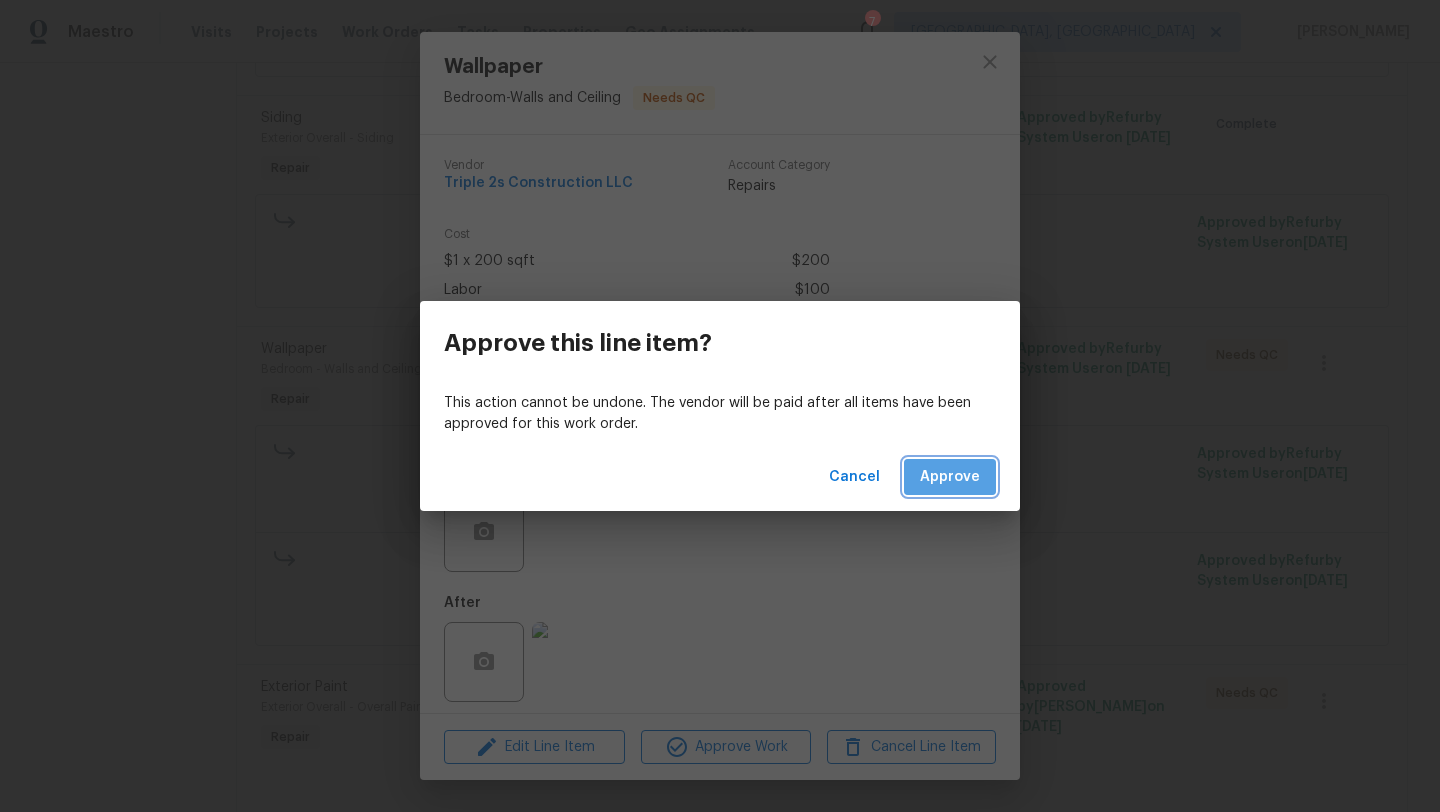click on "Approve" at bounding box center [950, 477] 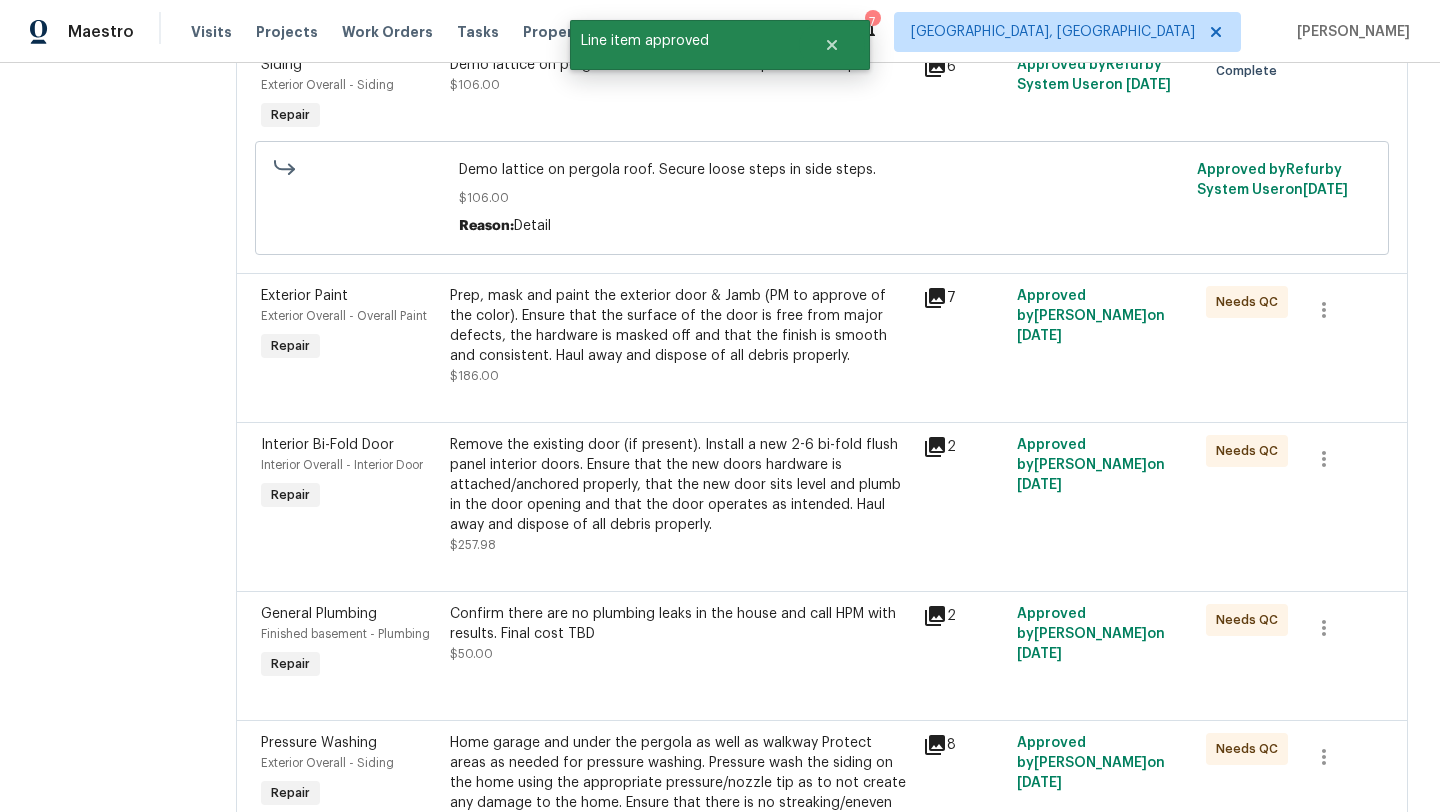 scroll, scrollTop: 797, scrollLeft: 0, axis: vertical 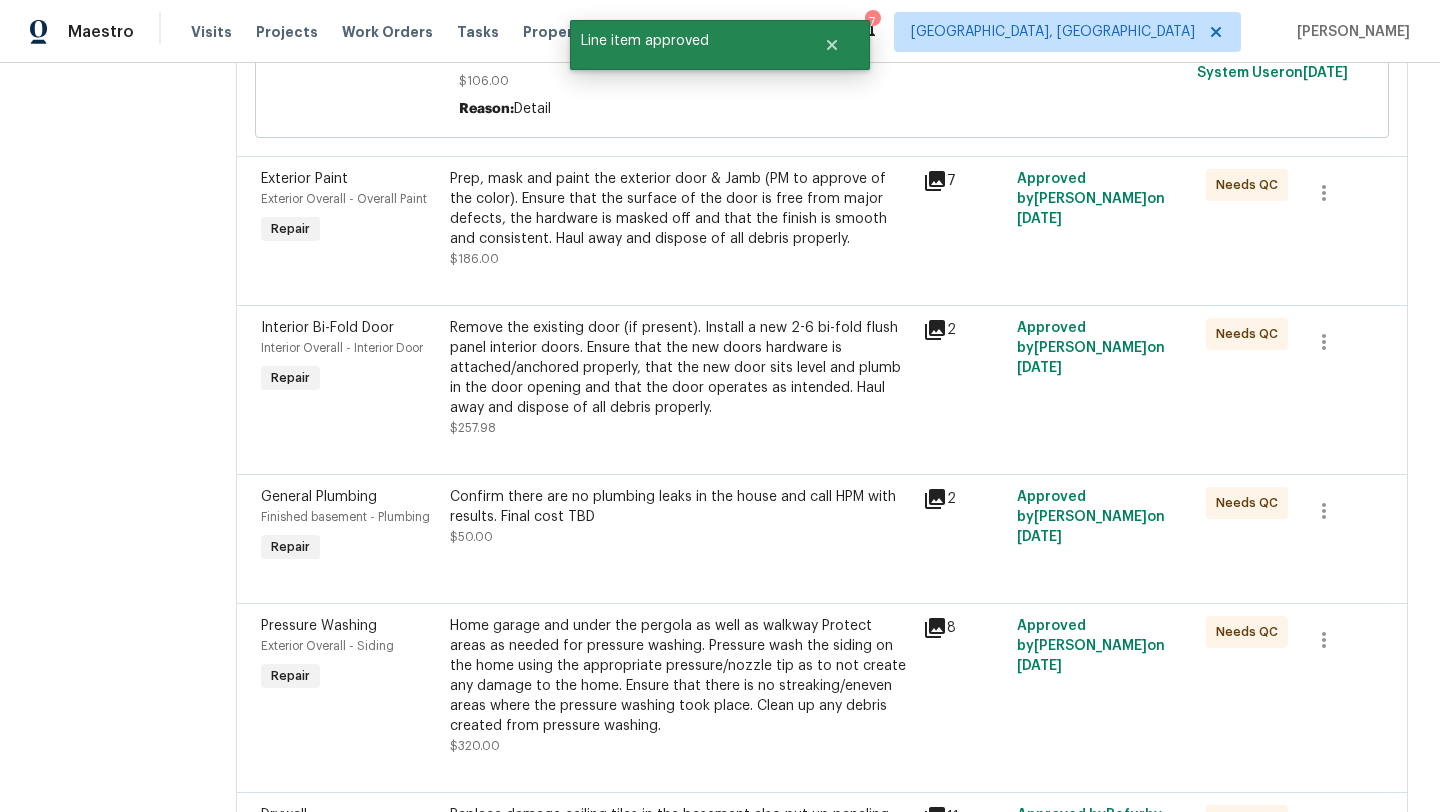 click on "Prep, mask and paint the exterior door & Jamb (PM to approve of the color). Ensure that the surface of the door is free from major defects, the hardware is masked off and that the finish is smooth and consistent. Haul away and dispose of all debris properly." at bounding box center [680, 209] 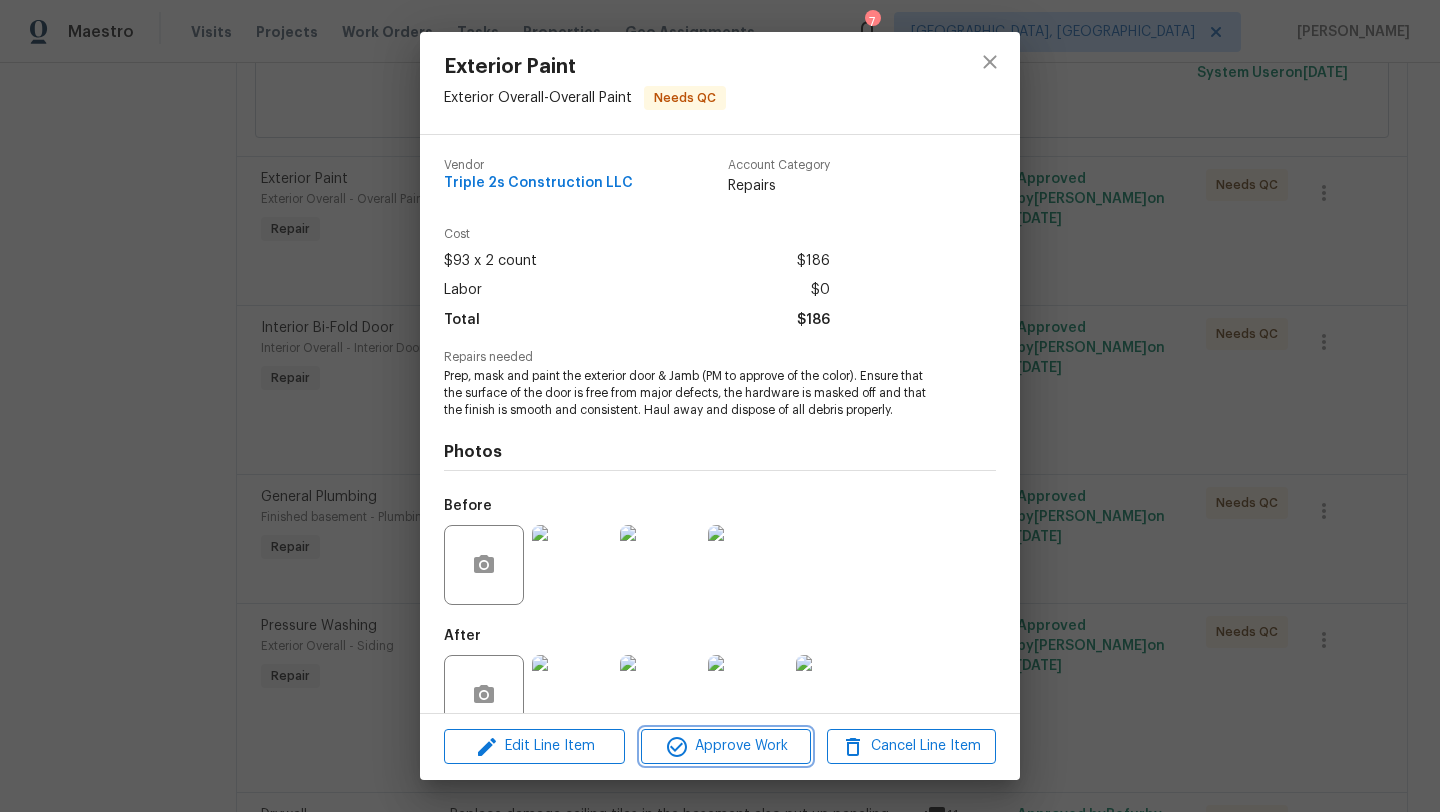 click 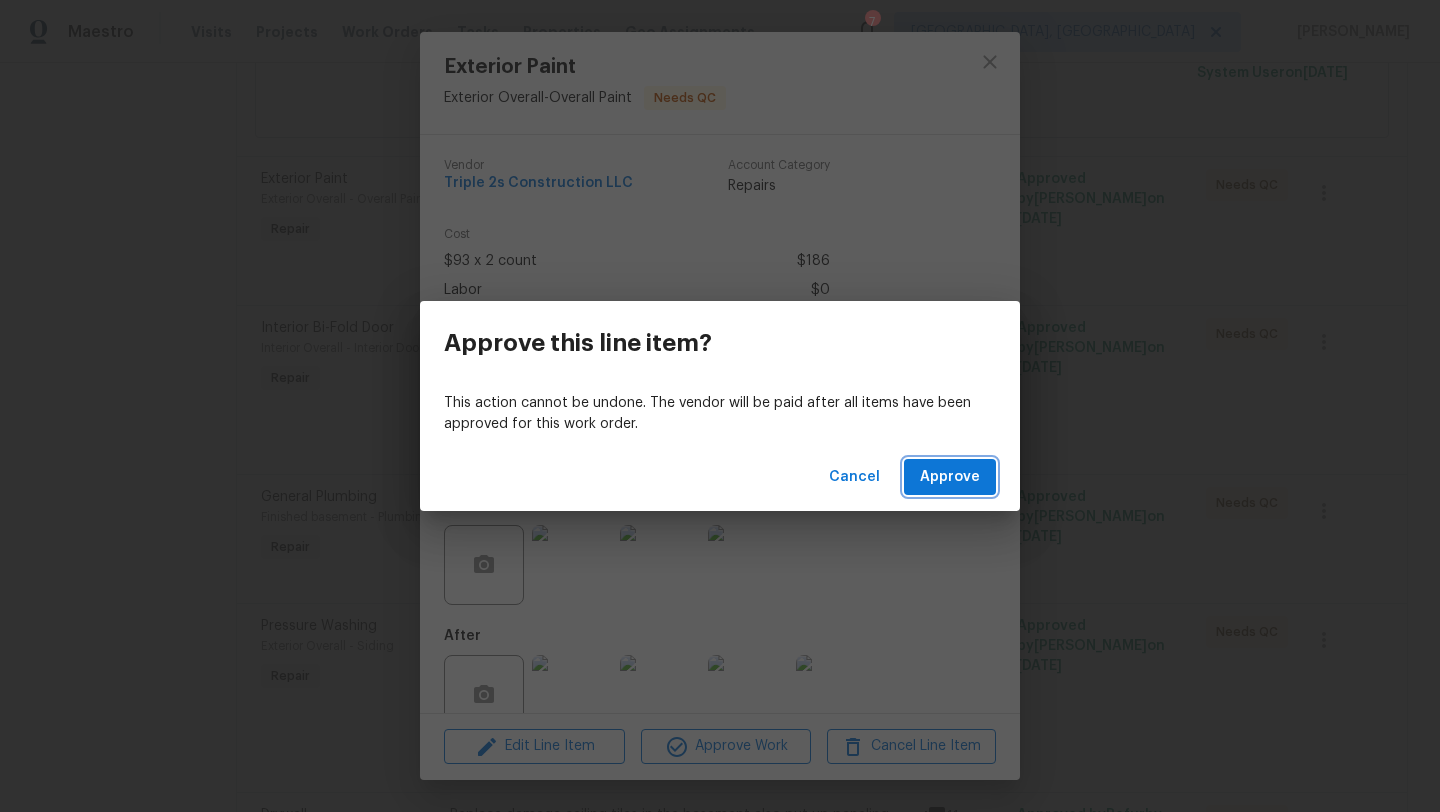 click on "Approve" at bounding box center (950, 477) 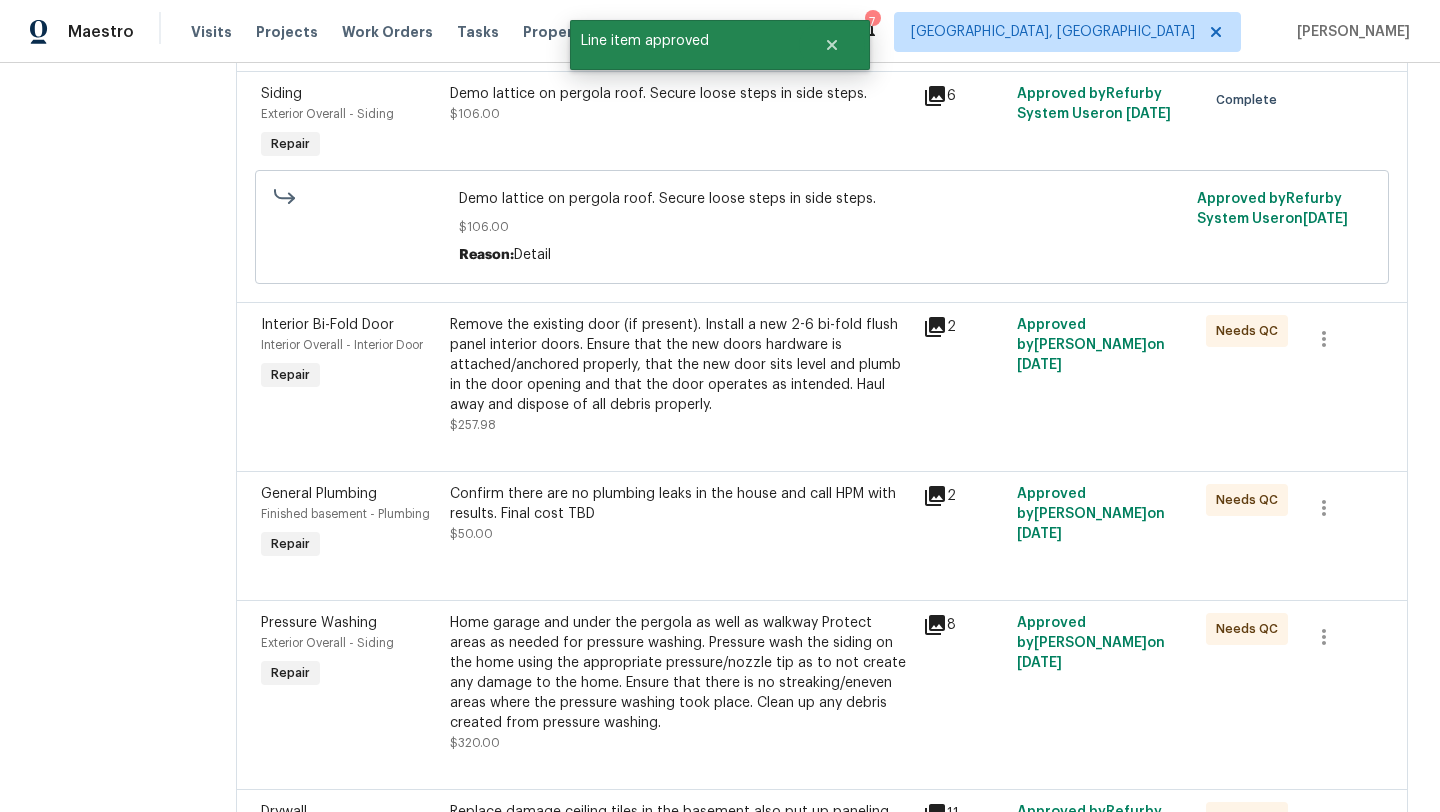 scroll, scrollTop: 656, scrollLeft: 0, axis: vertical 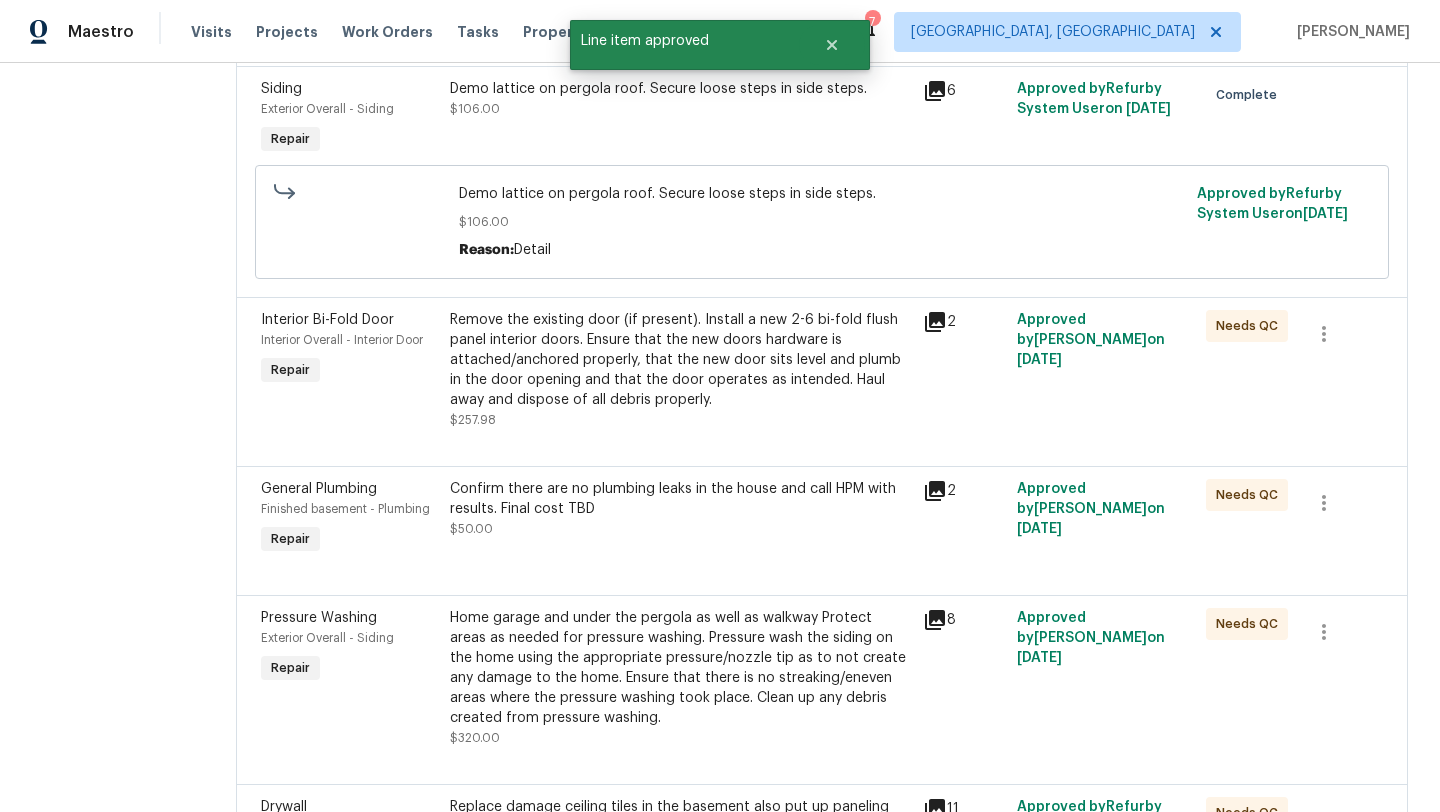 click on "Remove the existing door (if present). Install a new 2-6 bi-fold flush panel interior doors. Ensure that the new doors hardware is attached/anchored properly, that the new door sits level and plumb in the door opening and that the door operates as intended. Haul away and dispose of all debris properly." at bounding box center [680, 360] 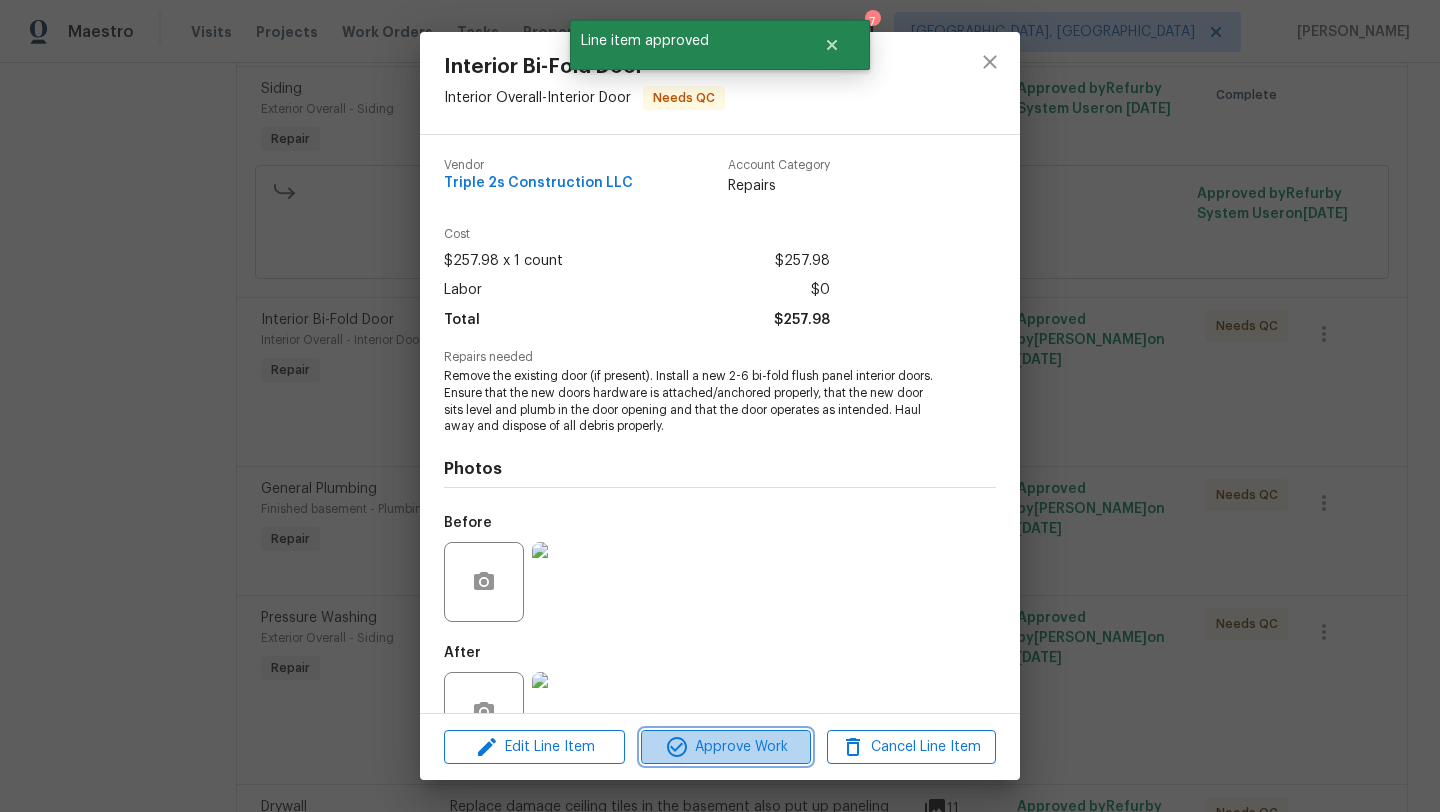 click on "Approve Work" at bounding box center [725, 747] 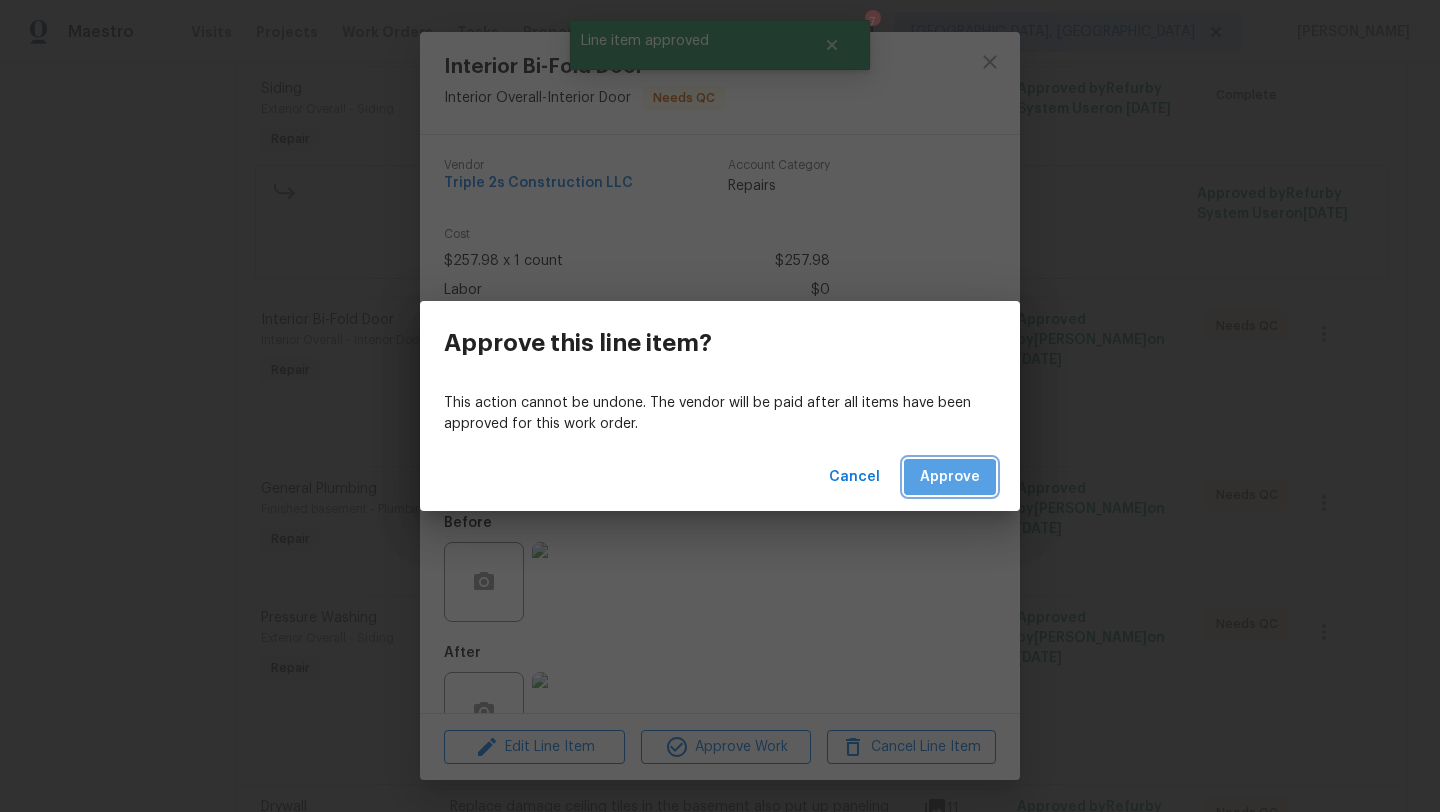 click on "Approve" at bounding box center [950, 477] 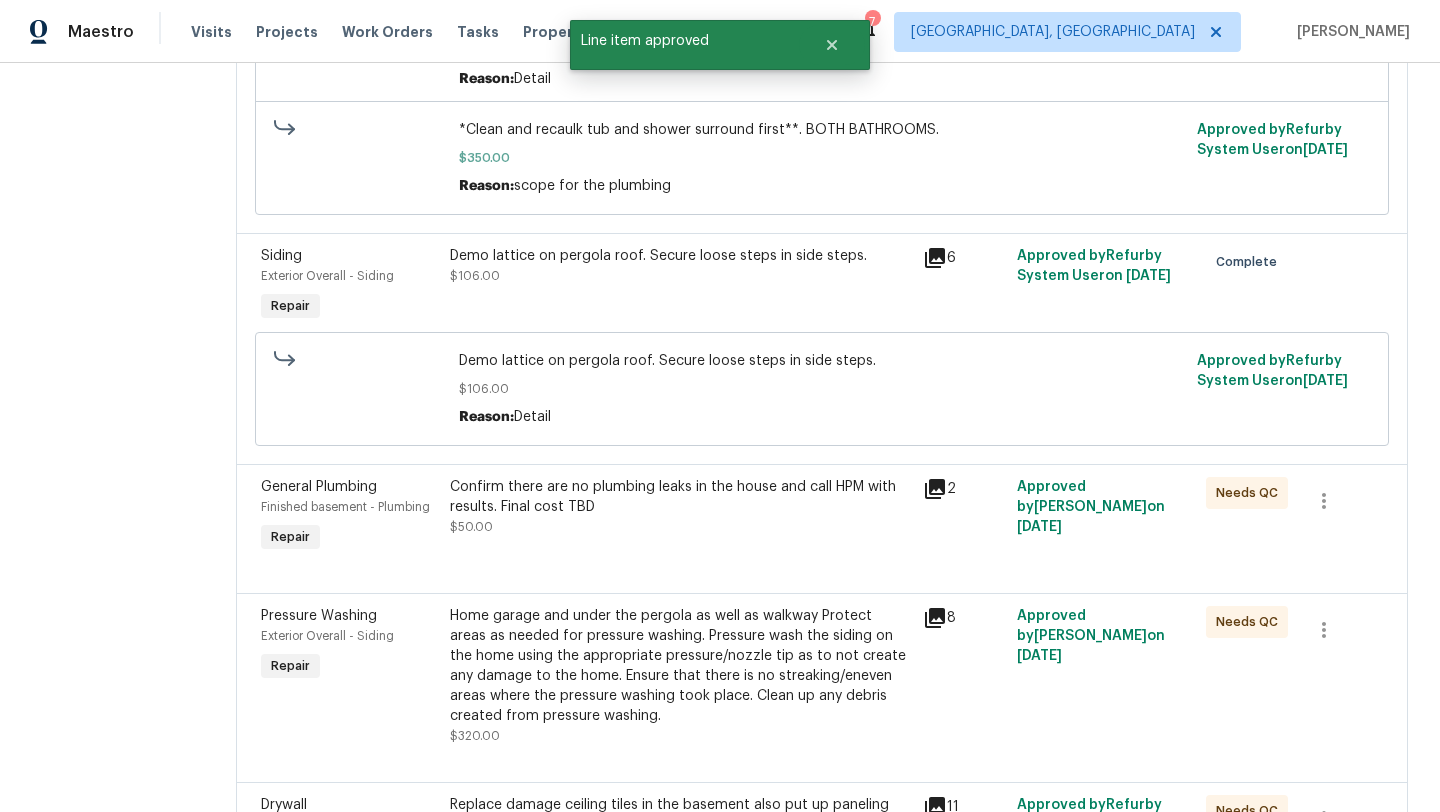 scroll, scrollTop: 527, scrollLeft: 0, axis: vertical 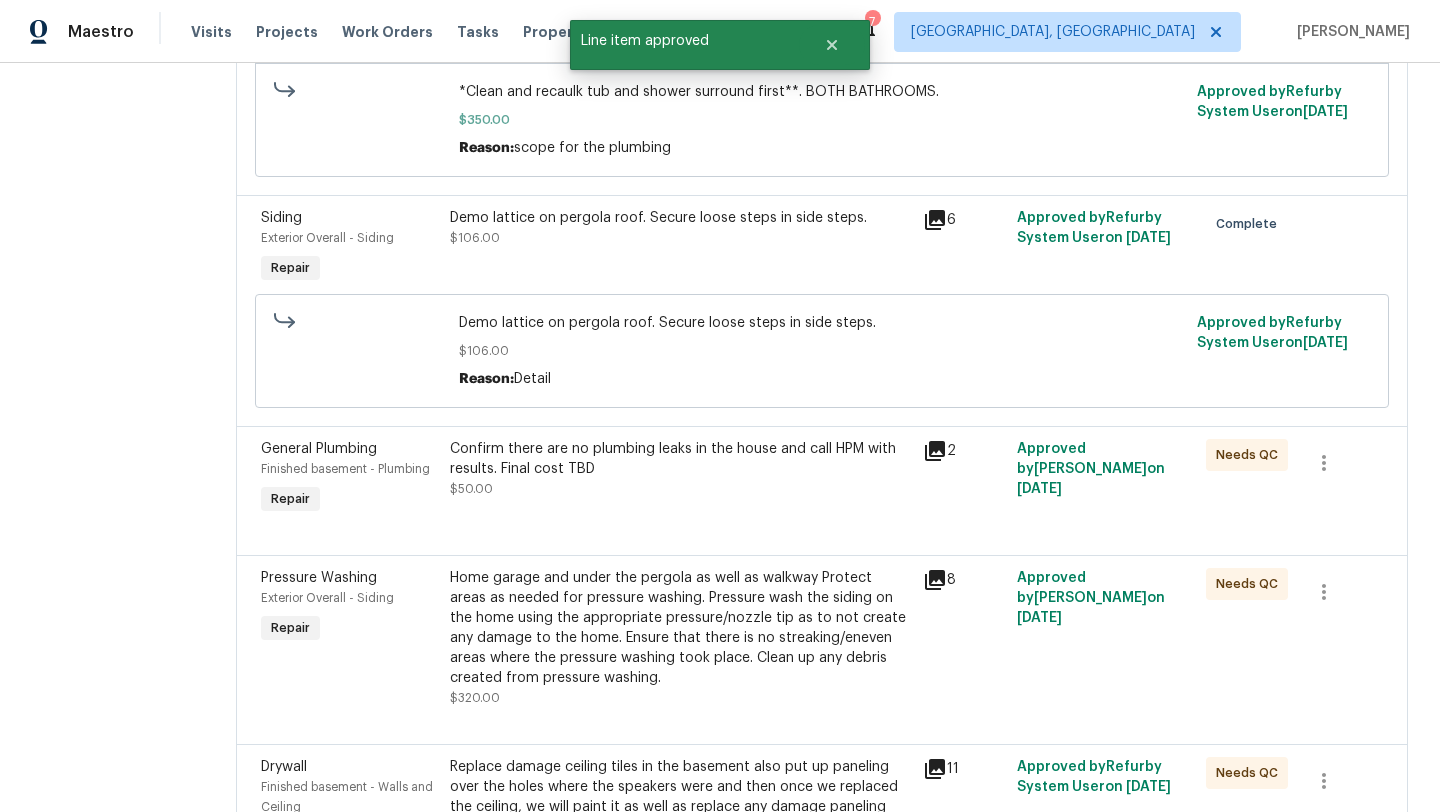 click on "Confirm there are no plumbing leaks in the house and call HPM with results. Final cost TBD $50.00" at bounding box center [680, 469] 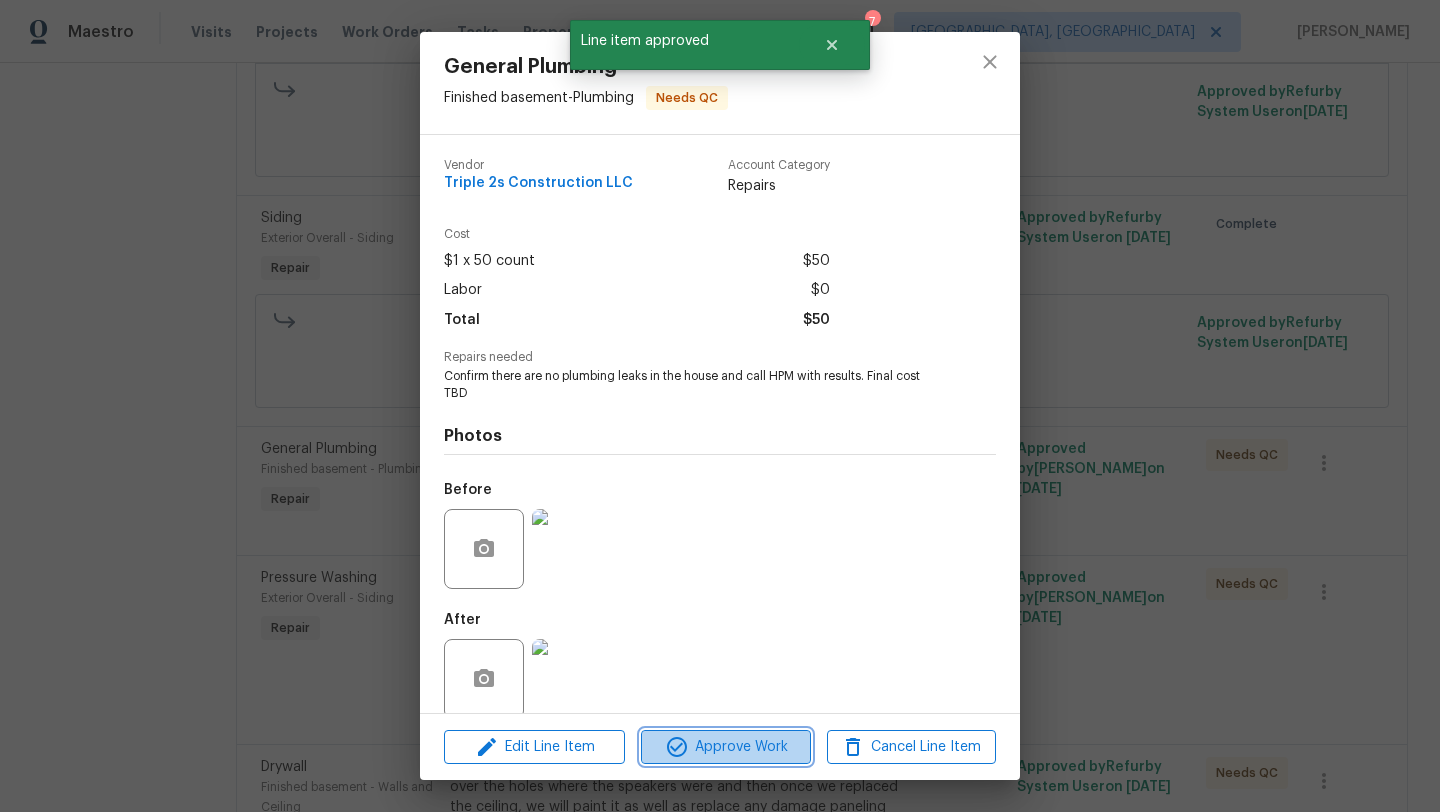 click on "Approve Work" at bounding box center (725, 747) 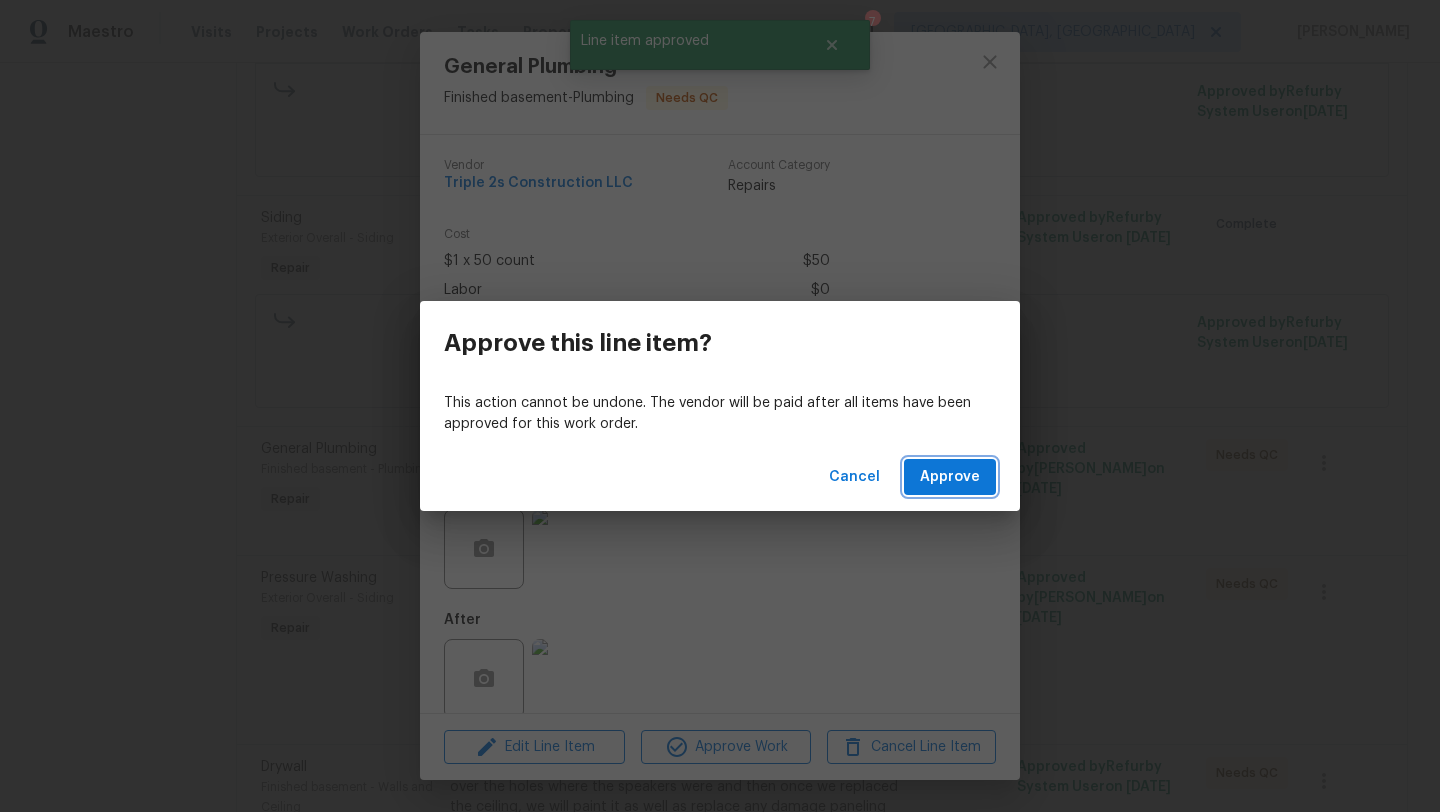 click on "Approve" at bounding box center [950, 477] 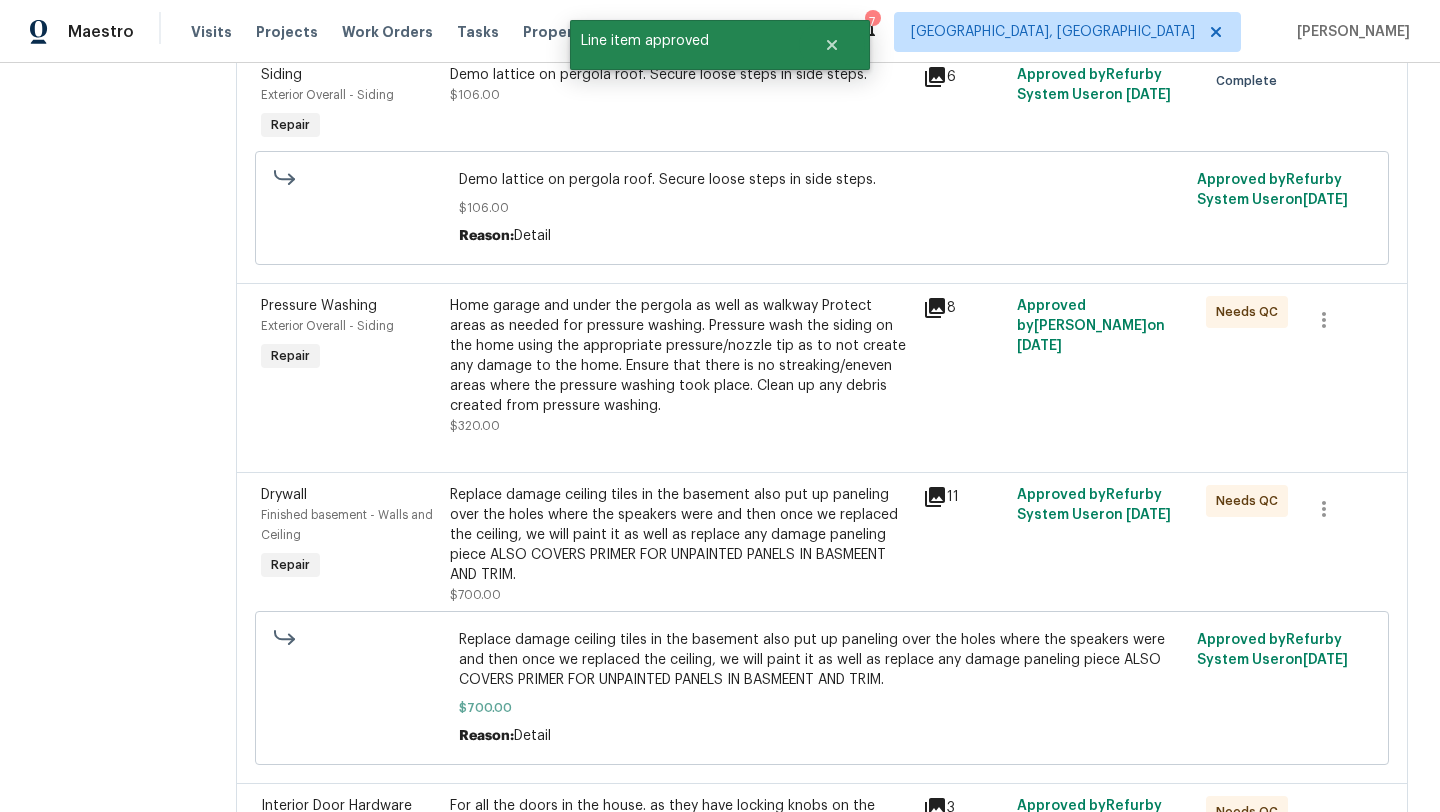 scroll, scrollTop: 872, scrollLeft: 0, axis: vertical 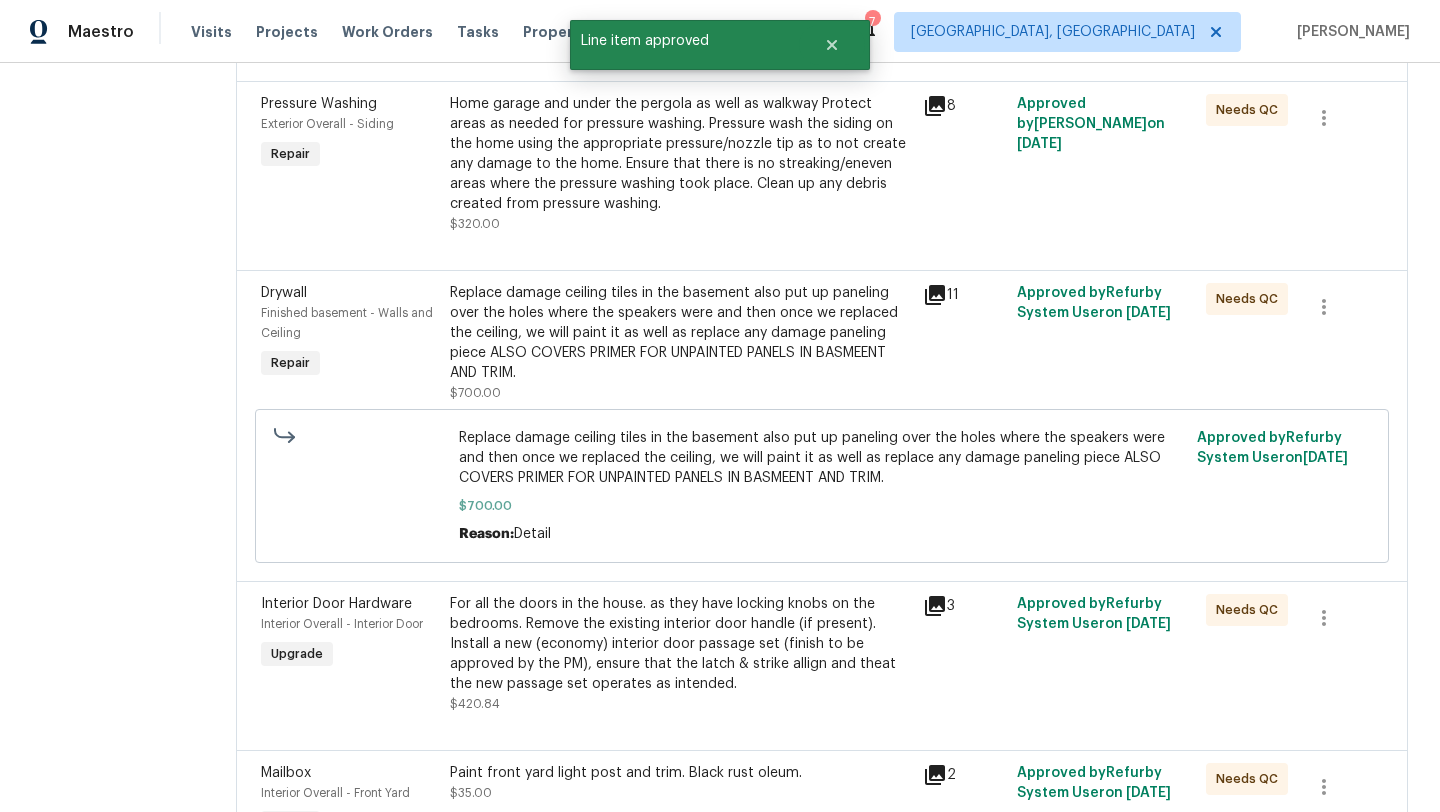 click on "Replace damage ceiling tiles in the basement also put up paneling over the holes where the speakers were and then once we replaced the ceiling, we will paint it as well as replace any damage paneling piece
ALSO COVERS PRIMER FOR UNPAINTED PANELS IN BASMEENT AND TRIM." at bounding box center [680, 333] 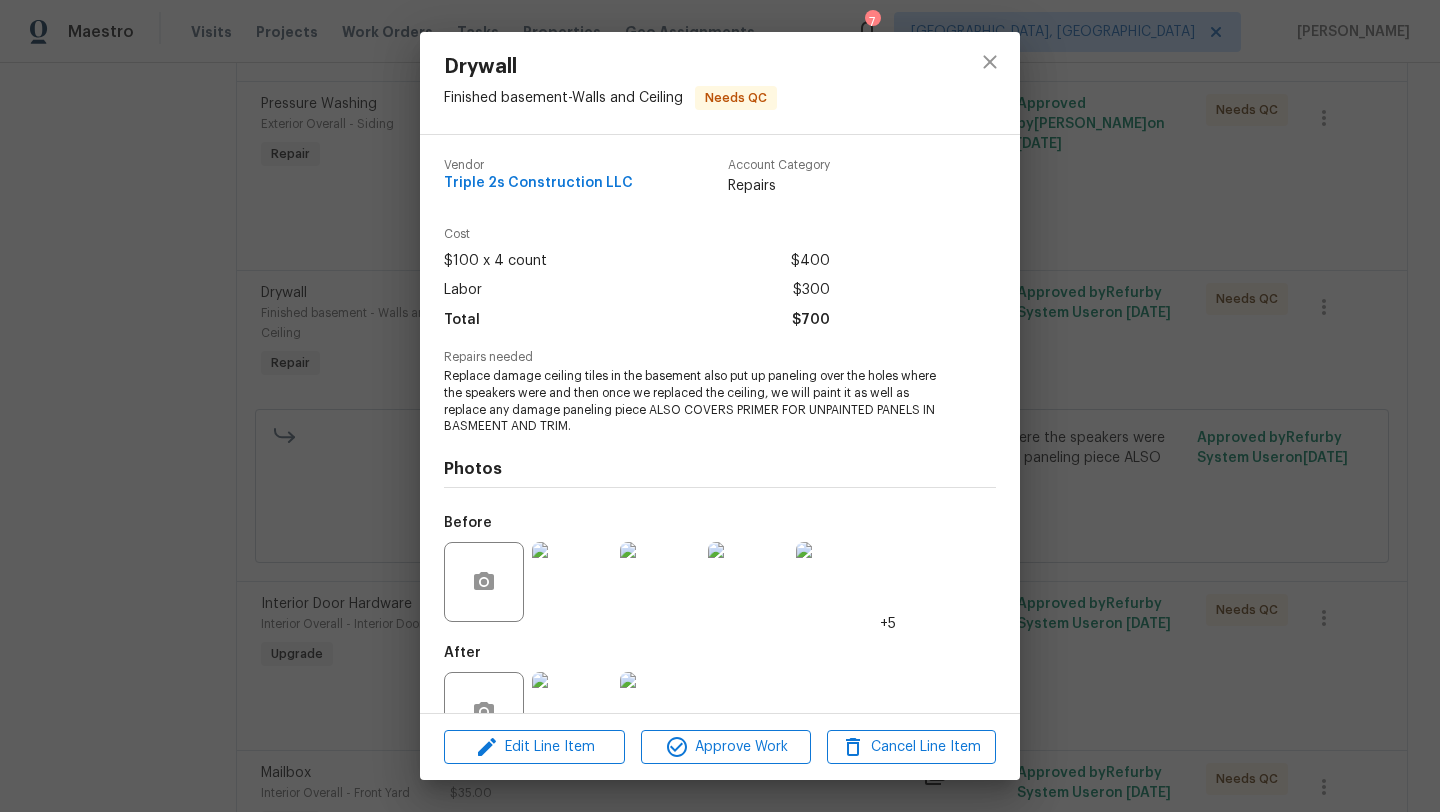 click at bounding box center [572, 712] 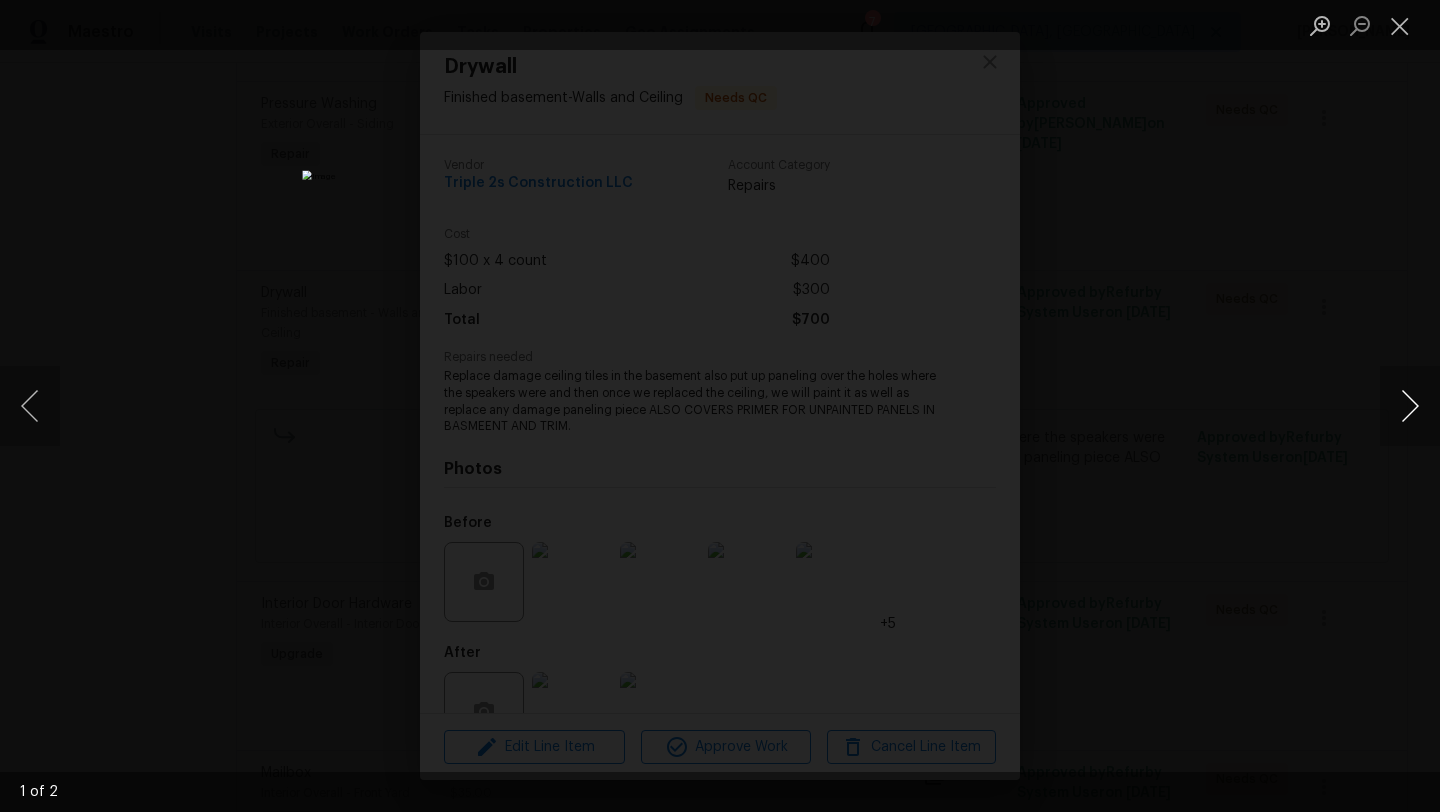 click at bounding box center [1410, 406] 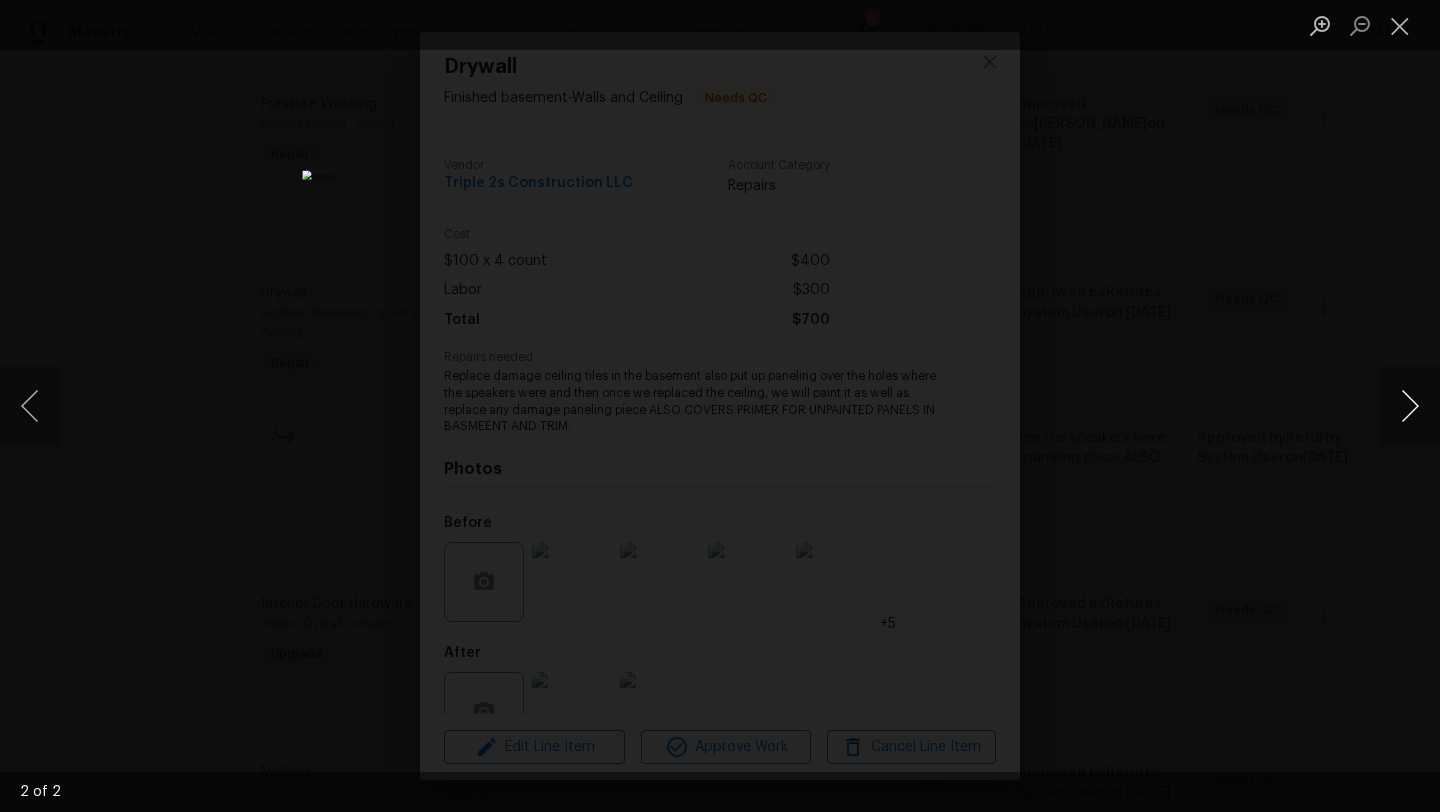 click at bounding box center [1410, 406] 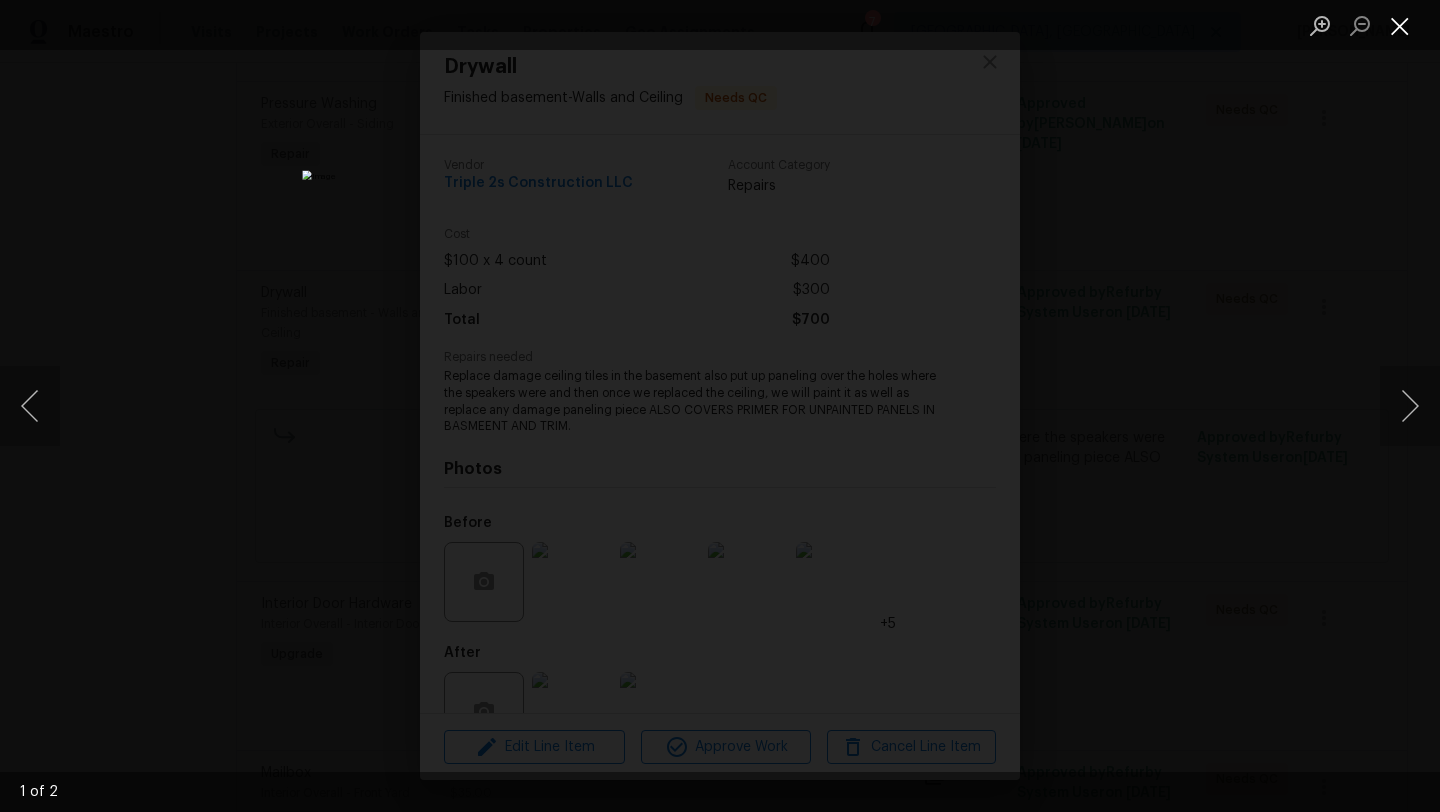 click at bounding box center (1400, 25) 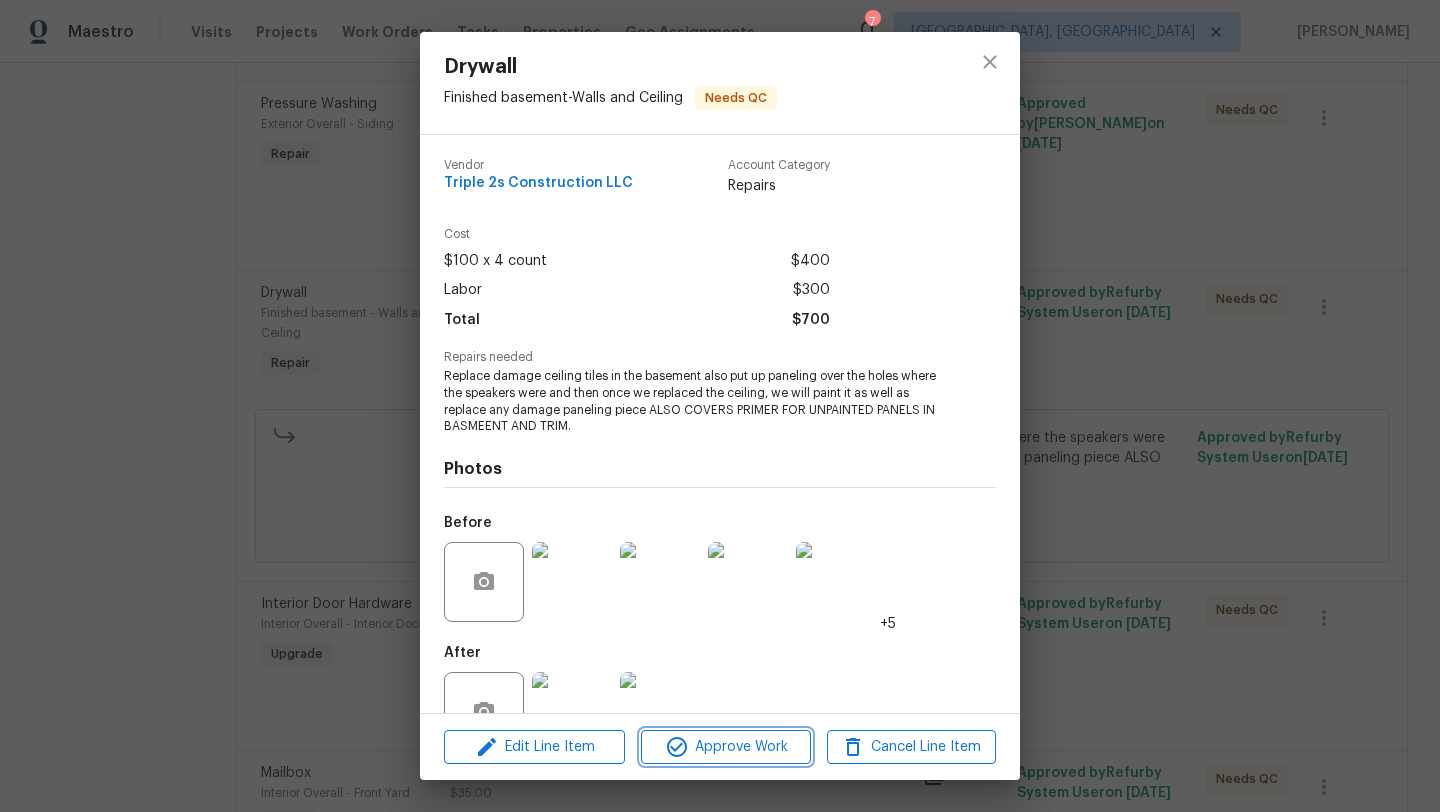 click 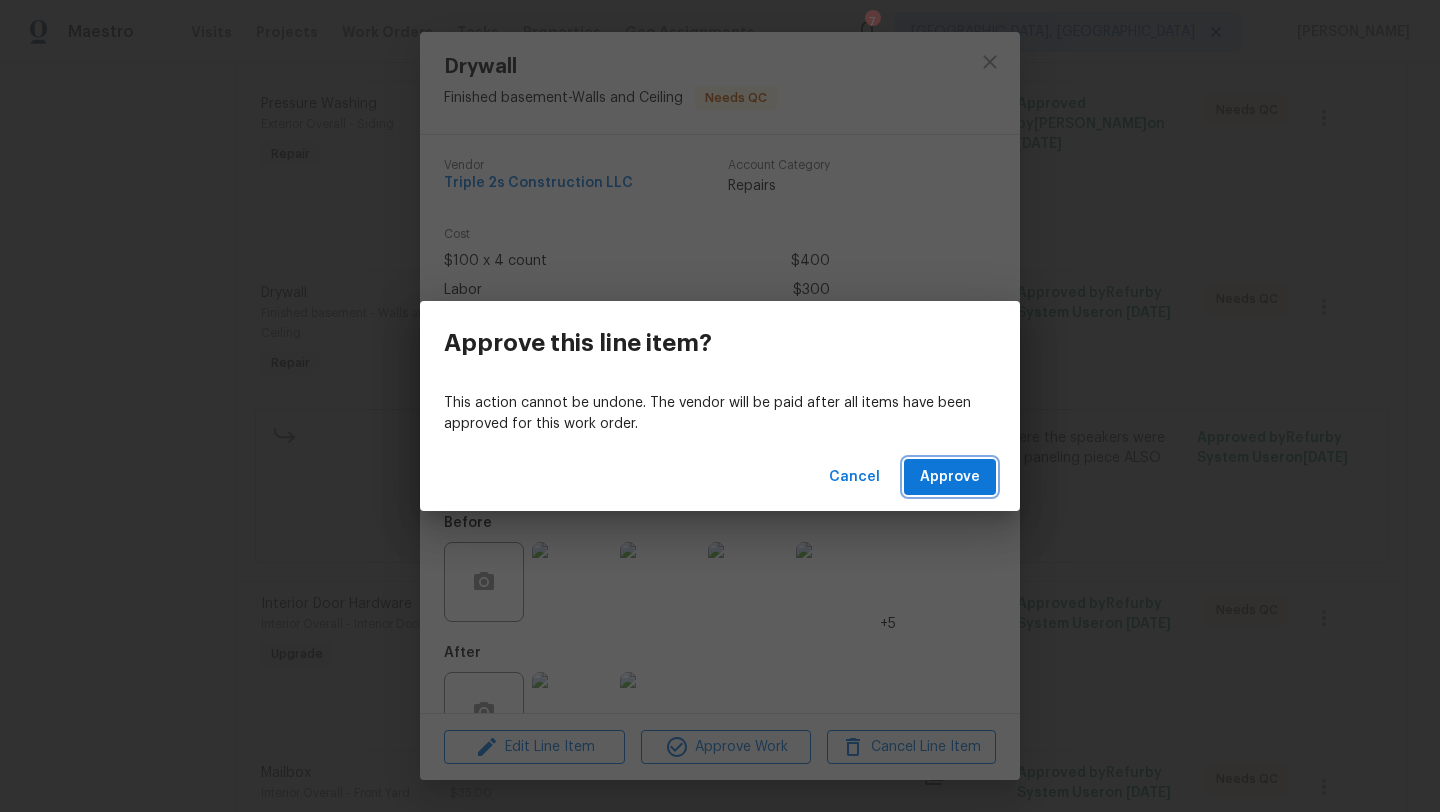 click on "Approve" at bounding box center (950, 477) 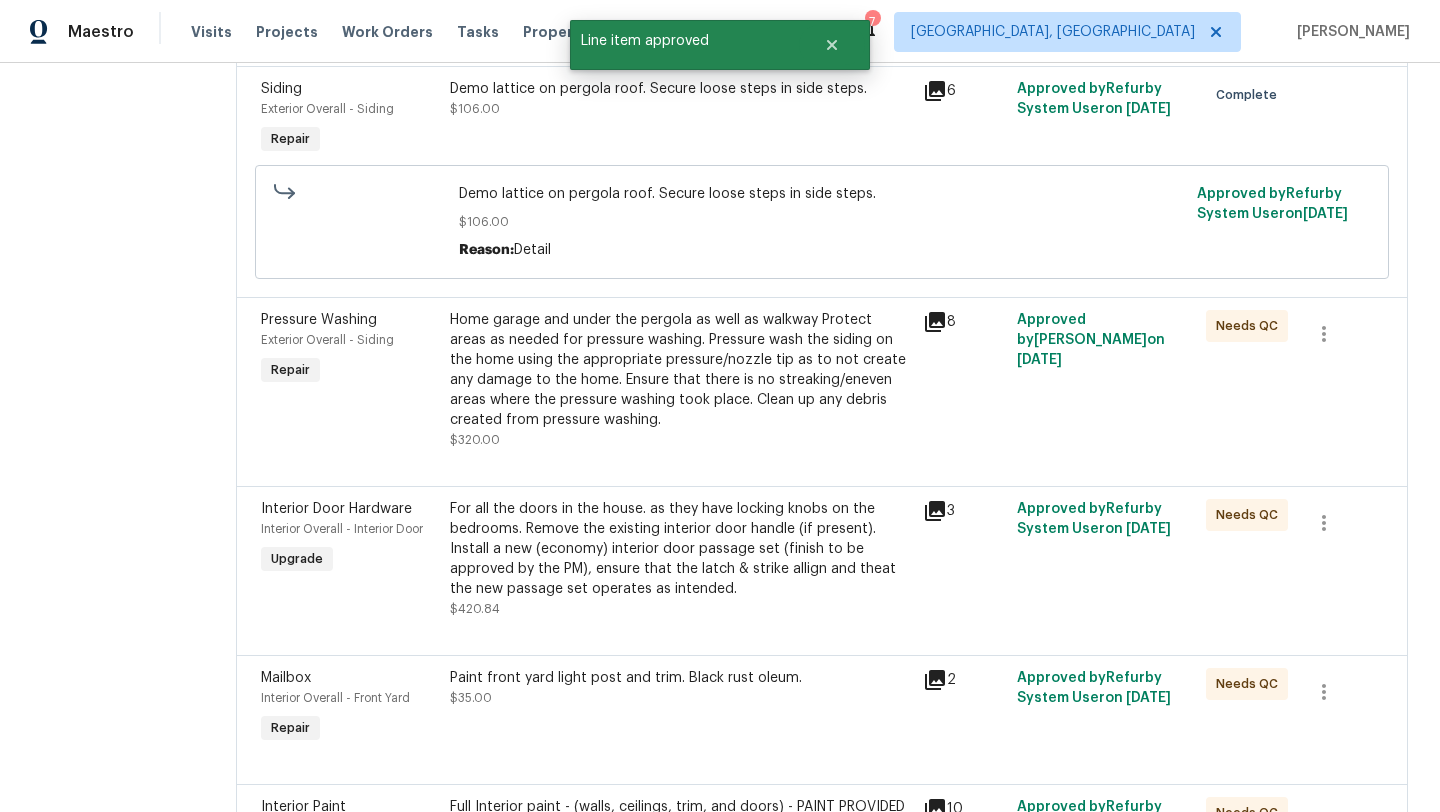 scroll, scrollTop: 747, scrollLeft: 0, axis: vertical 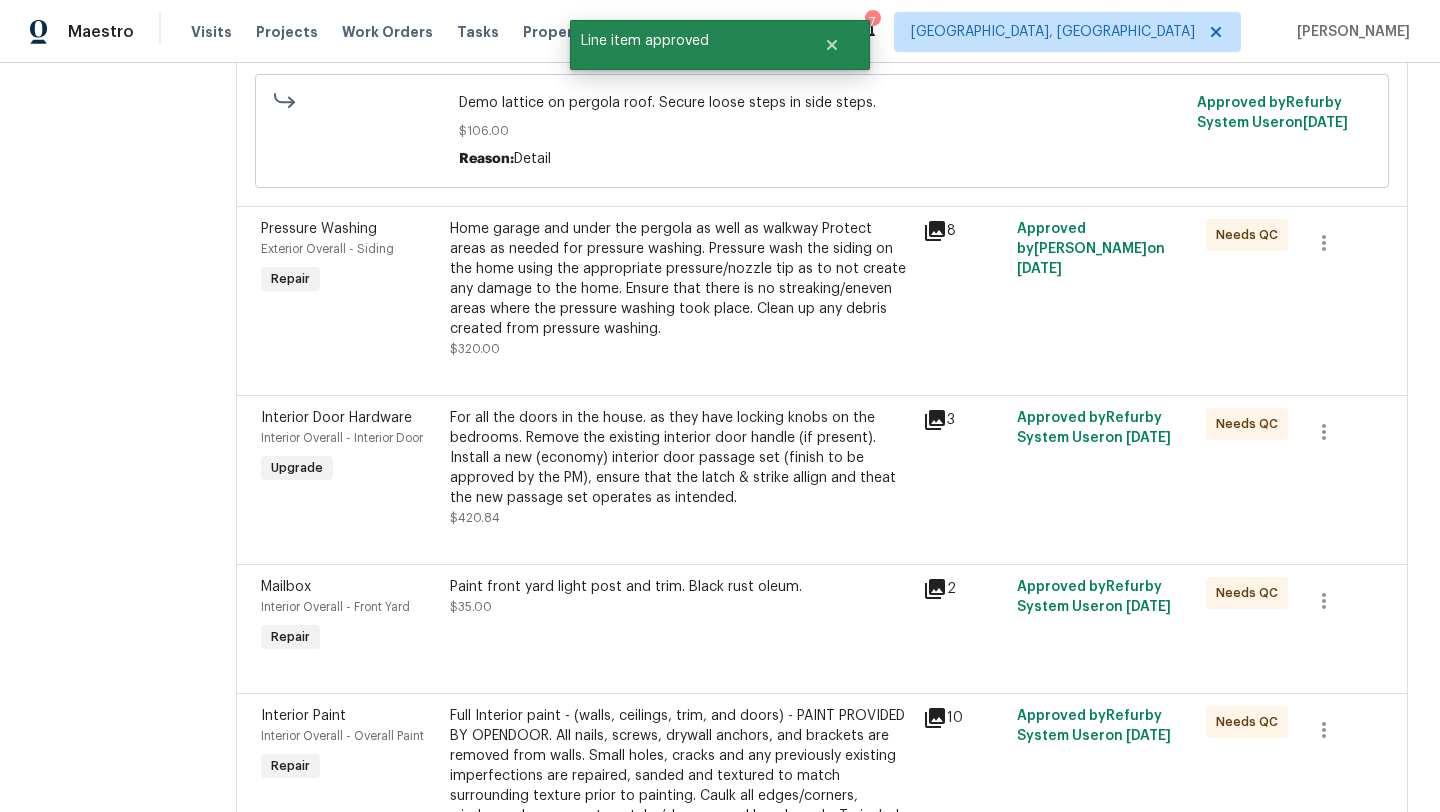 click on "Home garage and under the pergola as well as walkway Protect areas as needed for pressure washing. Pressure wash the siding on the home using the appropriate pressure/nozzle tip as to not create any damage to the home. Ensure that there is no streaking/eneven areas where the pressure washing took place. Clean up any debris created from pressure washing." at bounding box center [680, 279] 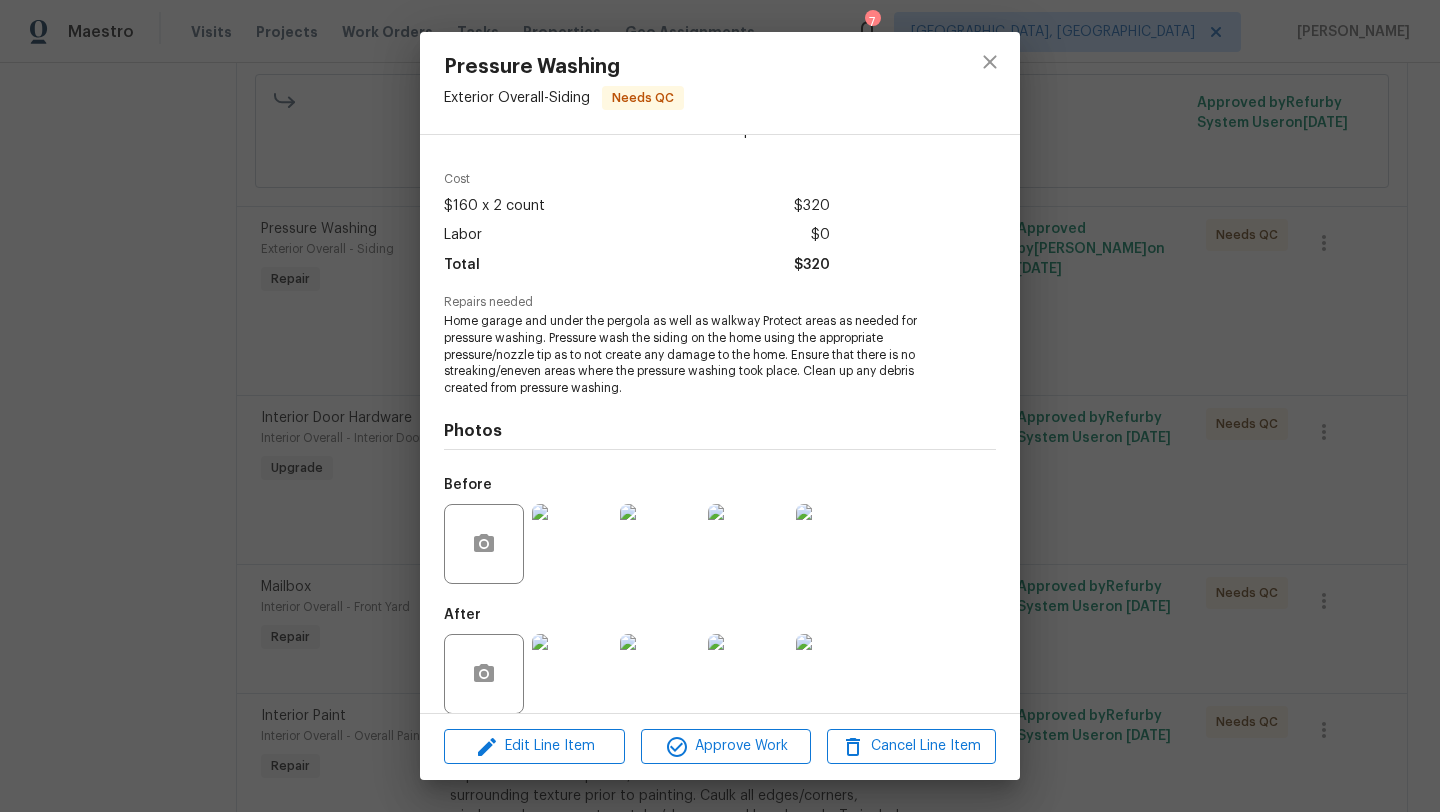 scroll, scrollTop: 76, scrollLeft: 0, axis: vertical 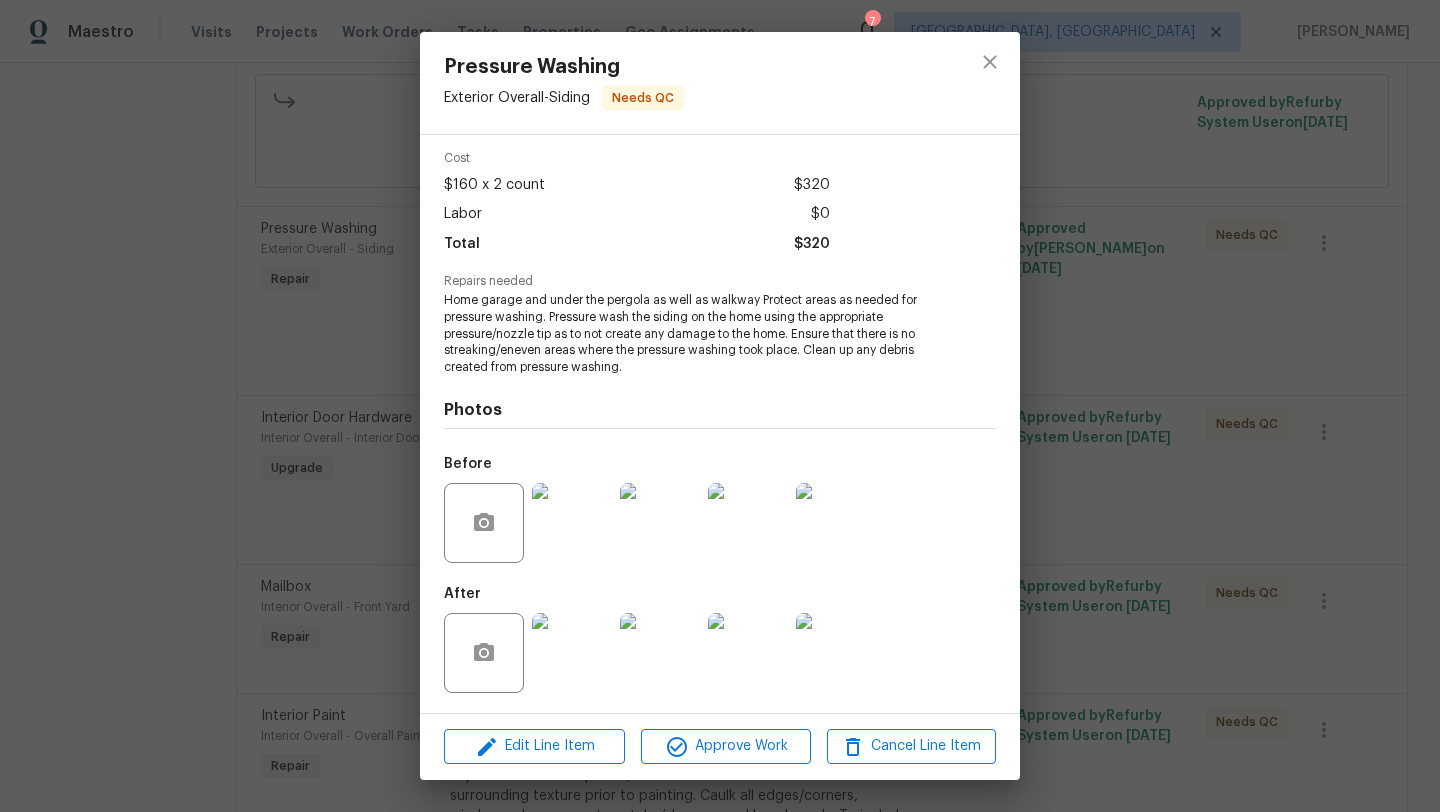 click at bounding box center [572, 653] 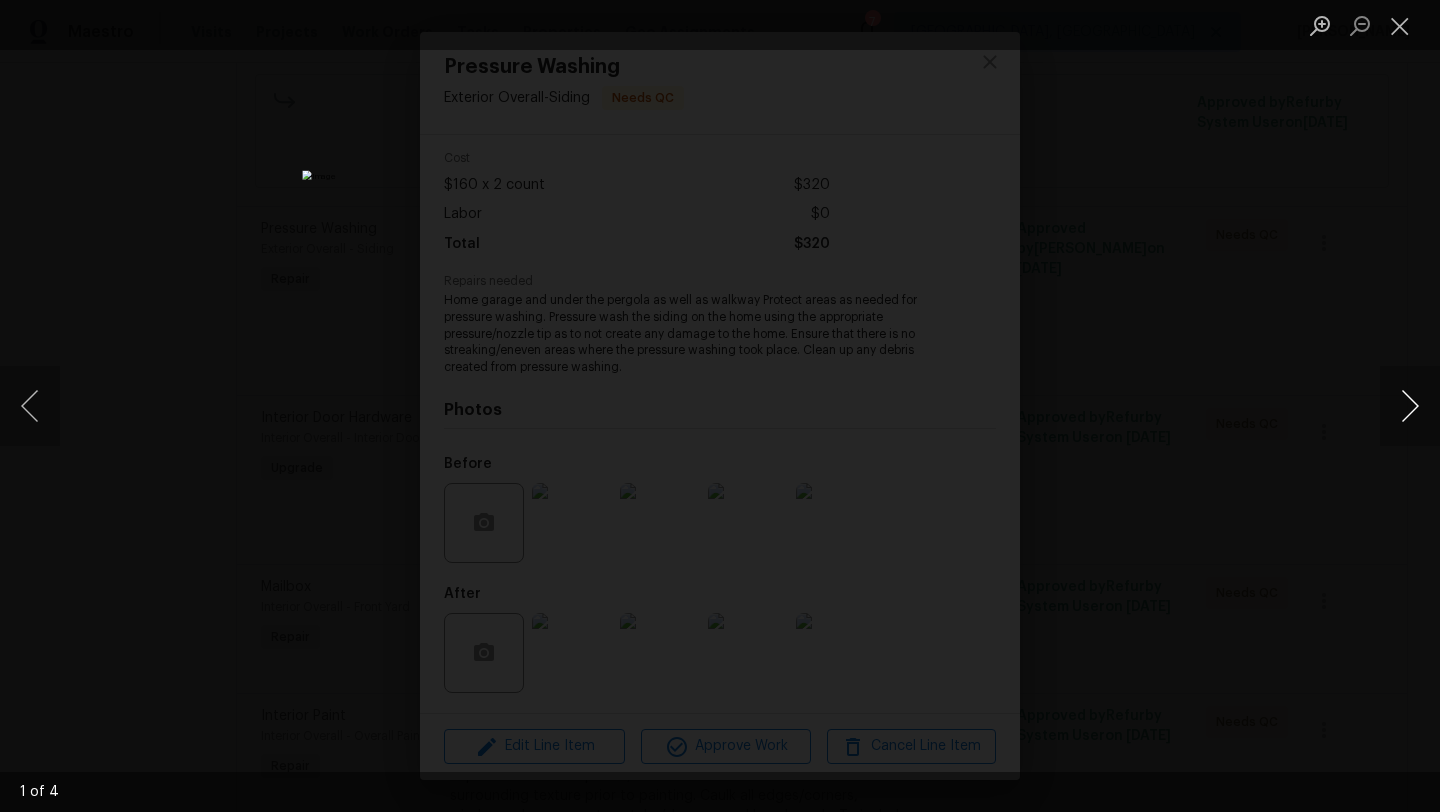 click at bounding box center (1410, 406) 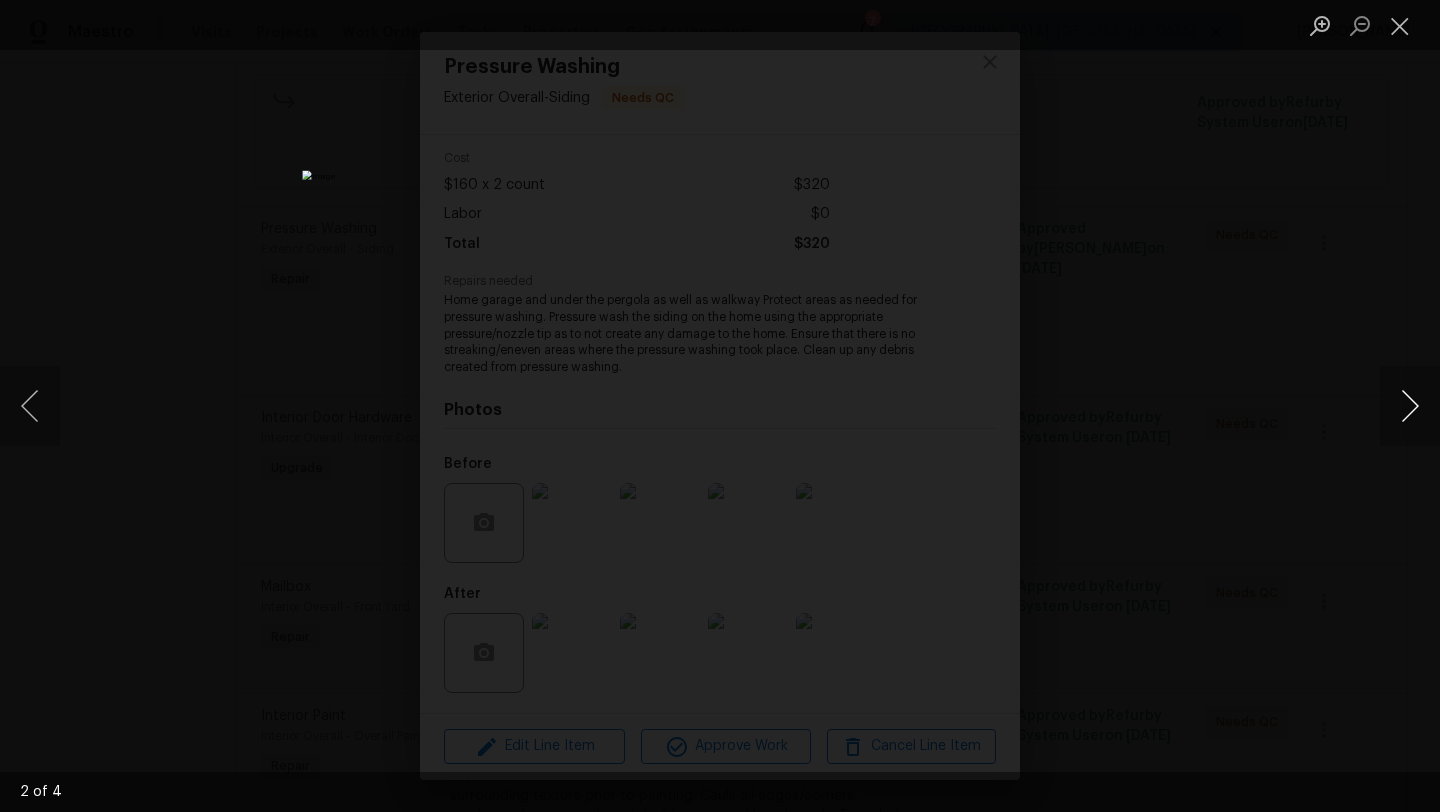 click at bounding box center (1410, 406) 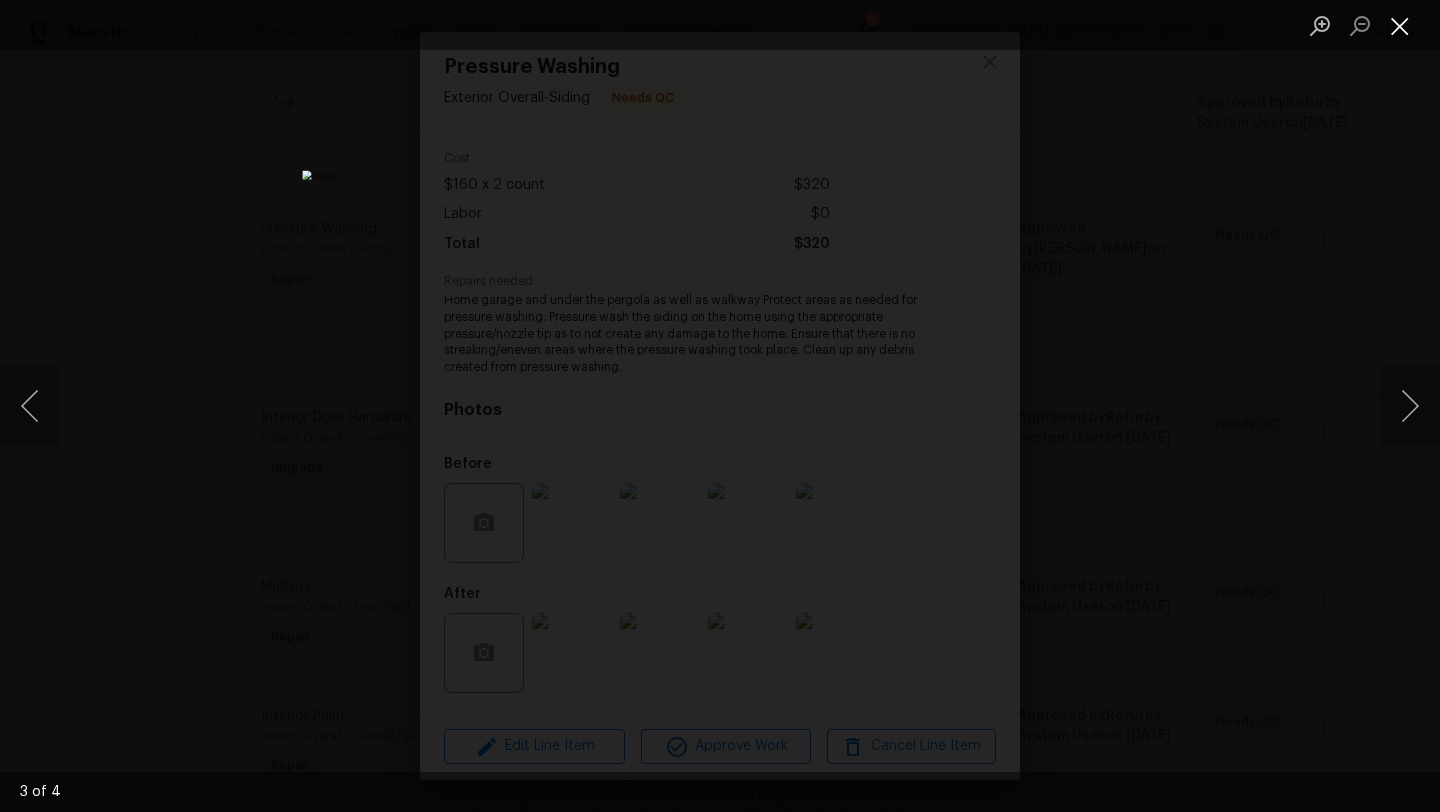 click at bounding box center (1400, 25) 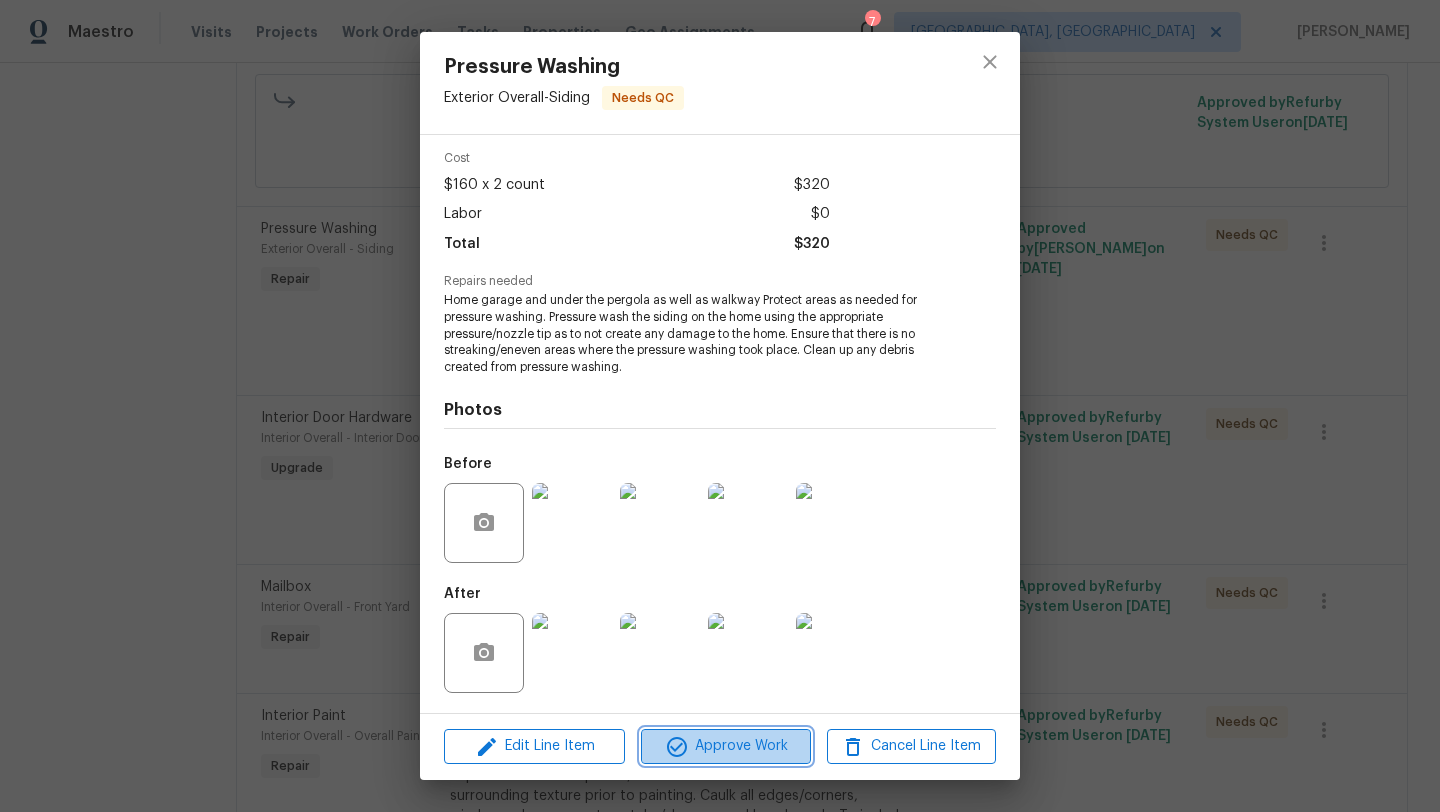 click on "Approve Work" at bounding box center (725, 746) 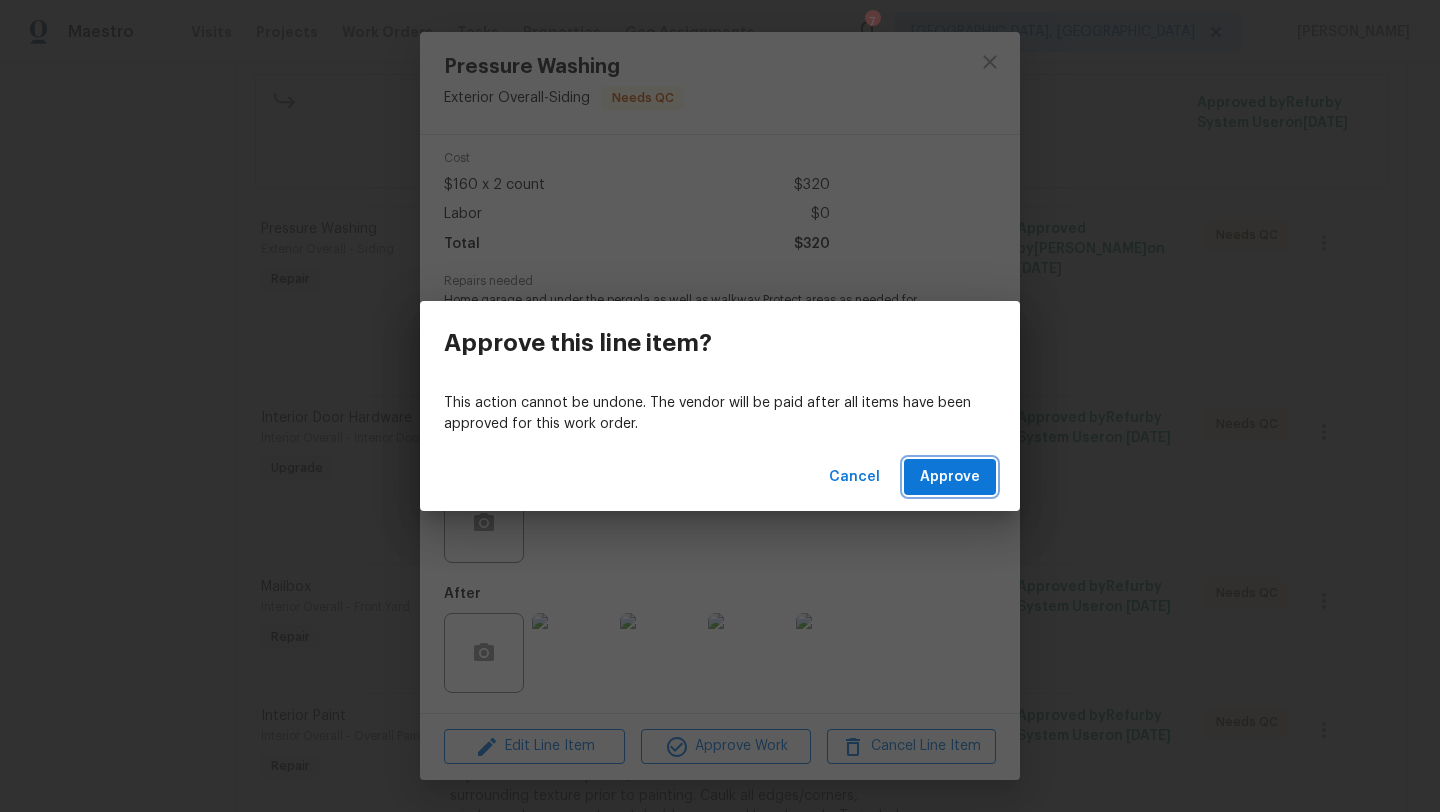 click on "Approve" at bounding box center (950, 477) 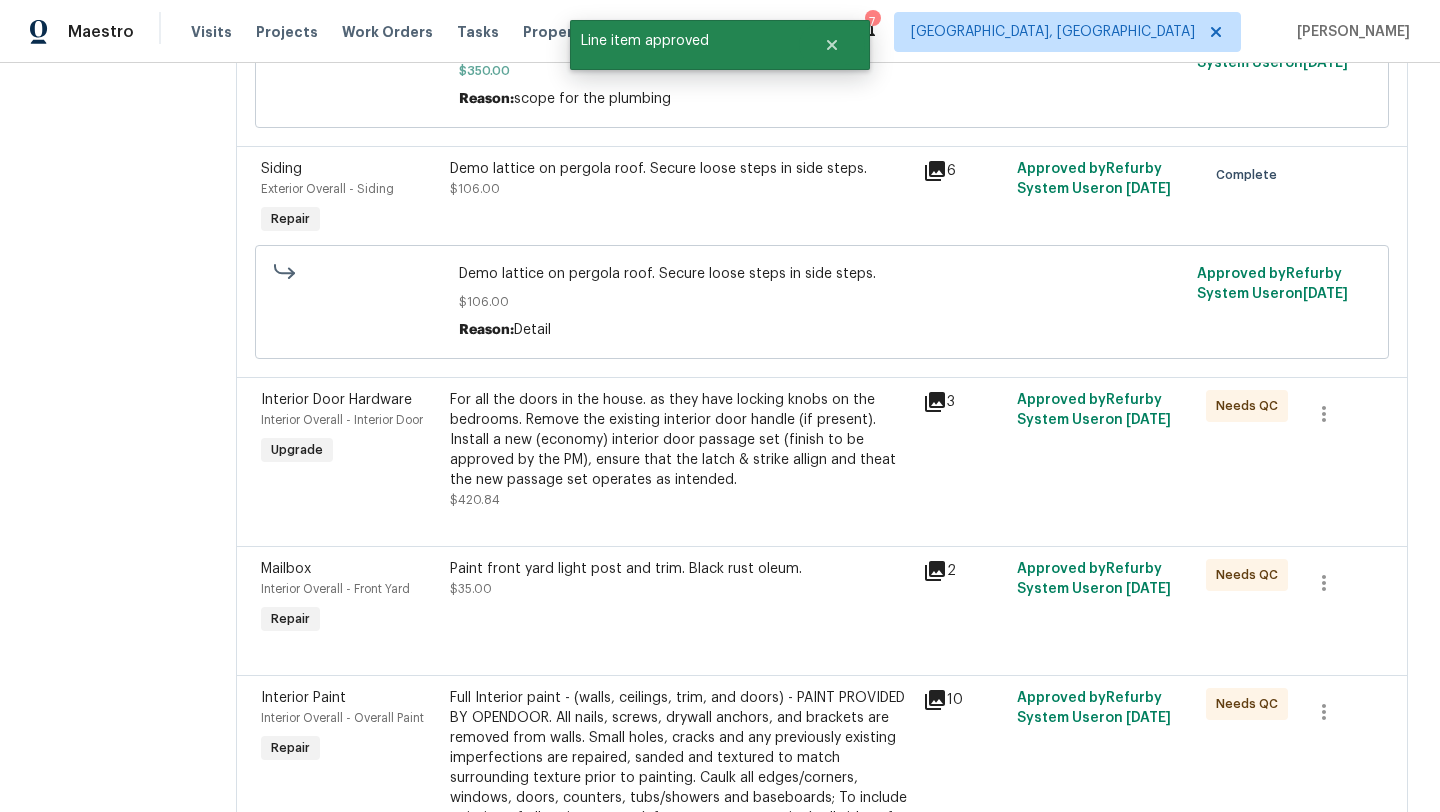 scroll, scrollTop: 730, scrollLeft: 0, axis: vertical 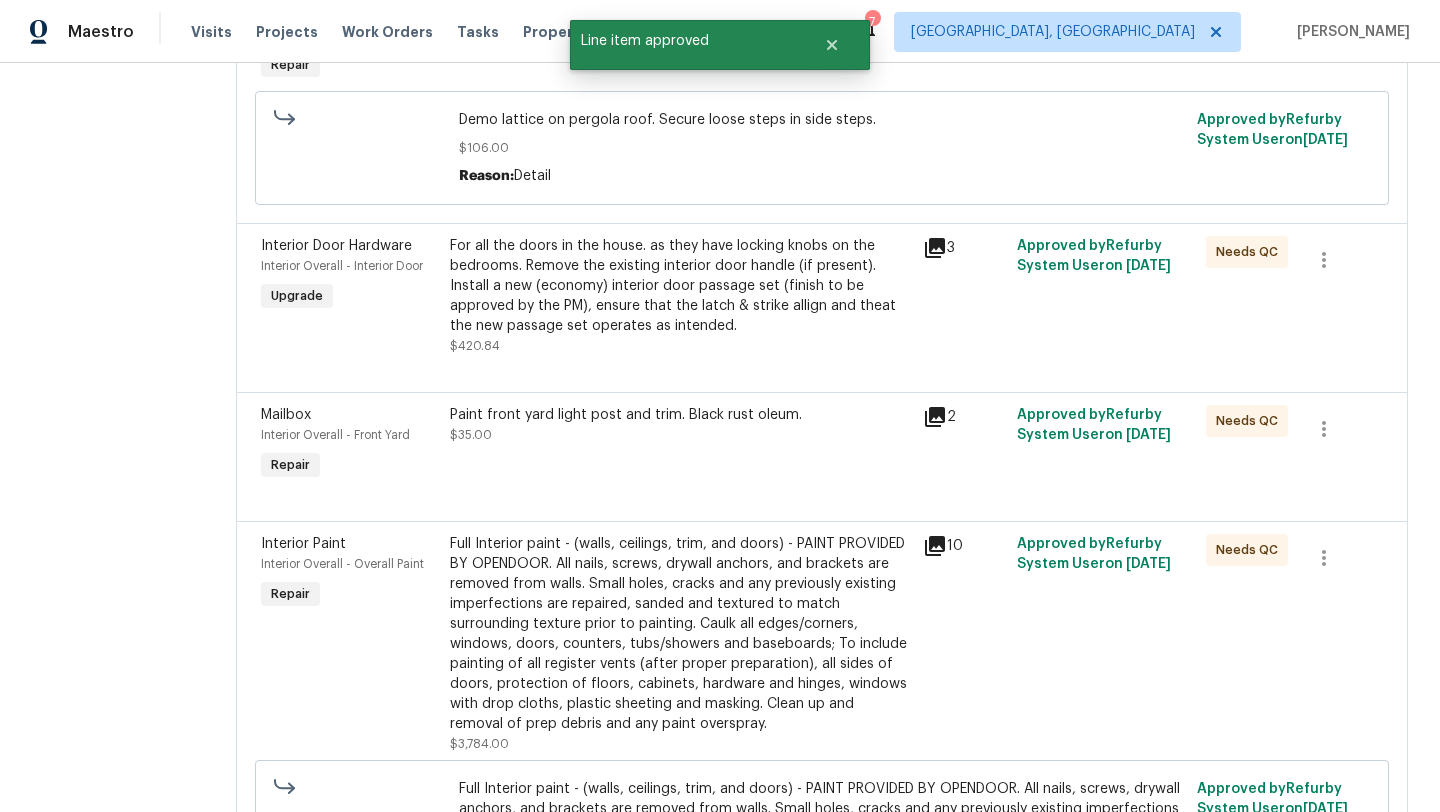 click on "For all the doors in the house. as they have locking knobs on the bedrooms. Remove the existing interior  door handle (if present). Install a new (economy) interior door passage set (finish to be approved by the PM), ensure that the latch & strike allign  and theat the new passage set operates as intended." at bounding box center [680, 286] 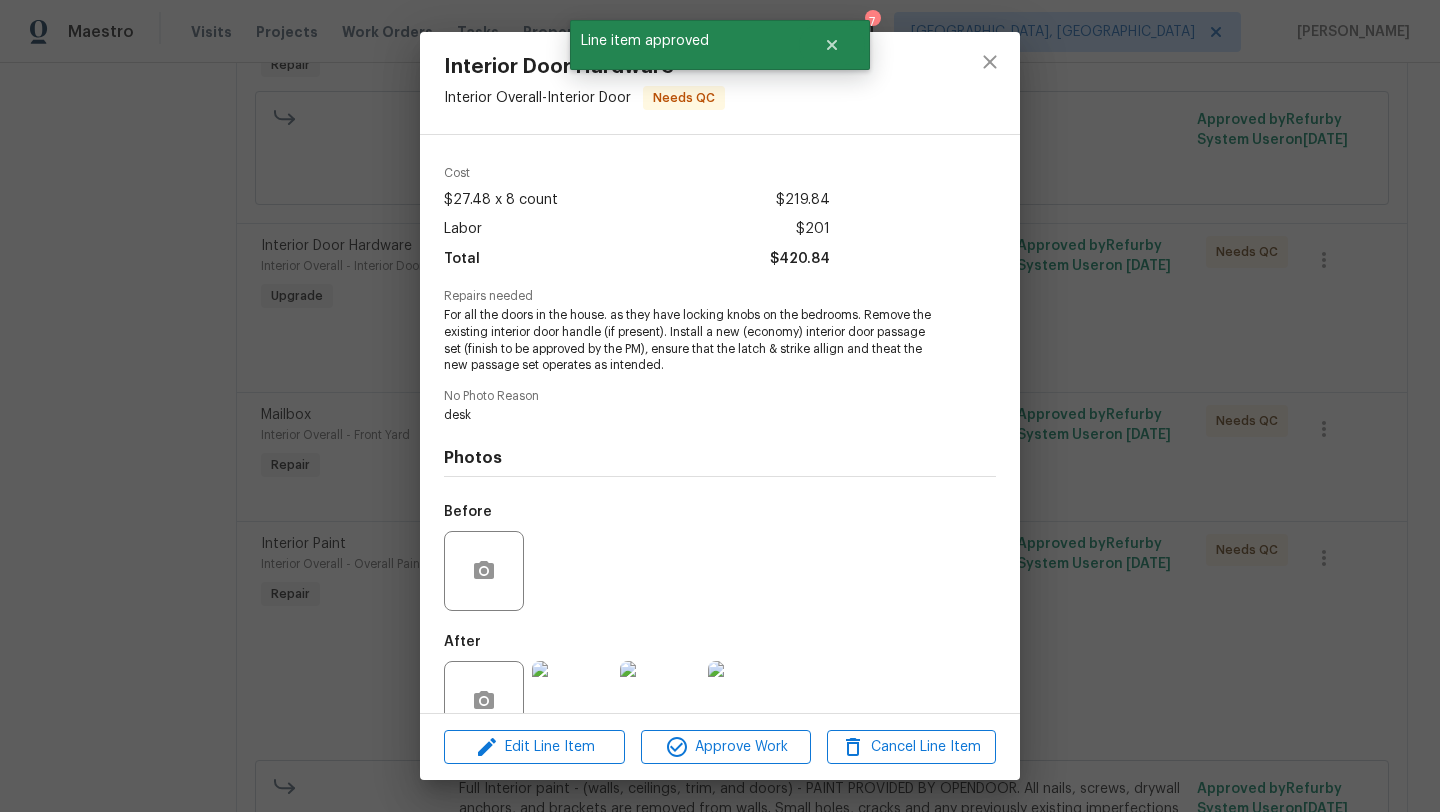 scroll, scrollTop: 109, scrollLeft: 0, axis: vertical 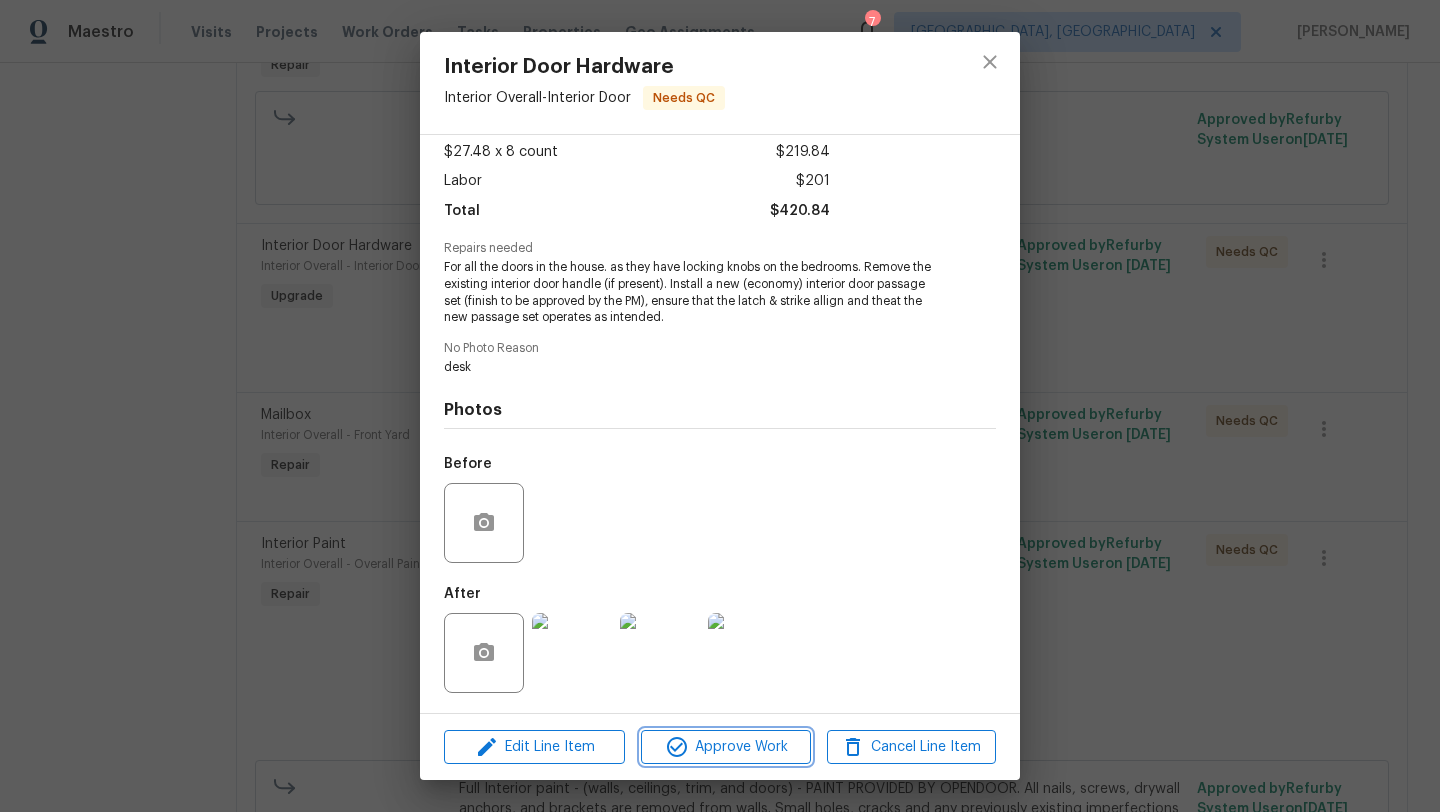 click on "Approve Work" at bounding box center (725, 747) 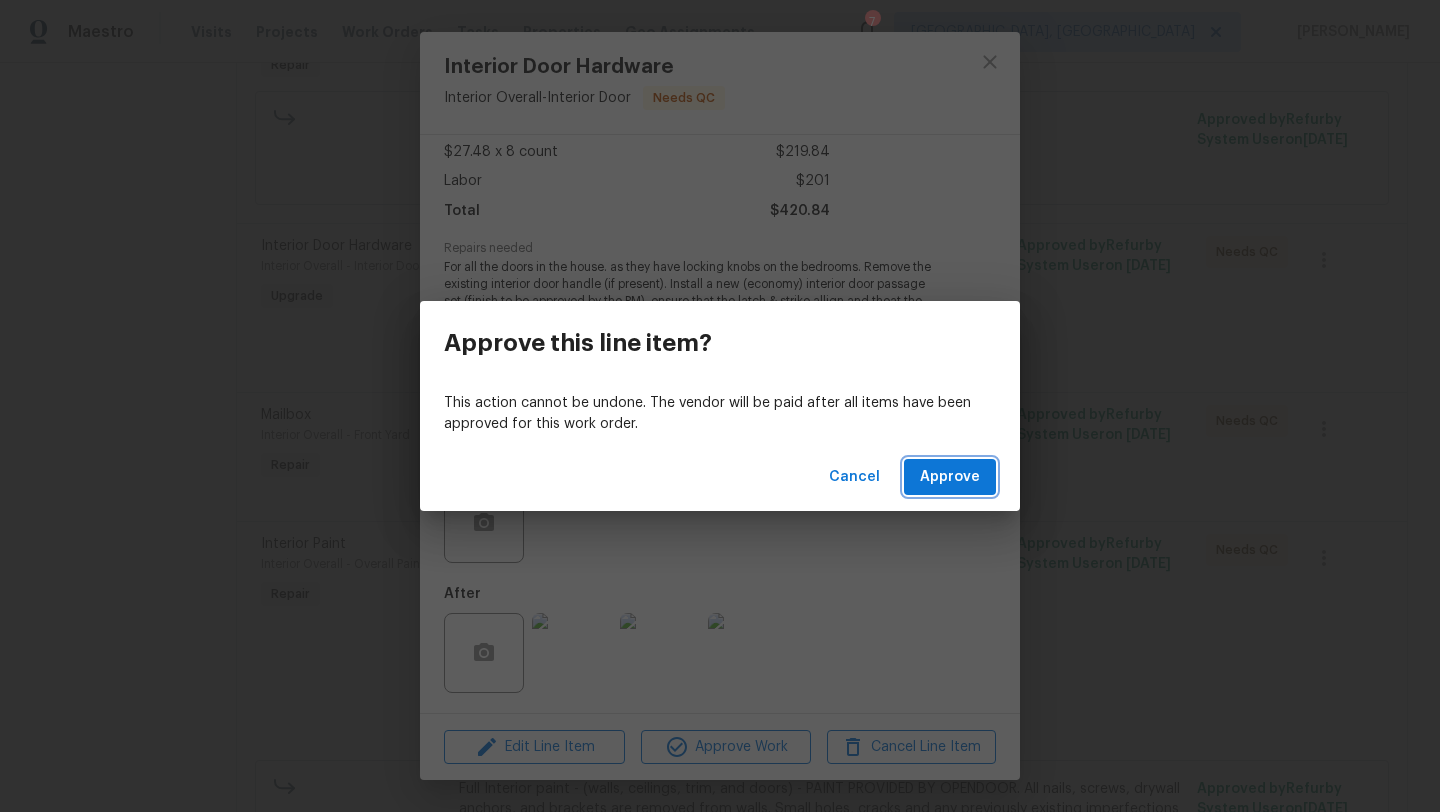 click on "Approve" at bounding box center (950, 477) 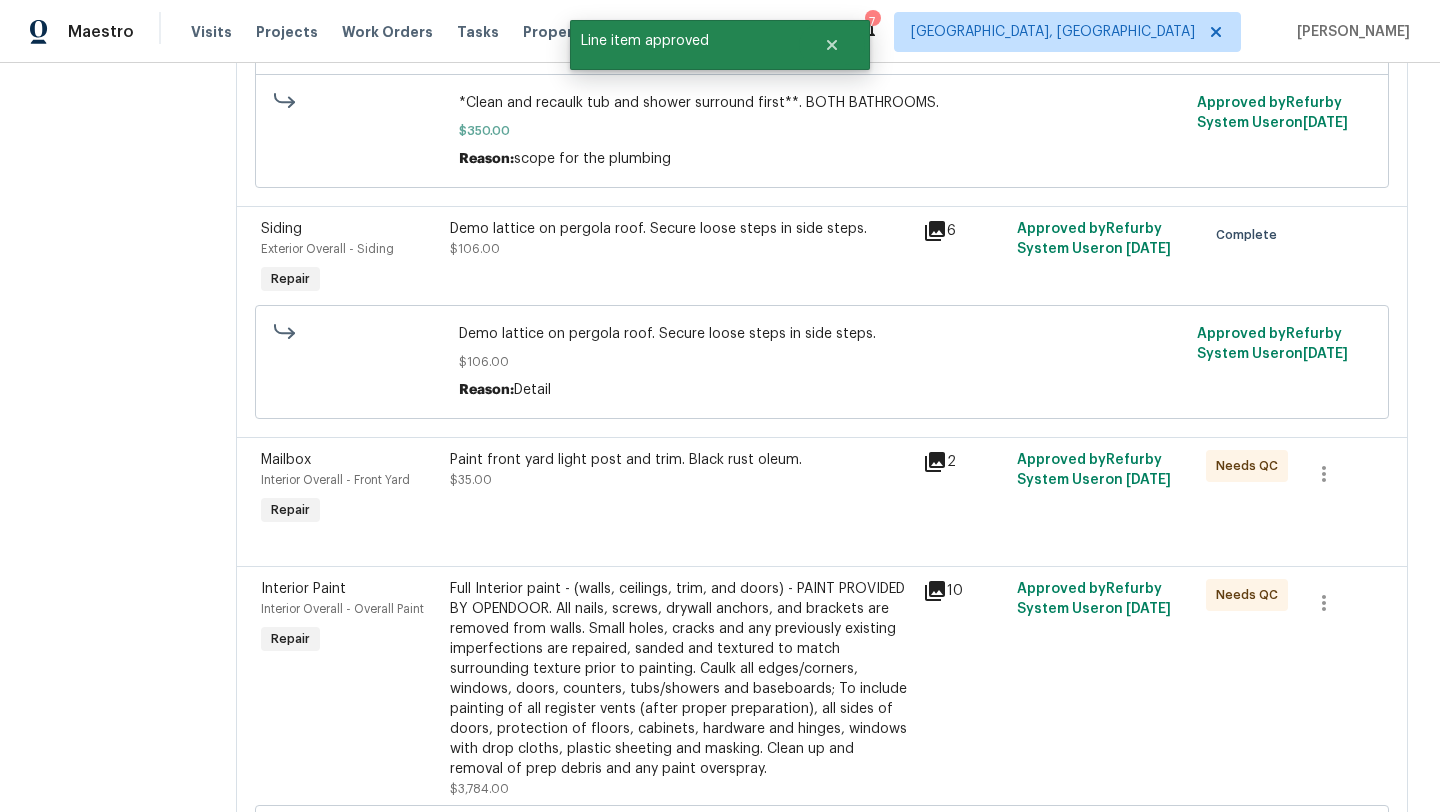 scroll, scrollTop: 519, scrollLeft: 0, axis: vertical 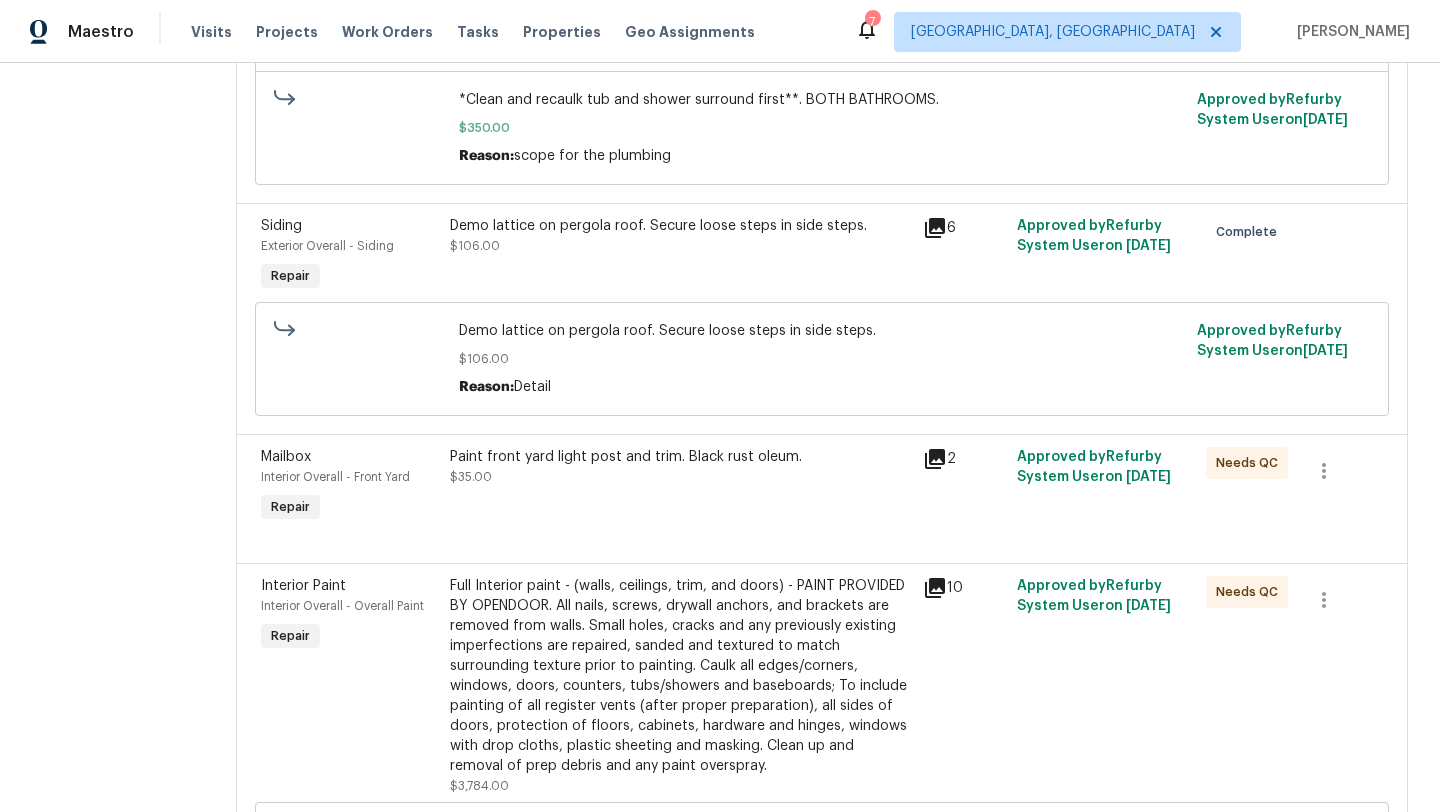 click on "Paint front yard light post and trim.  Black rust oleum. $35.00" at bounding box center (680, 467) 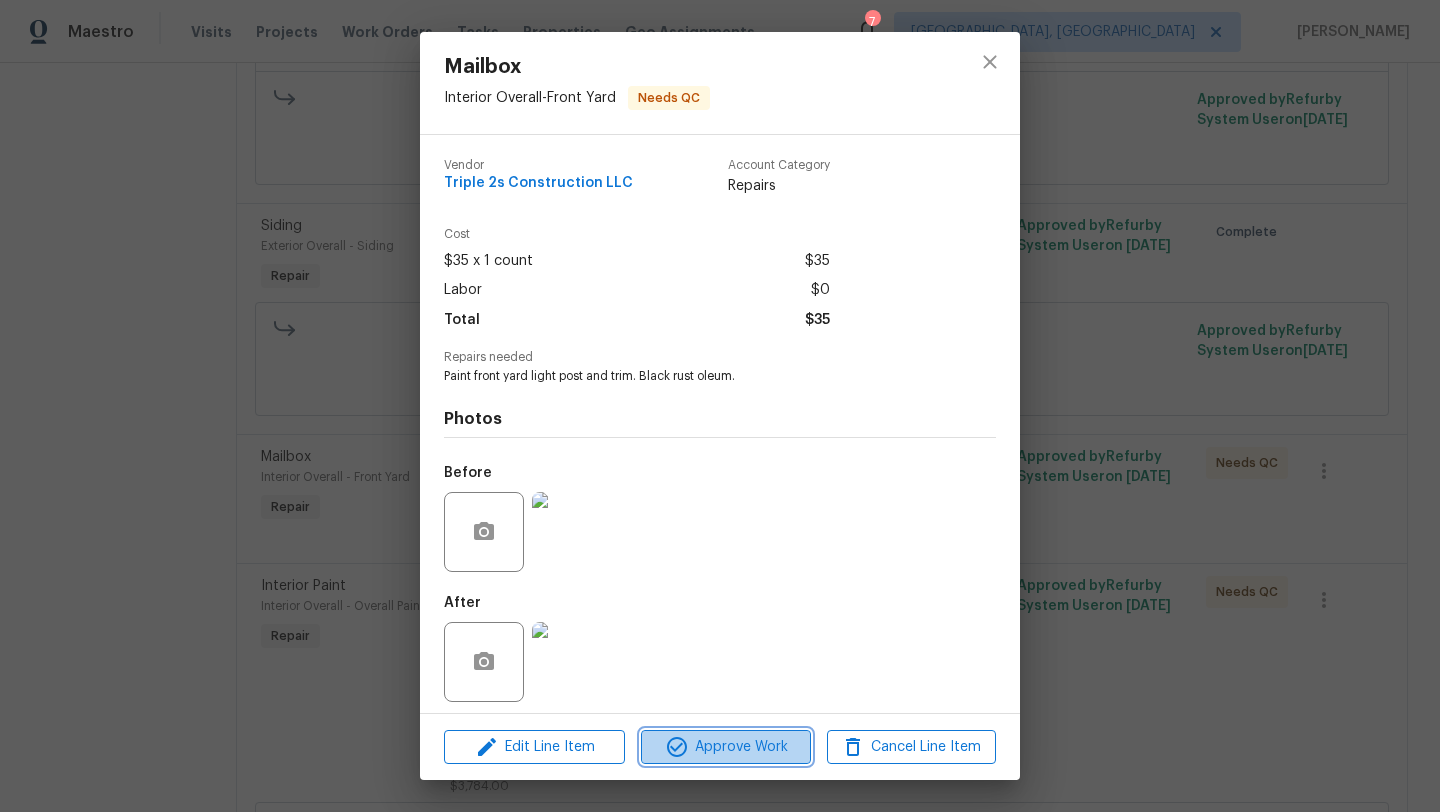 click on "Approve Work" at bounding box center (725, 747) 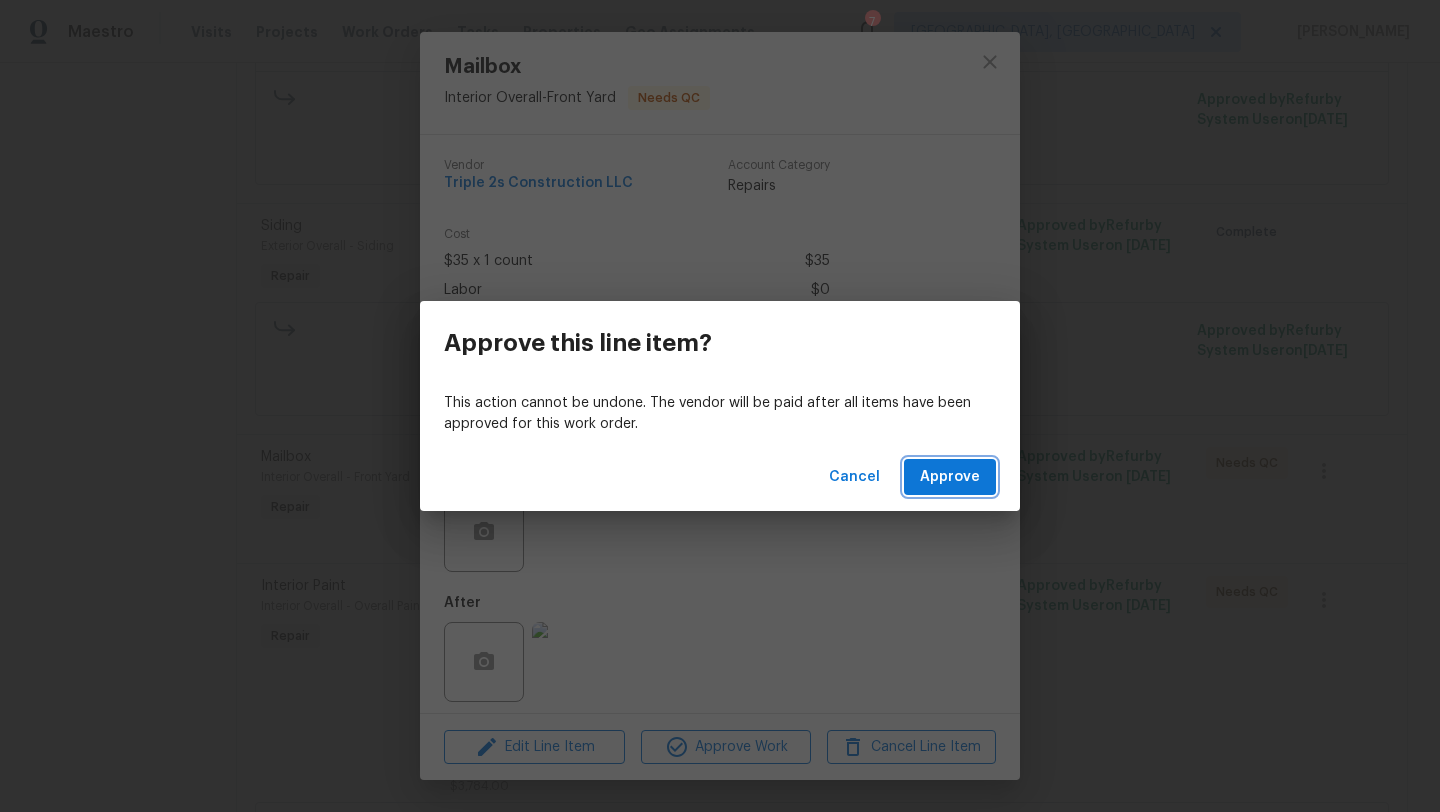 click on "Approve" at bounding box center [950, 477] 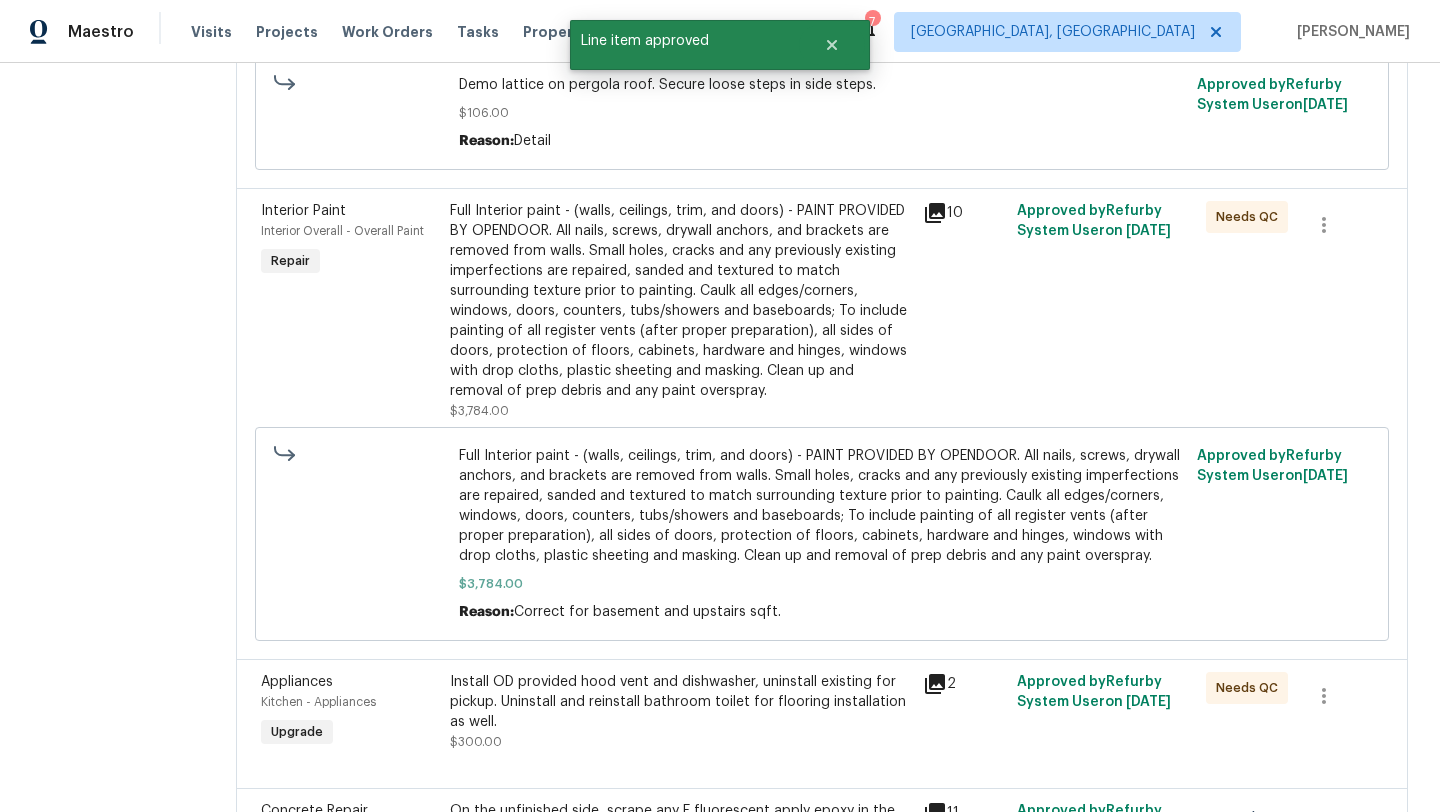 scroll, scrollTop: 774, scrollLeft: 0, axis: vertical 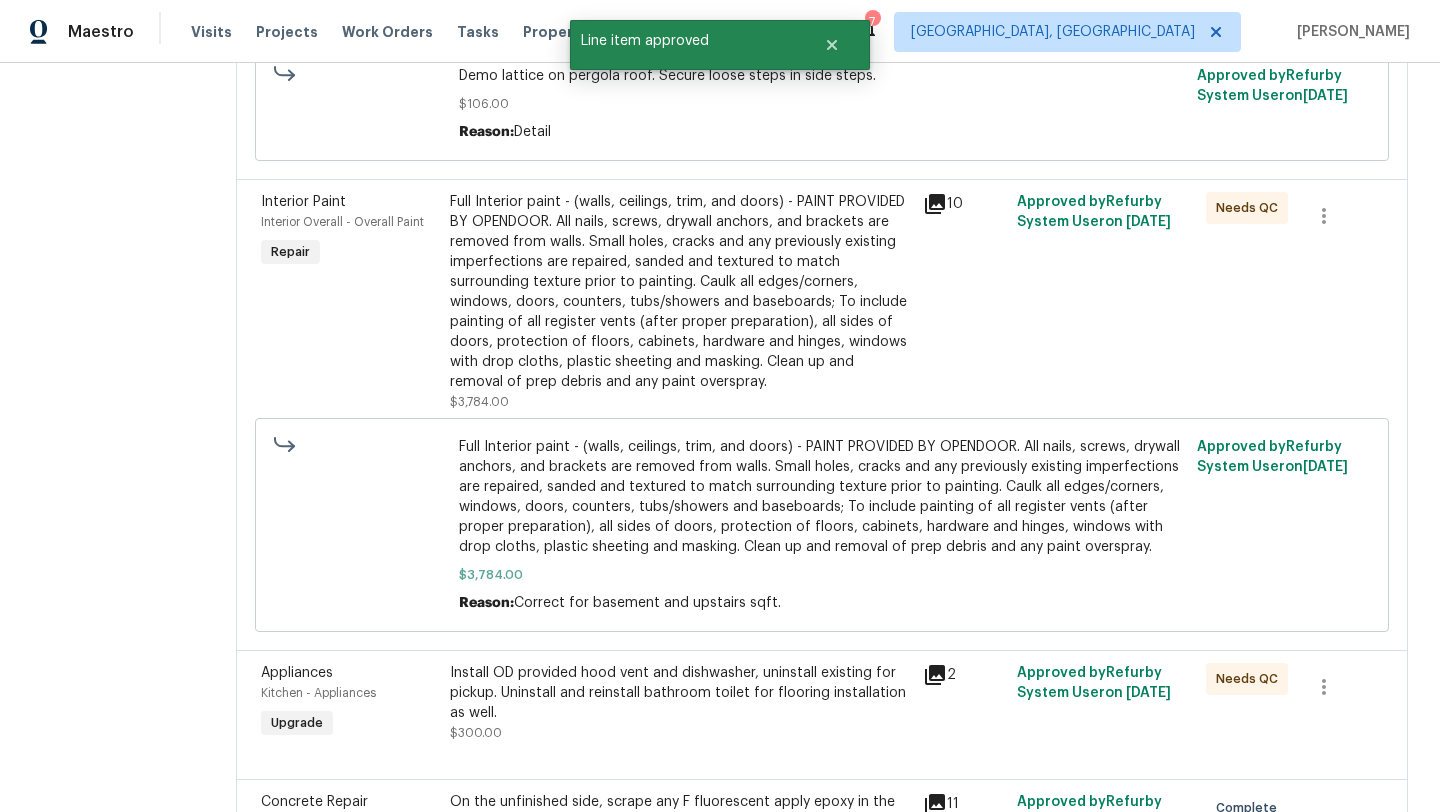 click on "Full Interior paint - (walls, ceilings, trim, and doors) - PAINT PROVIDED BY OPENDOOR. All nails, screws, drywall anchors, and brackets are removed from walls. Small holes, cracks and any previously existing imperfections are repaired, sanded and textured to match surrounding texture prior to painting. Caulk all edges/corners, windows, doors, counters, tubs/showers and baseboards; To include painting of all register vents (after proper preparation), all sides of doors, protection of floors, cabinets, hardware and hinges, windows with drop cloths, plastic sheeting and masking. Clean up and removal of prep debris and any paint overspray." at bounding box center [680, 292] 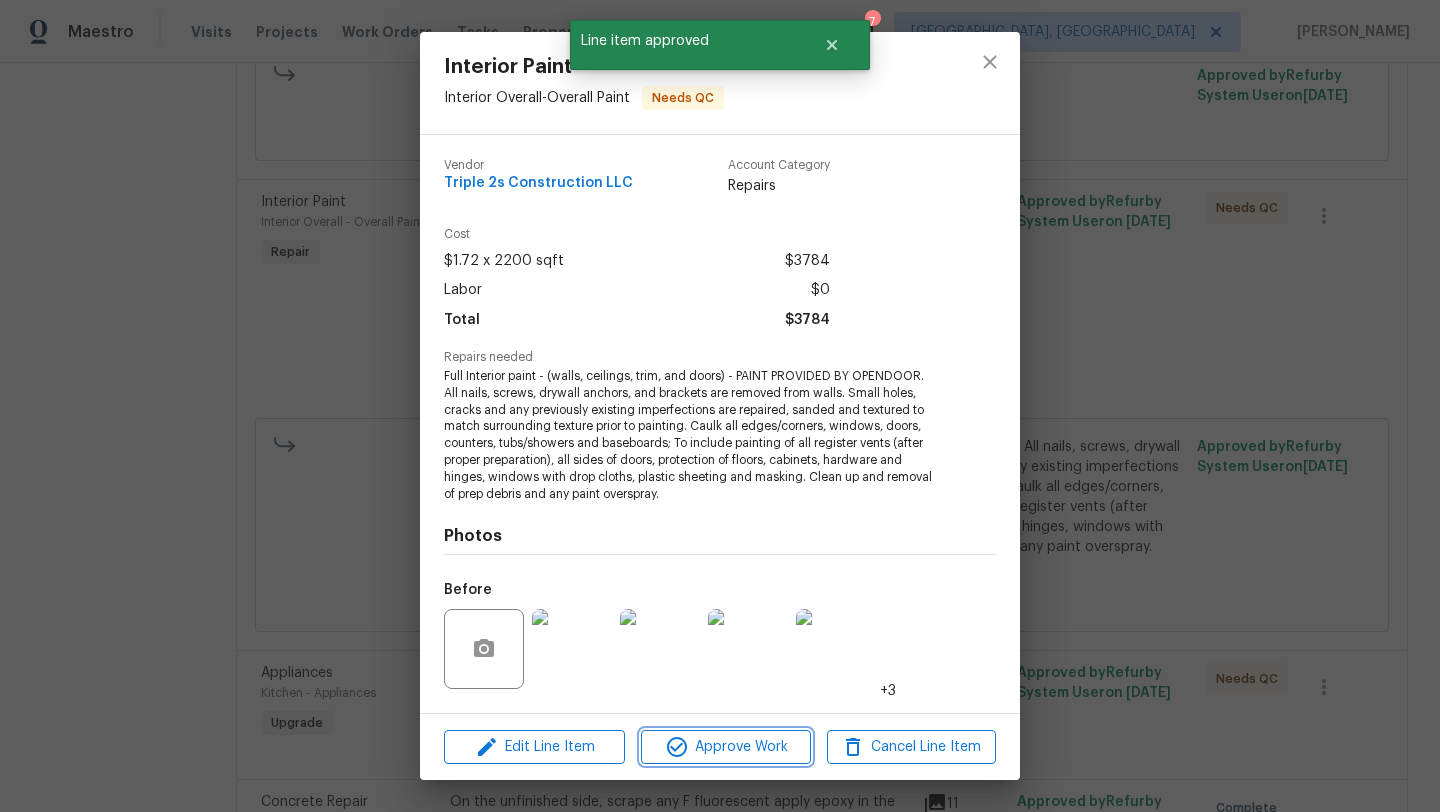 click 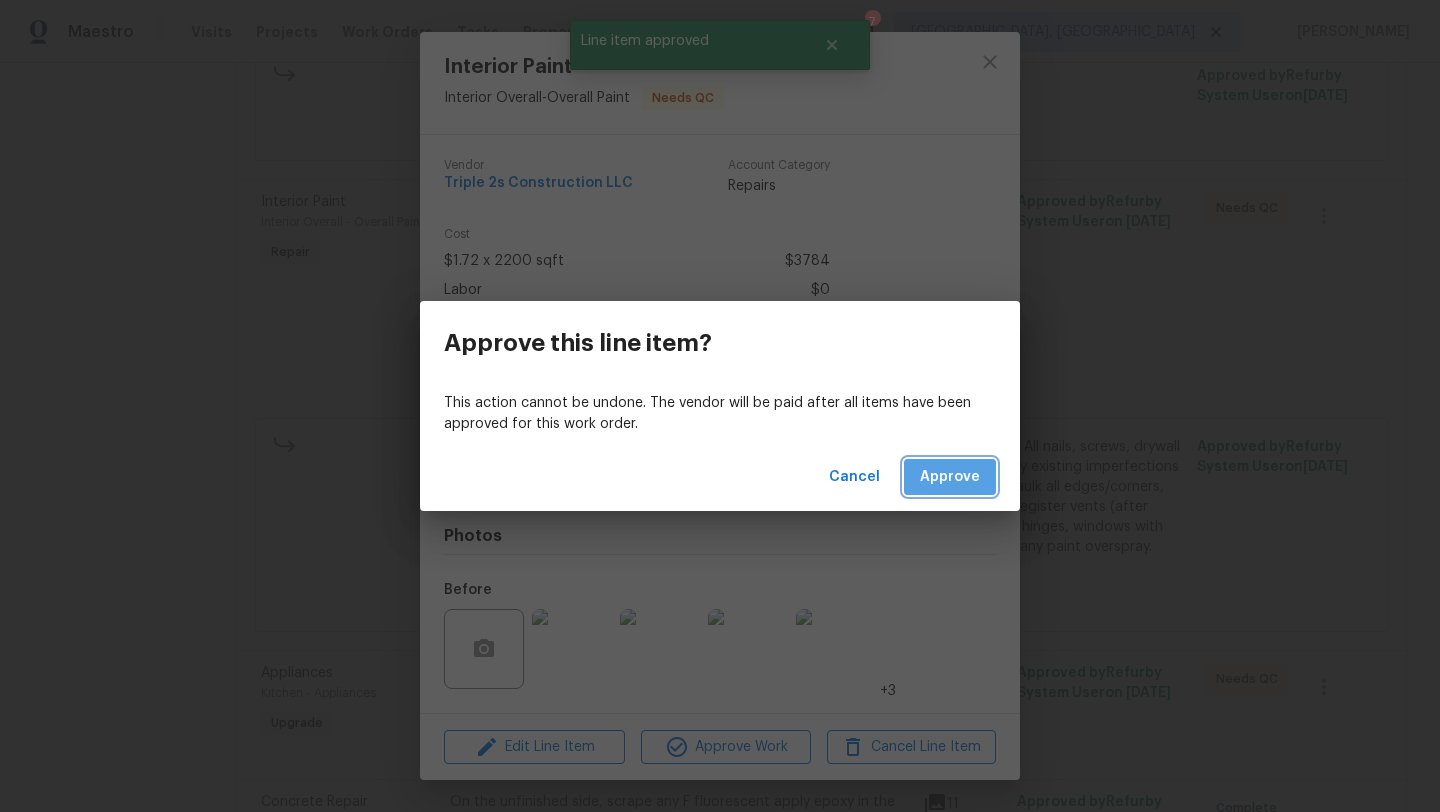 click on "Approve" at bounding box center [950, 477] 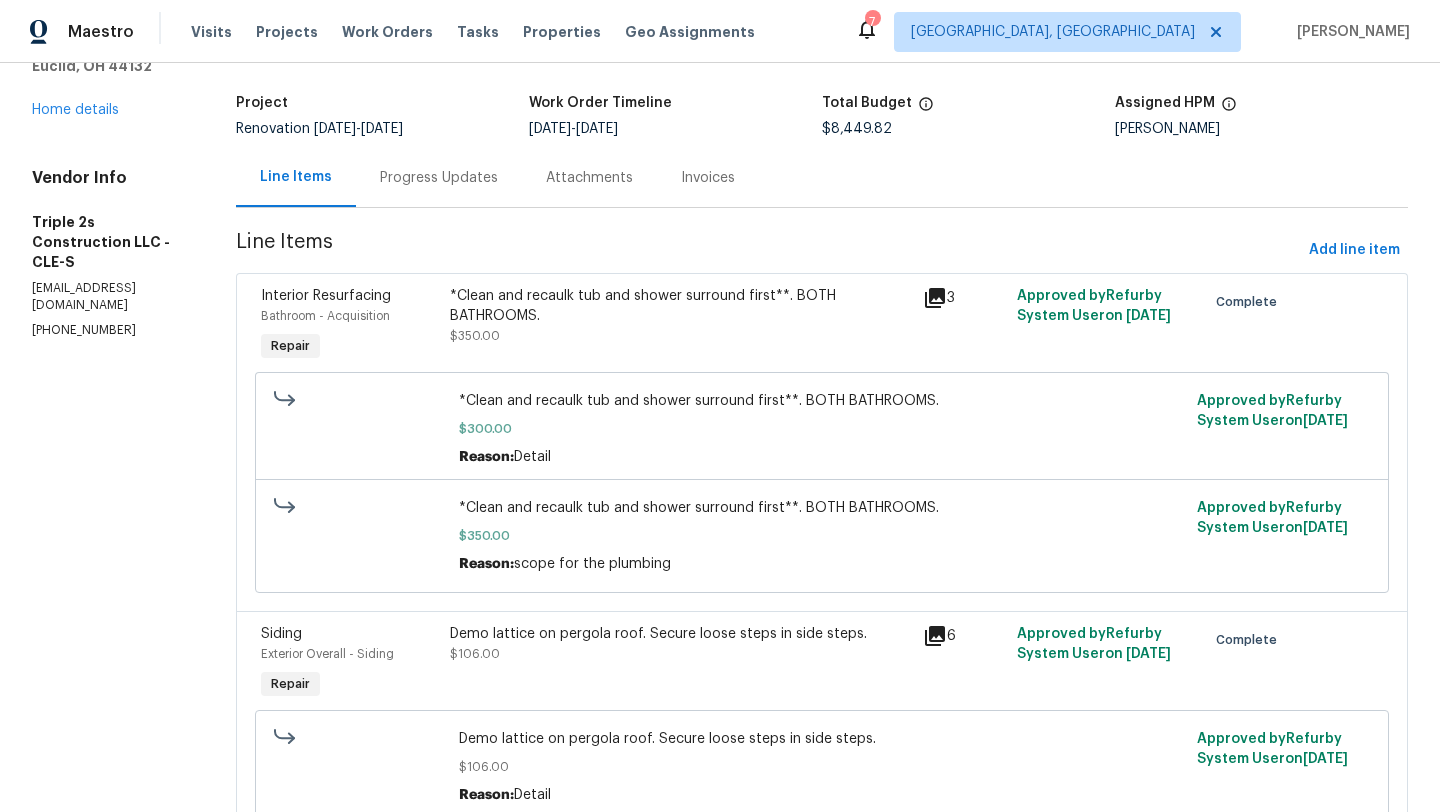 scroll, scrollTop: 113, scrollLeft: 0, axis: vertical 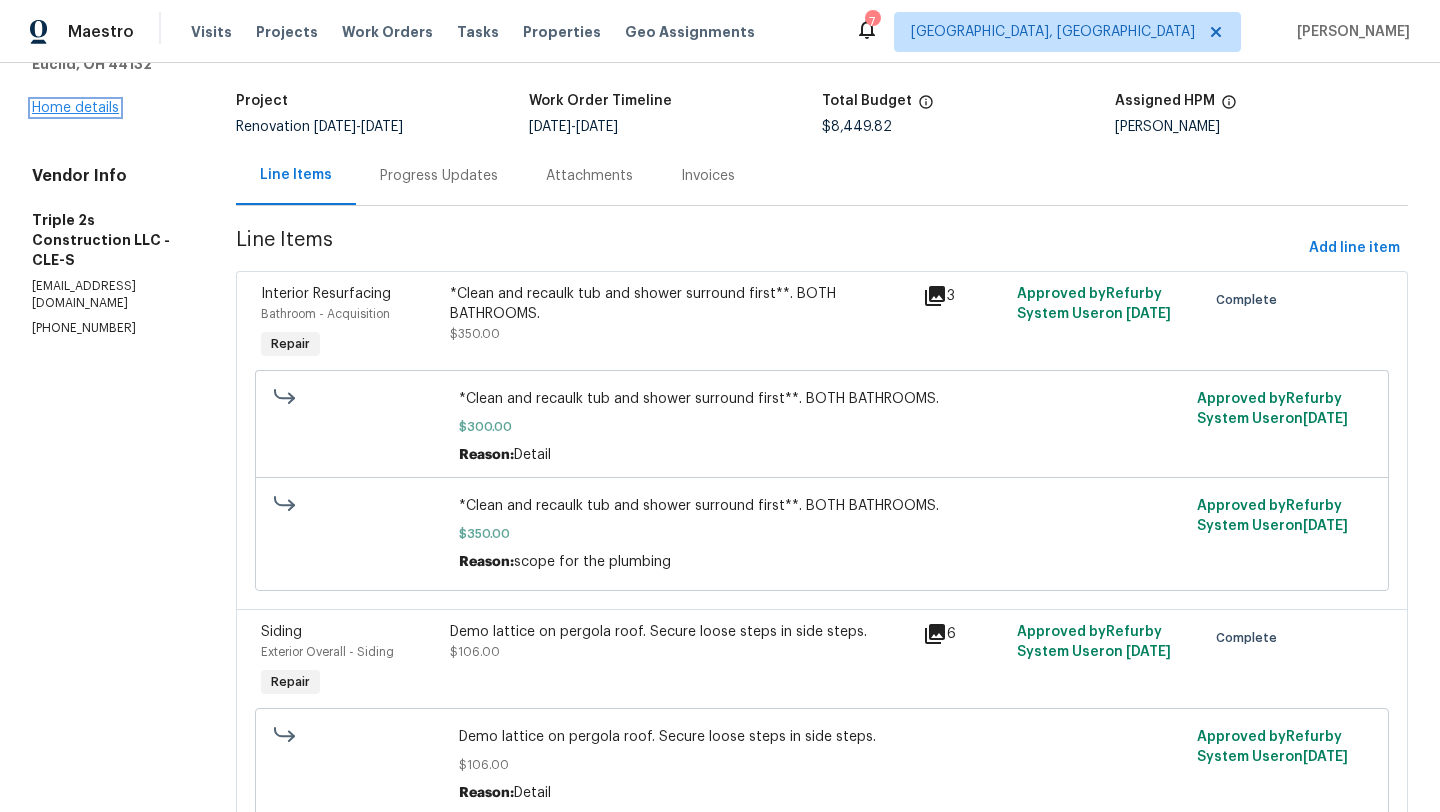 click on "Home details" at bounding box center [75, 108] 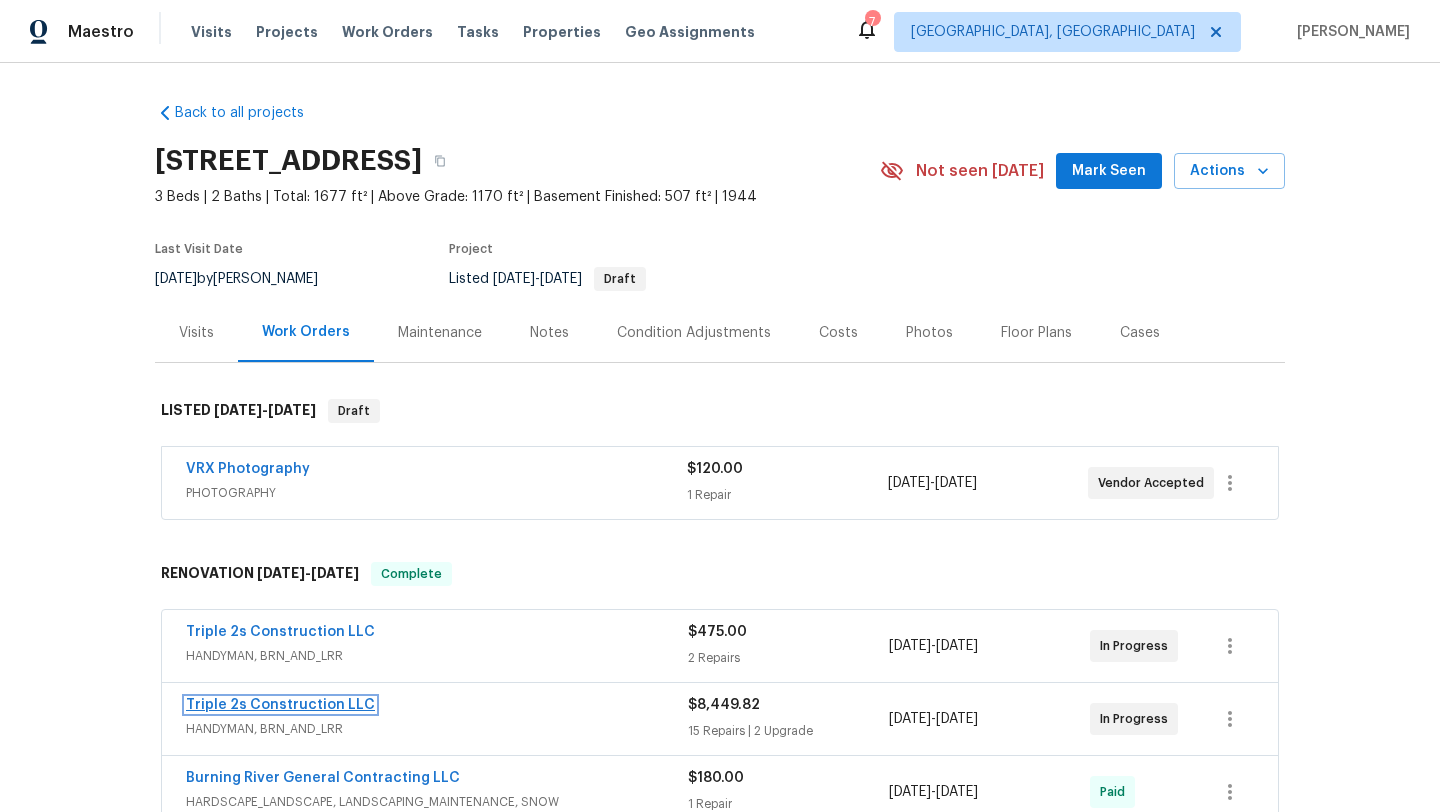 click on "Triple 2s Construction LLC" at bounding box center [280, 705] 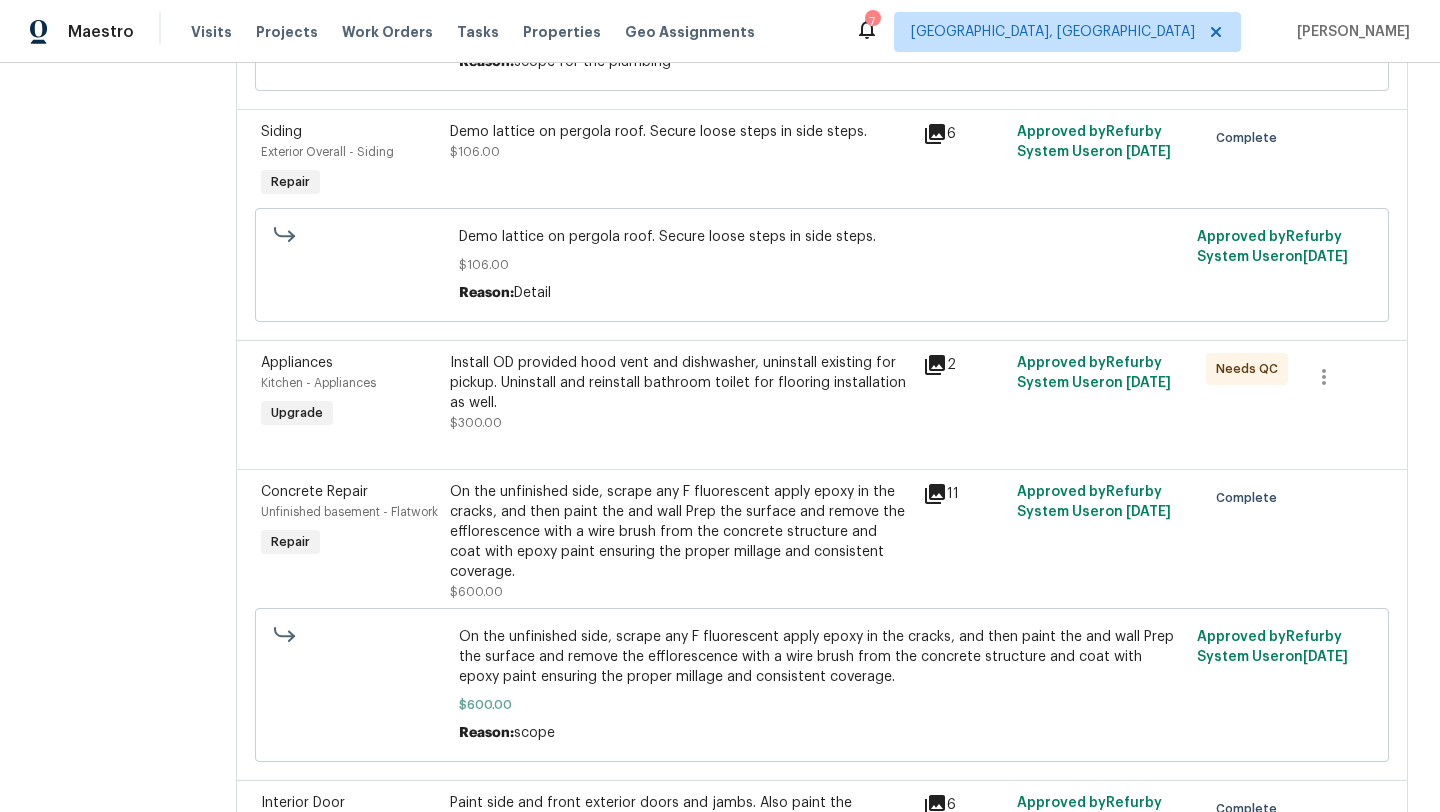 scroll, scrollTop: 759, scrollLeft: 0, axis: vertical 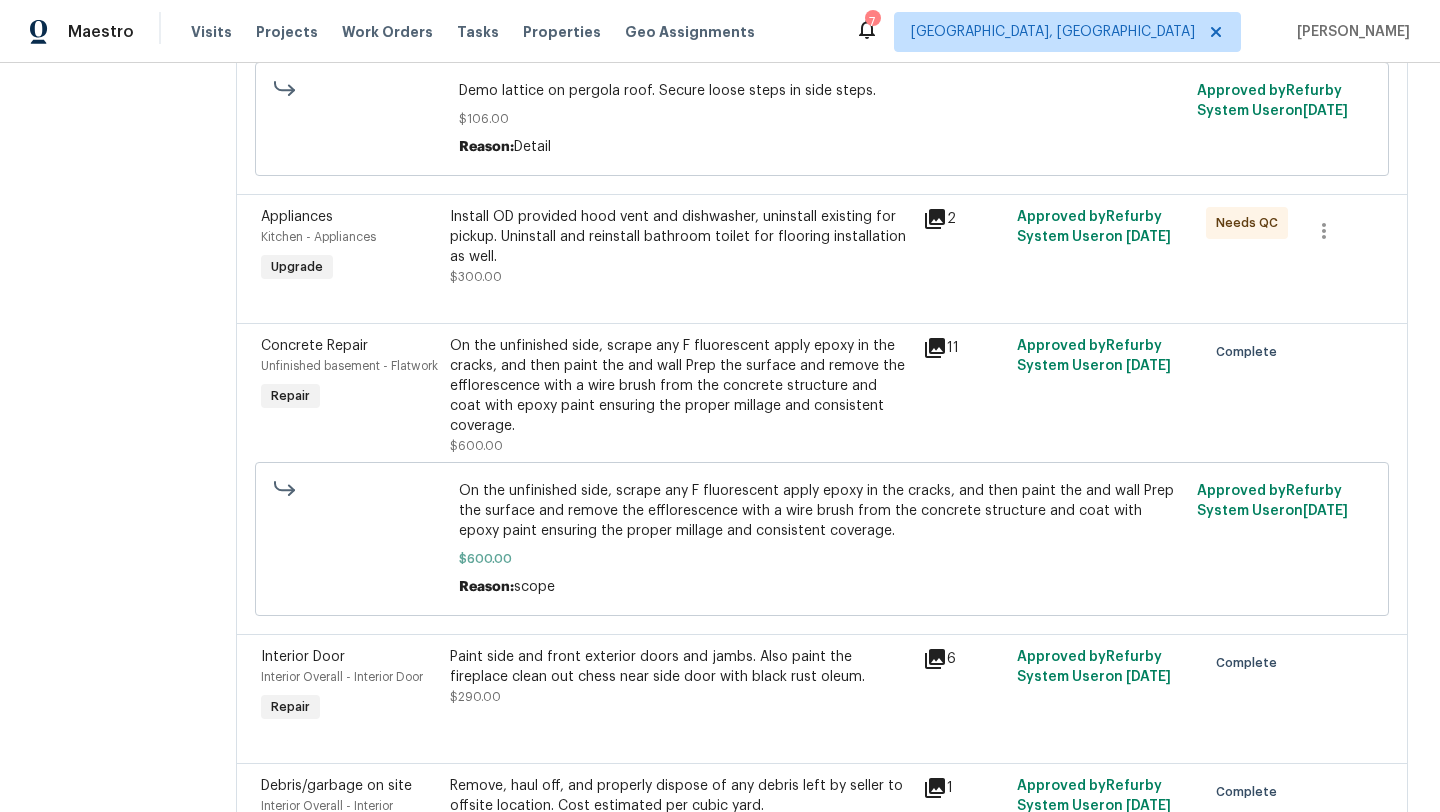 click on "Install OD provided hood vent and dishwasher, uninstall existing for pickup.
Uninstall and reinstall bathroom toilet for flooring installation as well." at bounding box center (680, 237) 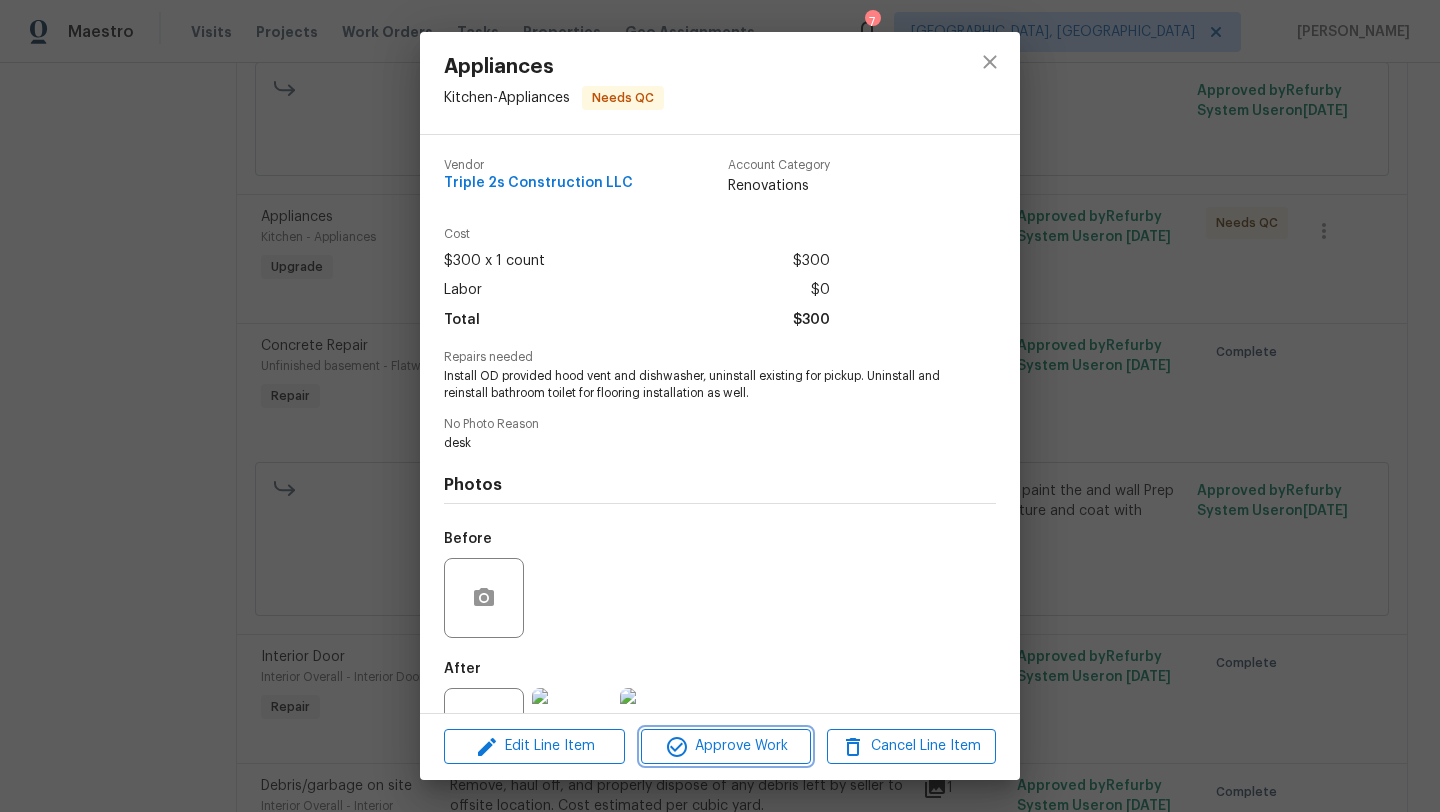 click on "Approve Work" at bounding box center [725, 746] 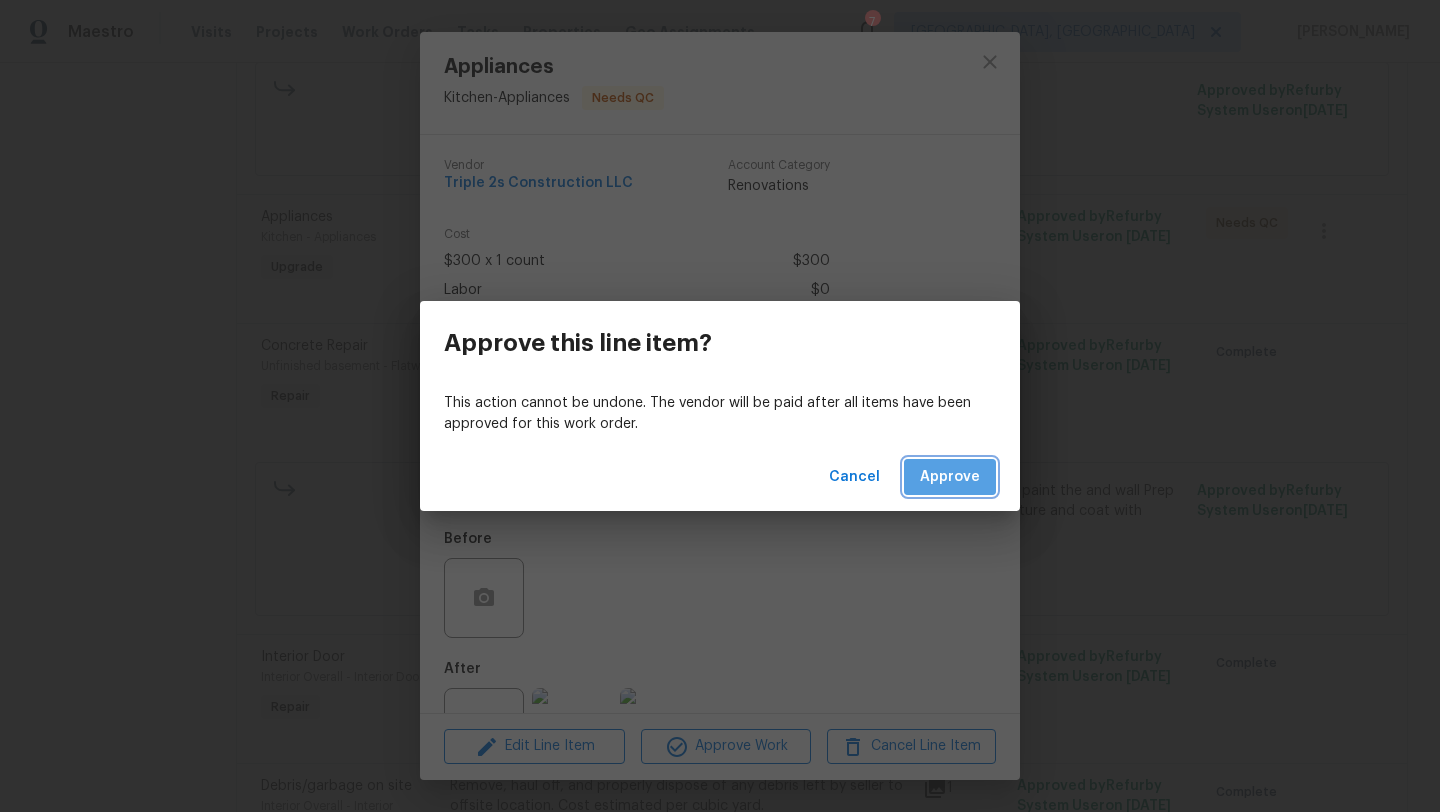 click on "Approve" at bounding box center (950, 477) 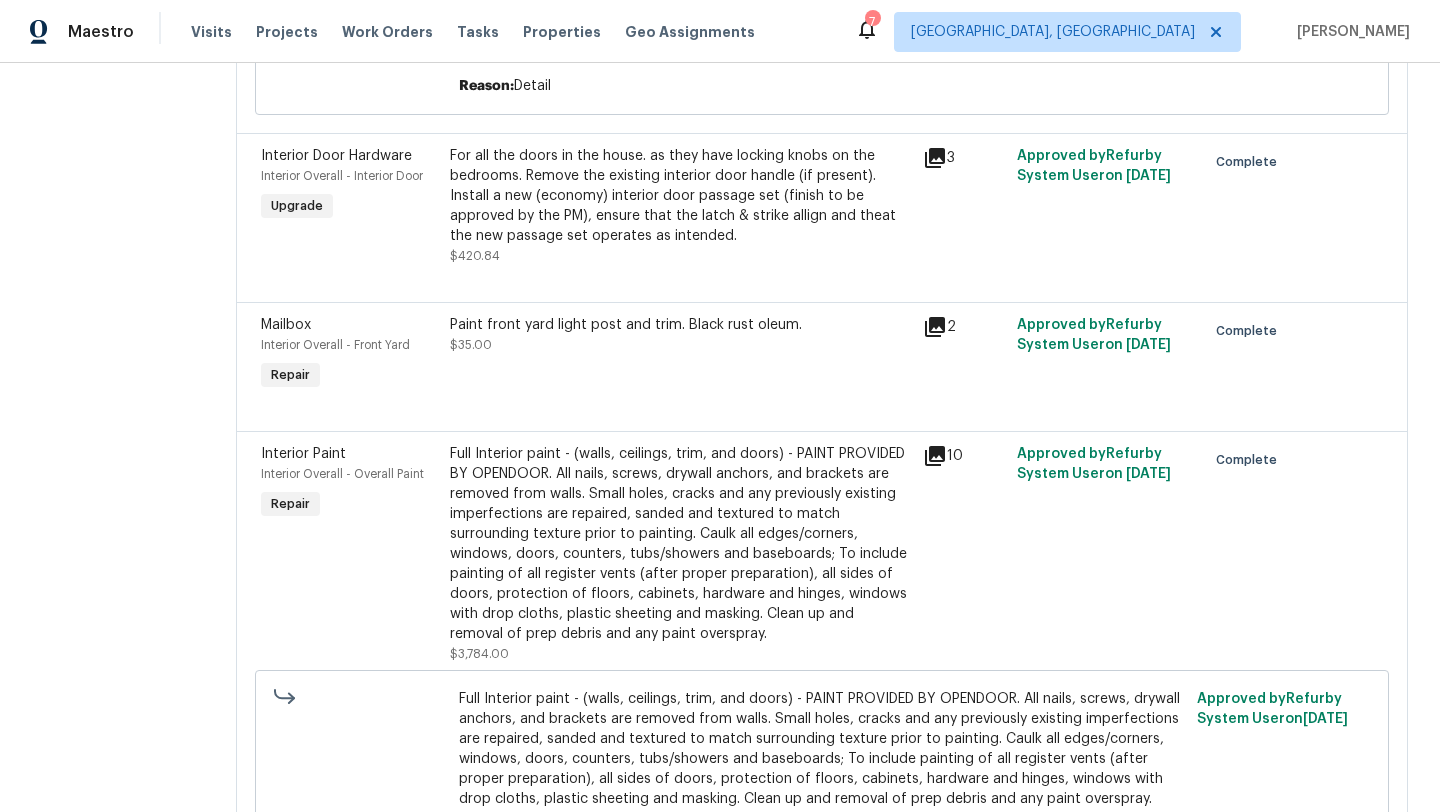 scroll, scrollTop: 3058, scrollLeft: 0, axis: vertical 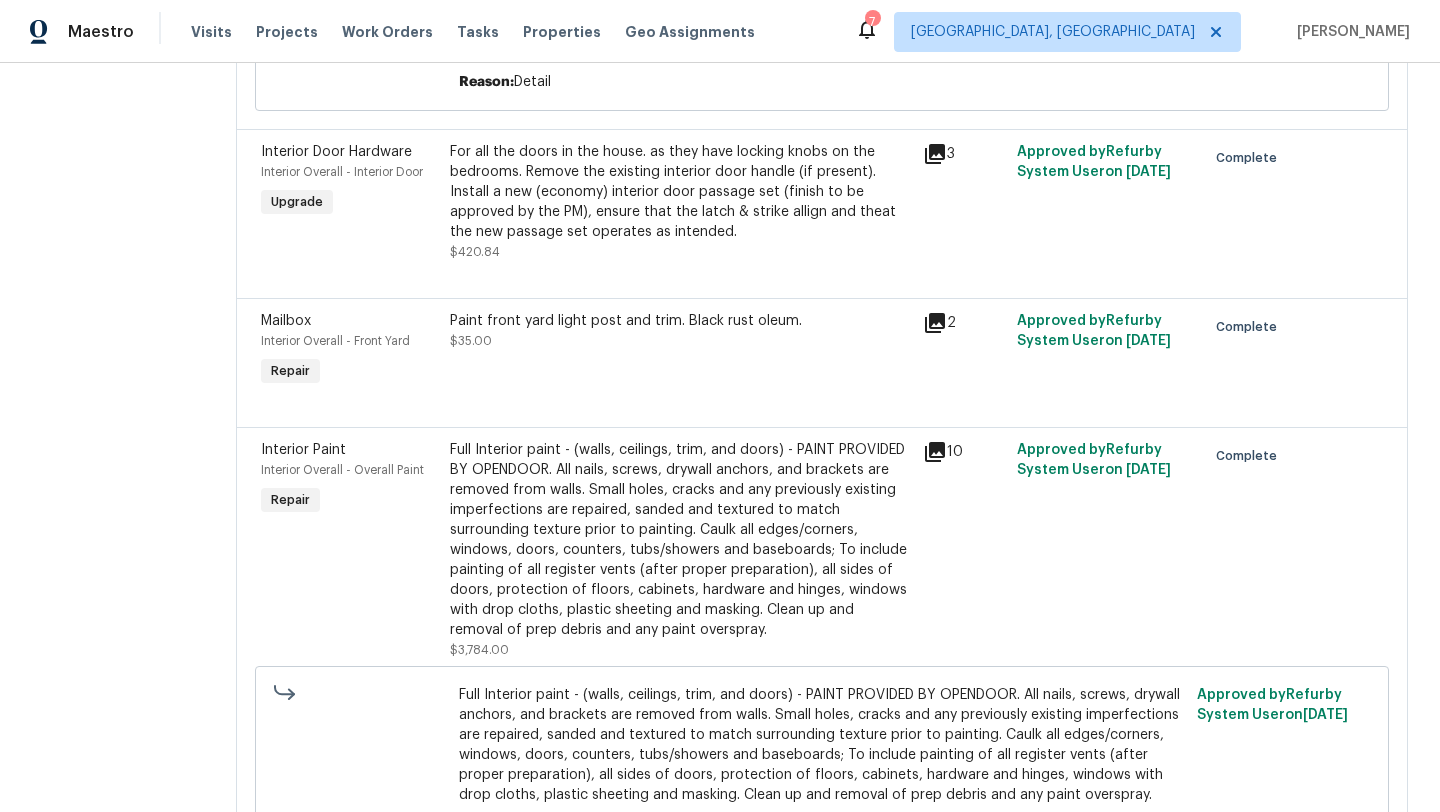 click 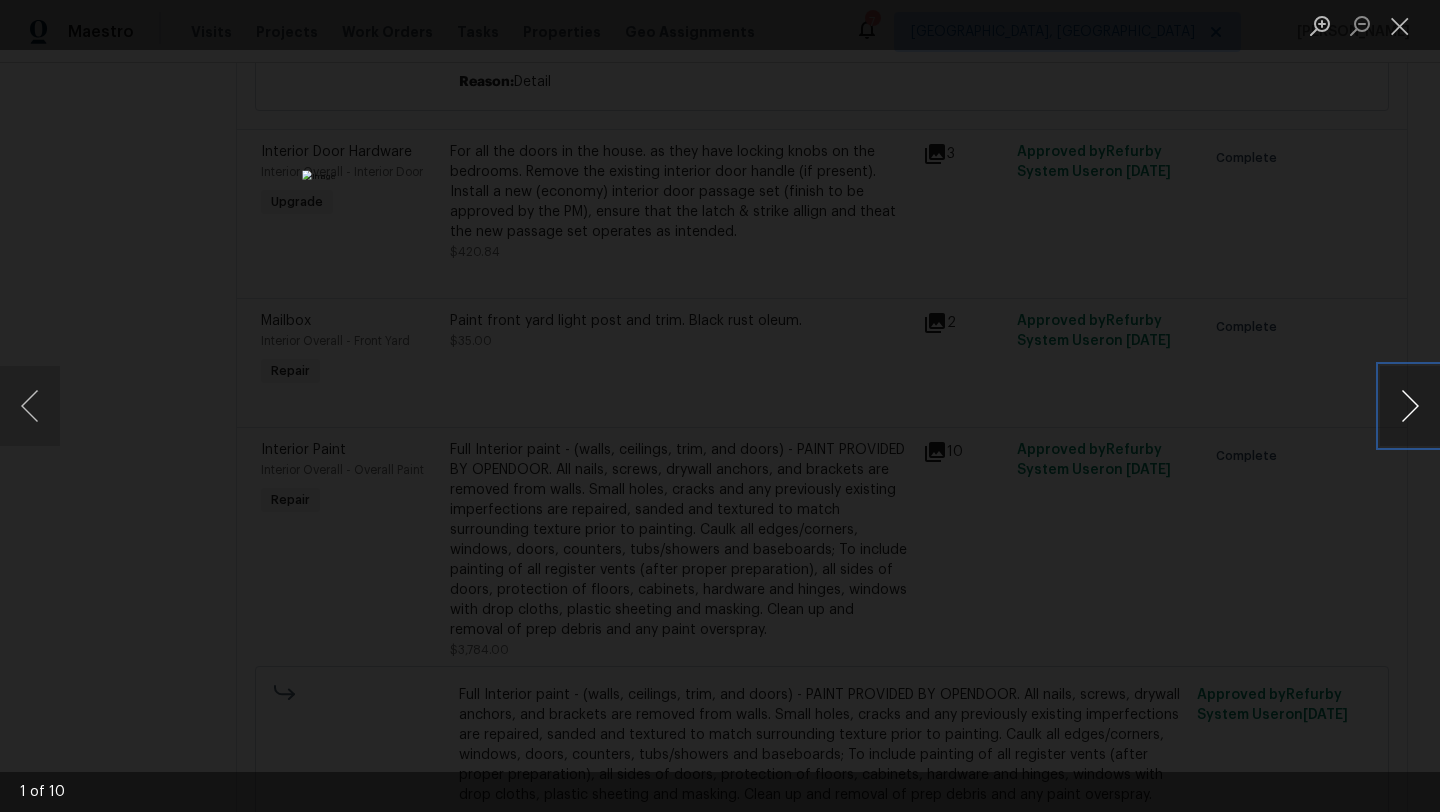 click at bounding box center (1410, 406) 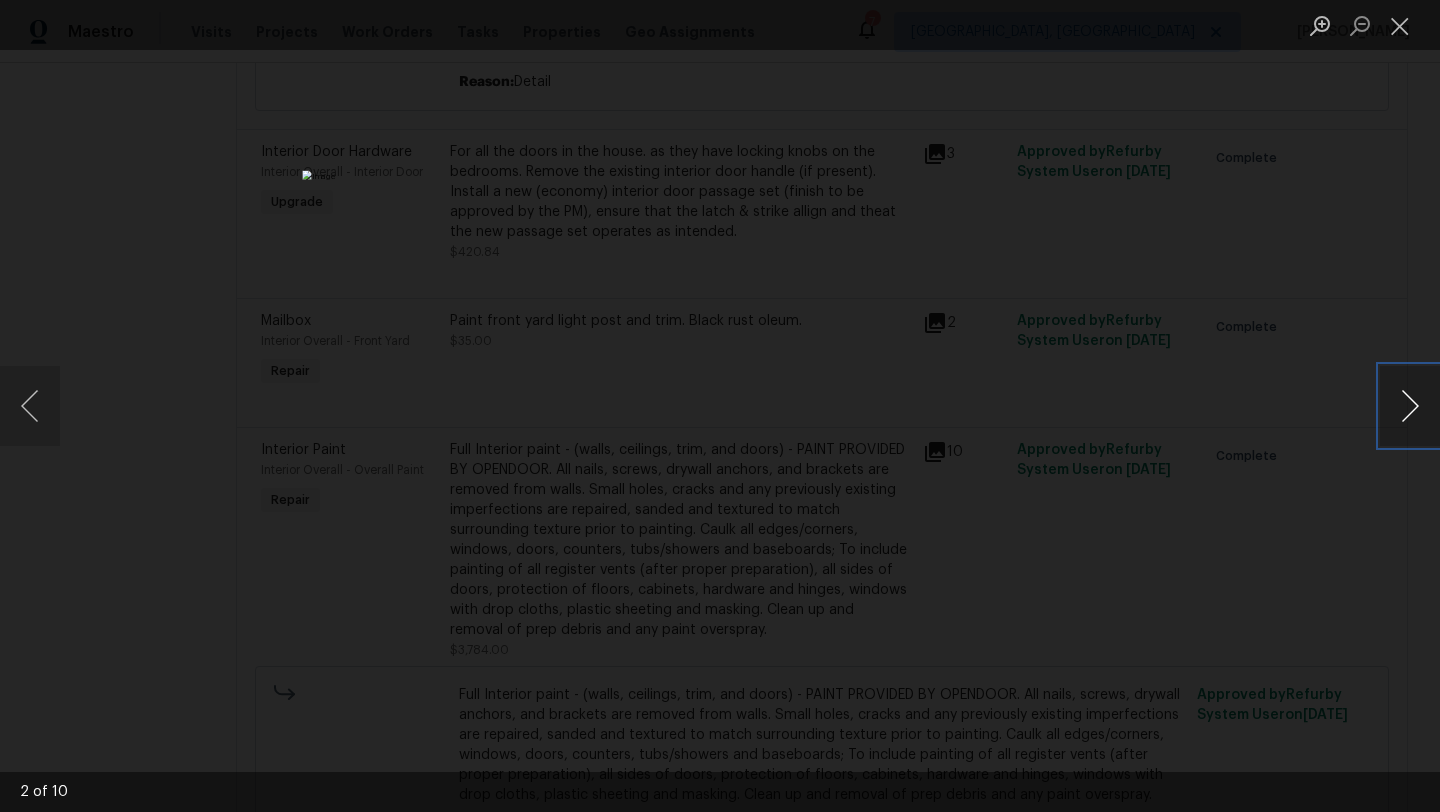click at bounding box center (1410, 406) 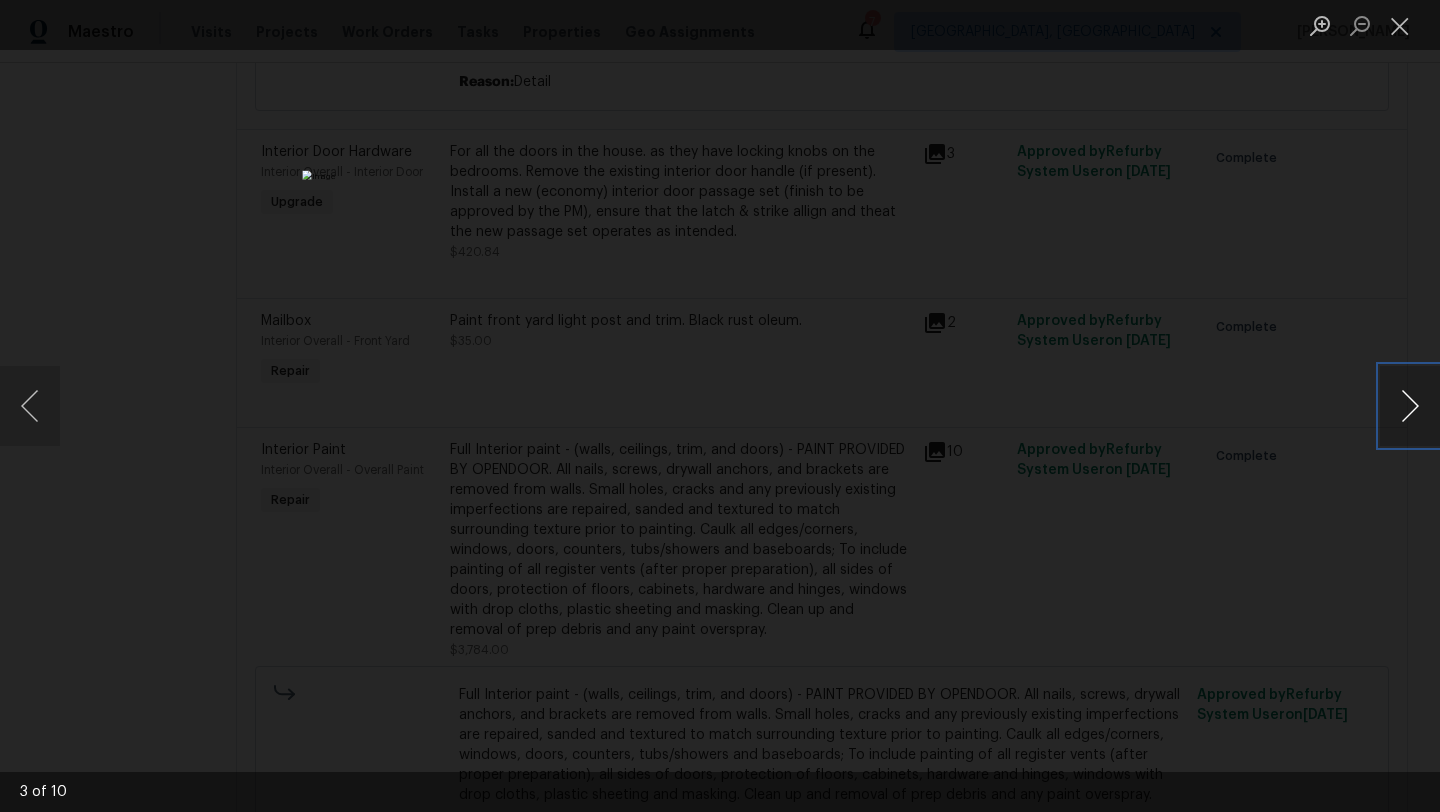 click at bounding box center (1410, 406) 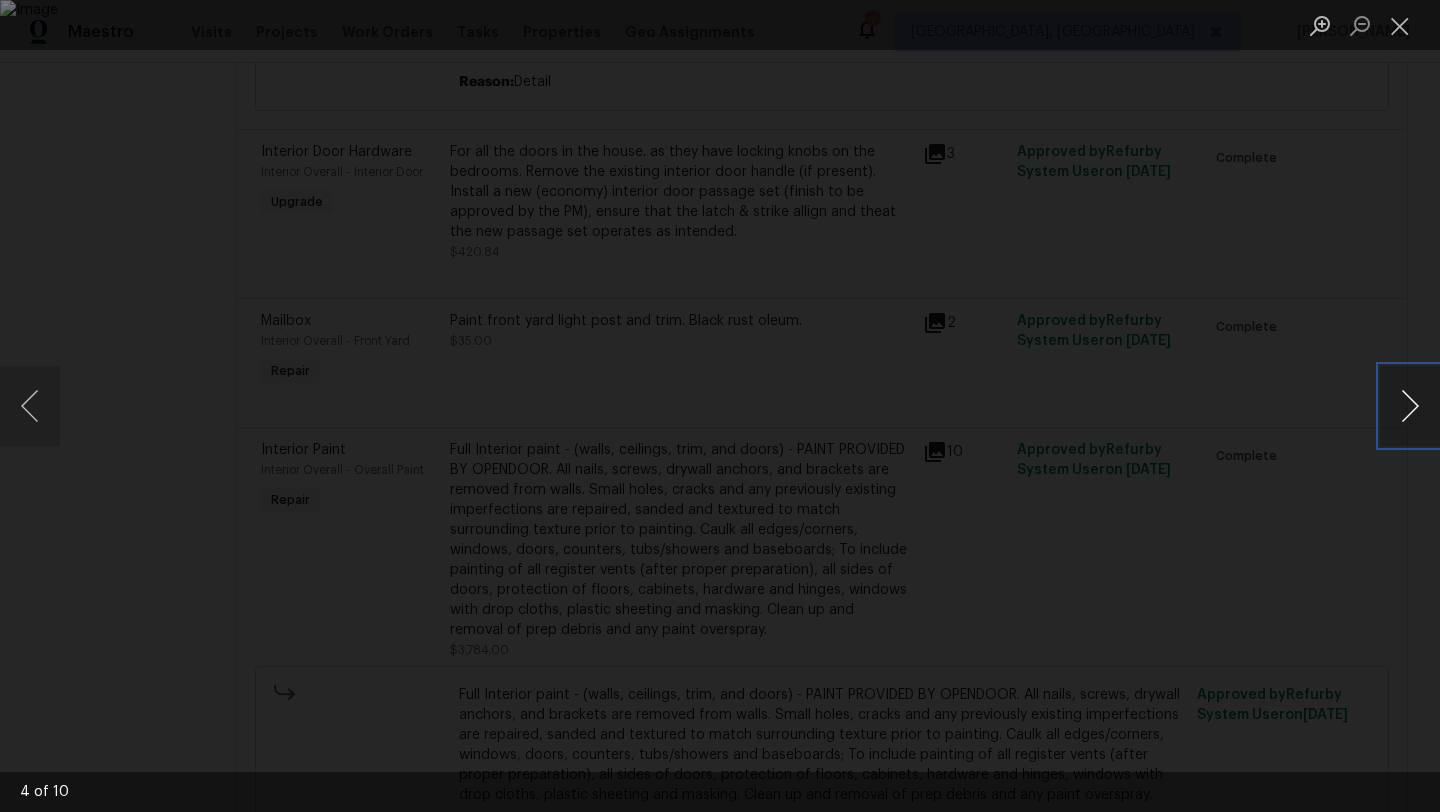 click at bounding box center (1410, 406) 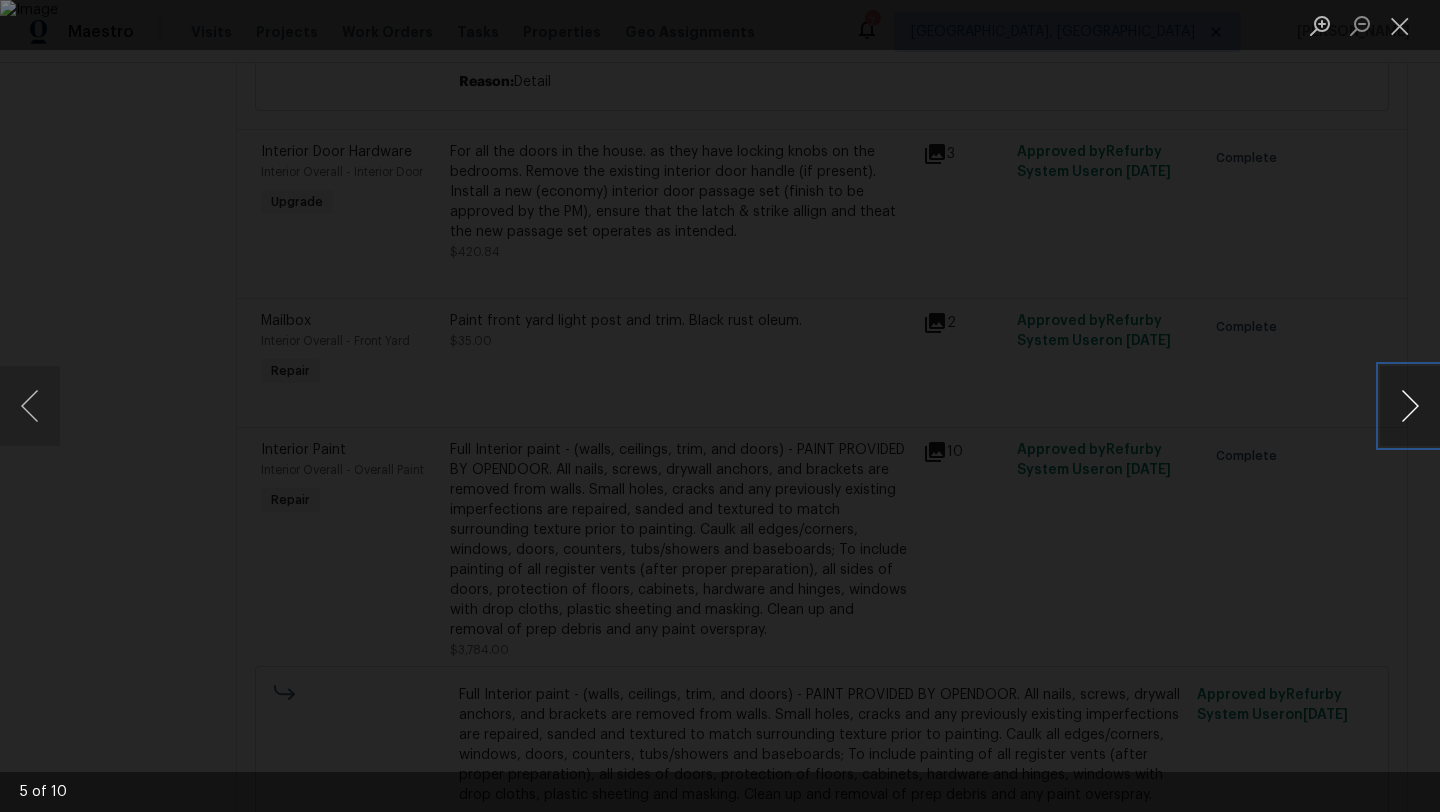 click at bounding box center (1410, 406) 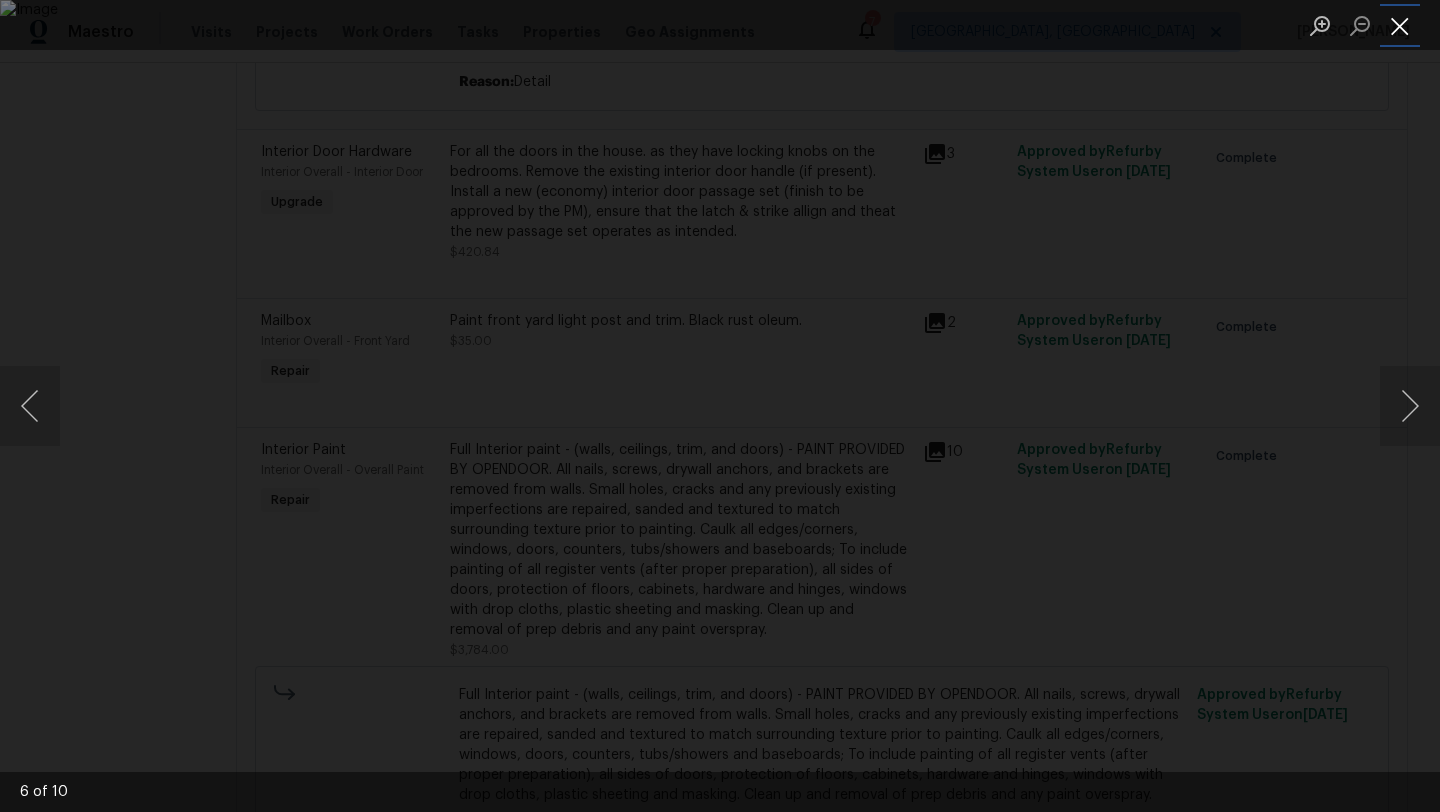 click at bounding box center (1400, 25) 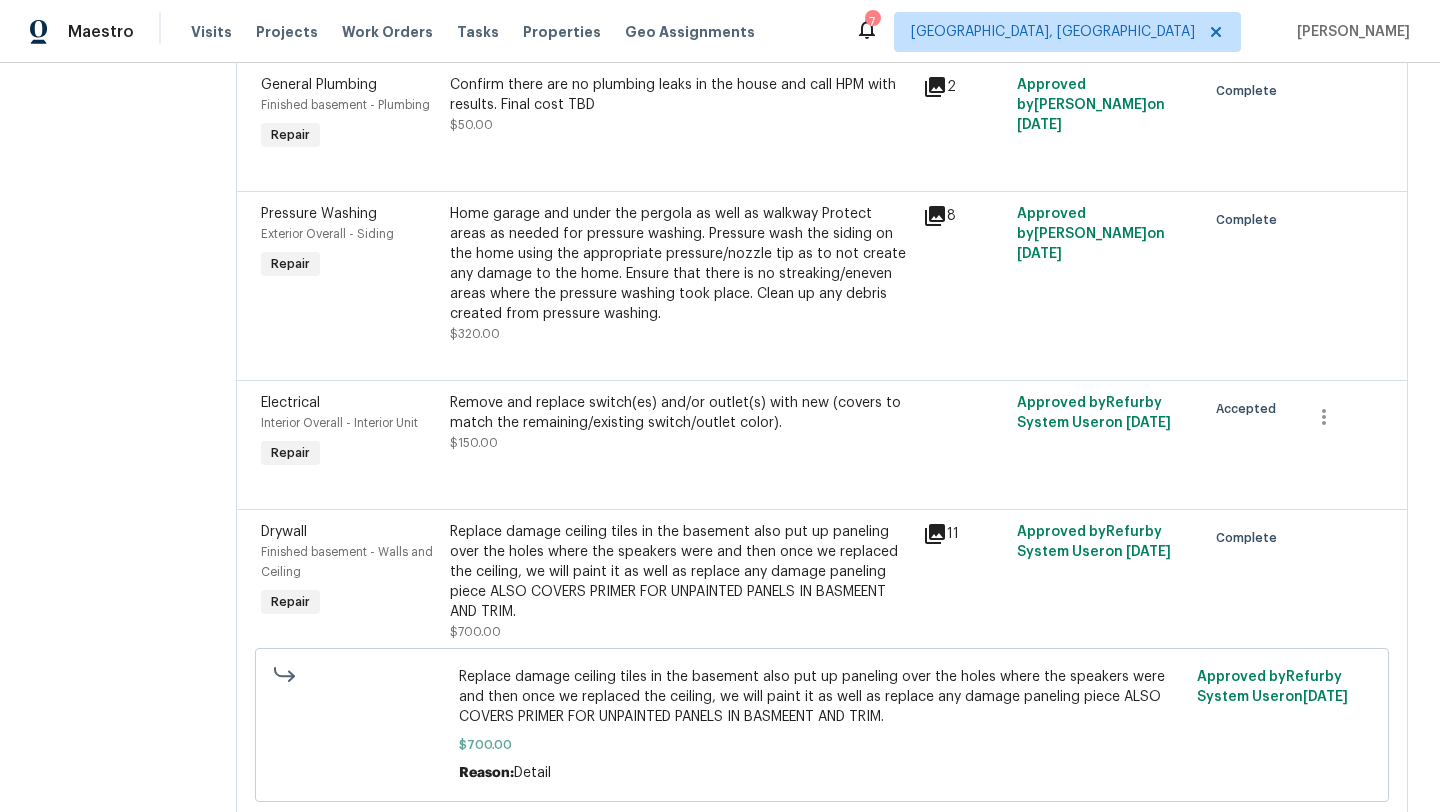scroll, scrollTop: 2366, scrollLeft: 0, axis: vertical 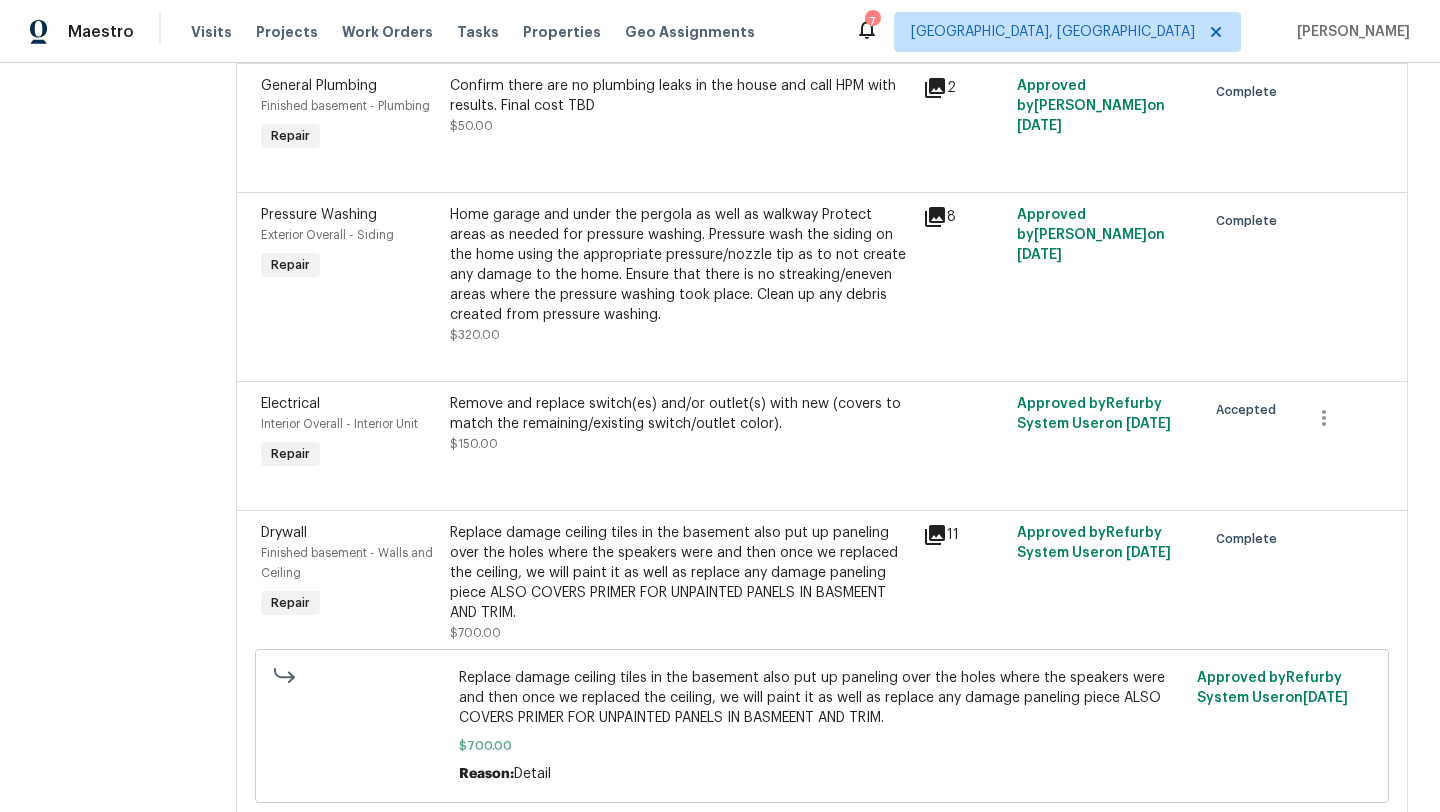 click 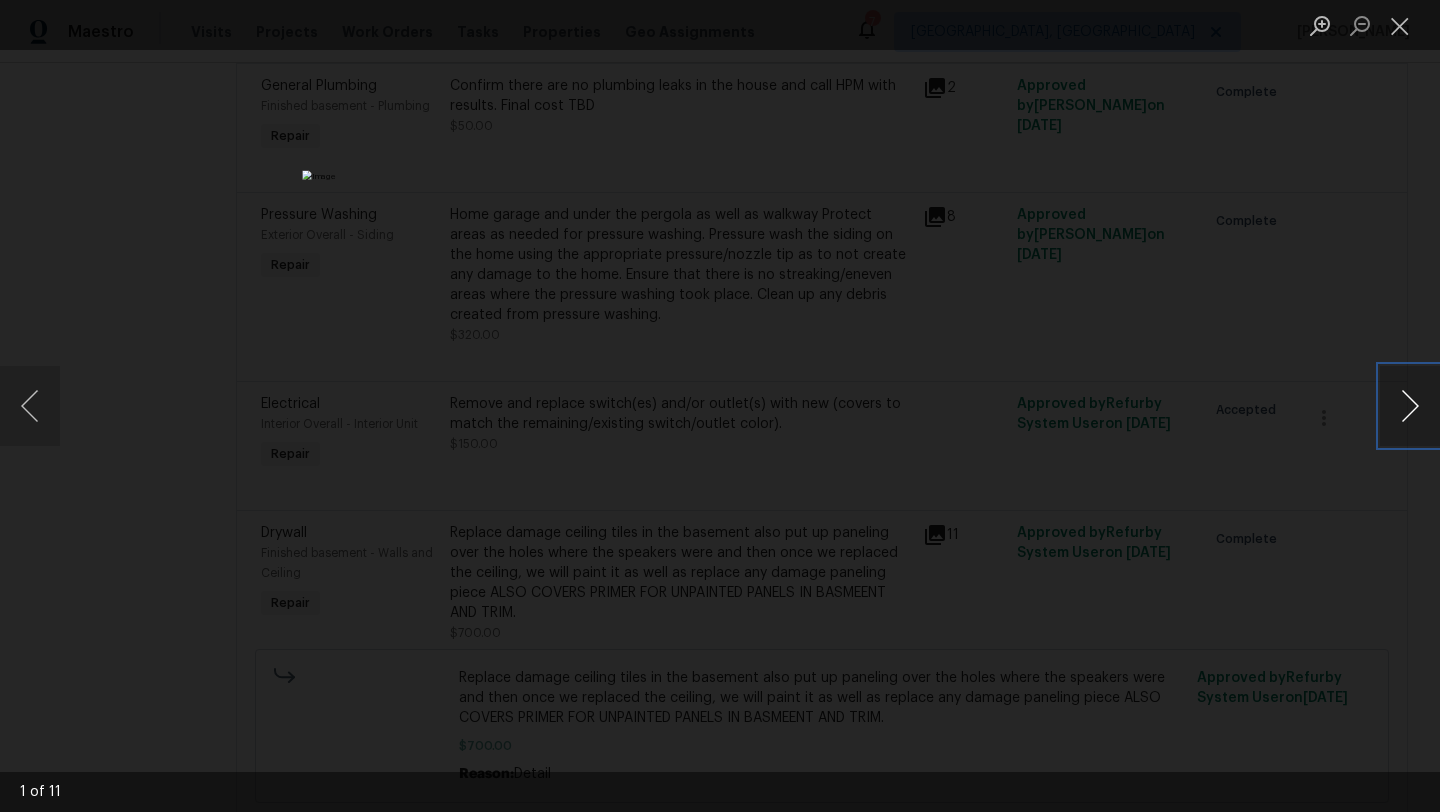 click at bounding box center (1410, 406) 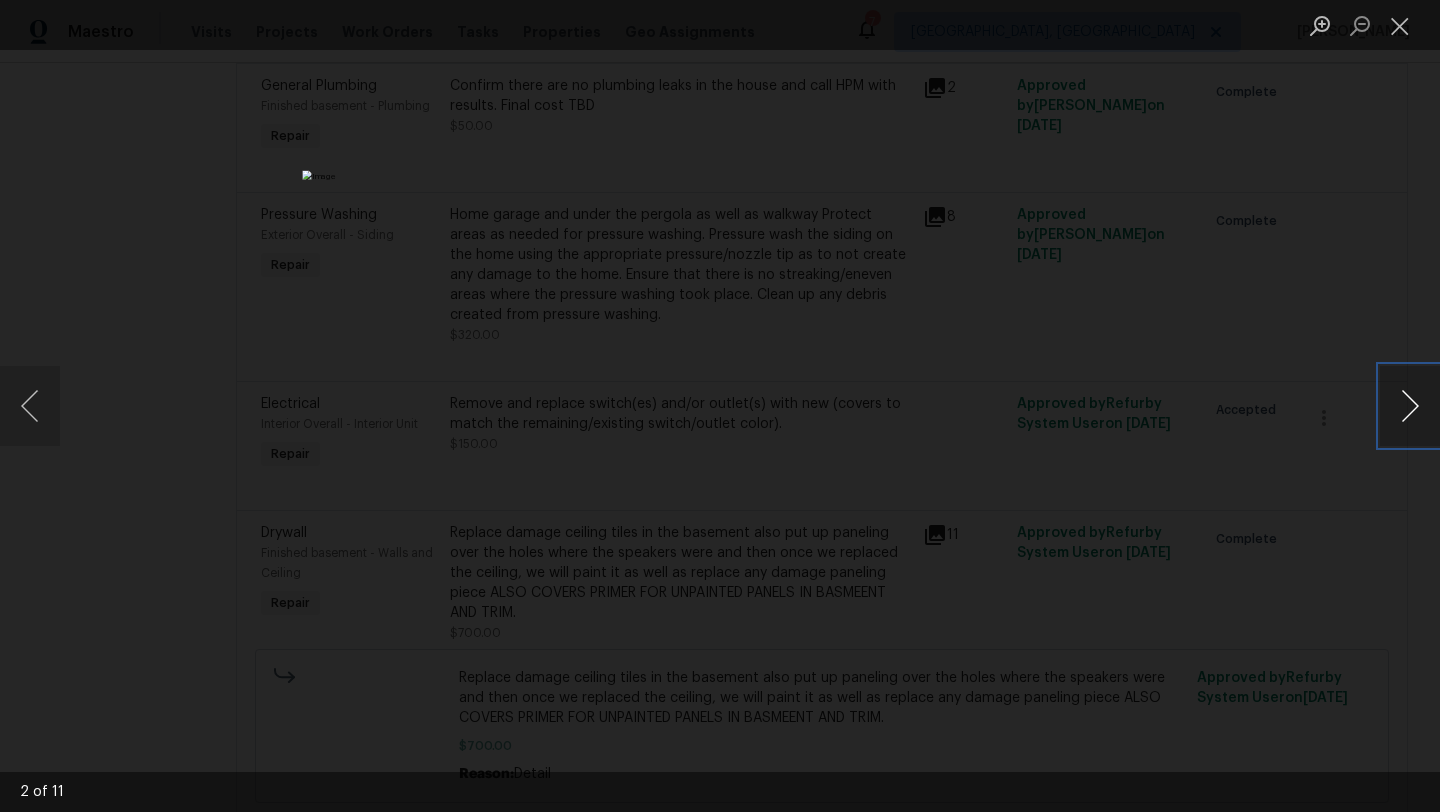 click at bounding box center [1410, 406] 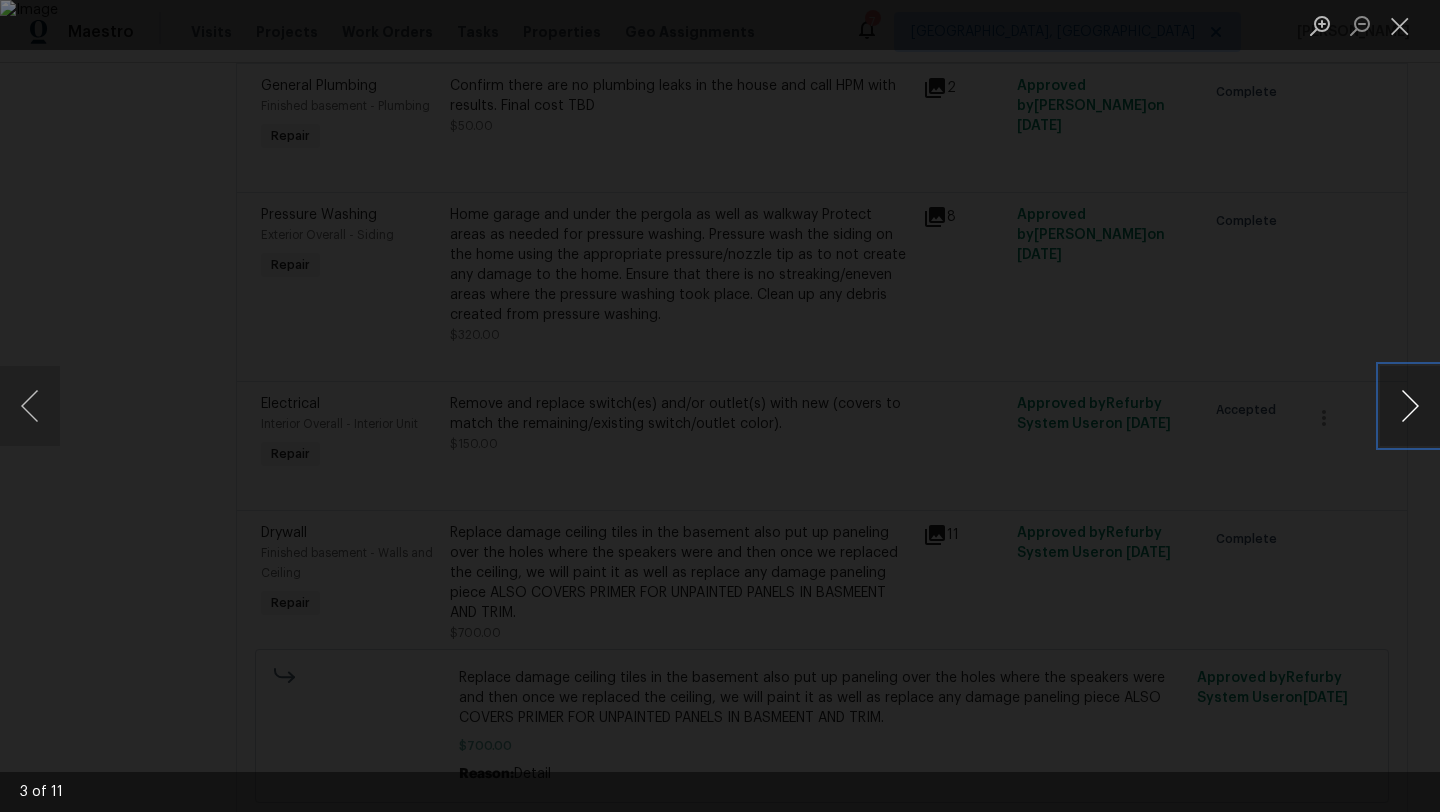 click at bounding box center (1410, 406) 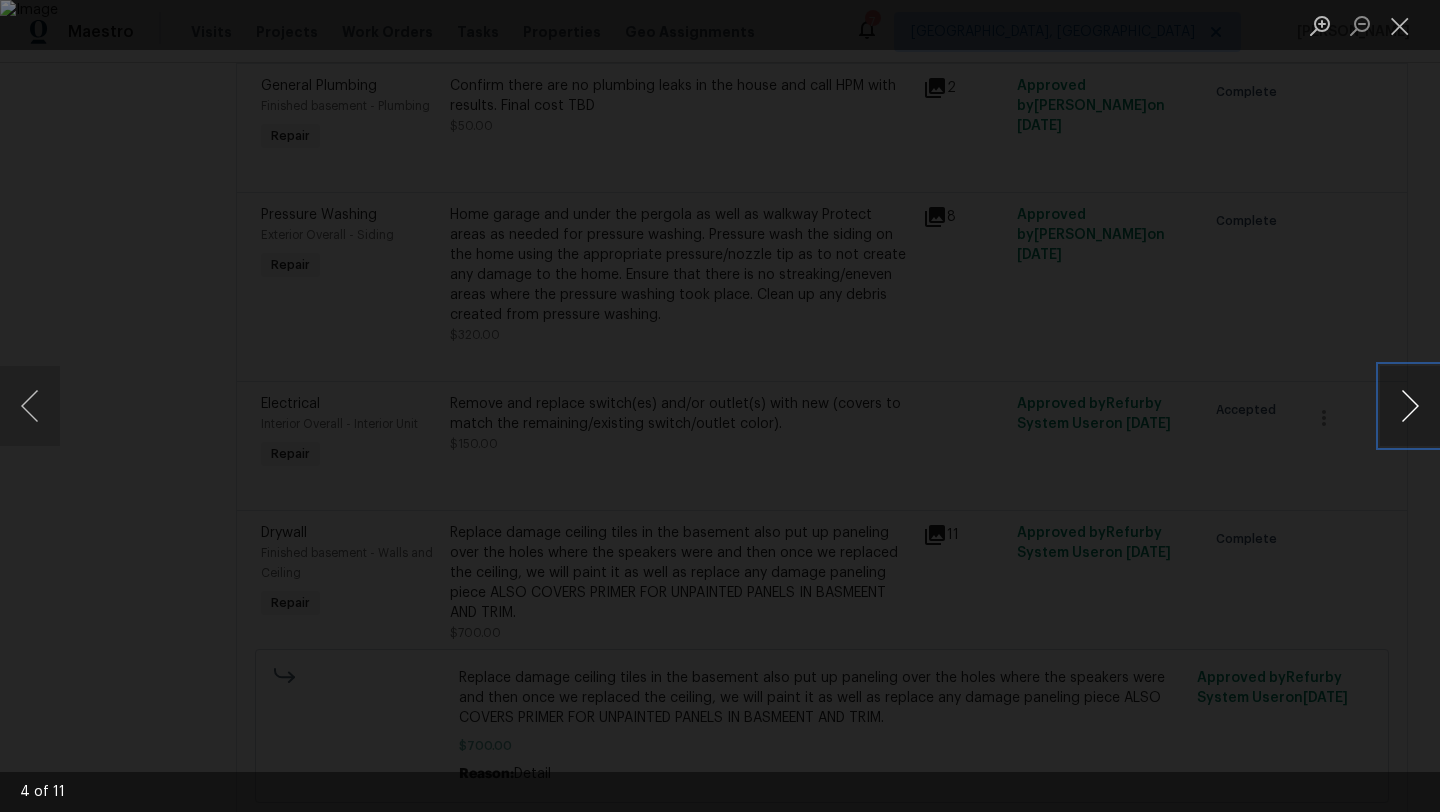 click at bounding box center [1410, 406] 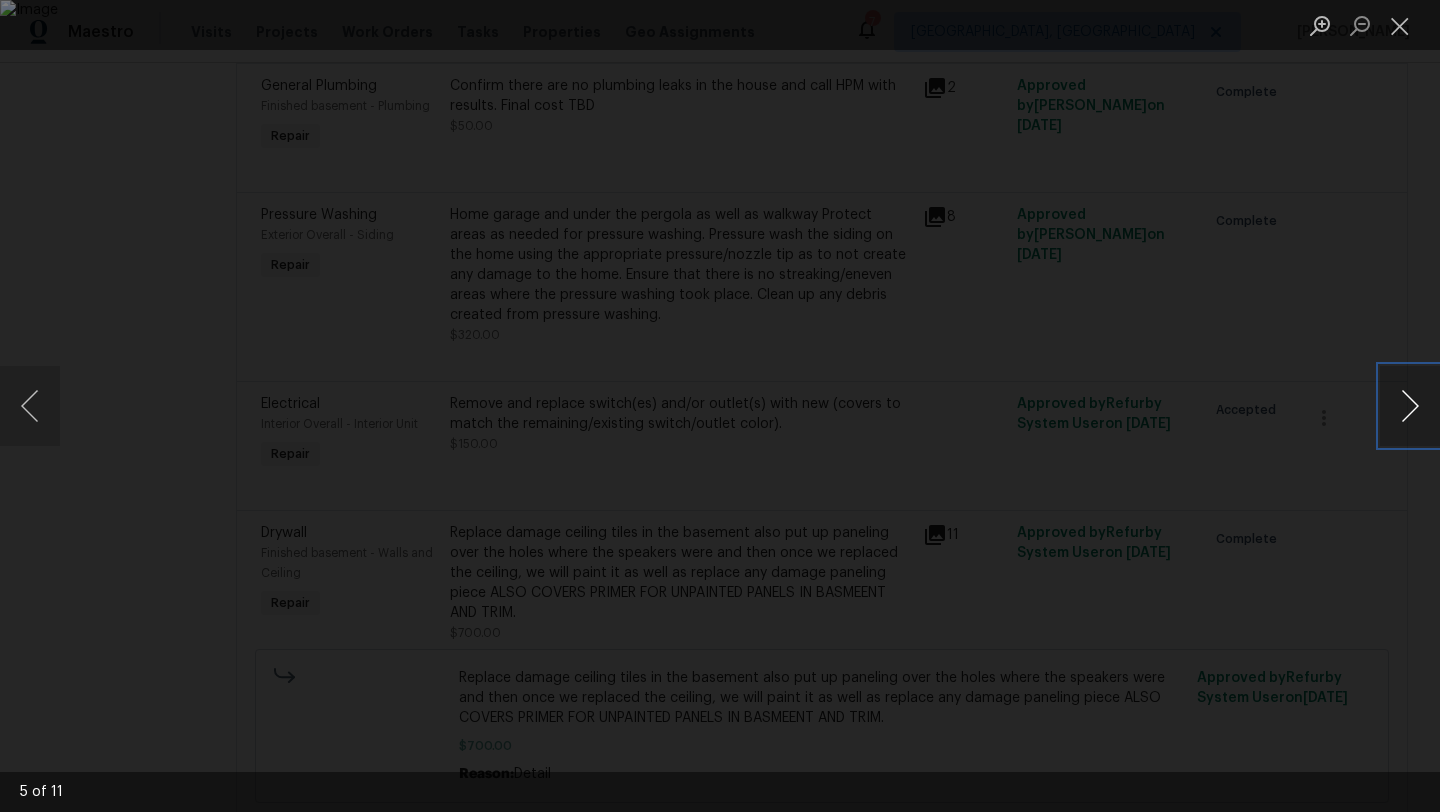 click at bounding box center (1410, 406) 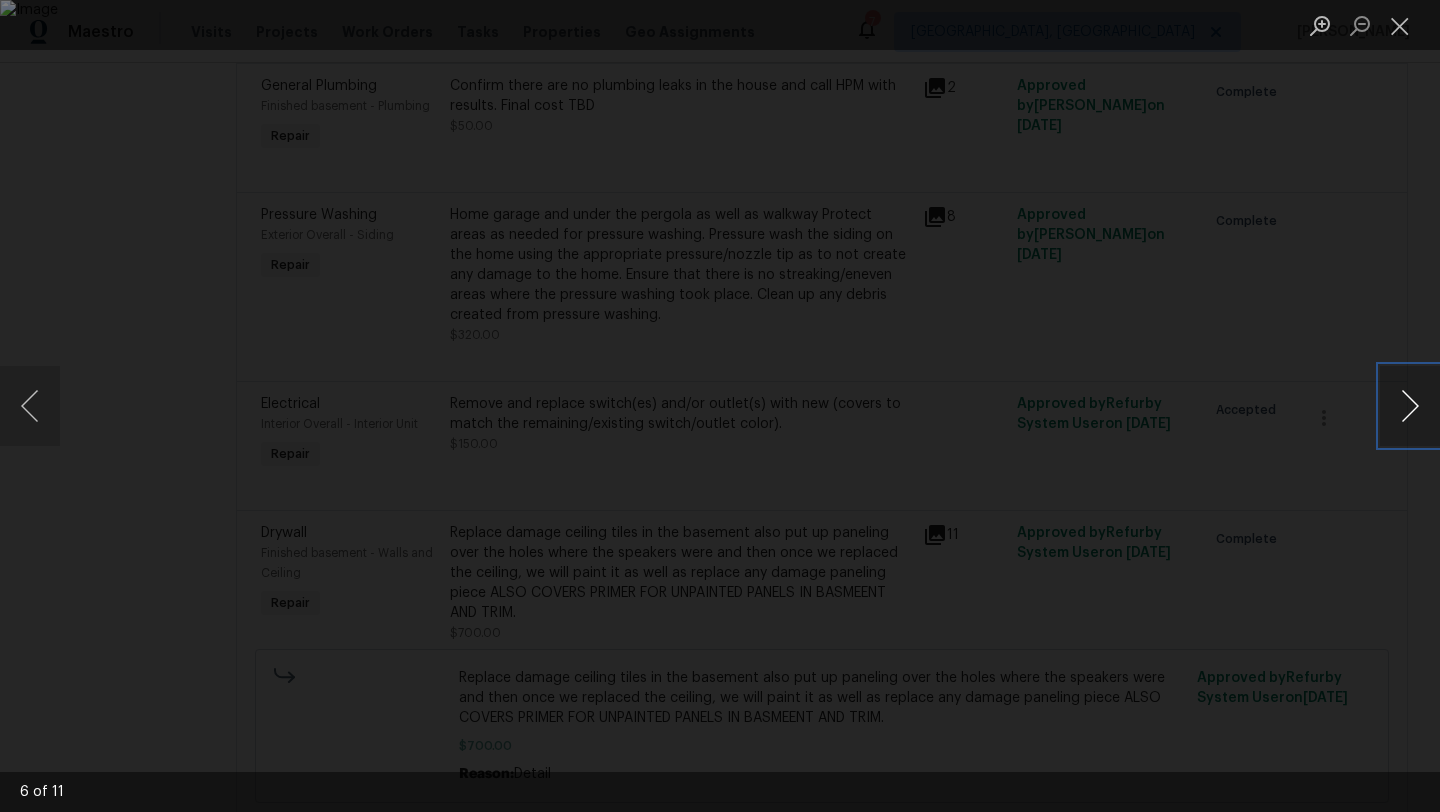 click at bounding box center (1410, 406) 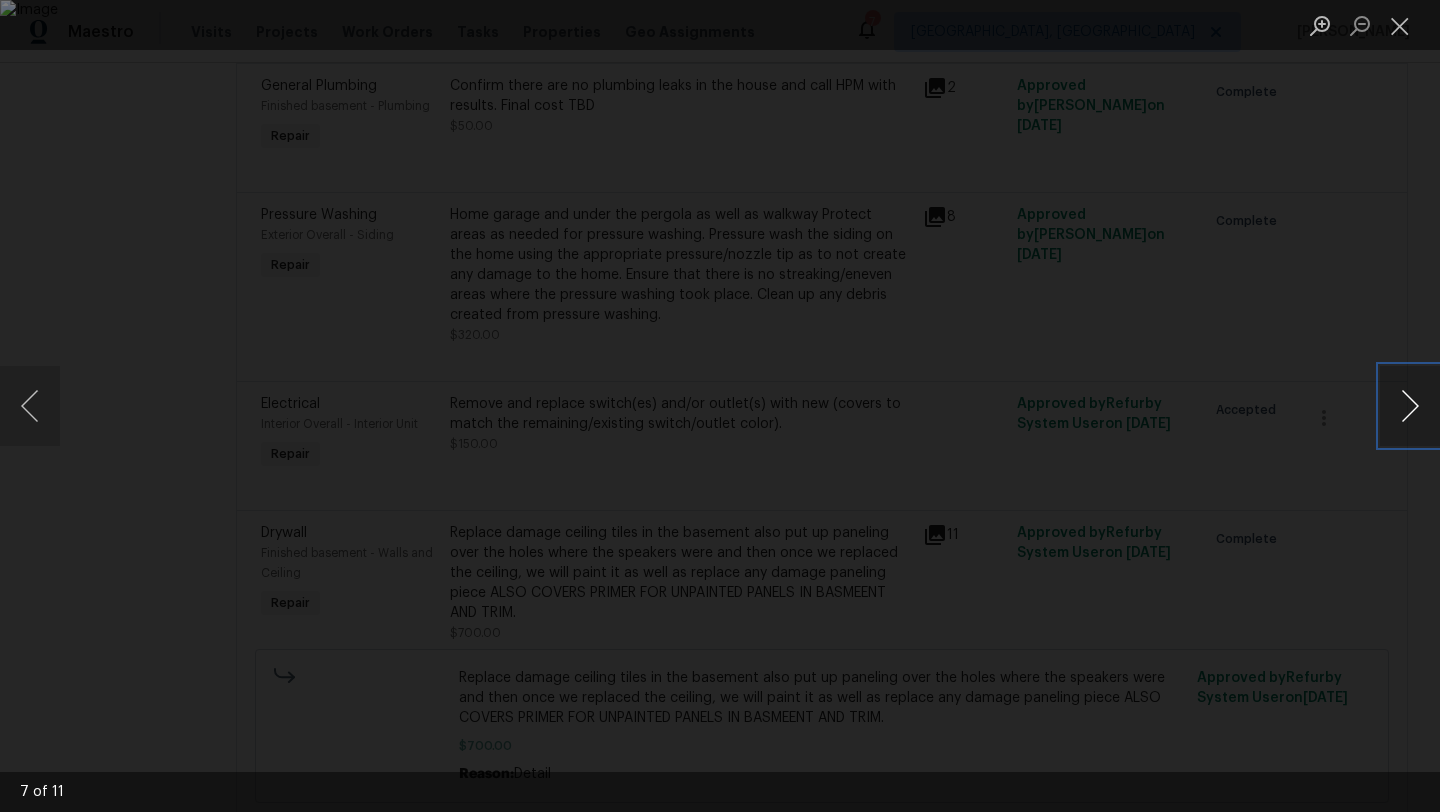 click at bounding box center (1410, 406) 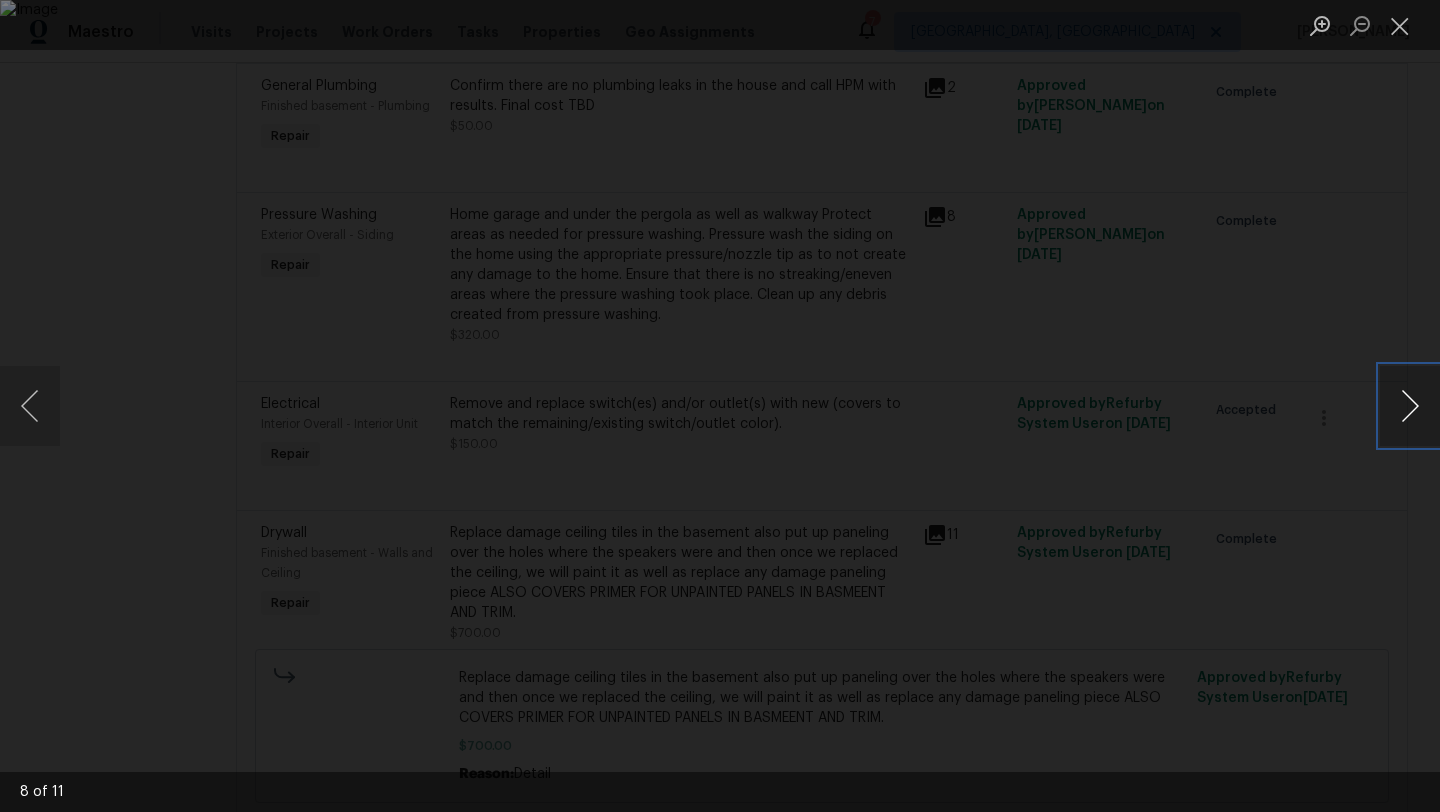click at bounding box center [1410, 406] 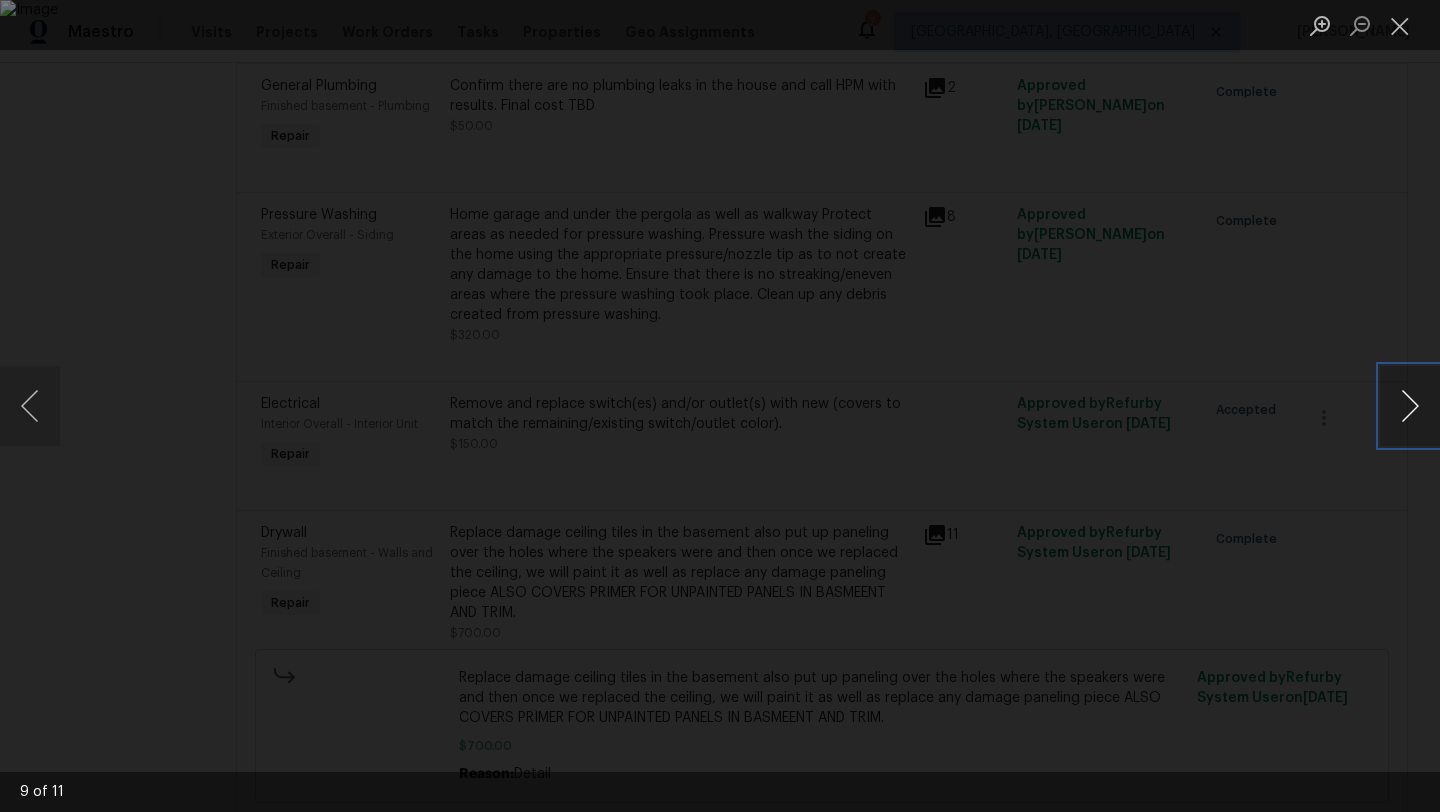 click at bounding box center (1410, 406) 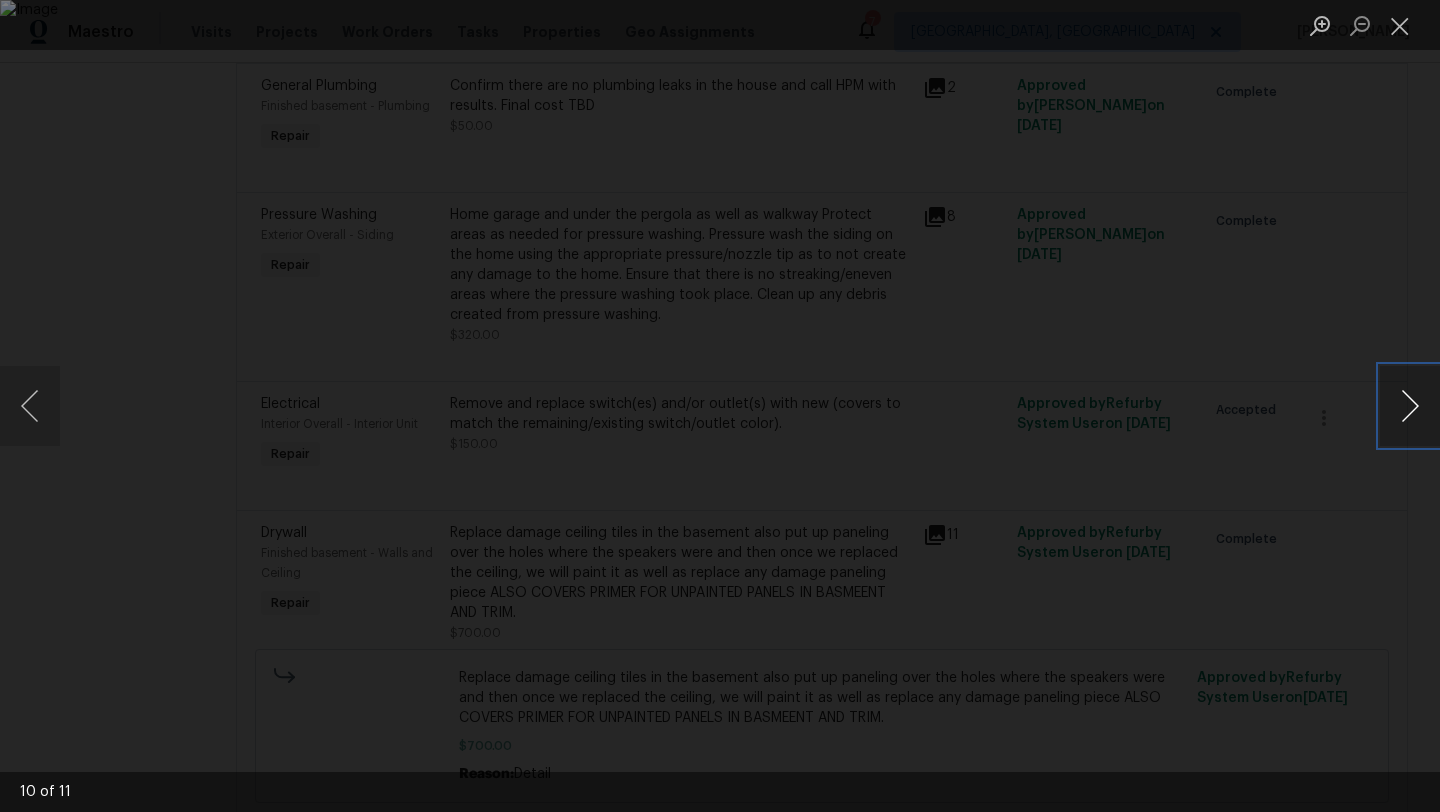 click at bounding box center (1410, 406) 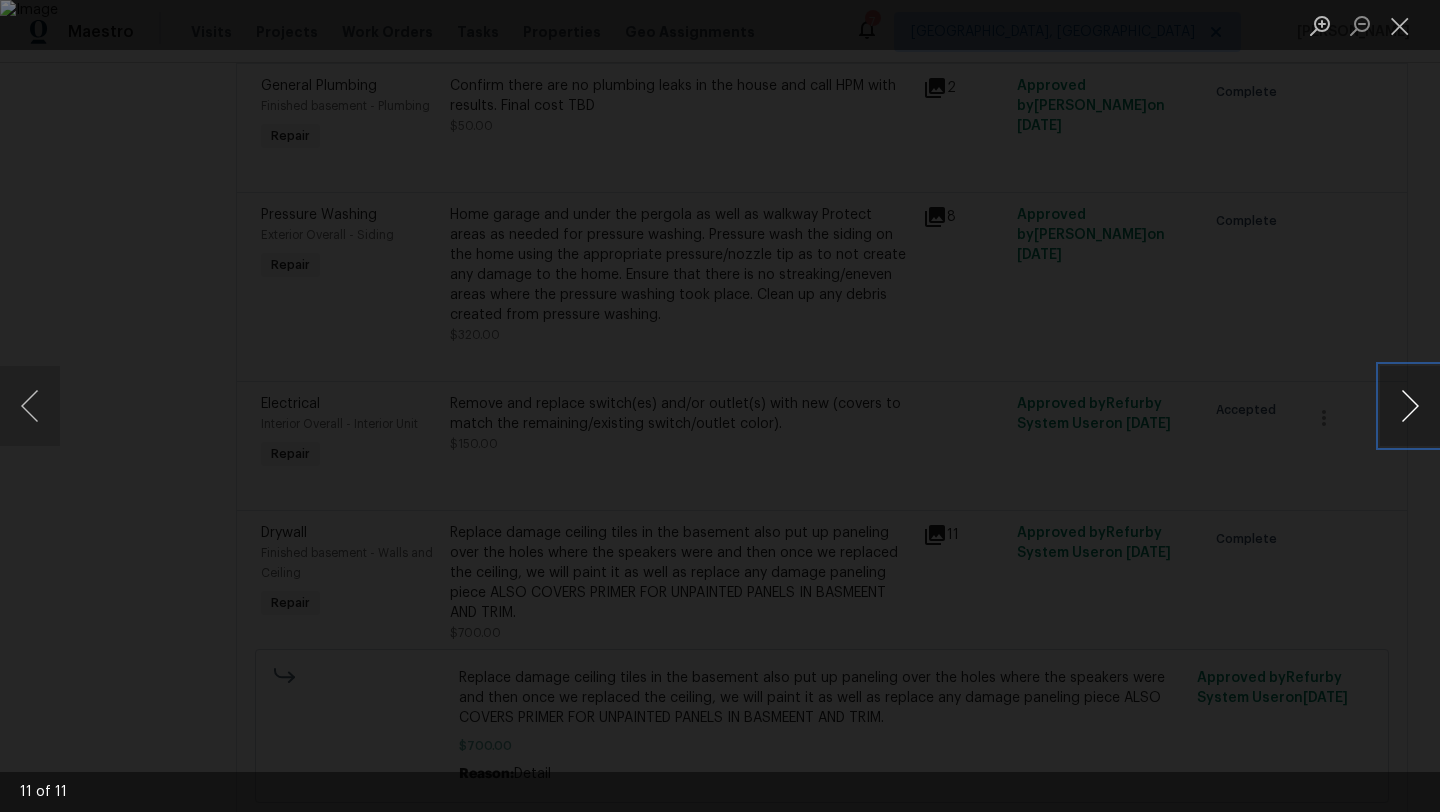 click at bounding box center (1410, 406) 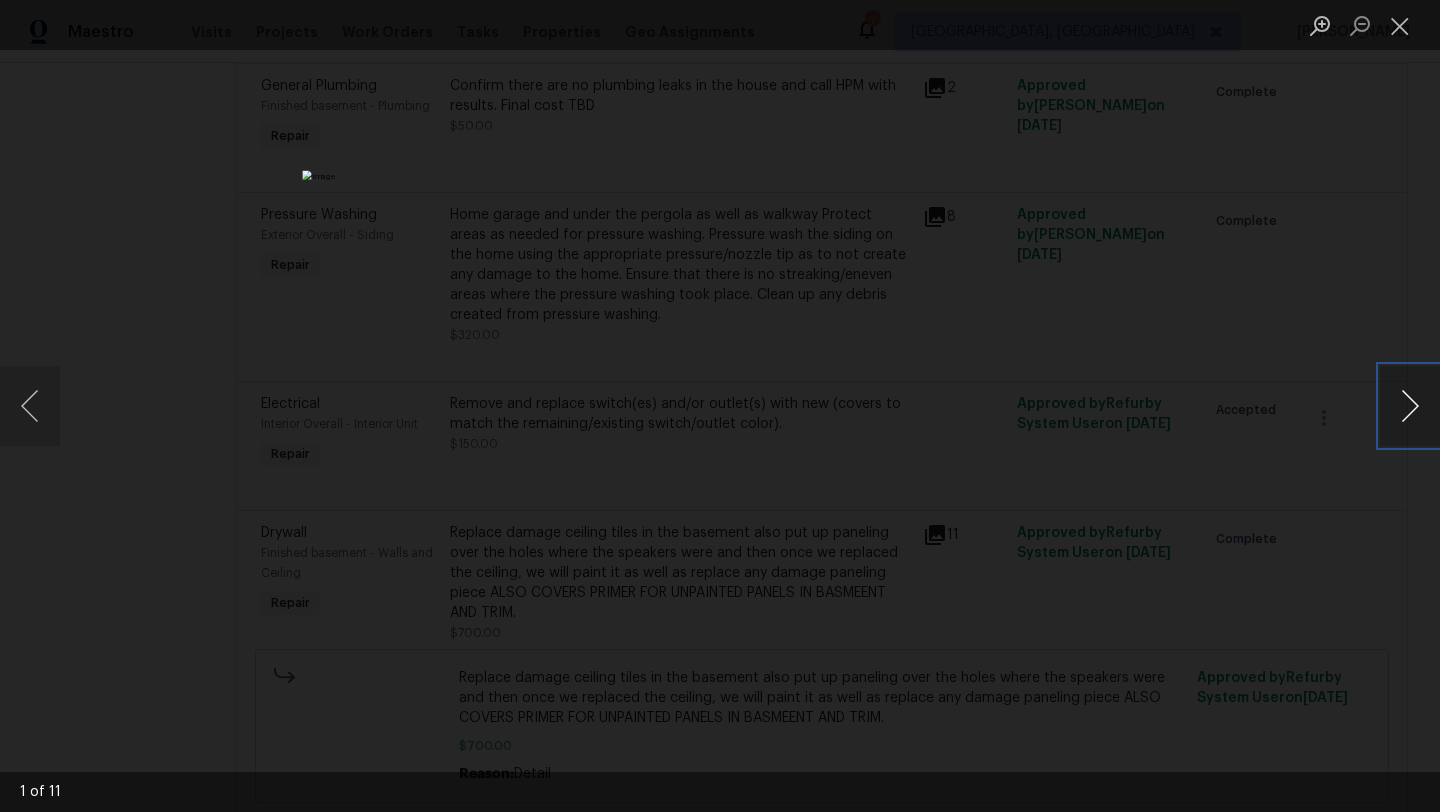 click at bounding box center [1410, 406] 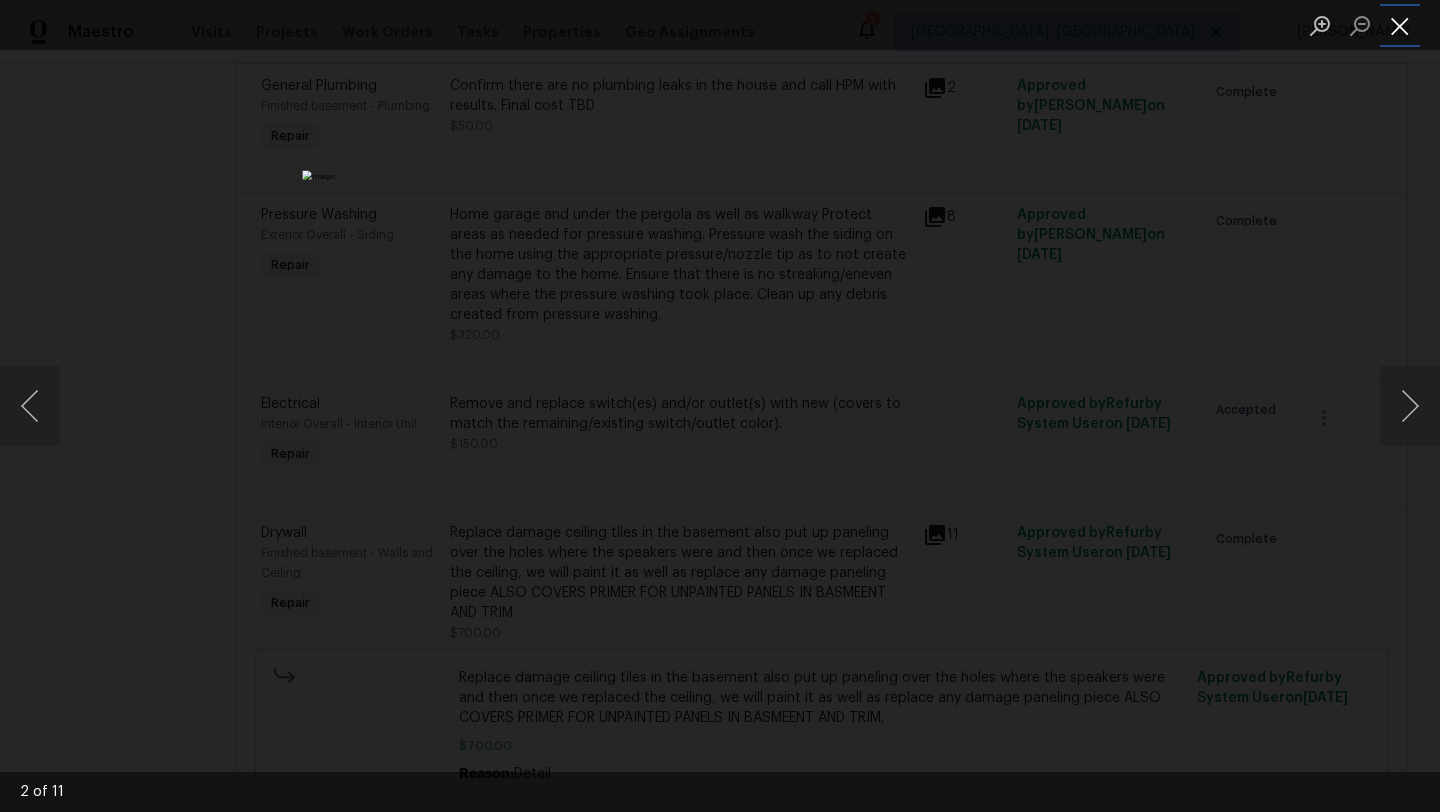 click at bounding box center [1400, 25] 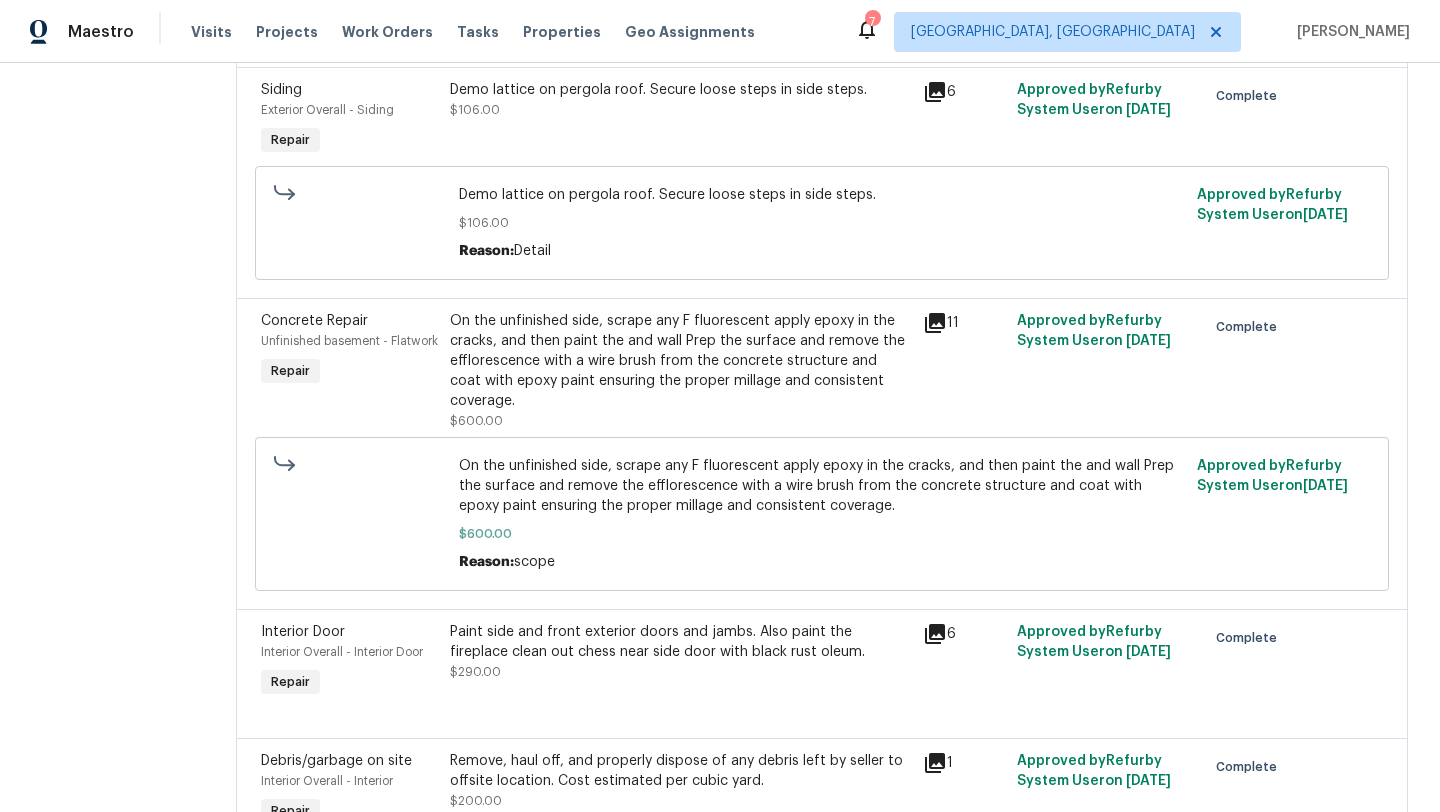 scroll, scrollTop: 650, scrollLeft: 0, axis: vertical 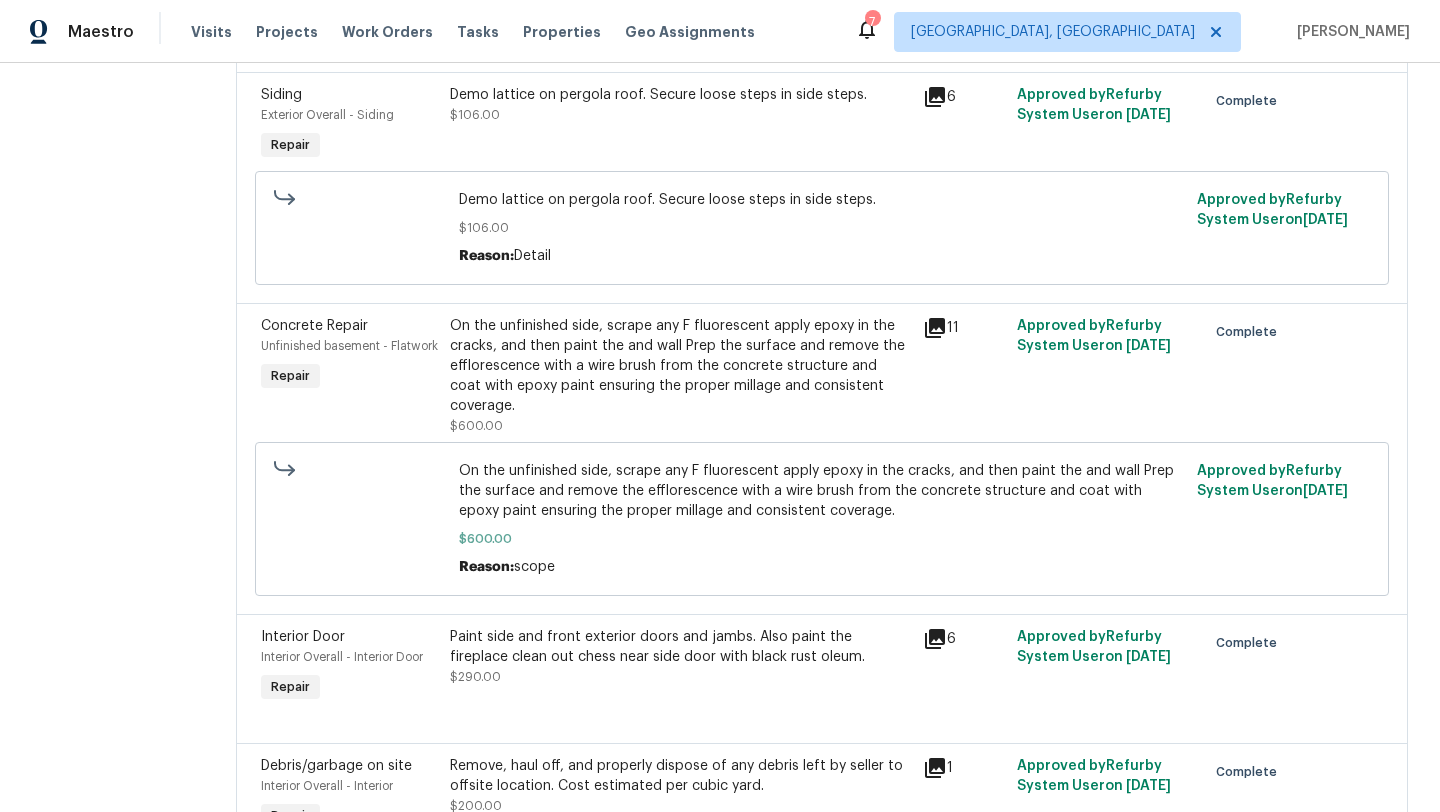 click 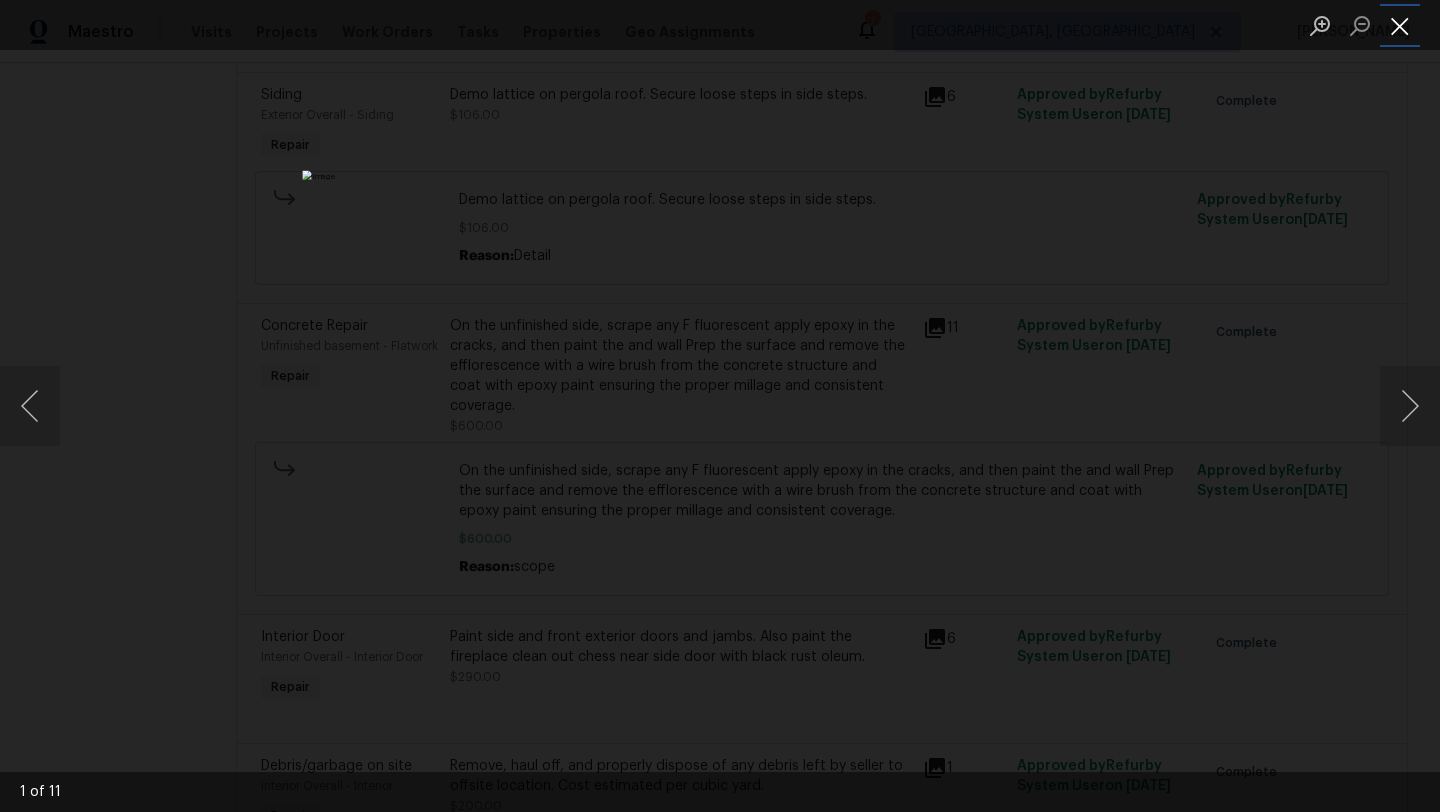 click at bounding box center (1400, 25) 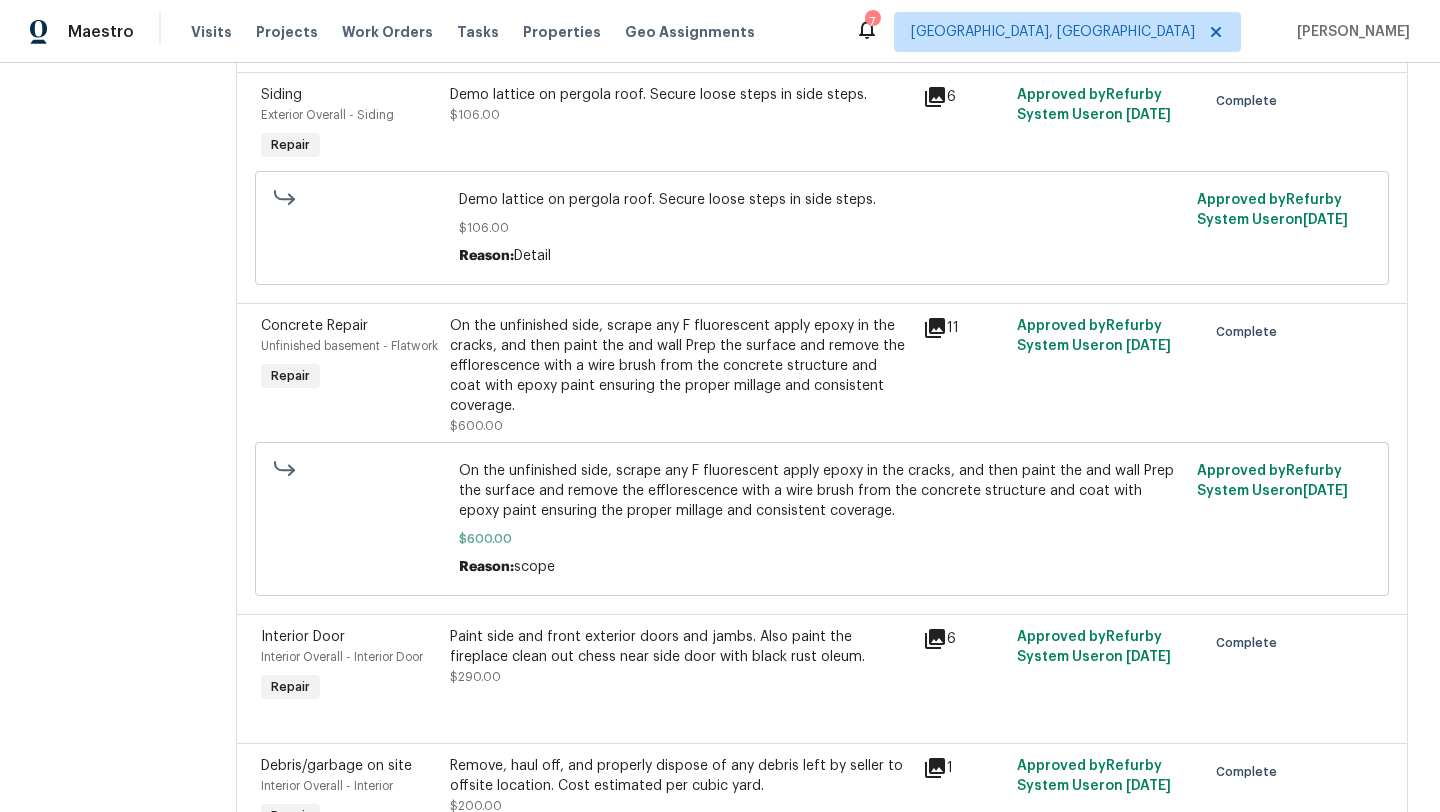 scroll, scrollTop: 0, scrollLeft: 0, axis: both 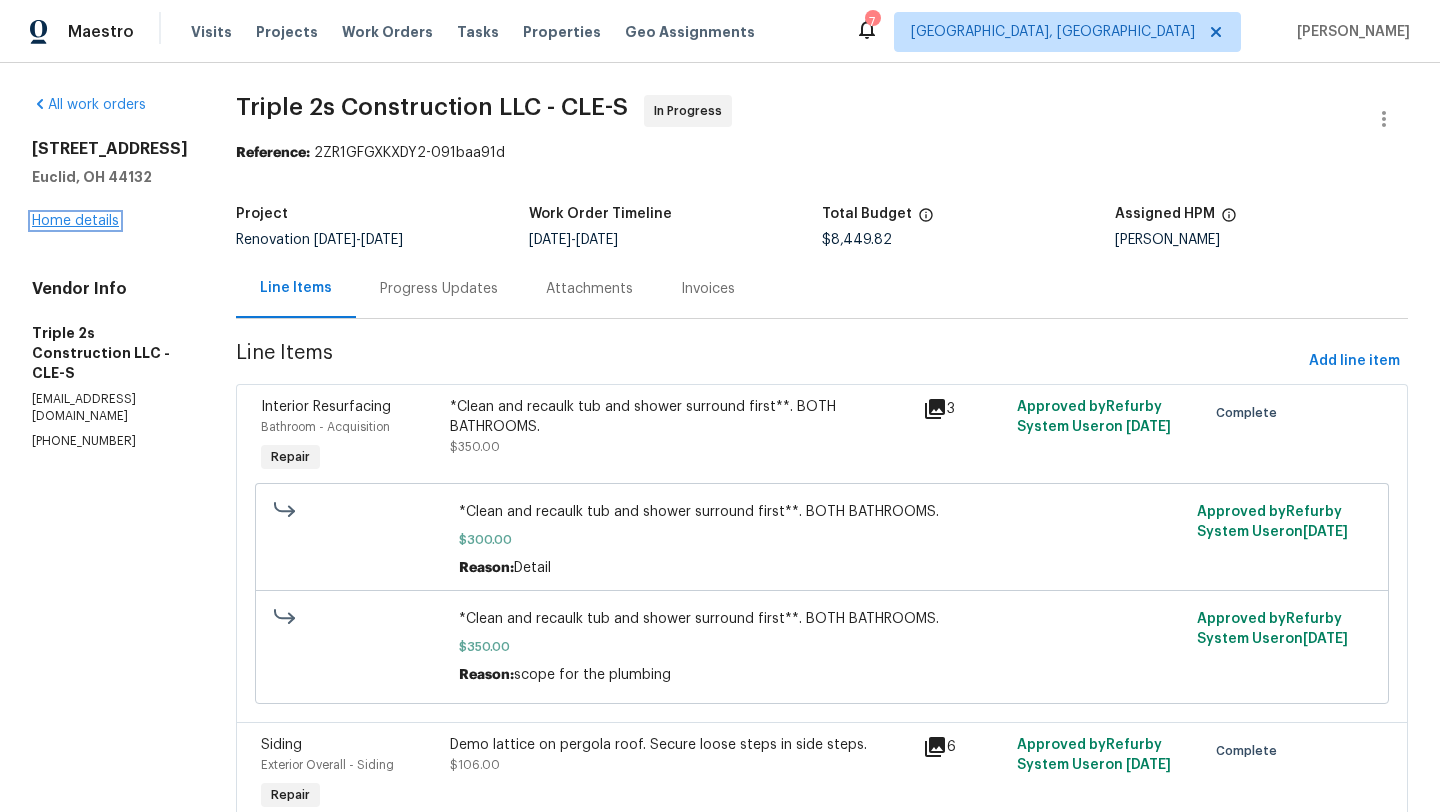 click on "Home details" at bounding box center (75, 221) 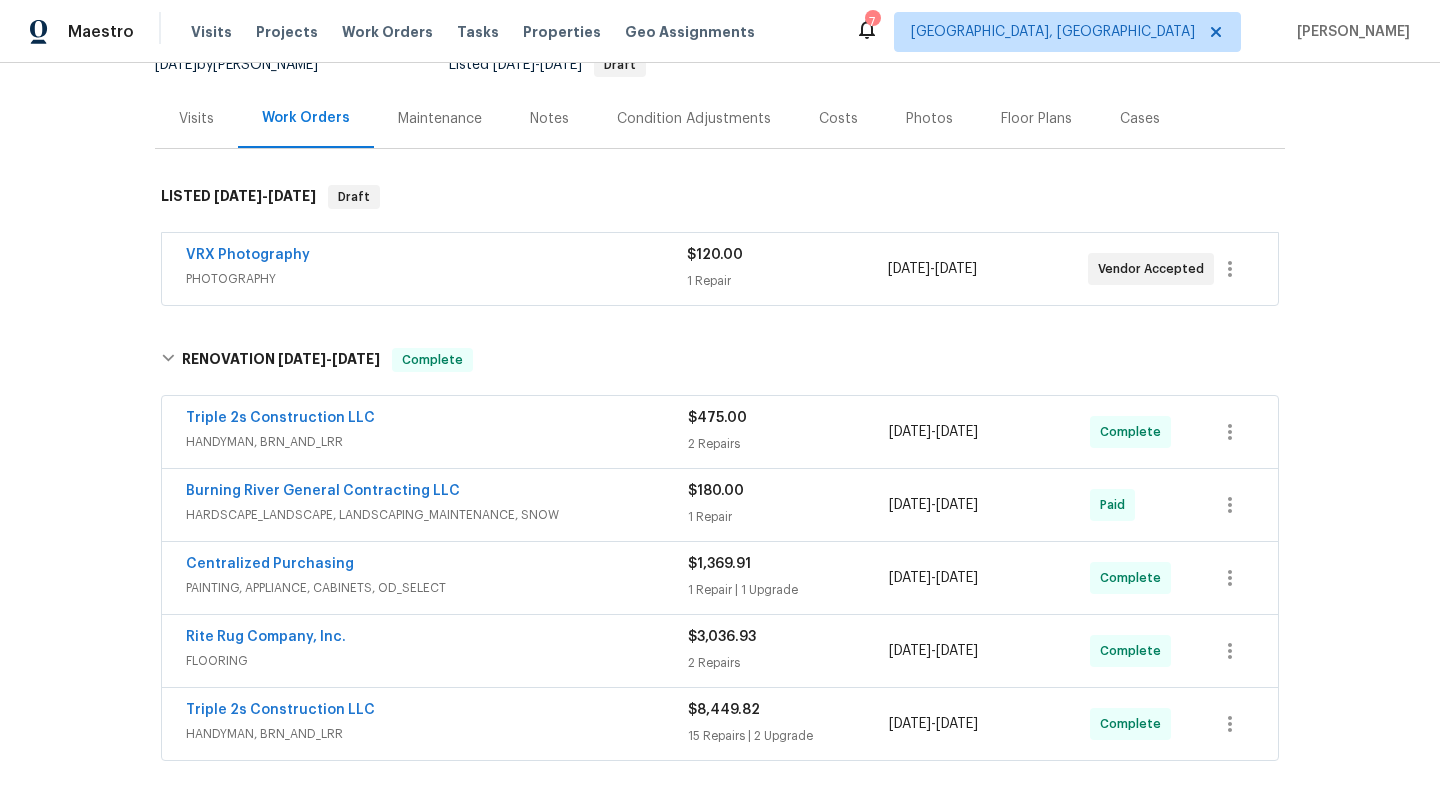 scroll, scrollTop: 0, scrollLeft: 0, axis: both 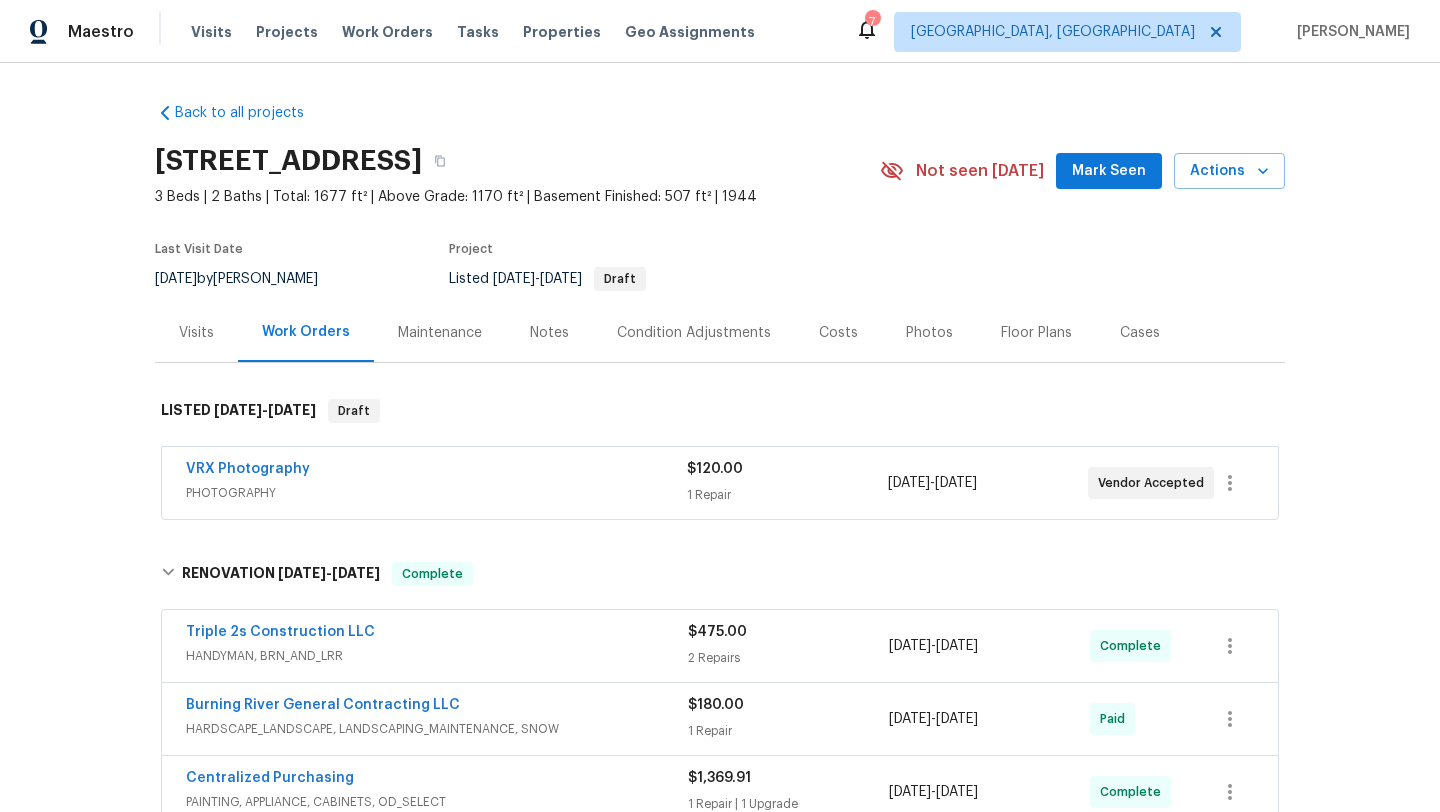 click on "Mark Seen" at bounding box center [1109, 171] 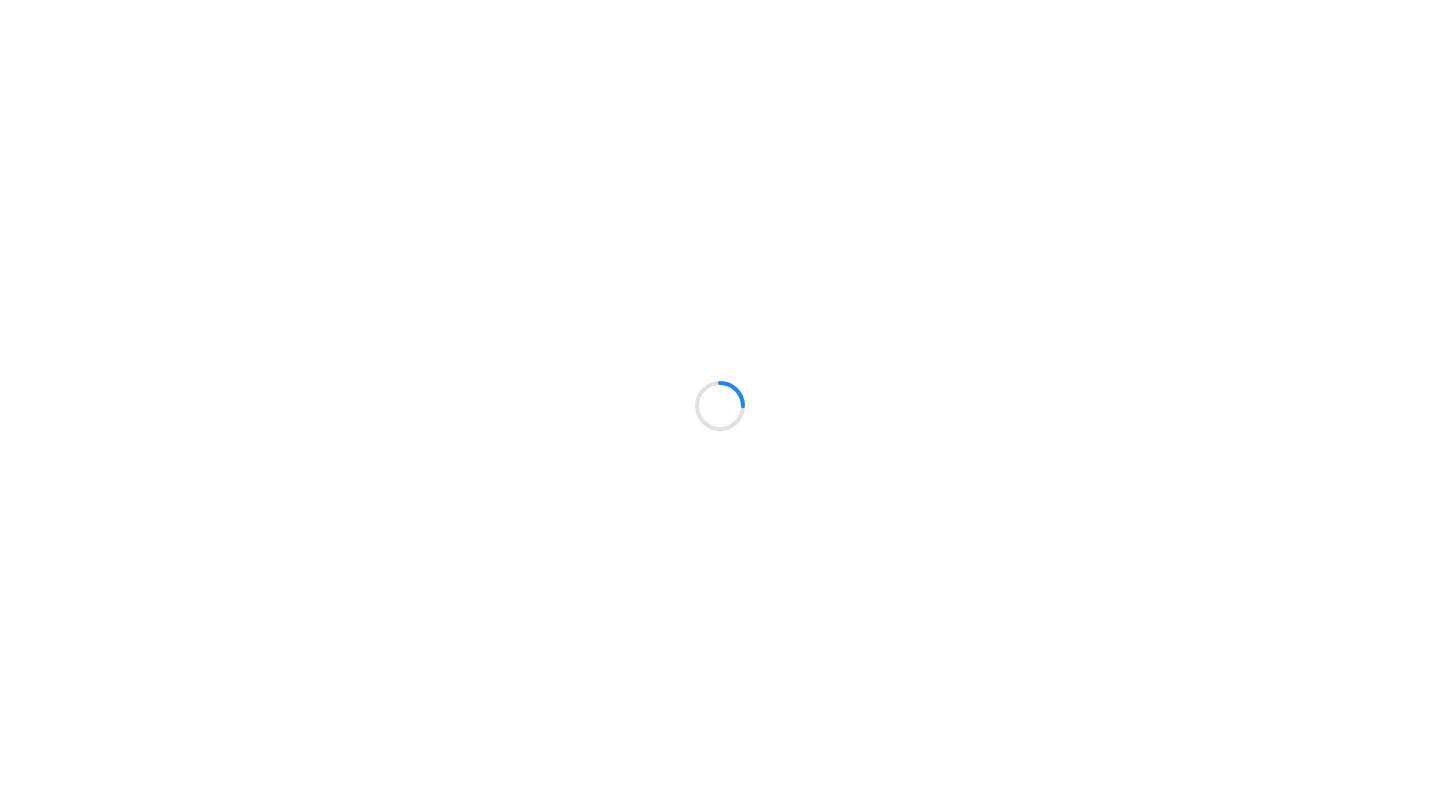 scroll, scrollTop: 0, scrollLeft: 0, axis: both 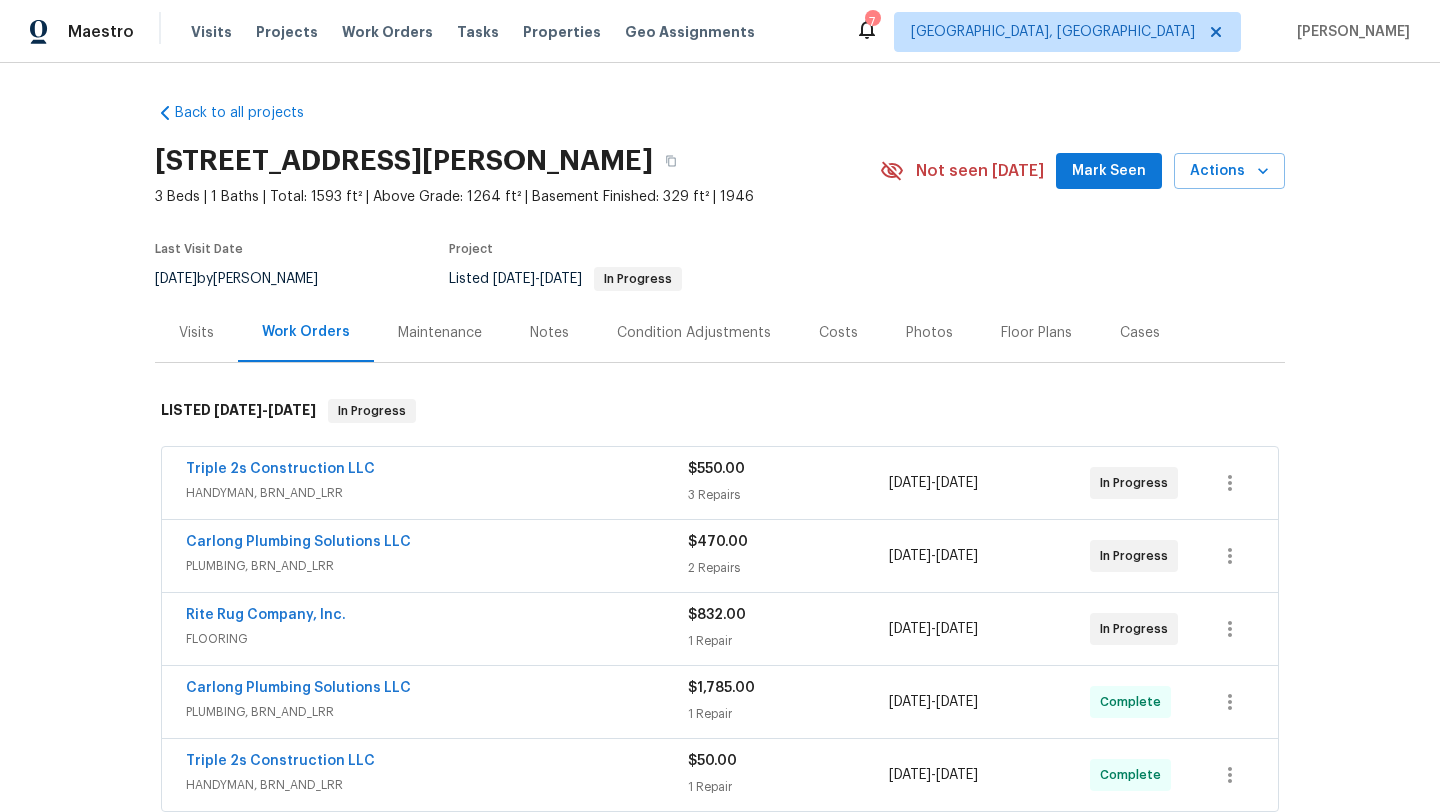 click on "Mark Seen" at bounding box center [1109, 171] 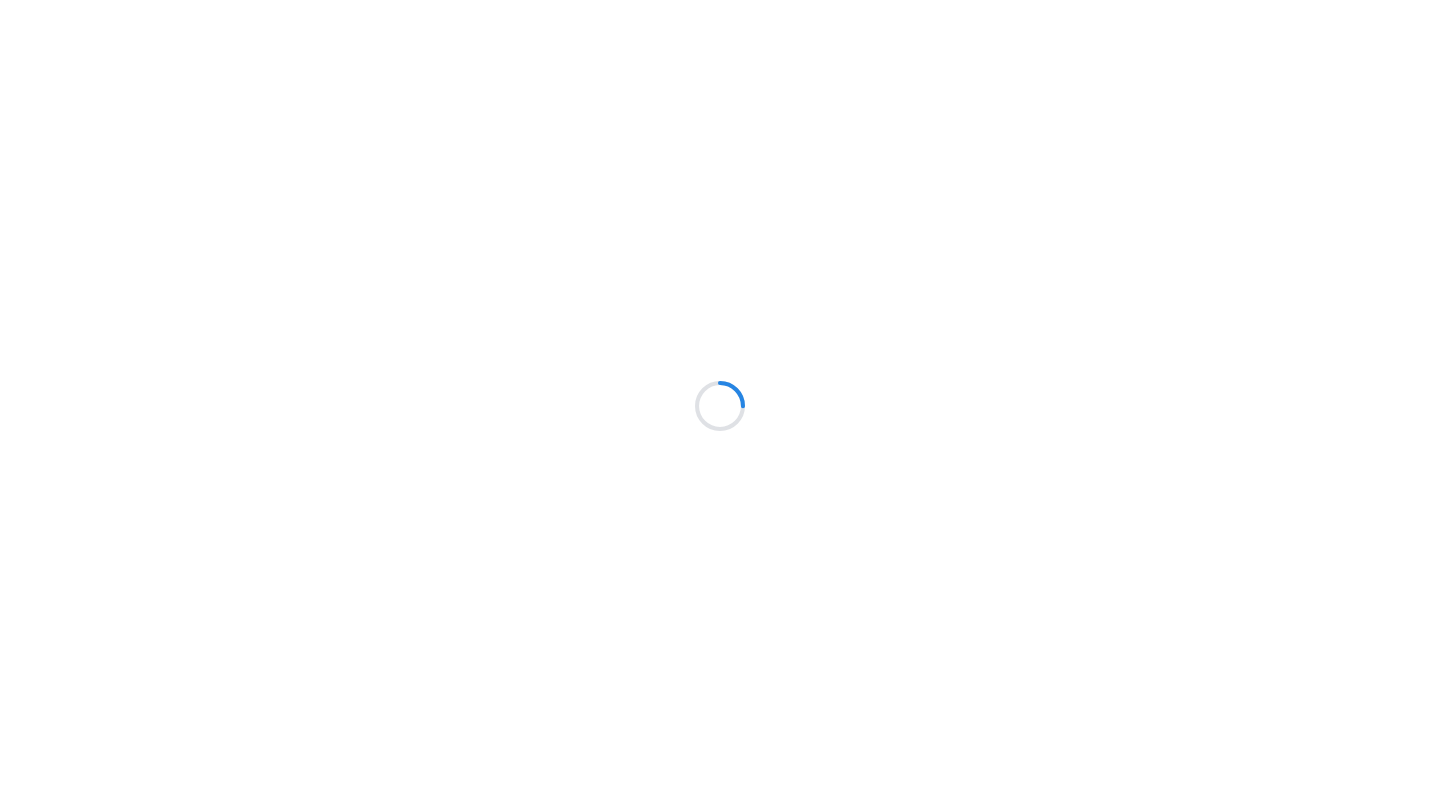 scroll, scrollTop: 0, scrollLeft: 0, axis: both 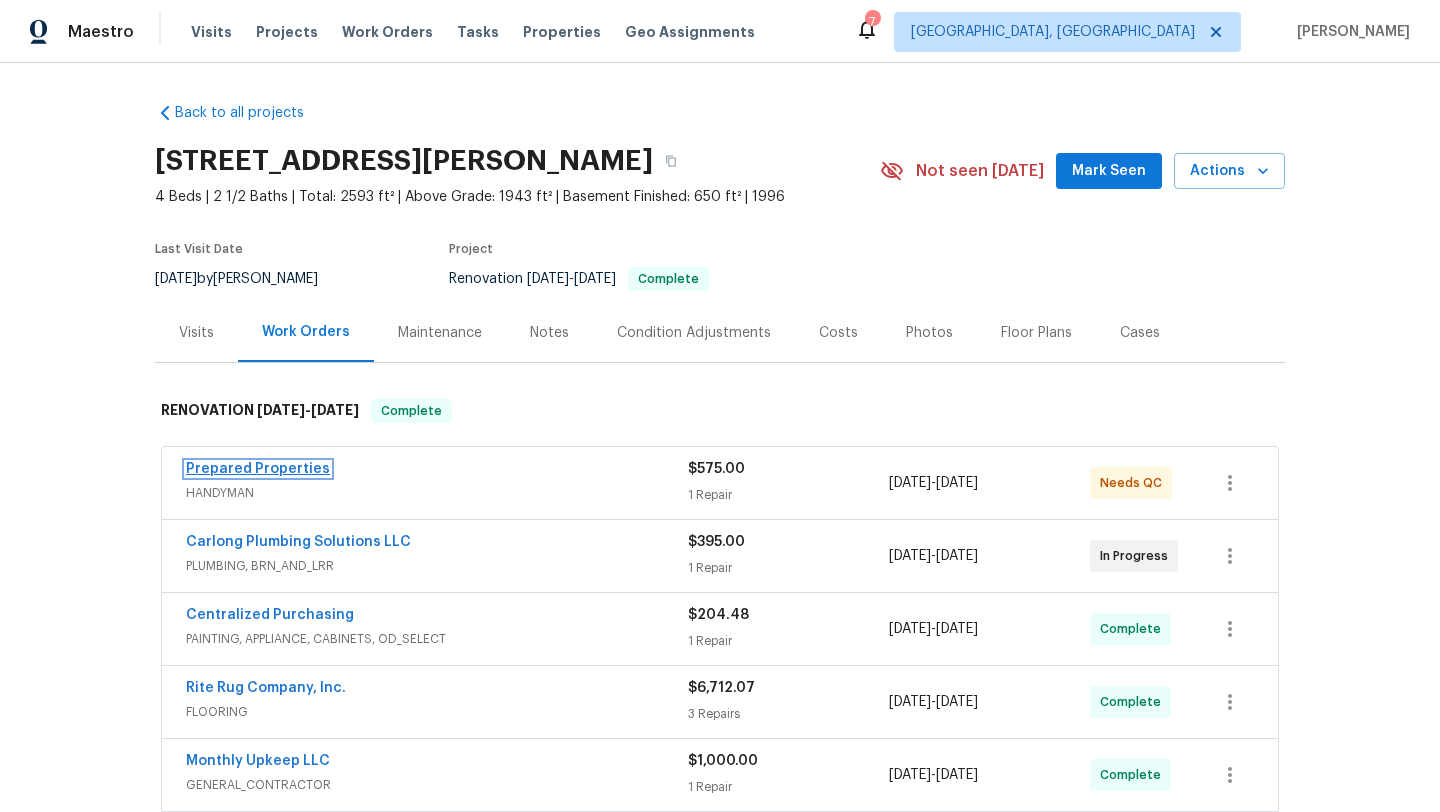 click on "Prepared Properties" at bounding box center (258, 469) 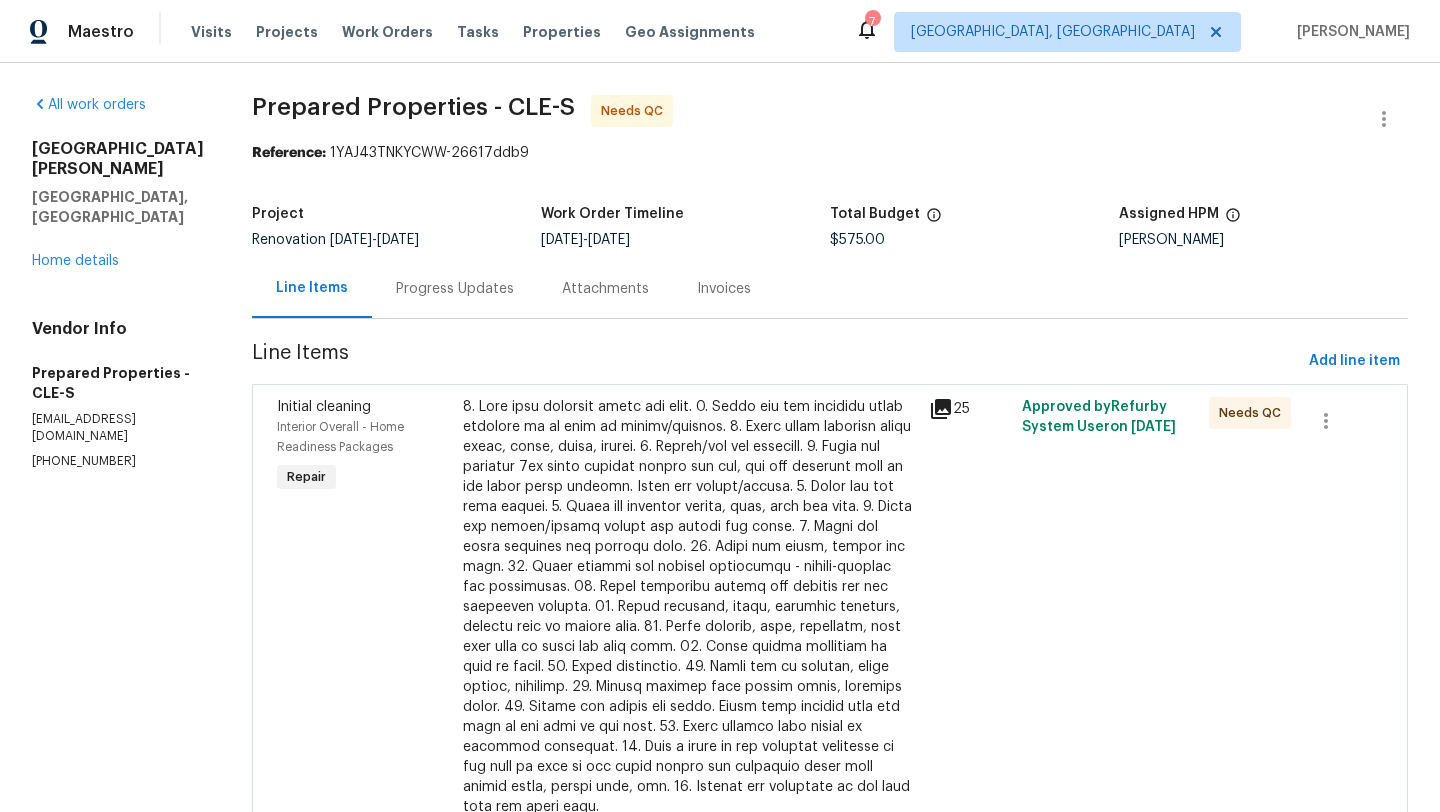 click at bounding box center (690, 607) 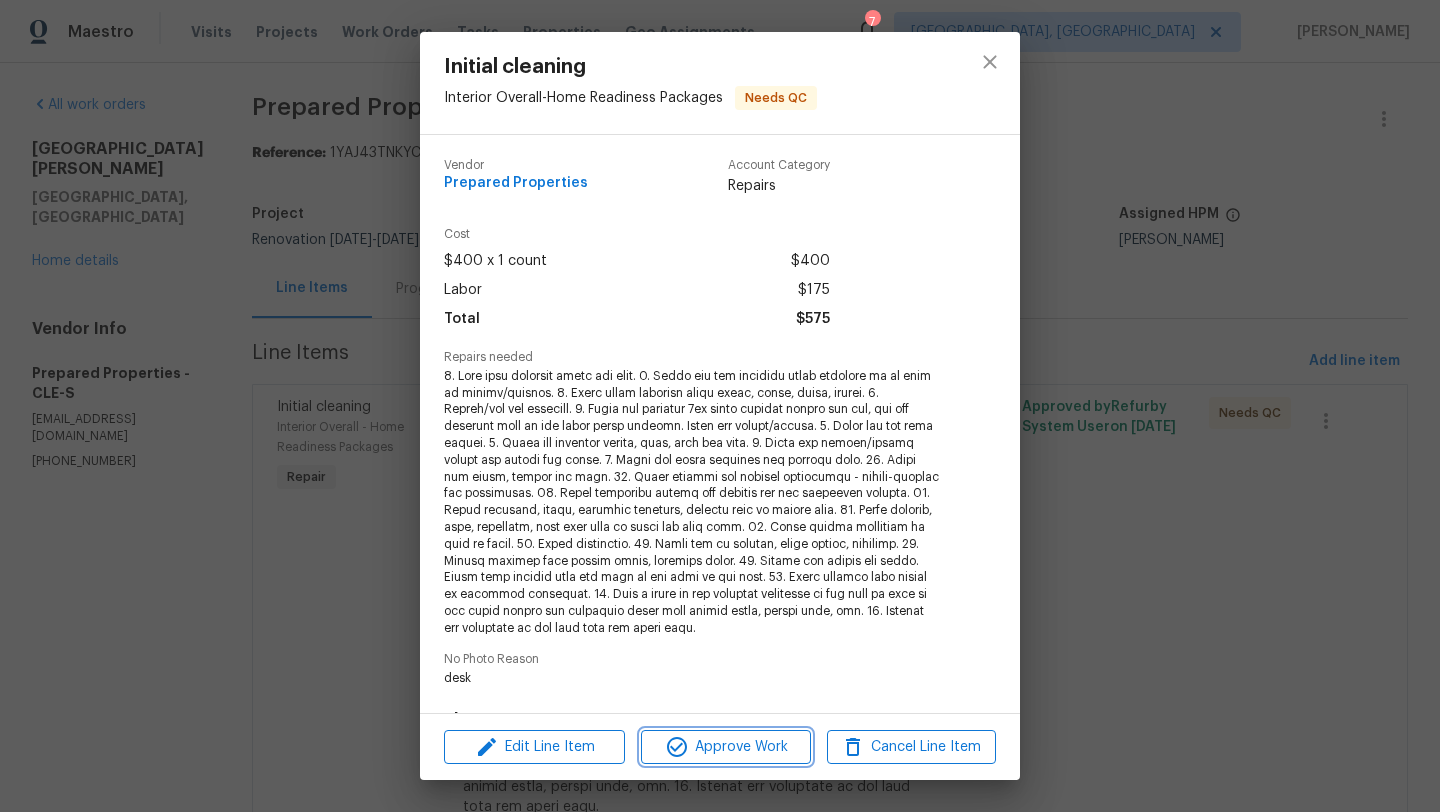 click on "Approve Work" at bounding box center (725, 747) 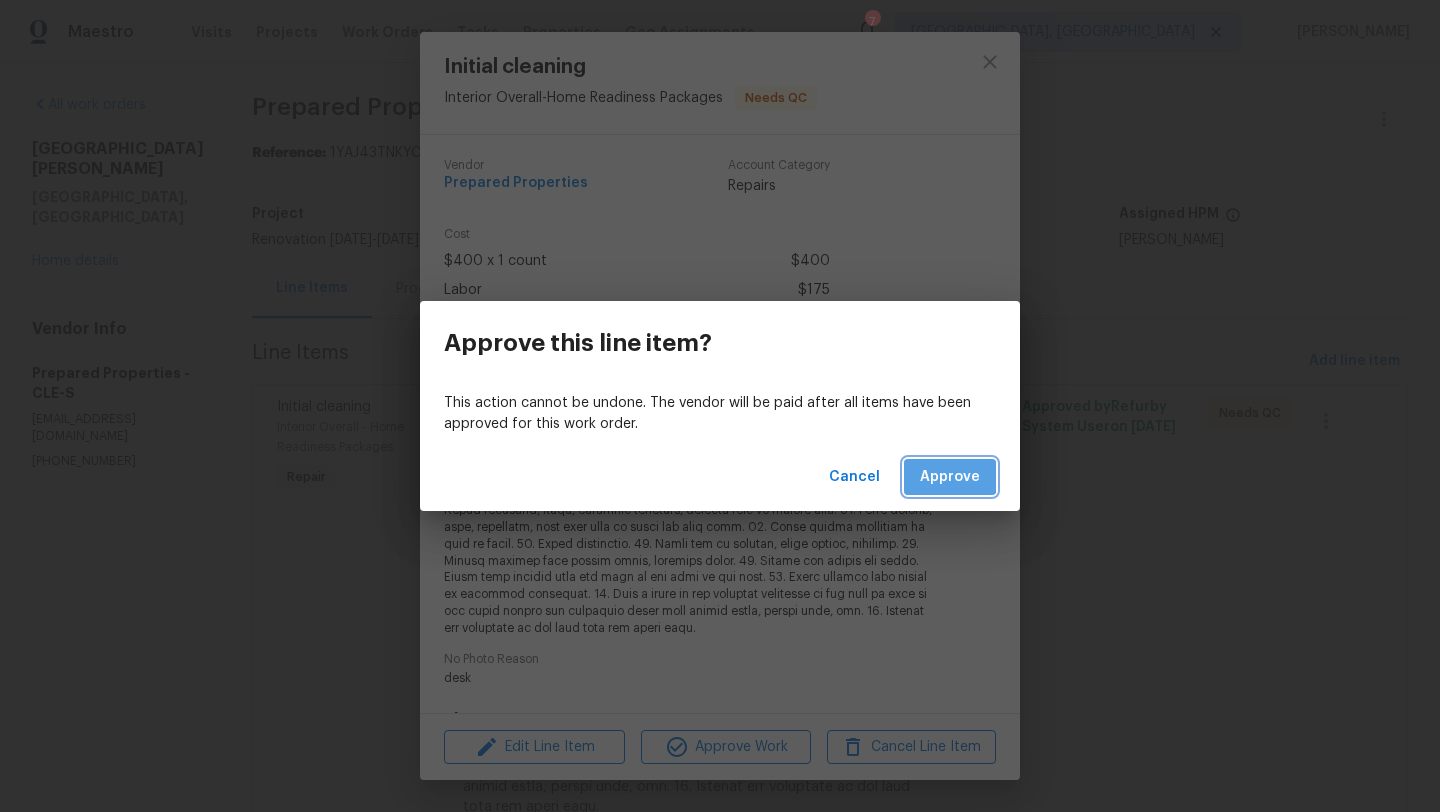 click on "Approve" at bounding box center [950, 477] 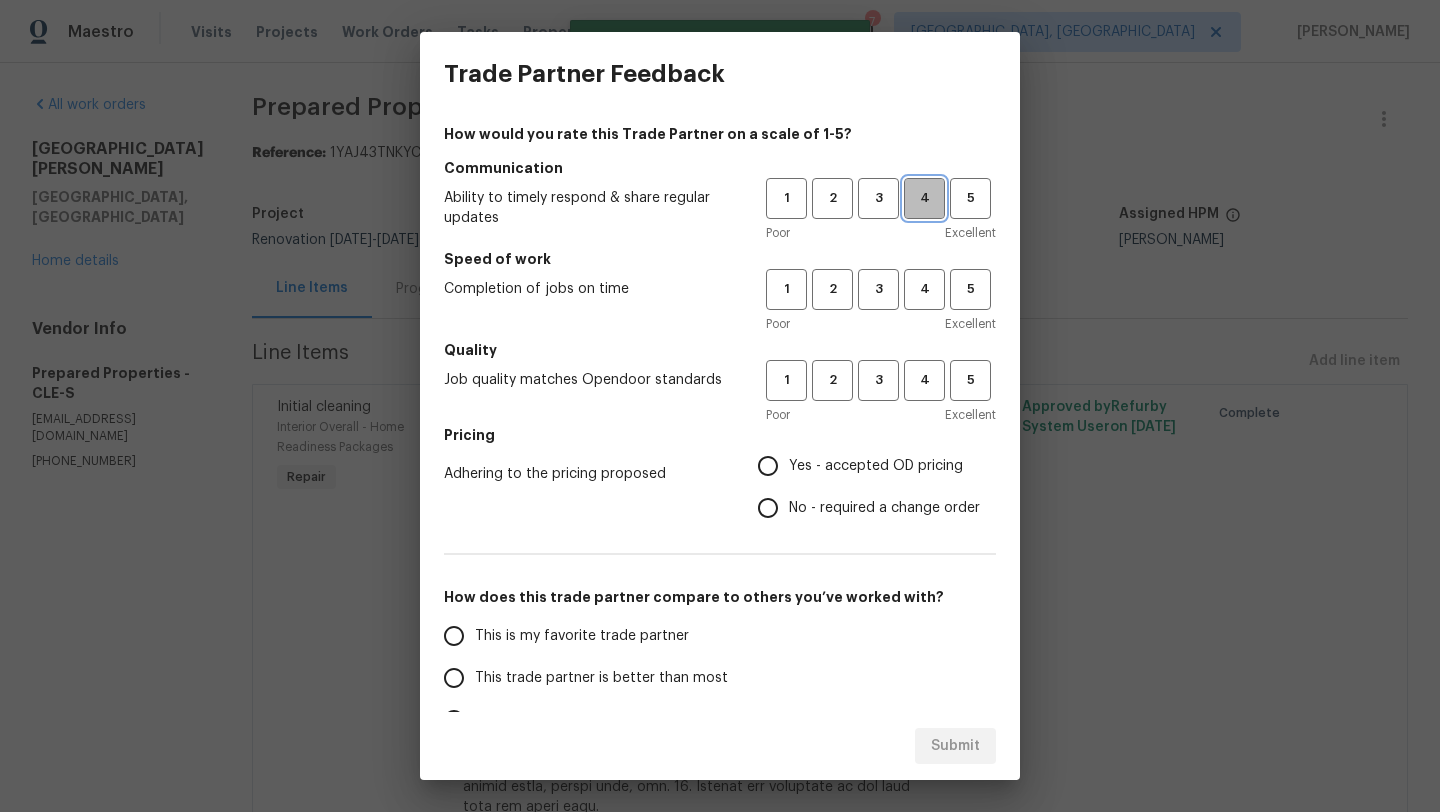 click on "4" at bounding box center [924, 198] 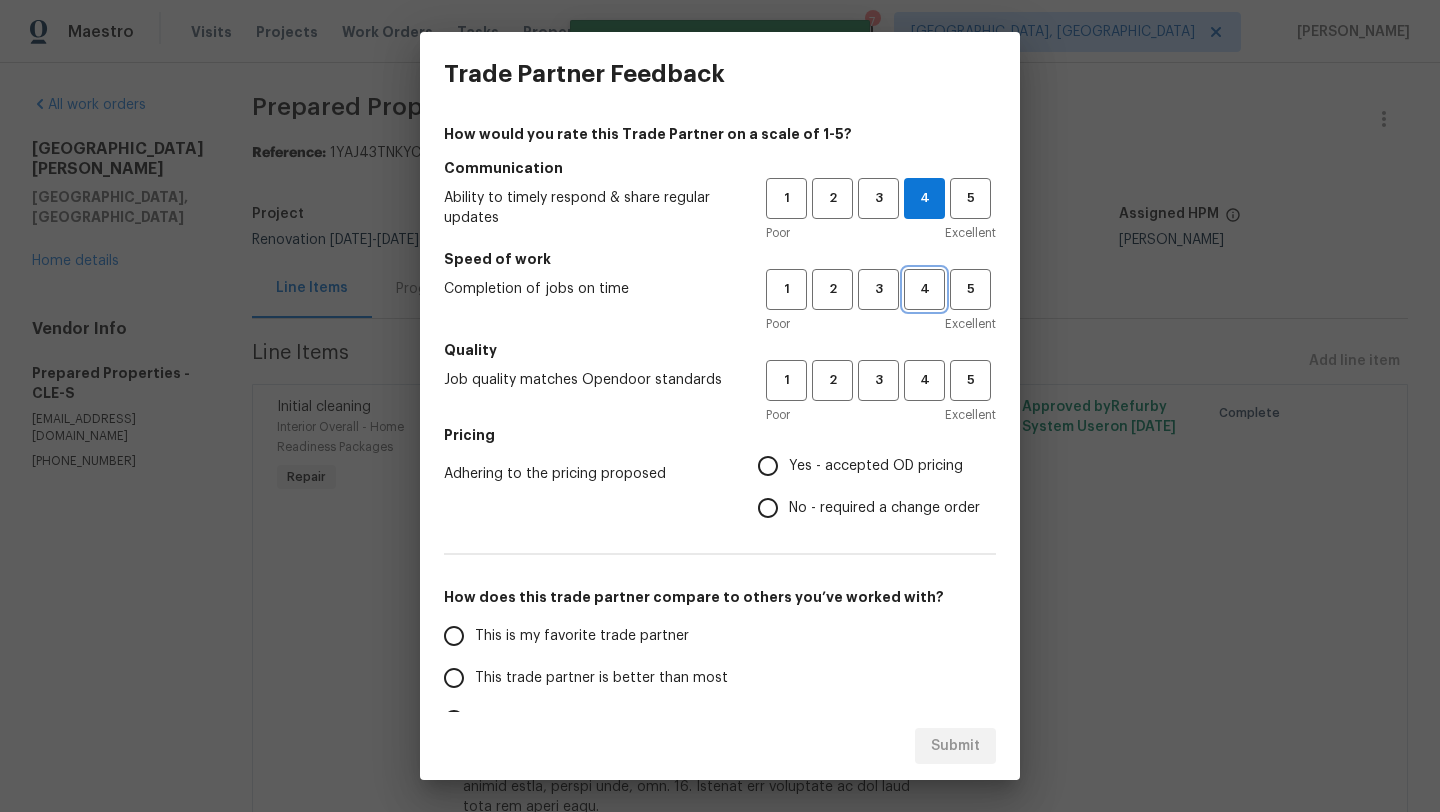 click on "4" at bounding box center [924, 289] 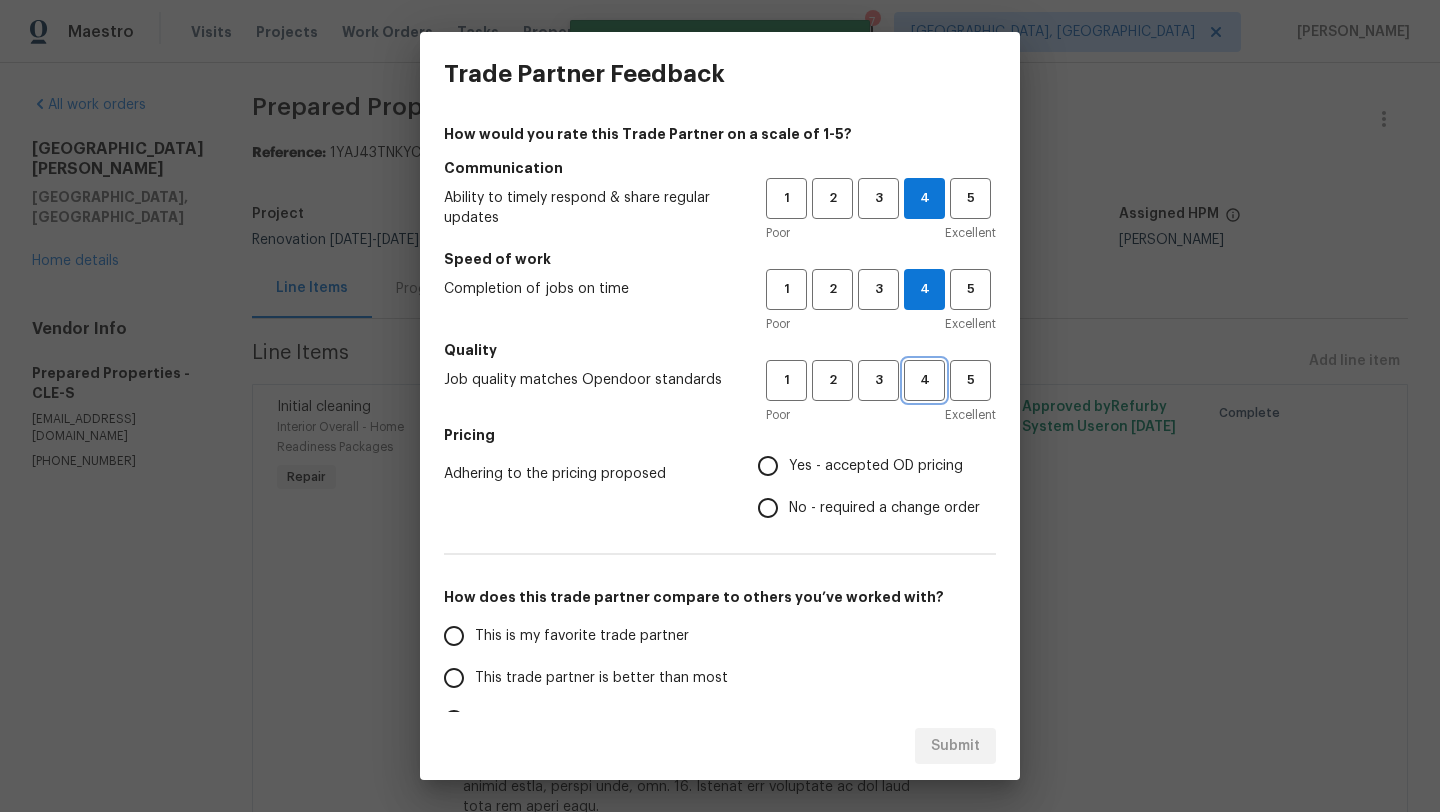 click on "4" at bounding box center [924, 380] 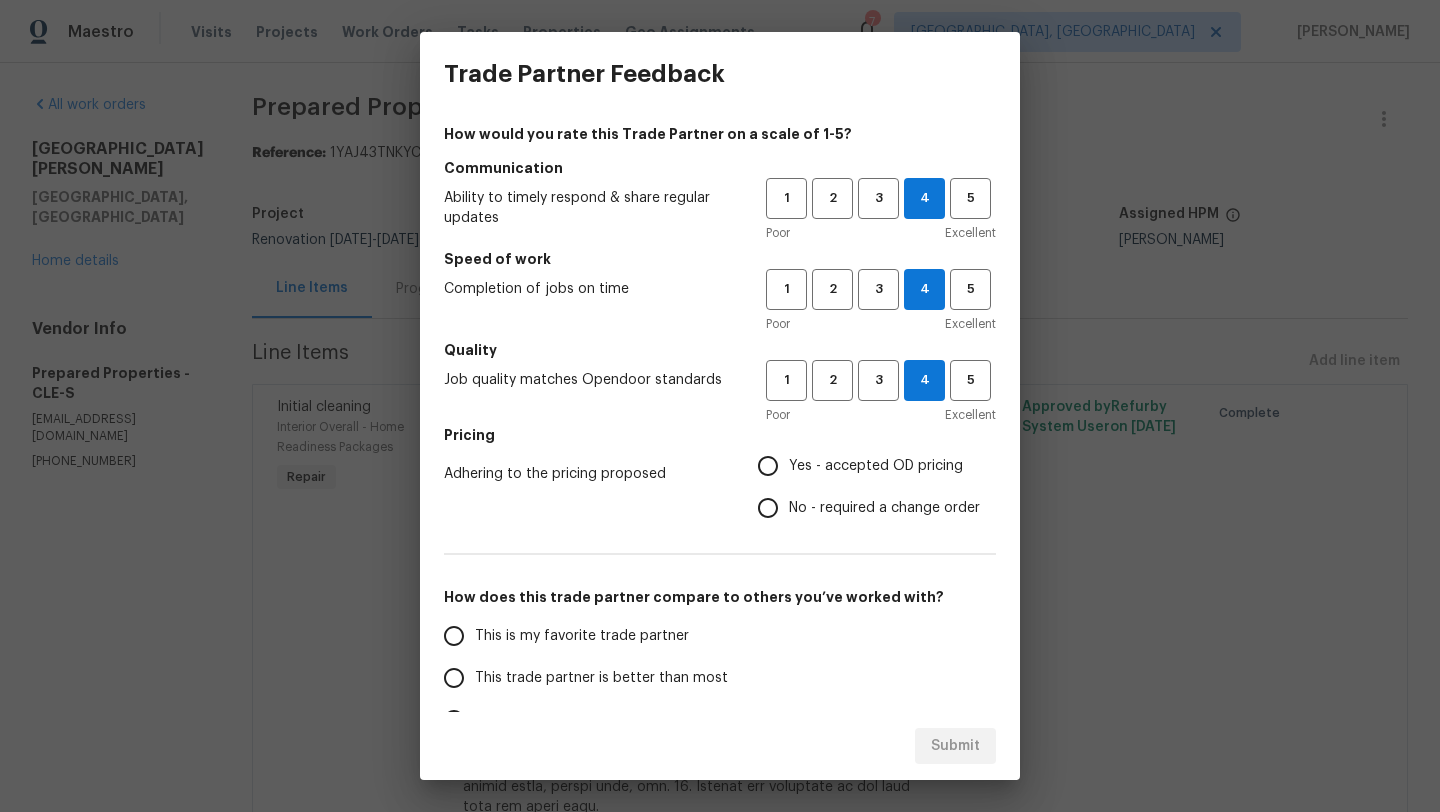 click on "Yes - accepted OD pricing" at bounding box center [768, 466] 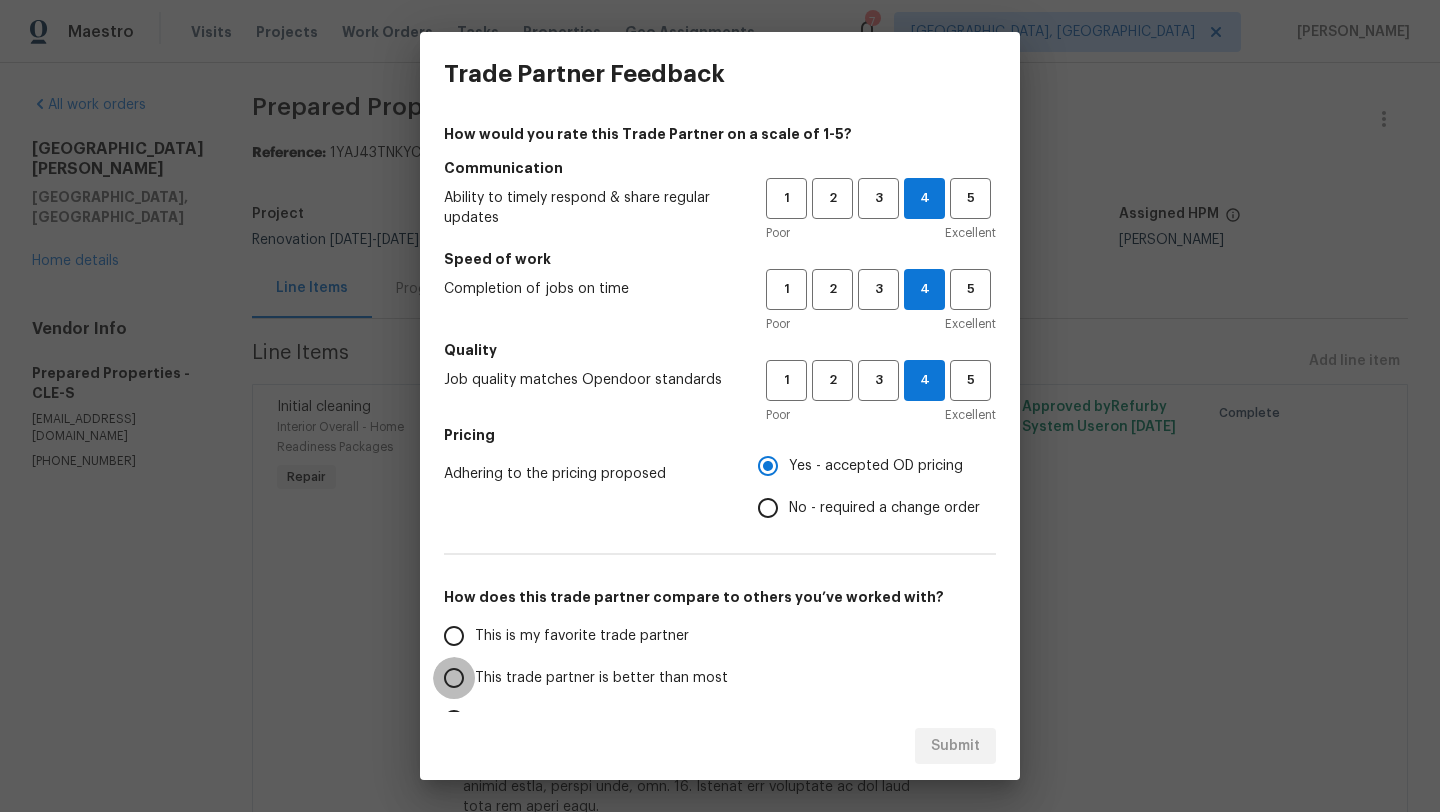 click on "This trade partner is better than most" at bounding box center (454, 678) 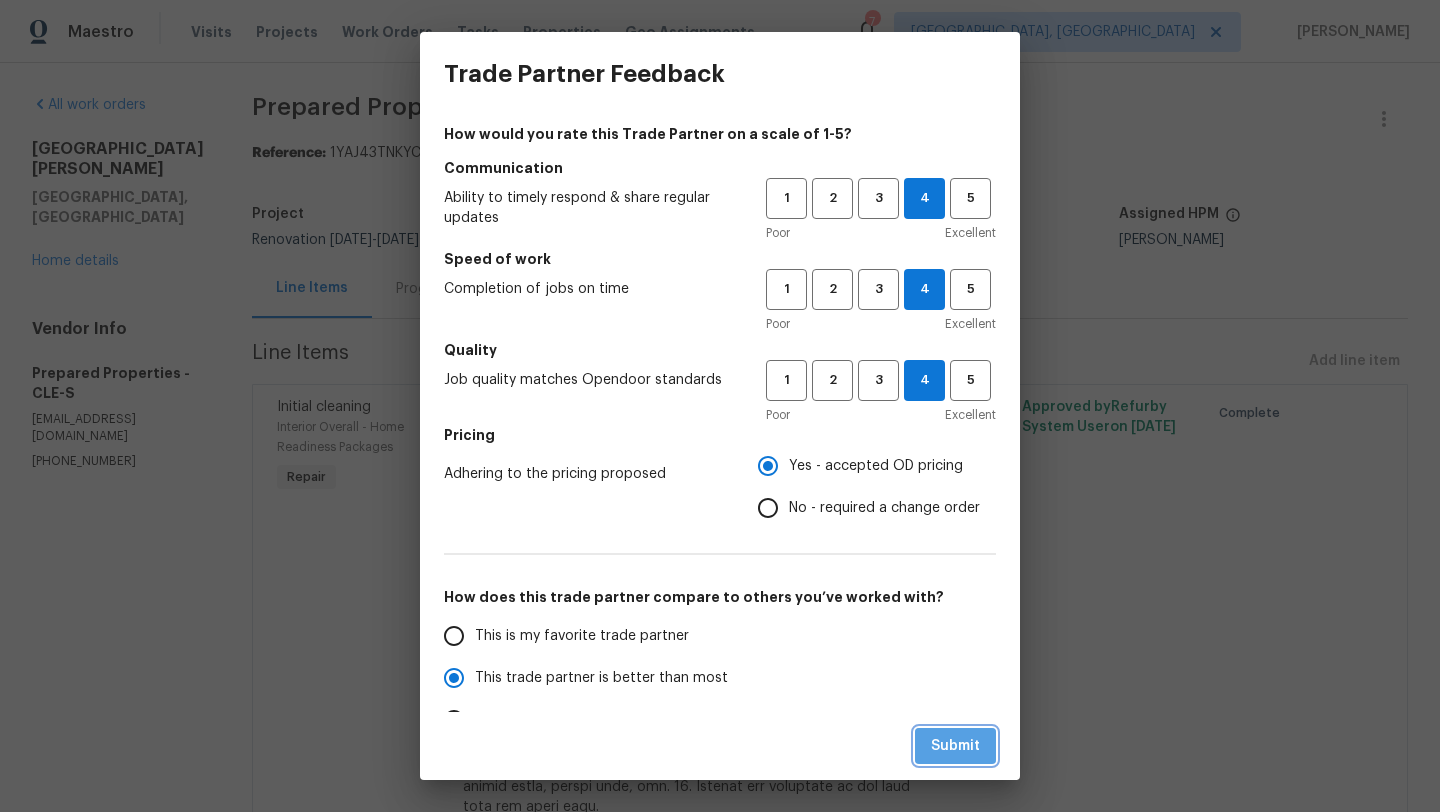 click on "Submit" at bounding box center (955, 746) 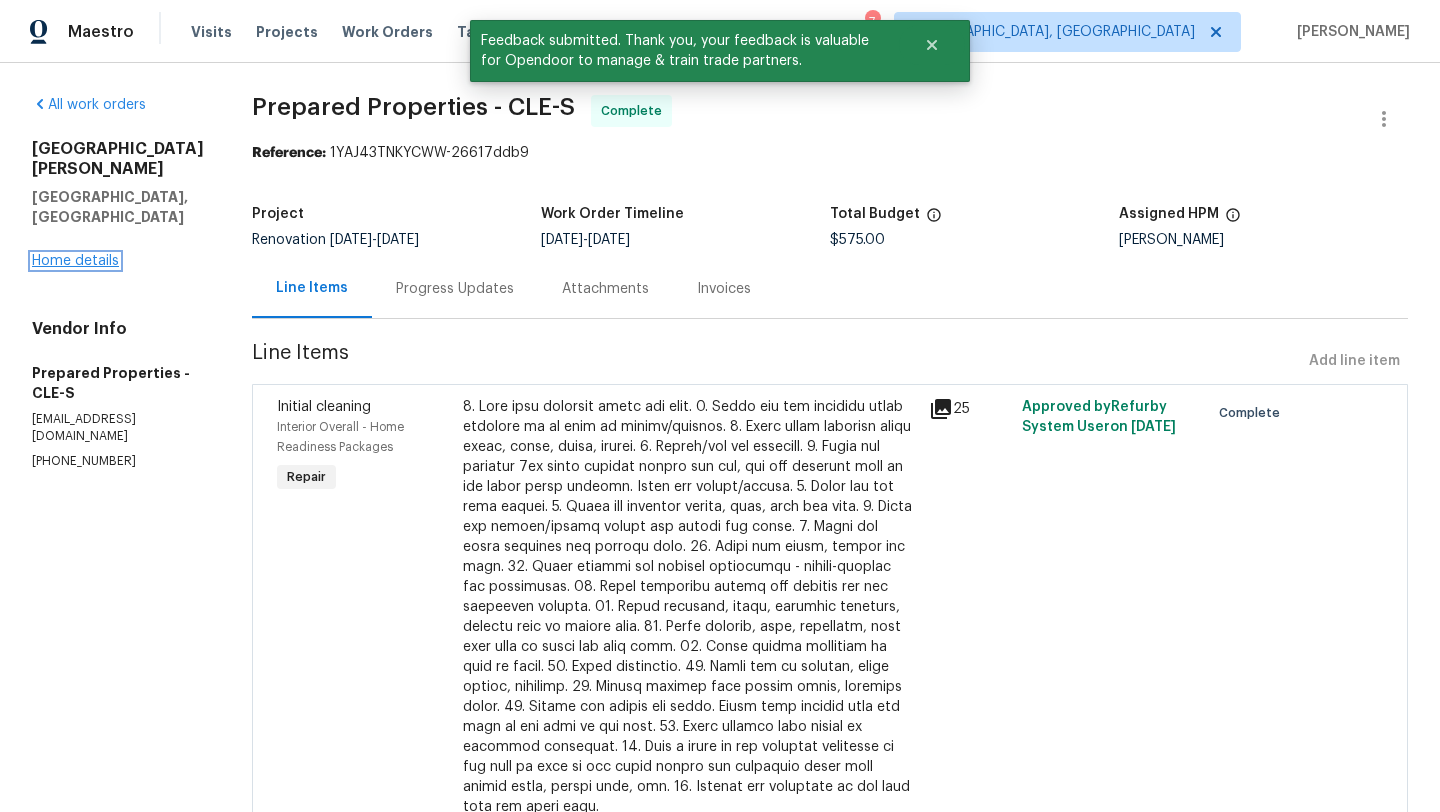 click on "Home details" at bounding box center [75, 261] 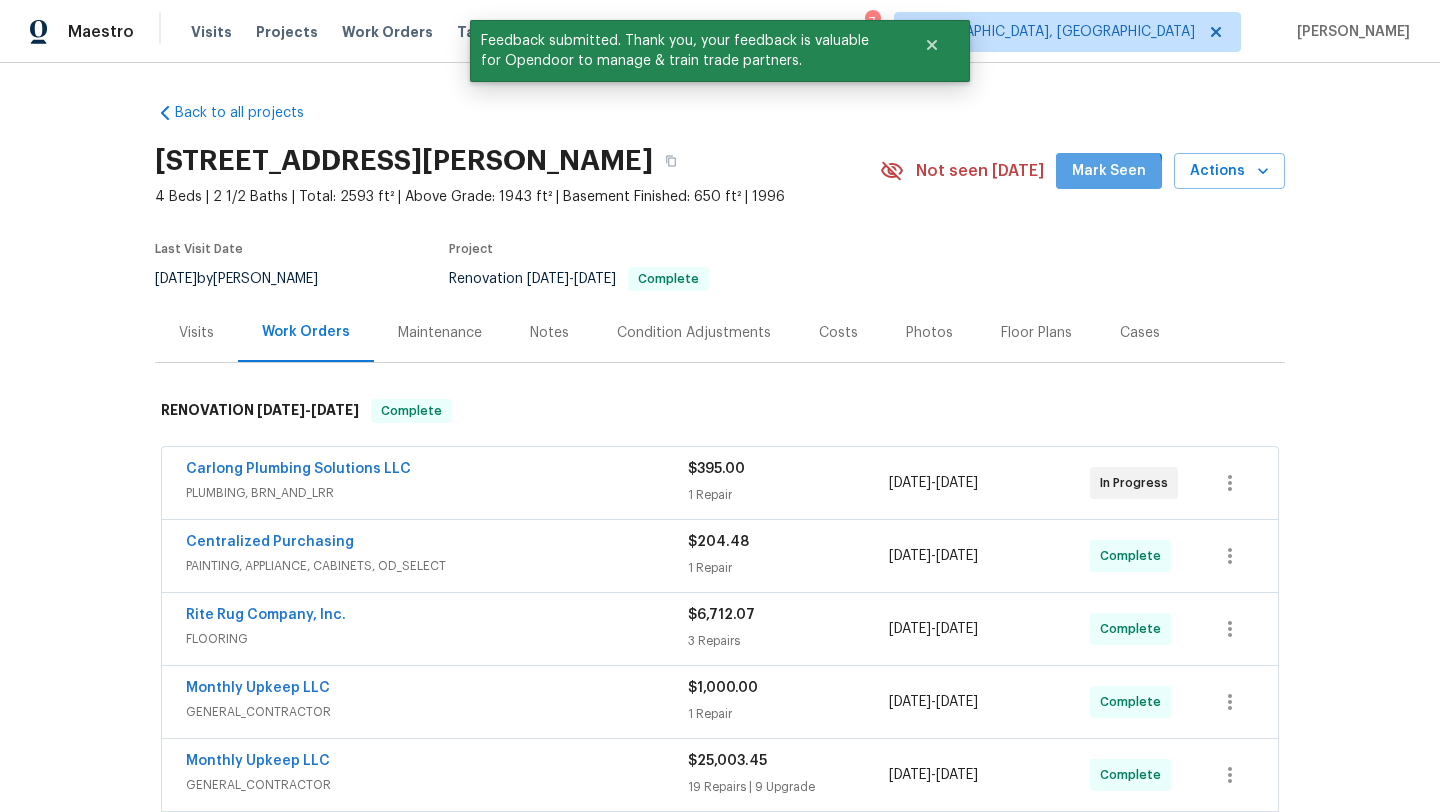 click on "Mark Seen" at bounding box center [1109, 171] 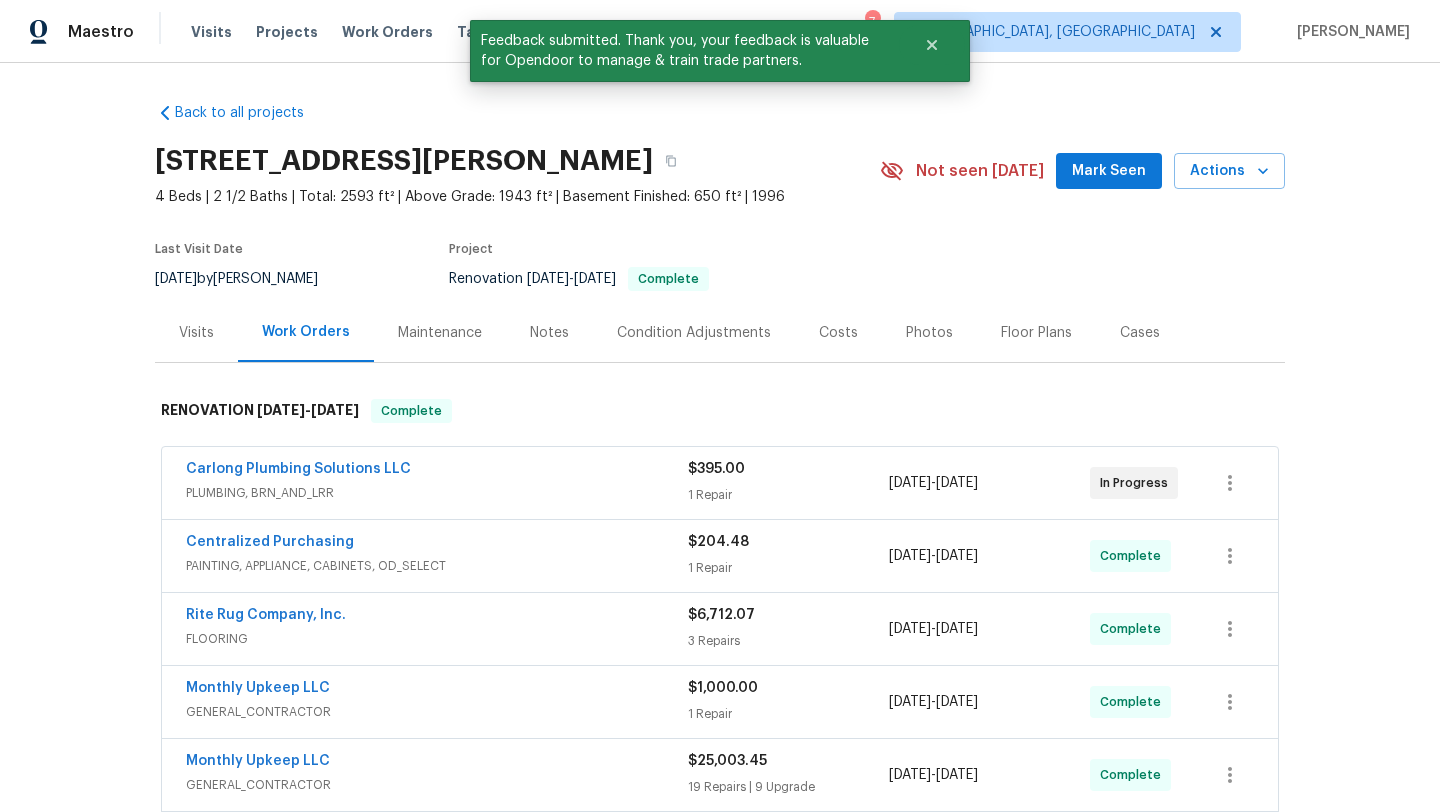 click on "Mark Seen" at bounding box center (1109, 171) 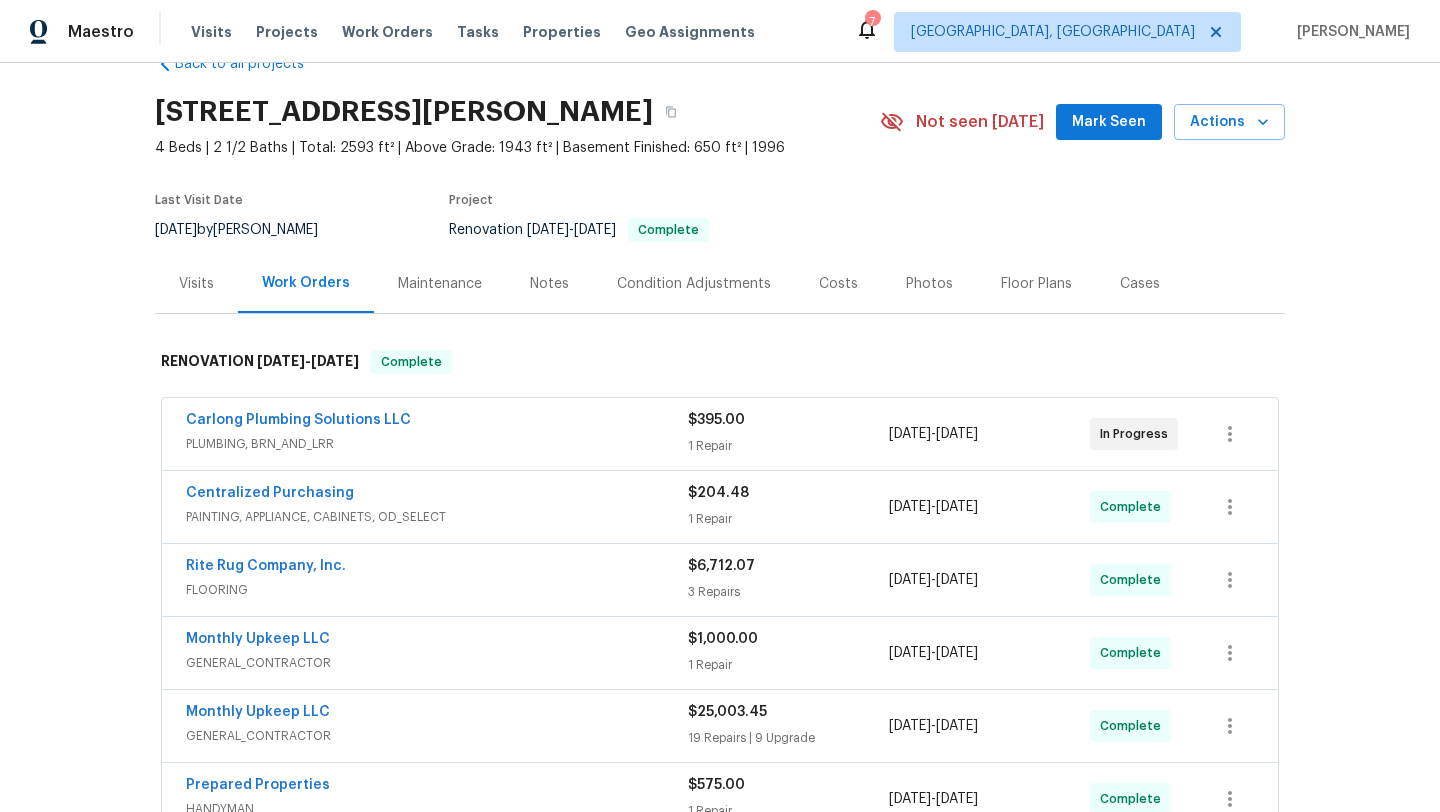 scroll, scrollTop: 0, scrollLeft: 0, axis: both 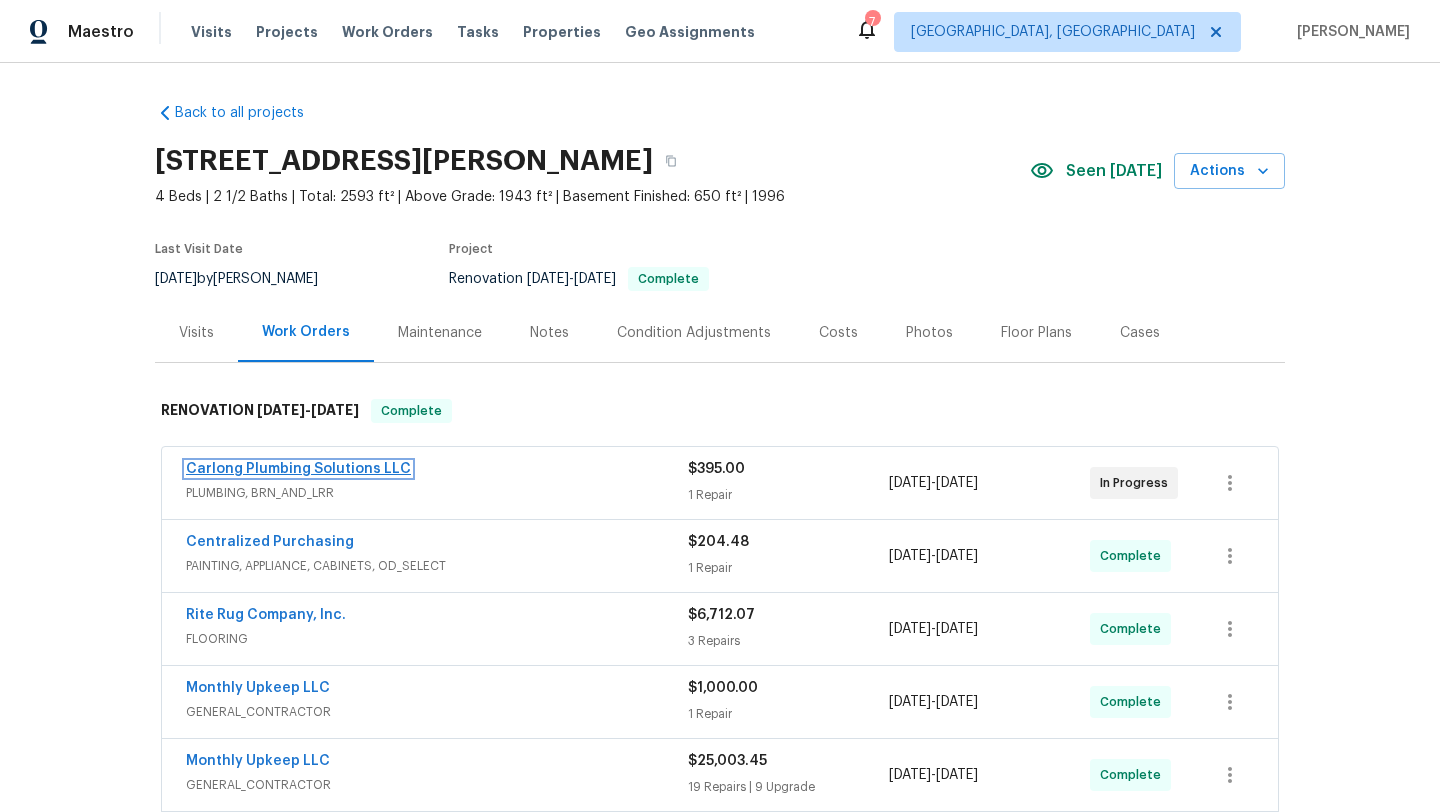click on "Carlong Plumbing Solutions LLC" at bounding box center [298, 469] 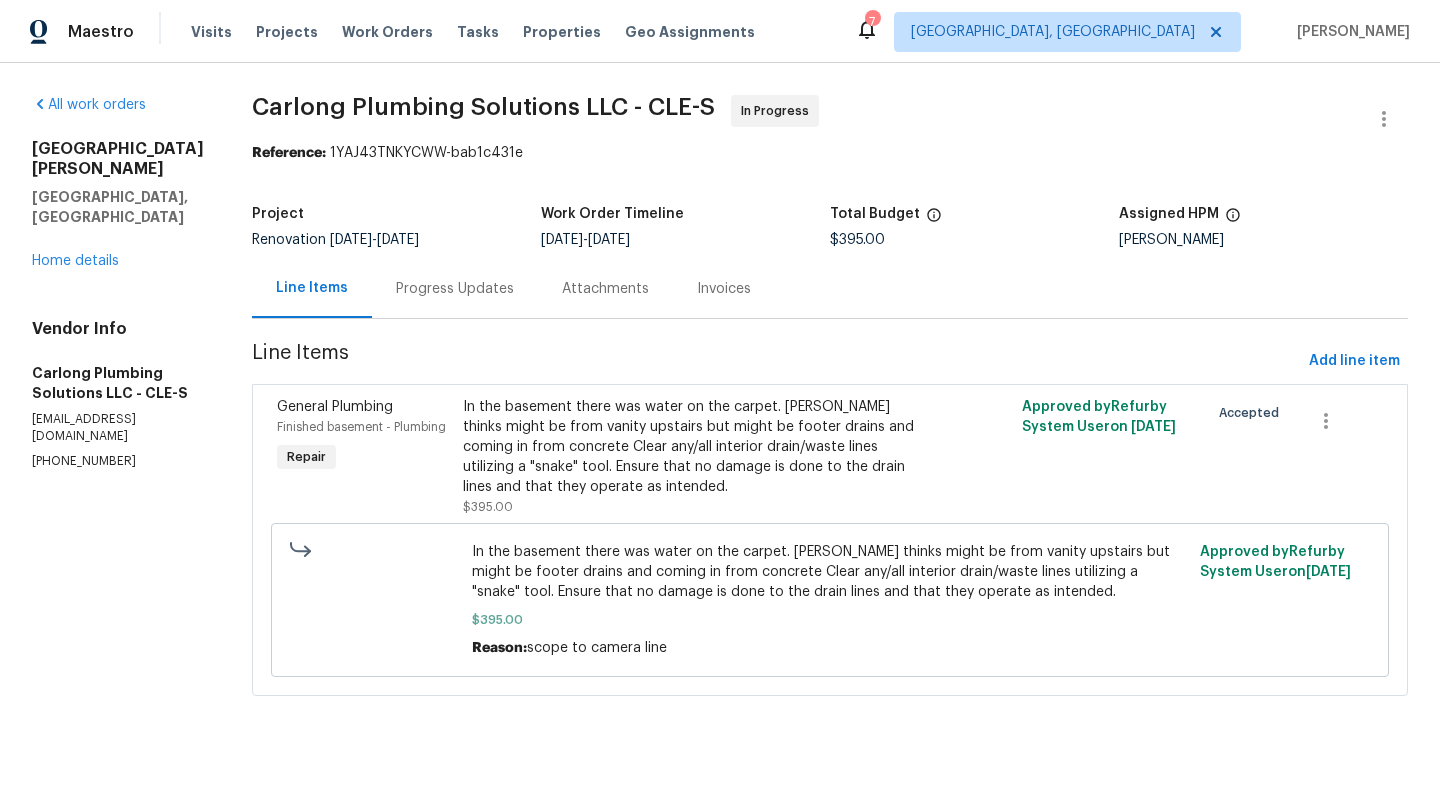 click on "Progress Updates" at bounding box center [455, 289] 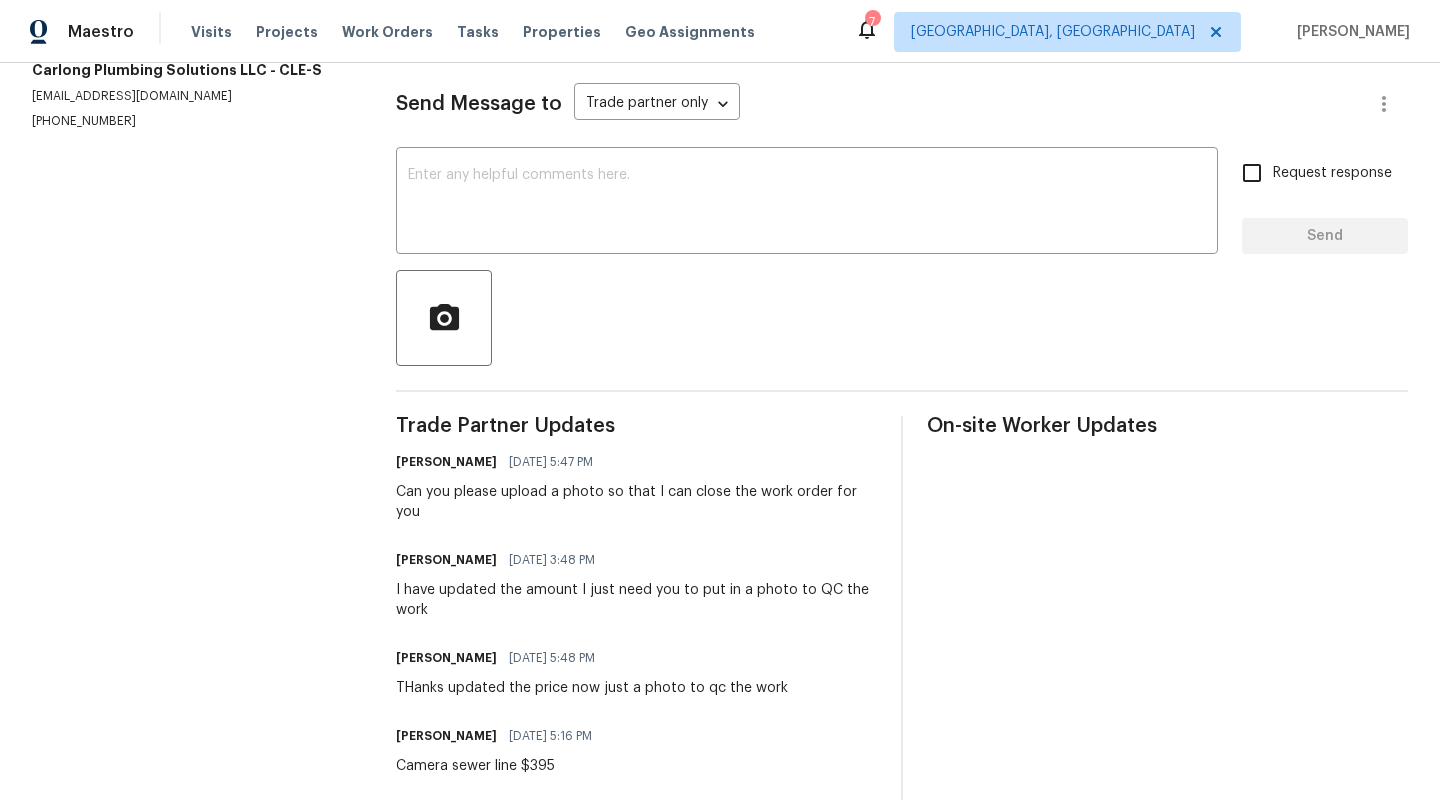 scroll, scrollTop: 0, scrollLeft: 0, axis: both 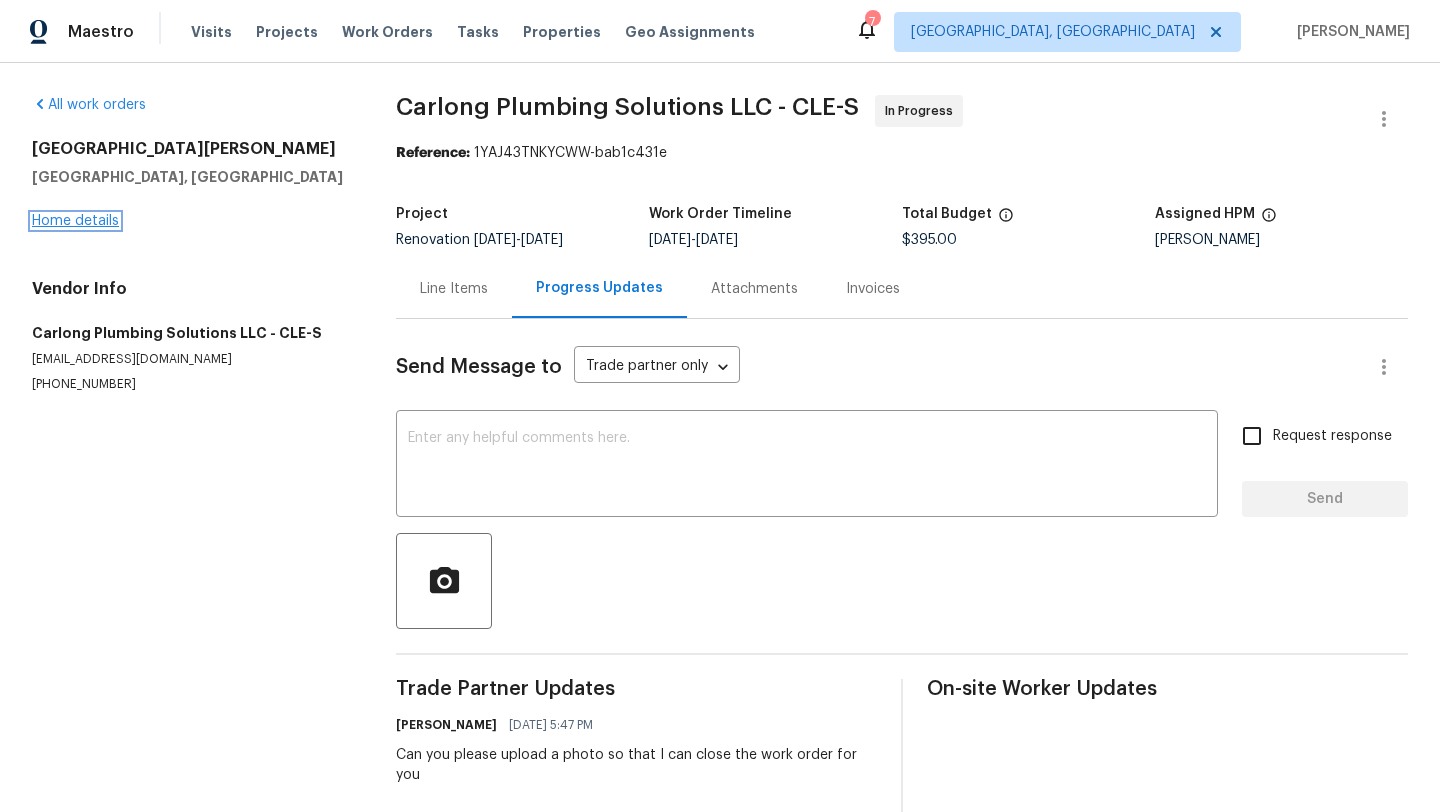click on "Home details" at bounding box center (75, 221) 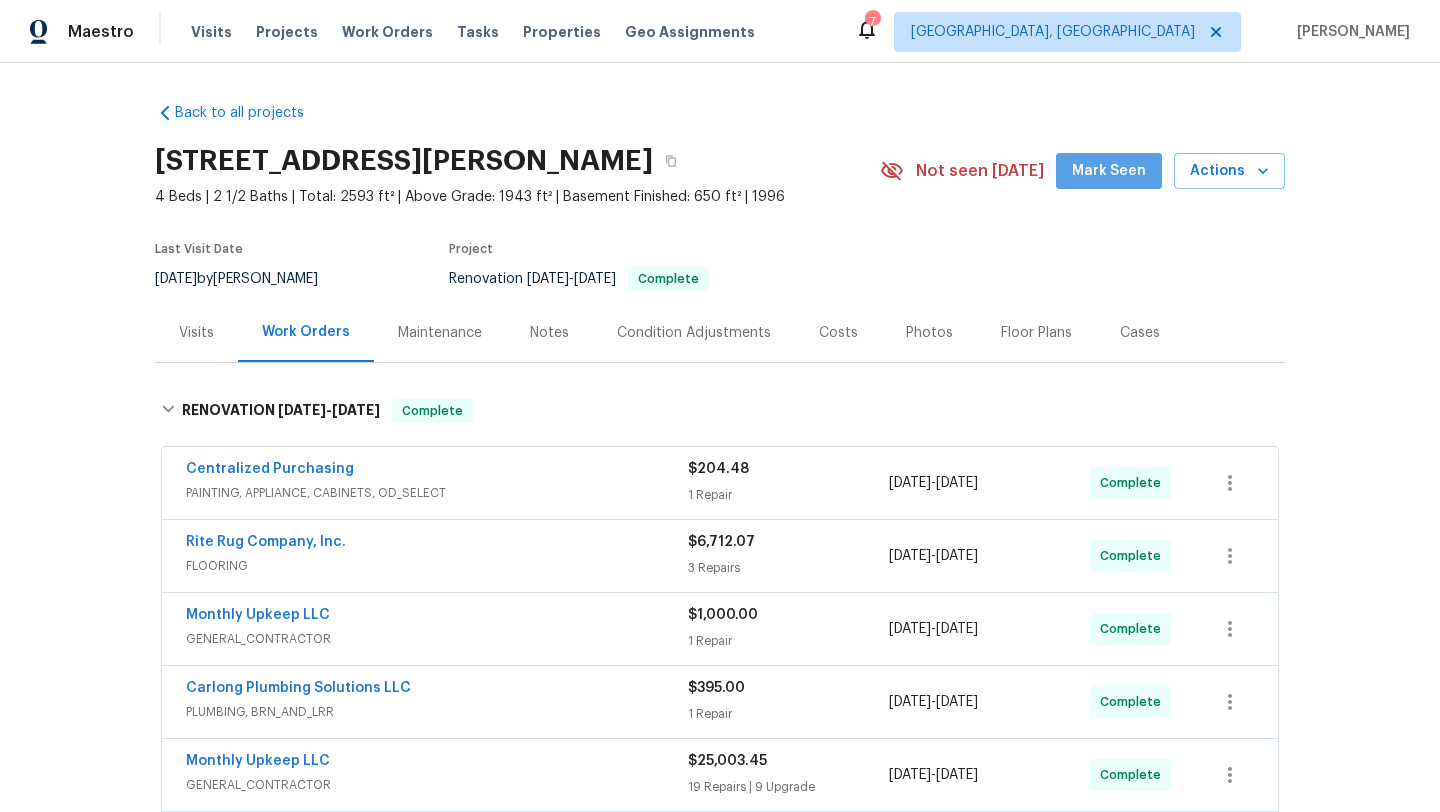 click on "Mark Seen" at bounding box center [1109, 171] 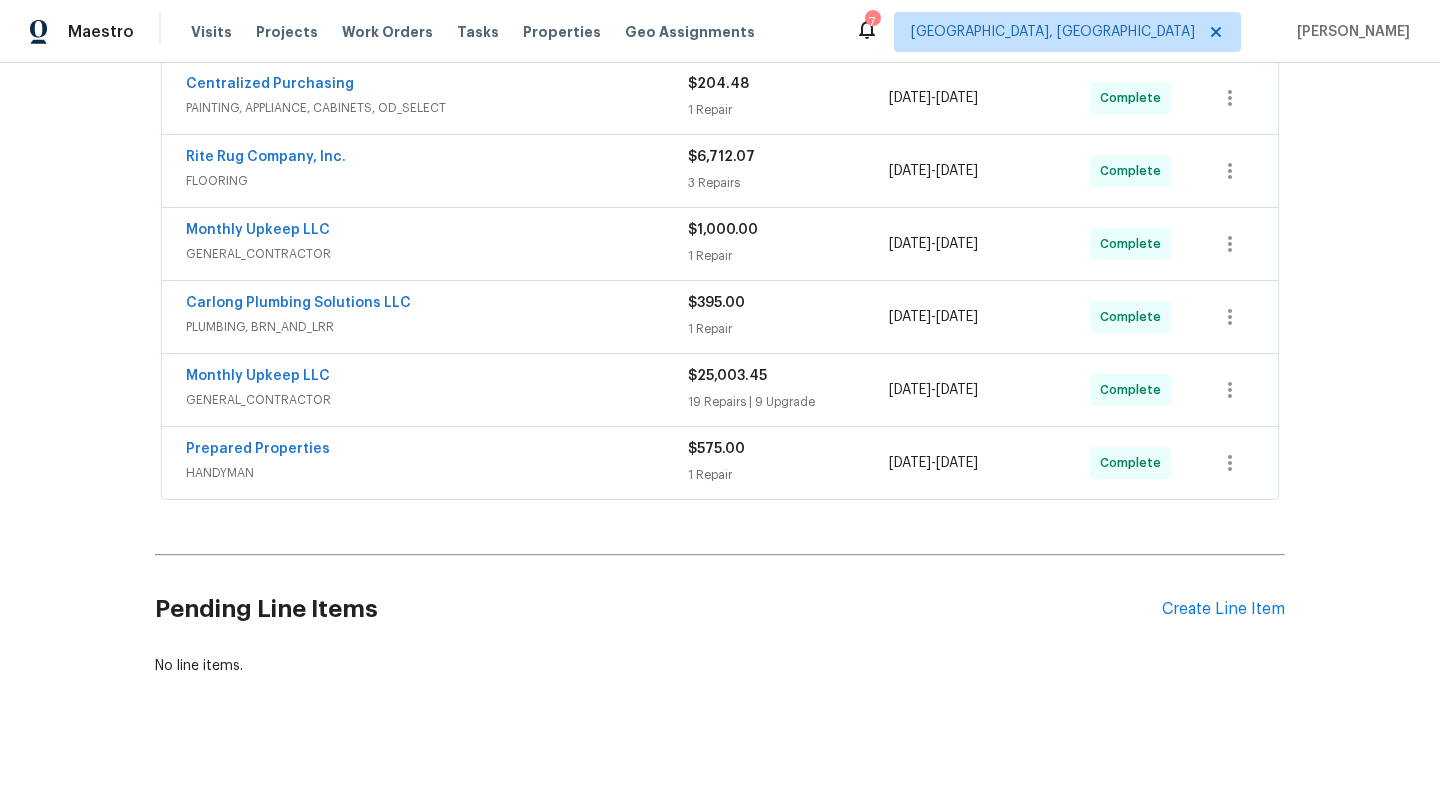 scroll, scrollTop: 0, scrollLeft: 0, axis: both 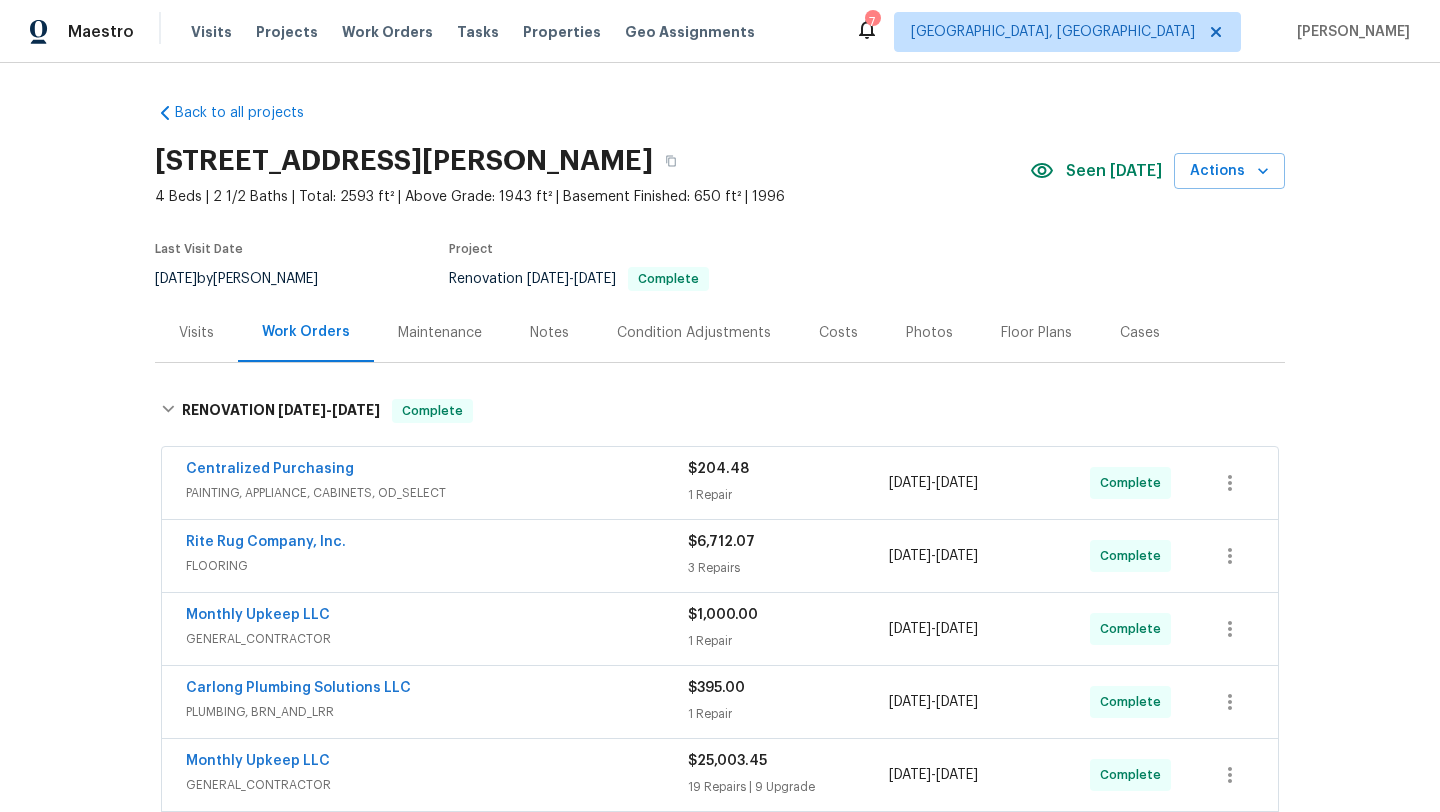 click on "Photos" at bounding box center (929, 333) 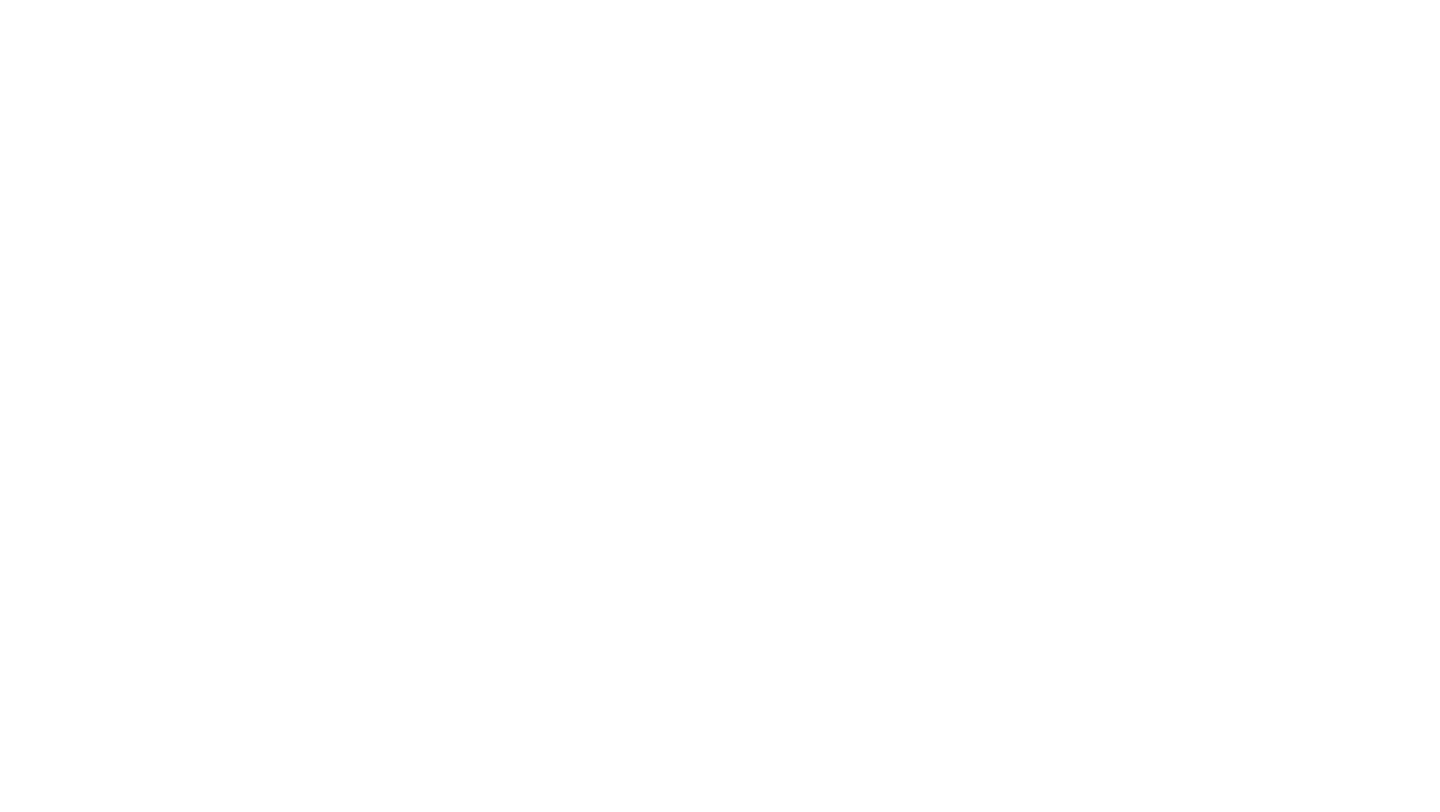 scroll, scrollTop: 0, scrollLeft: 0, axis: both 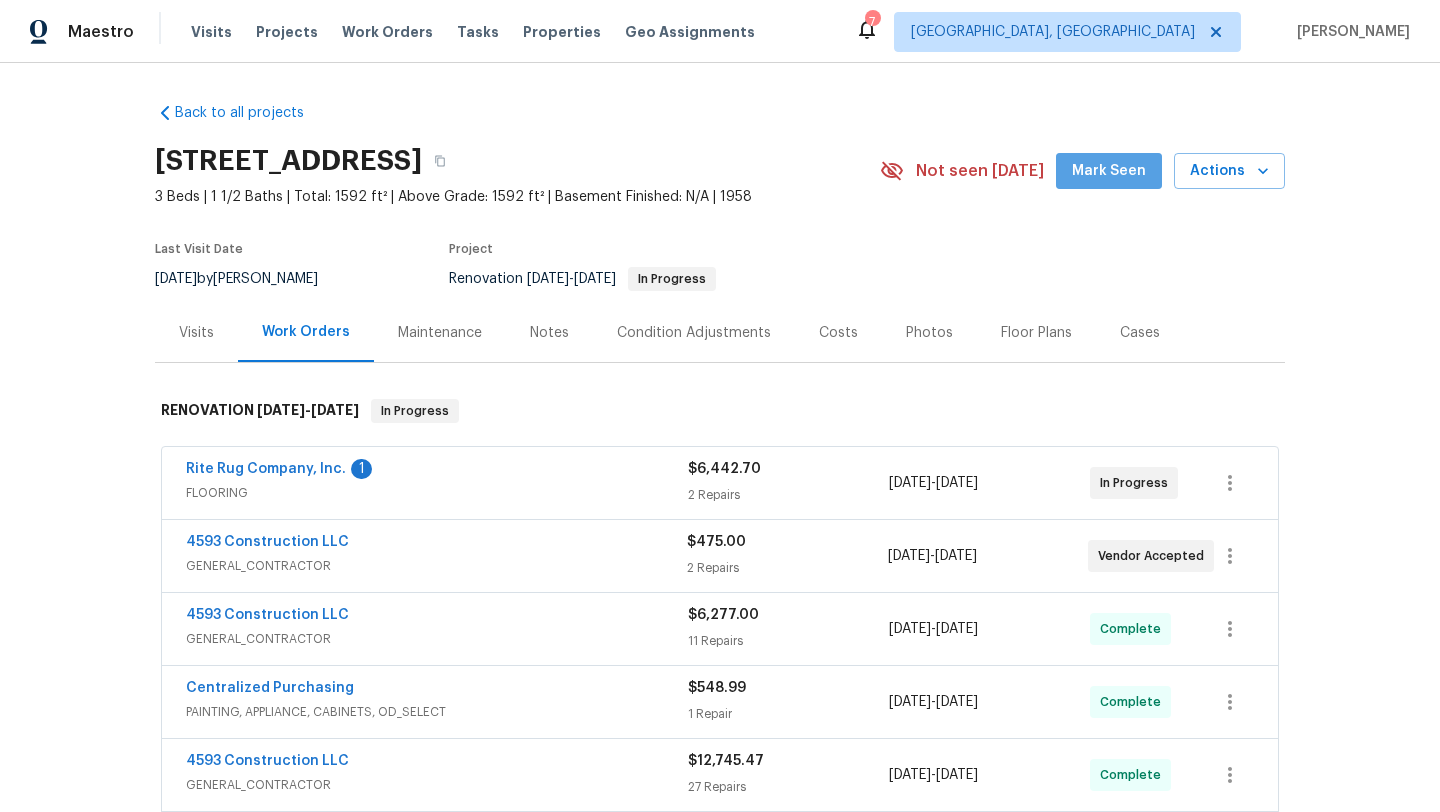 click on "Mark Seen" at bounding box center (1109, 171) 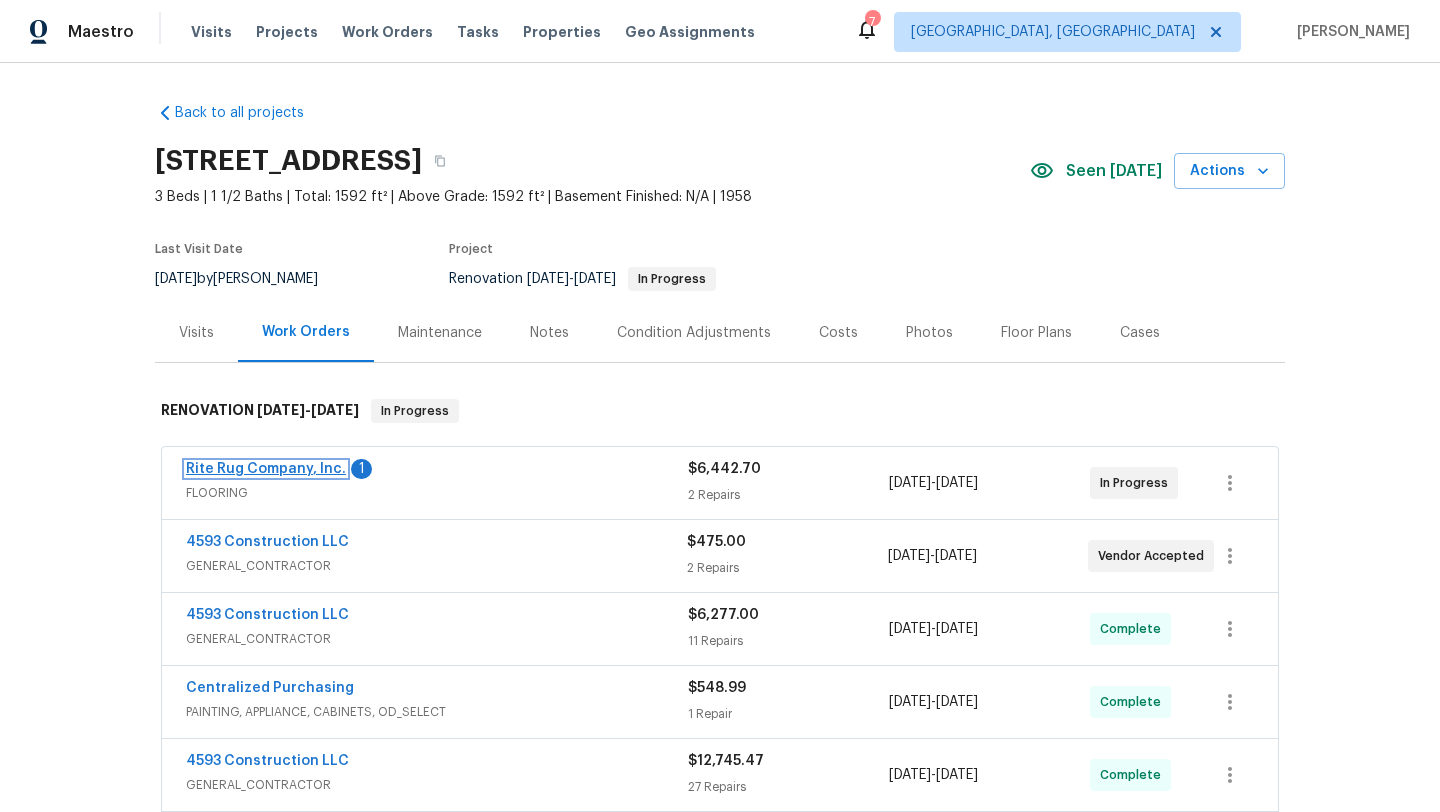 click on "Rite Rug Company, Inc." at bounding box center [266, 469] 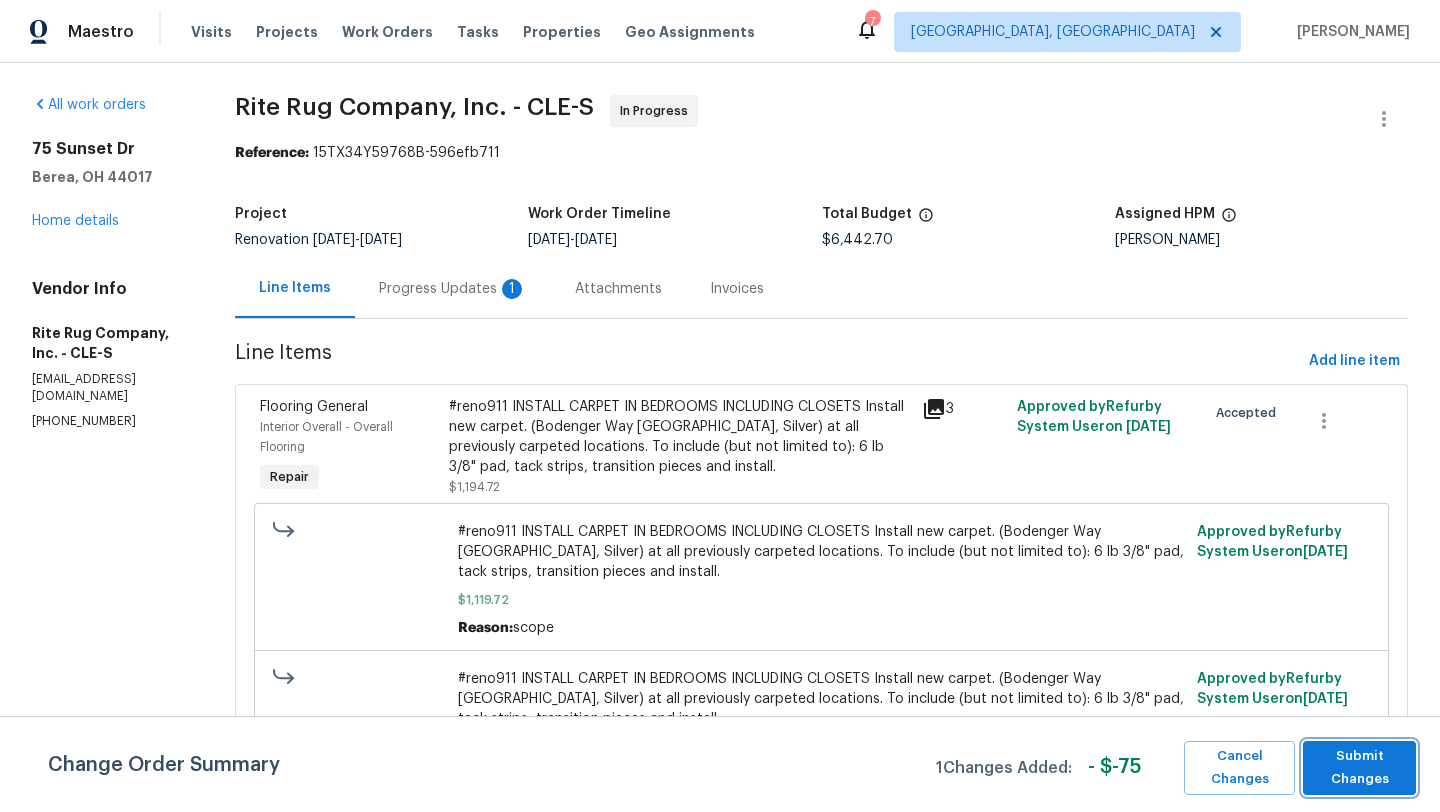 click on "Submit Changes" at bounding box center (1359, 768) 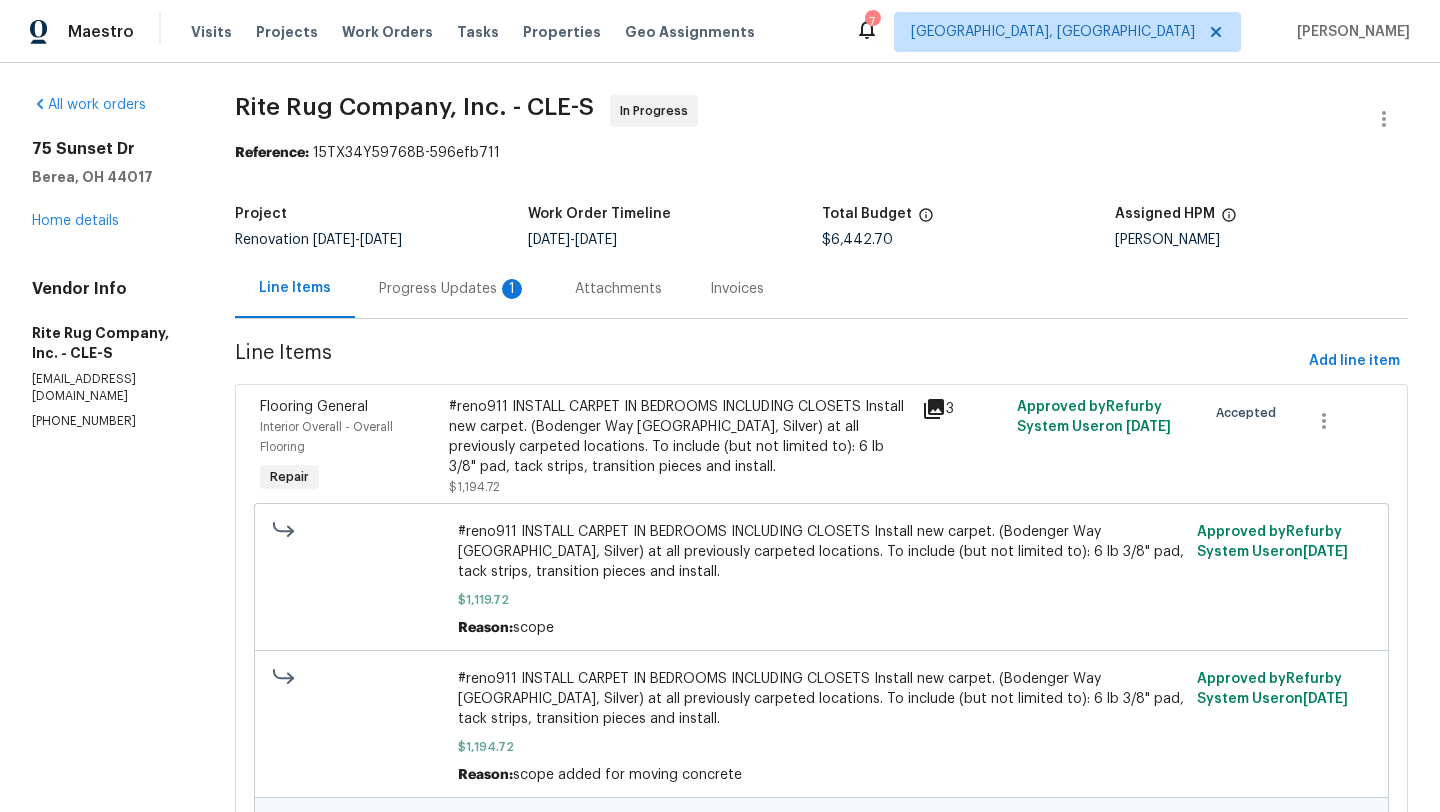 click on "Progress Updates 1" at bounding box center [453, 289] 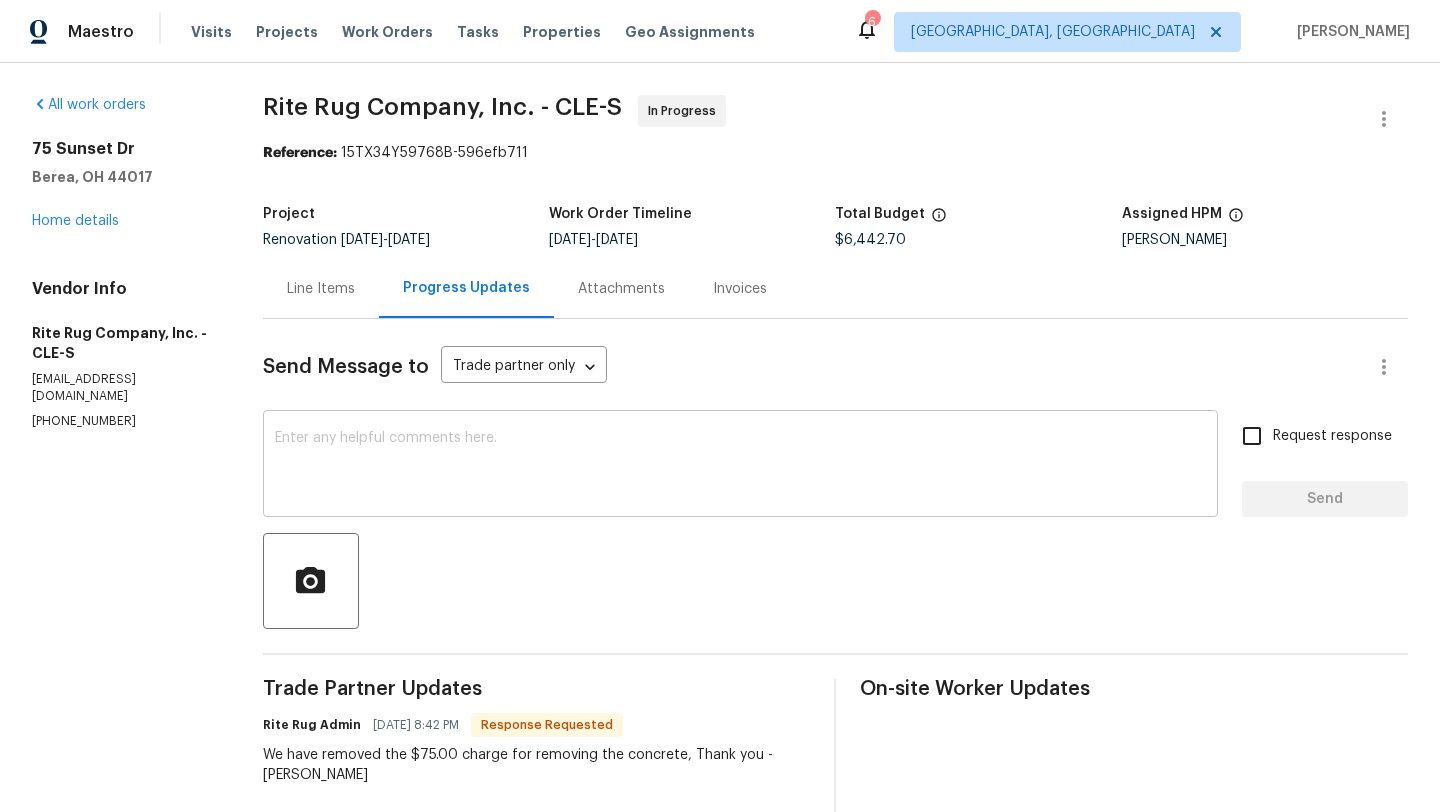 click at bounding box center [740, 466] 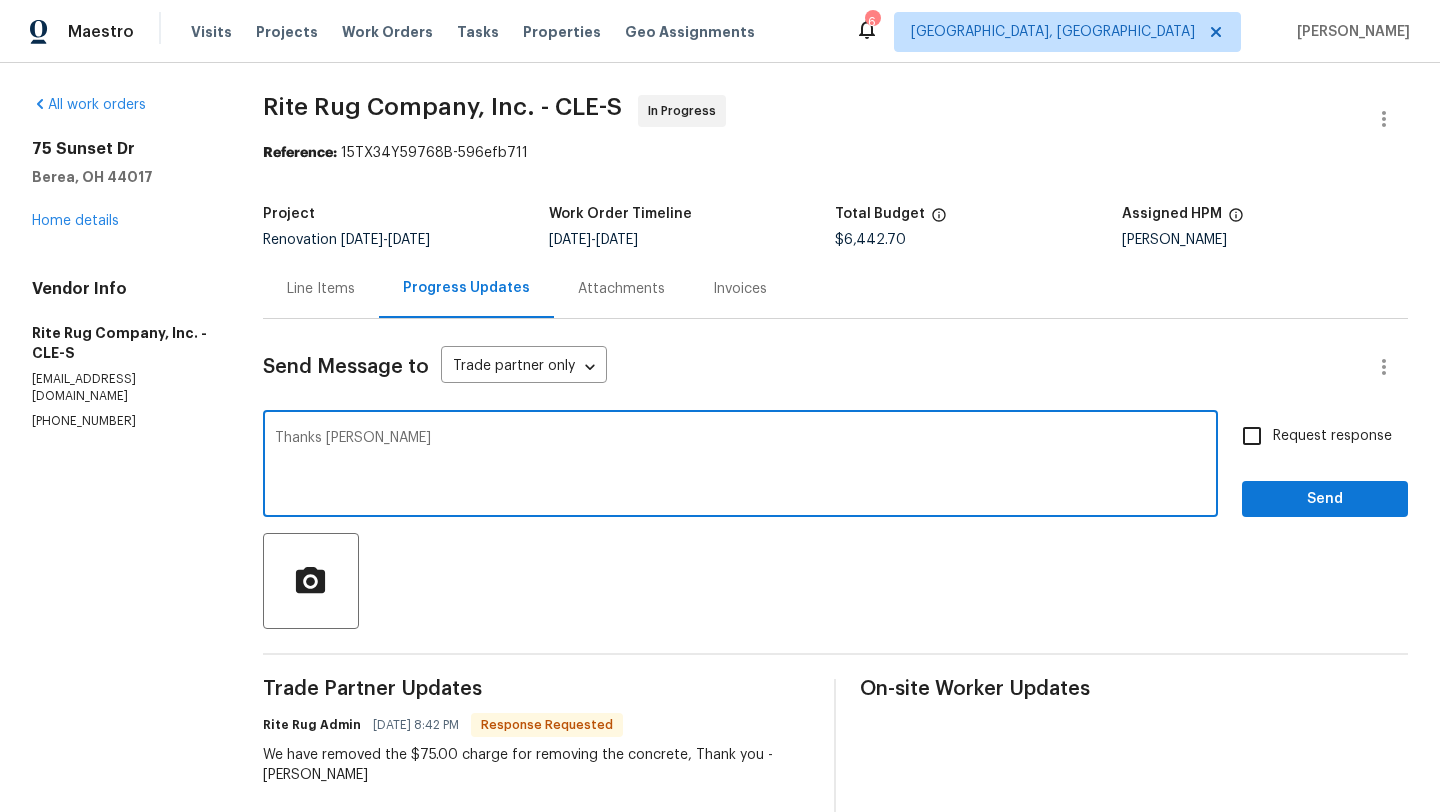 type on "Thanks Anna" 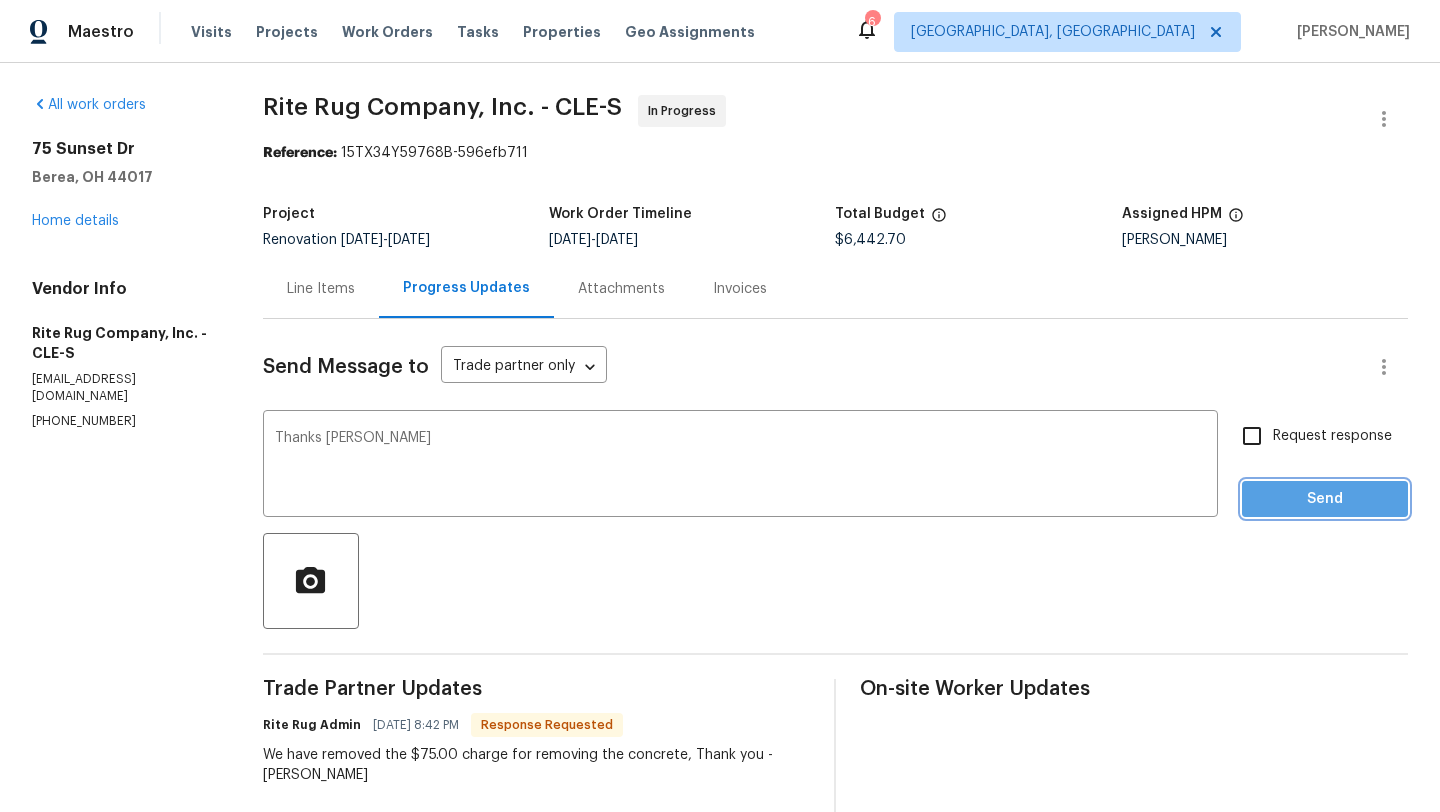 click on "Send" at bounding box center (1325, 499) 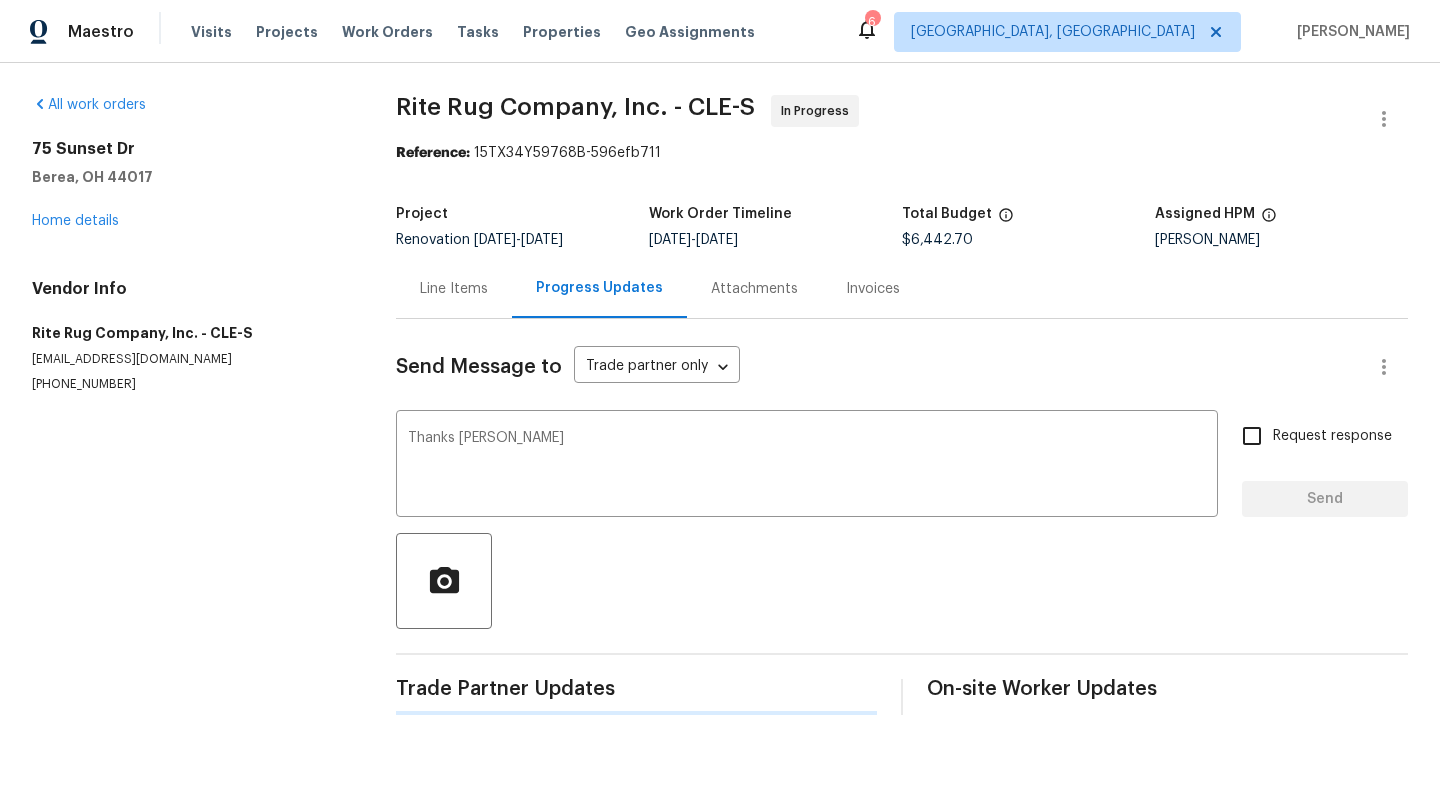 type 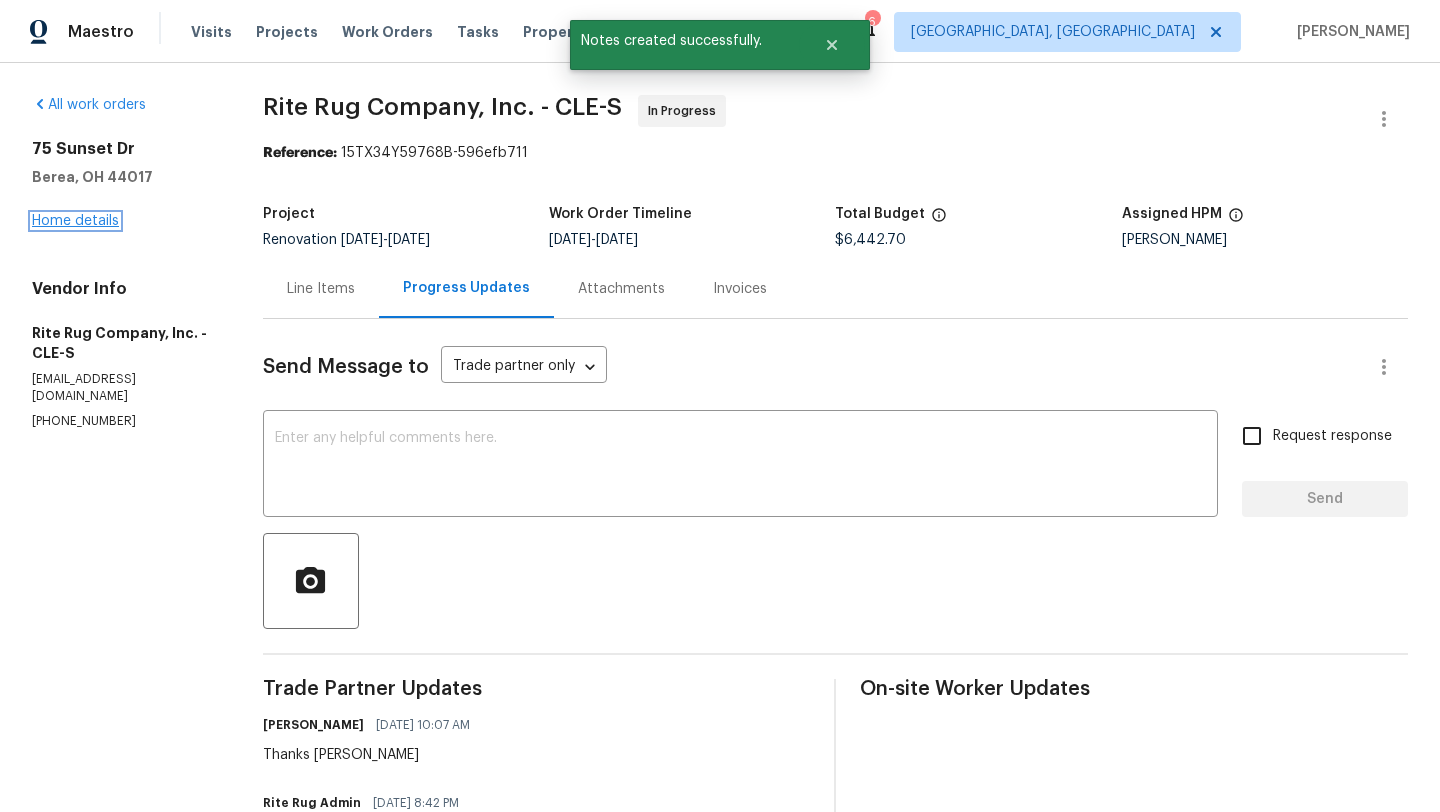 click on "Home details" at bounding box center (75, 221) 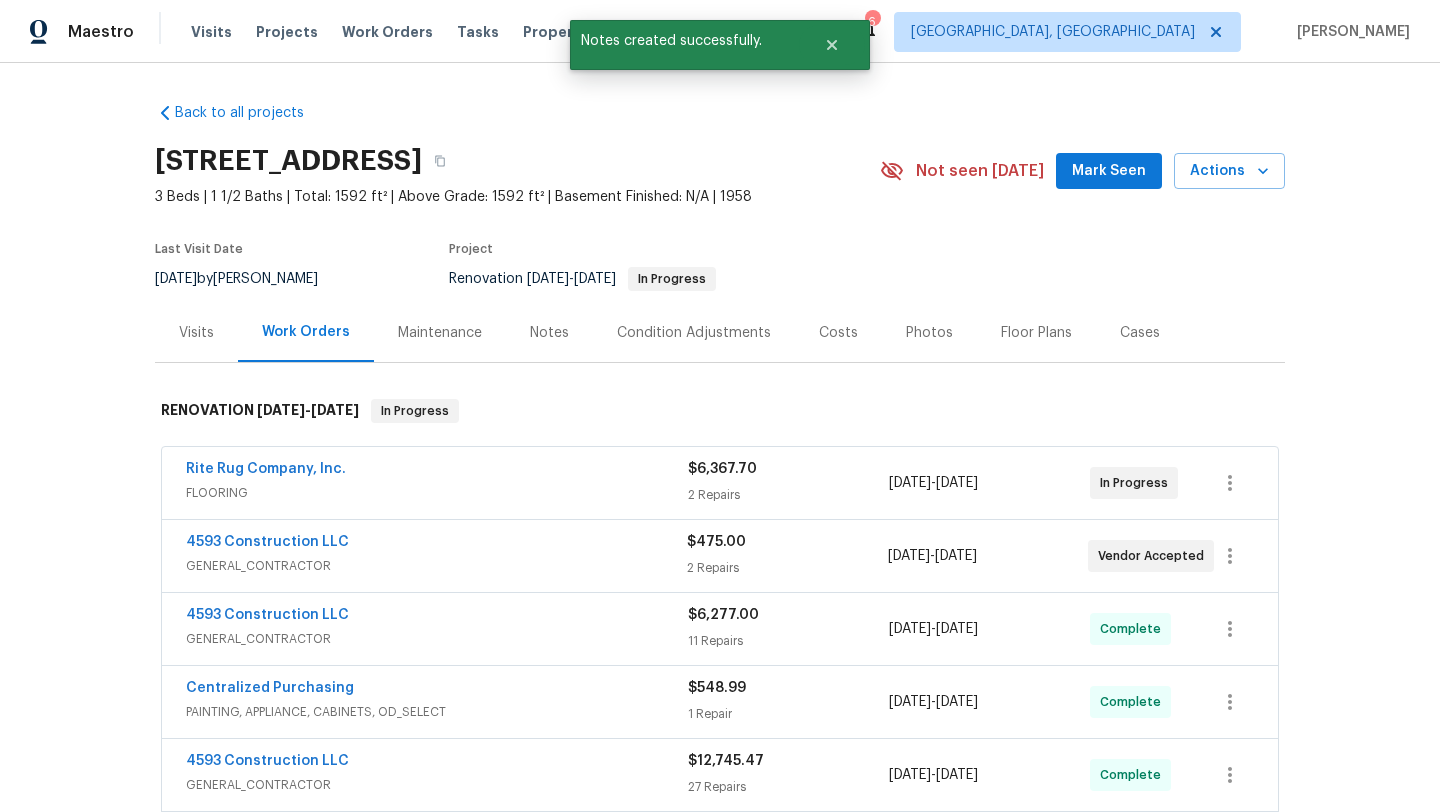 click on "Mark Seen" at bounding box center (1109, 171) 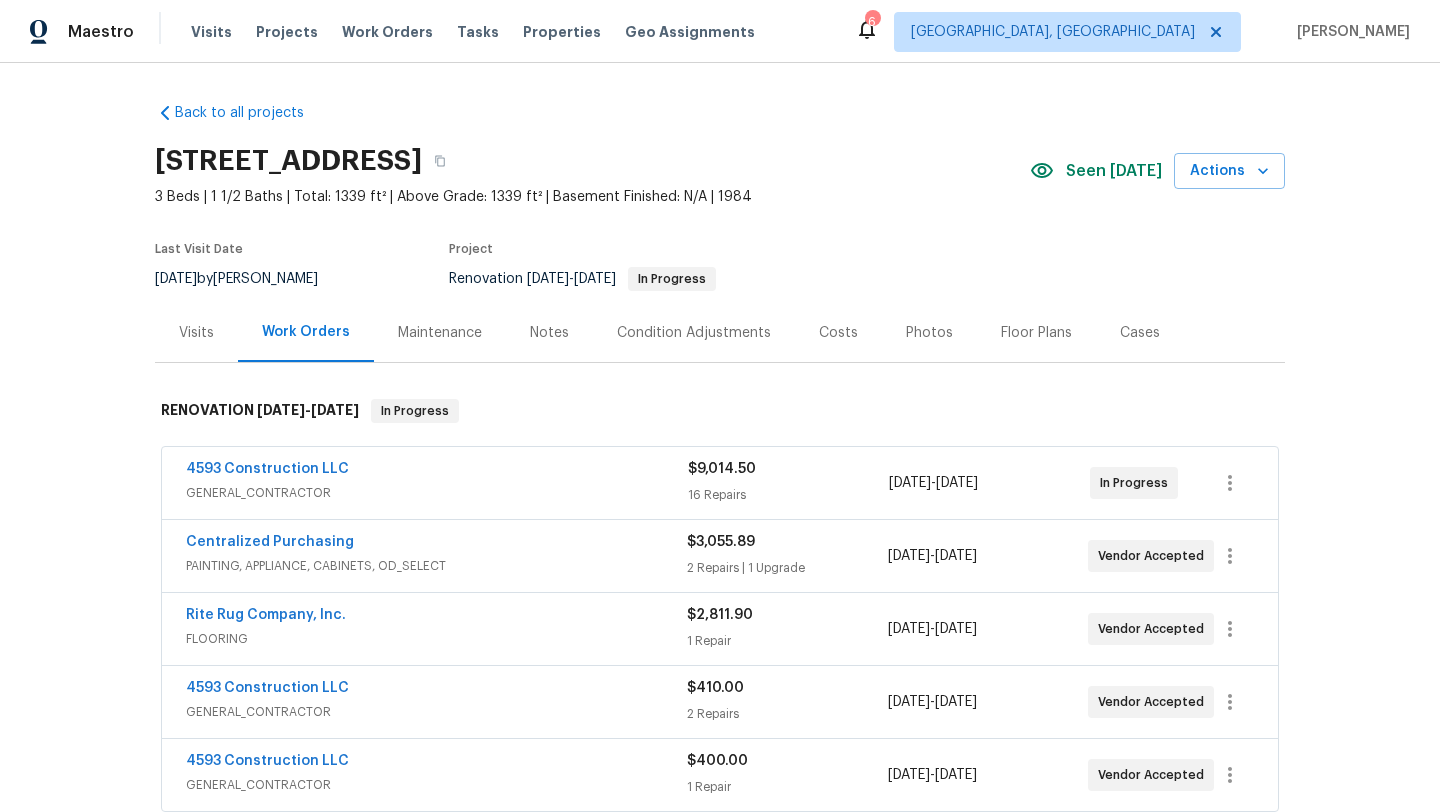 scroll, scrollTop: 0, scrollLeft: 0, axis: both 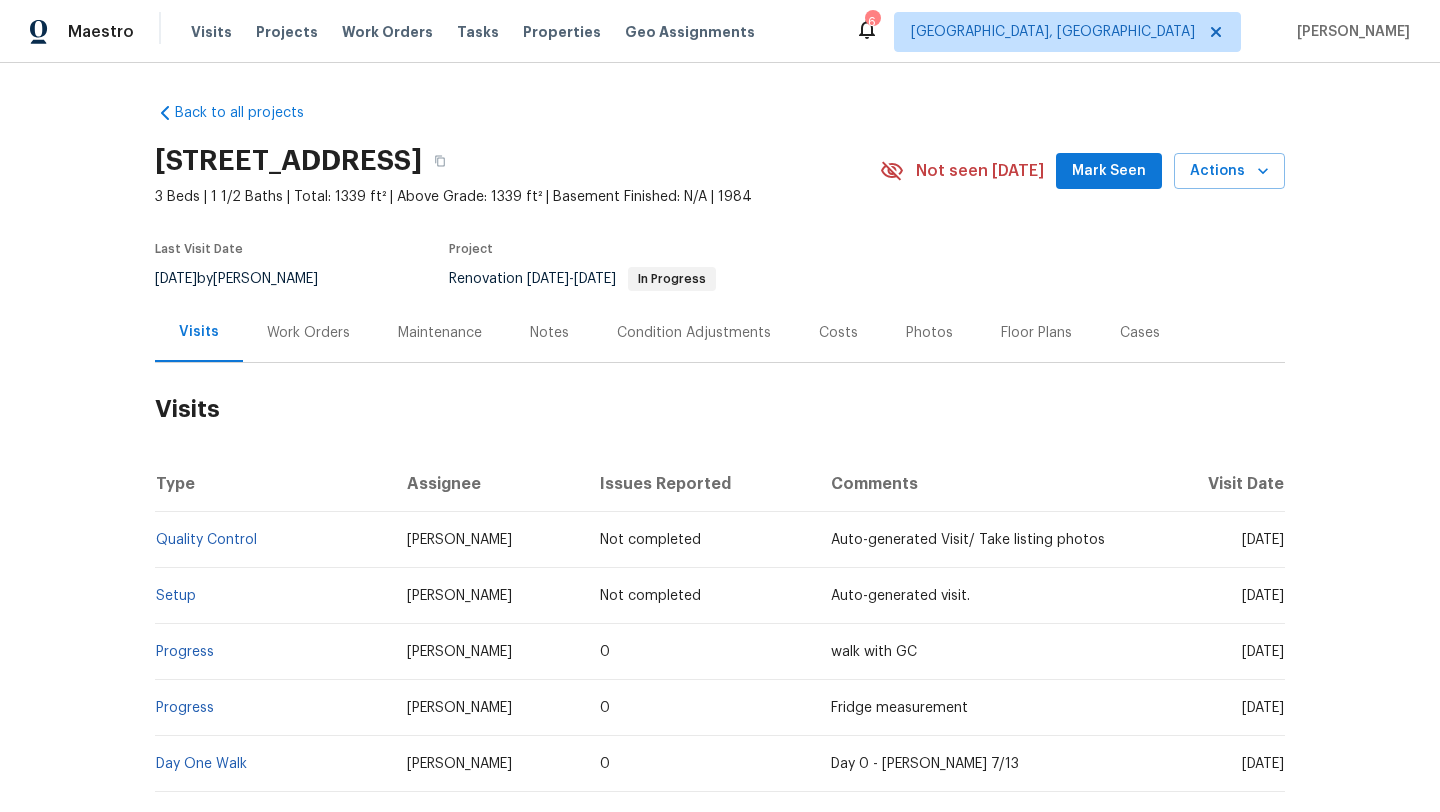 click on "Mark Seen" at bounding box center (1109, 171) 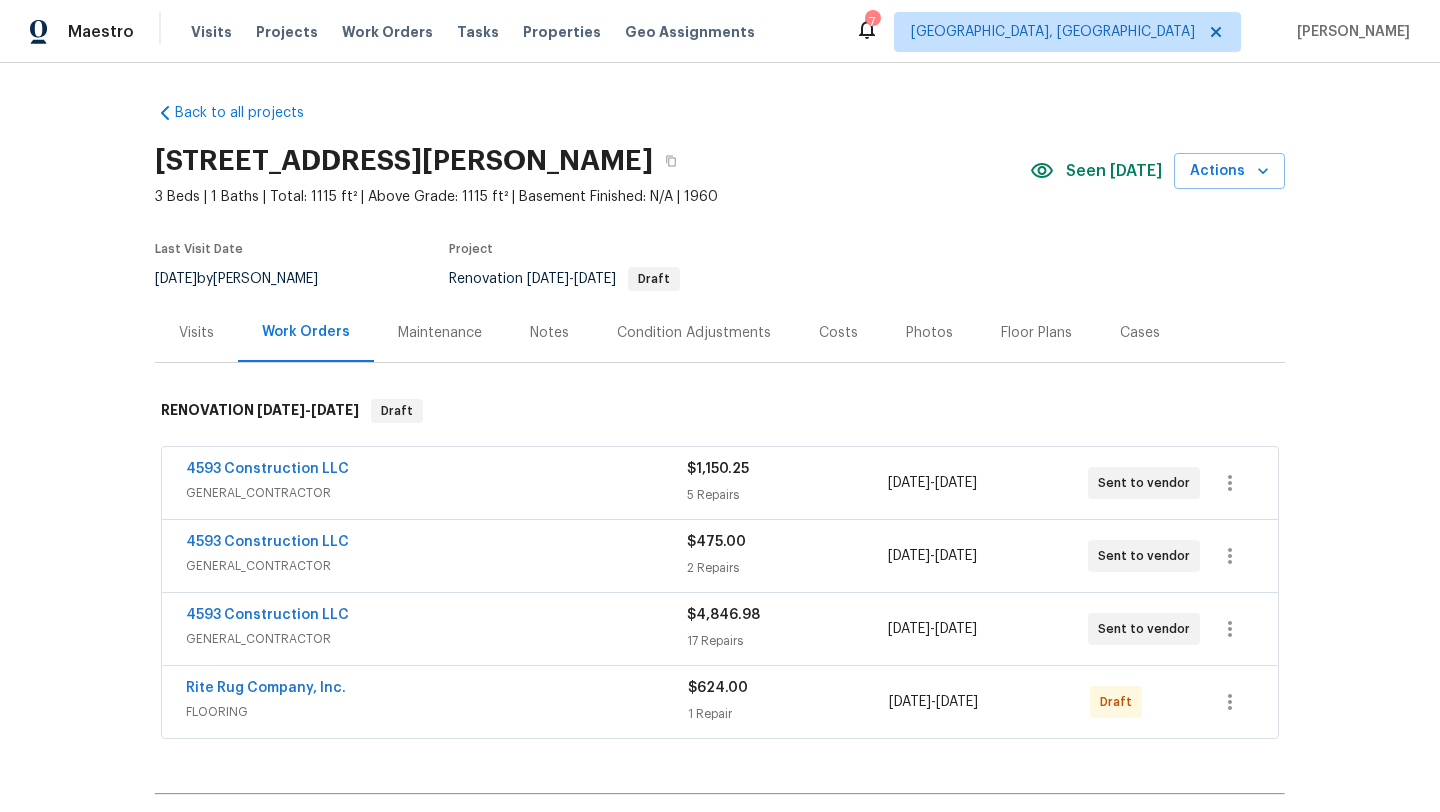 scroll, scrollTop: 0, scrollLeft: 0, axis: both 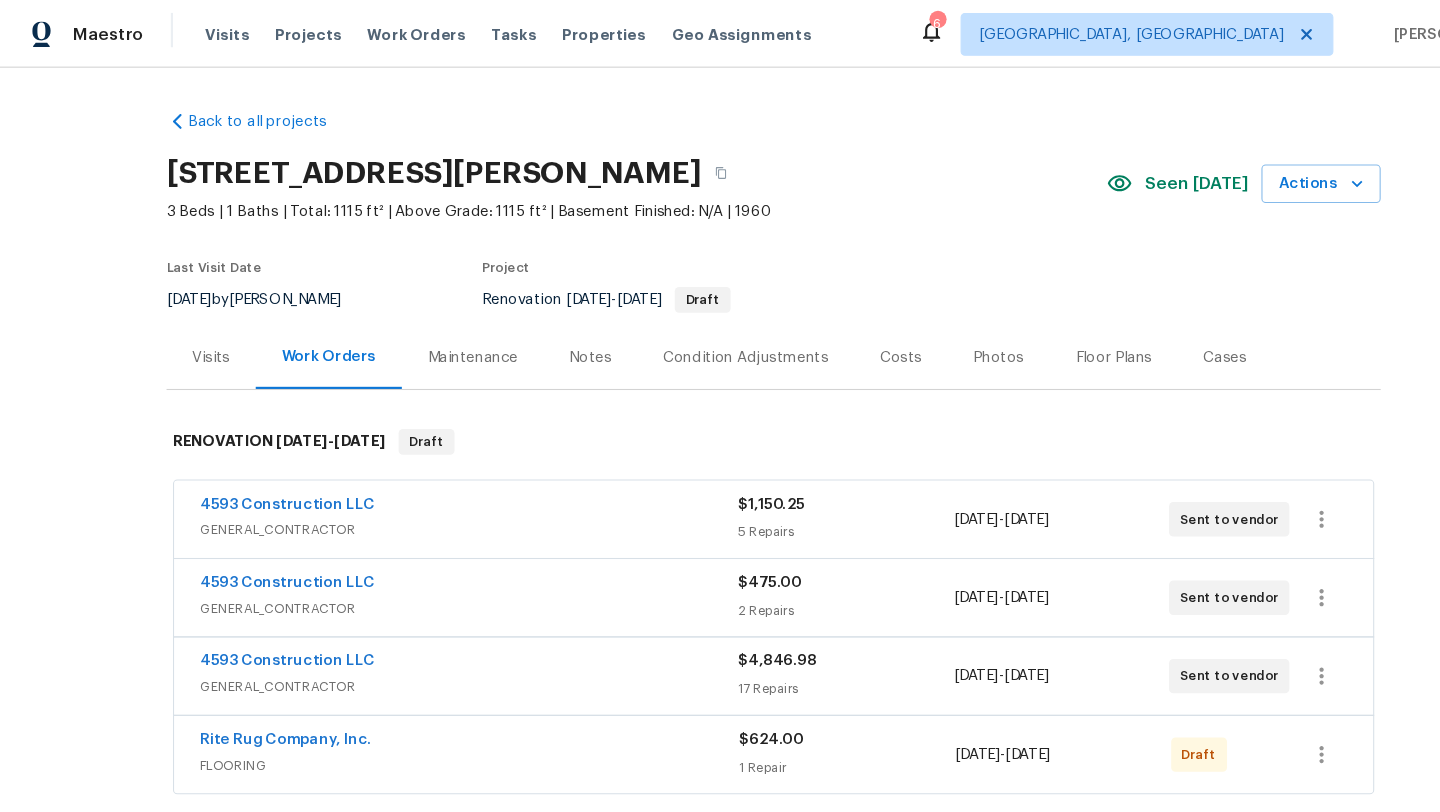 click on "Last Visit Date [DATE]  by  [PERSON_NAME]   Project Renovation   [DATE]  -  [DATE] Draft" at bounding box center [494, 267] 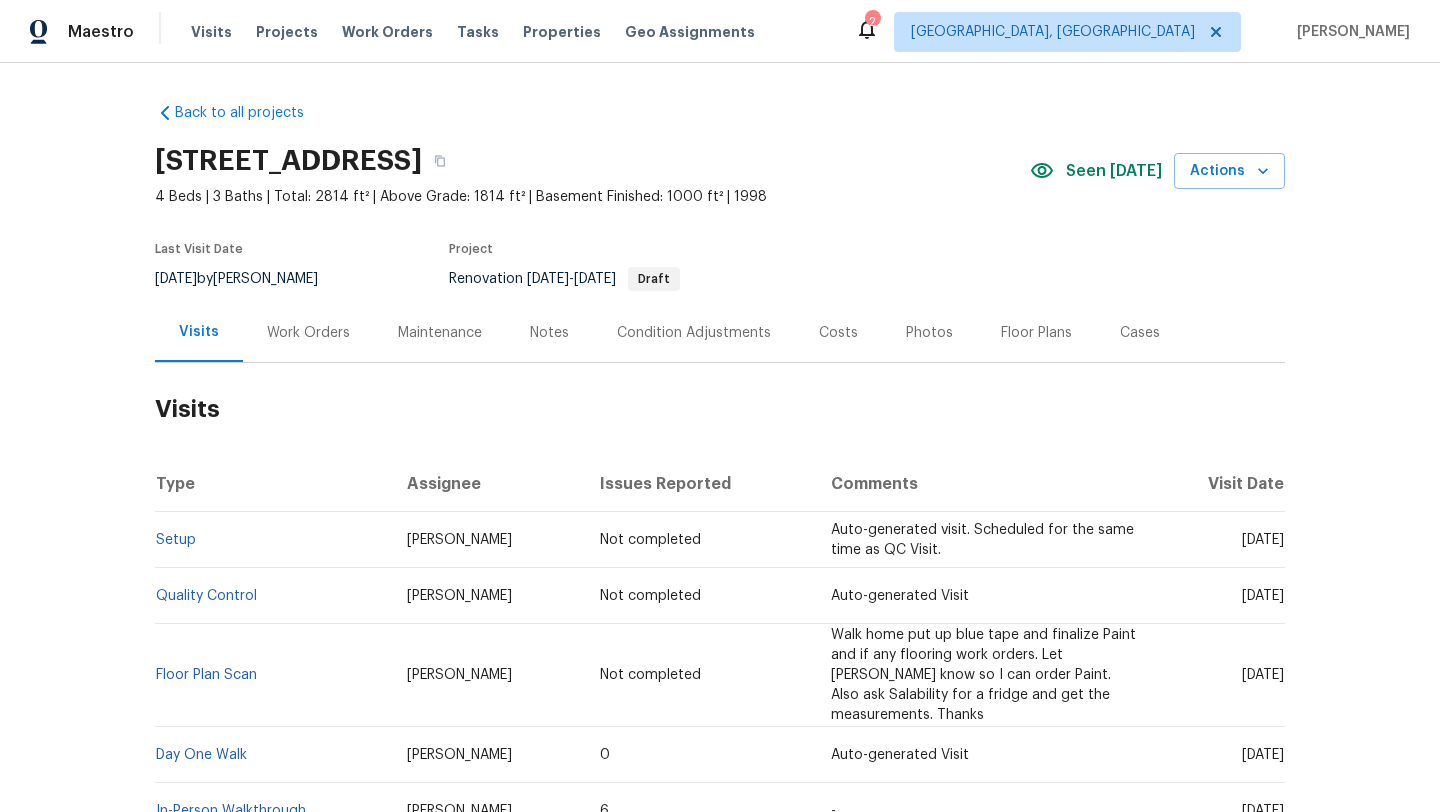 scroll, scrollTop: 0, scrollLeft: 0, axis: both 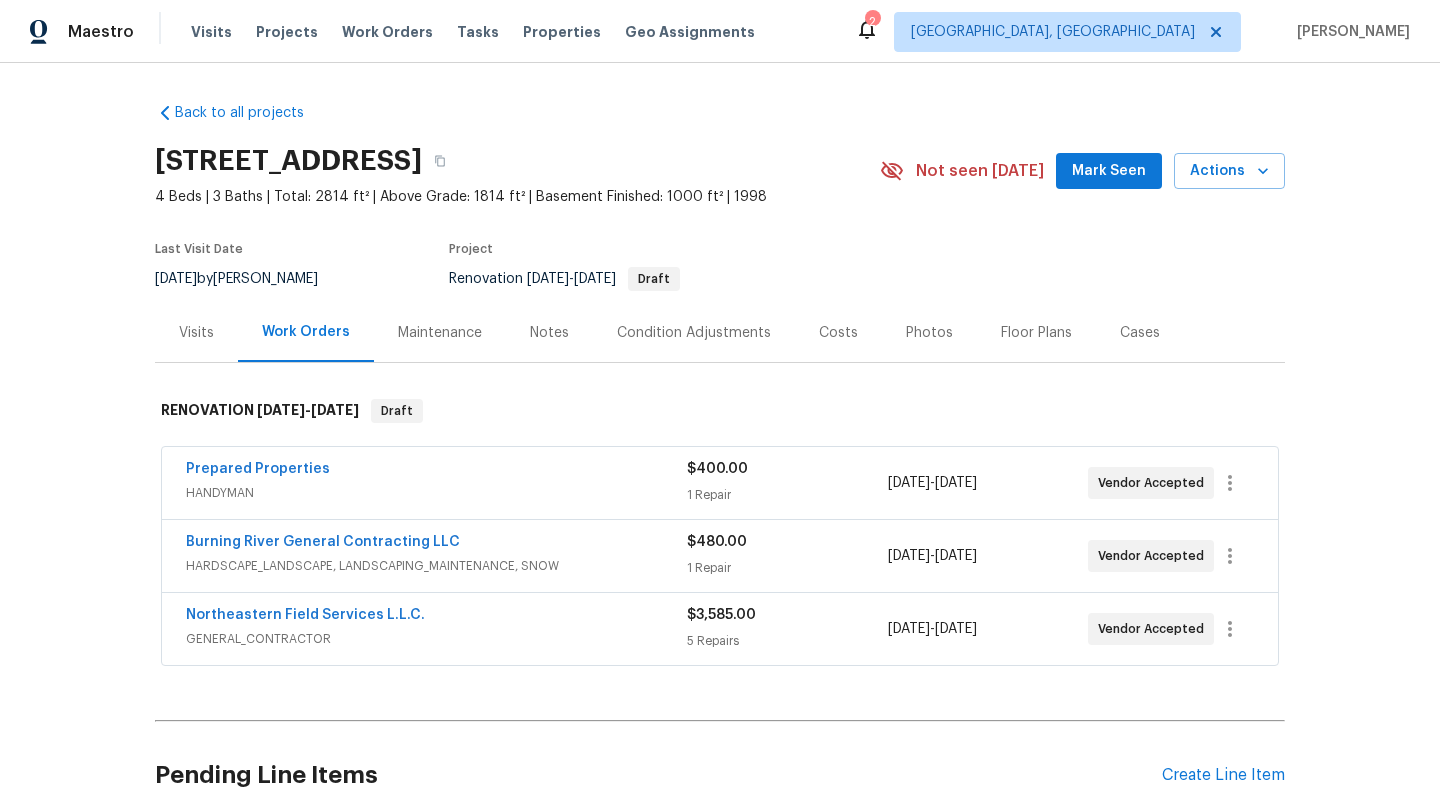 click on "Mark Seen" at bounding box center [1109, 171] 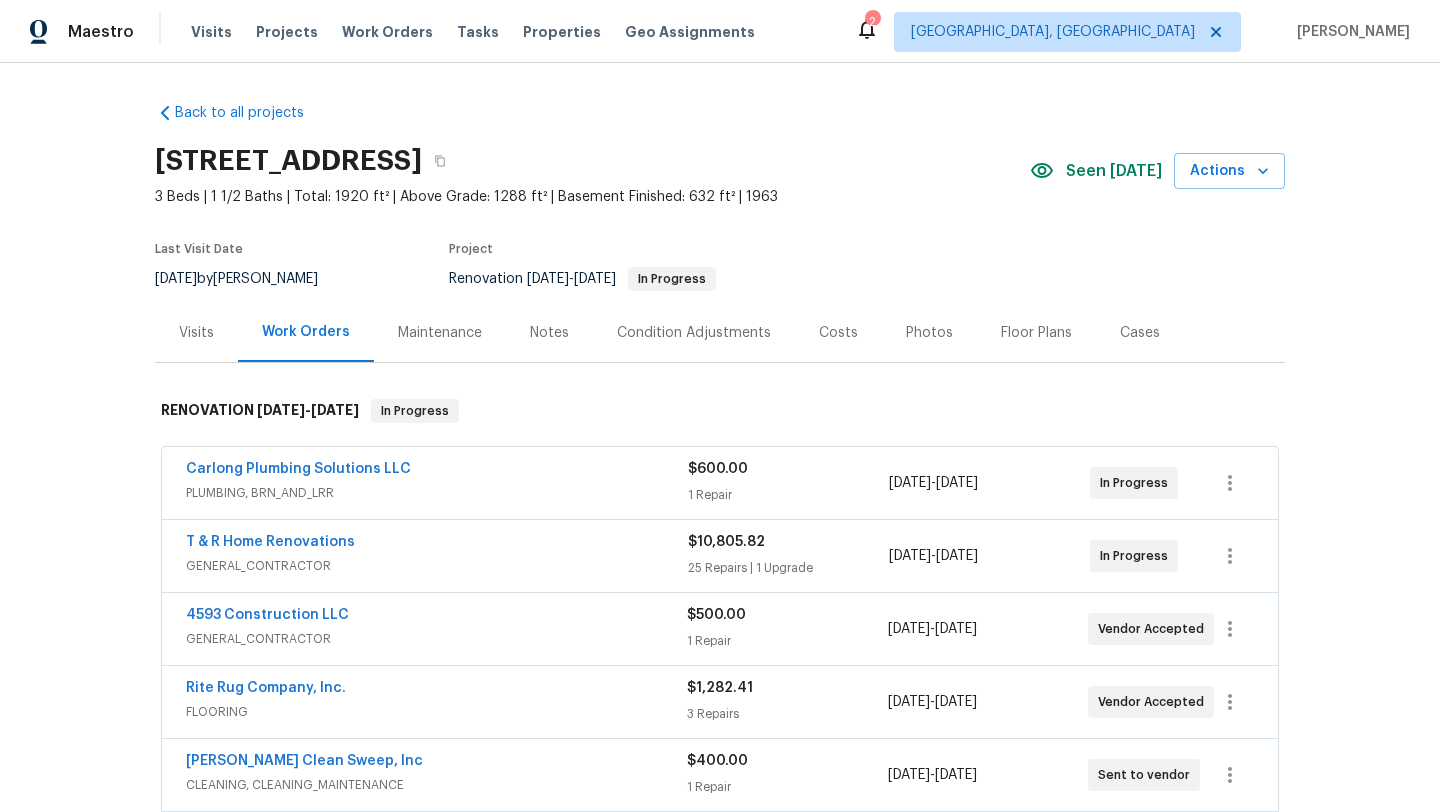 scroll, scrollTop: 0, scrollLeft: 0, axis: both 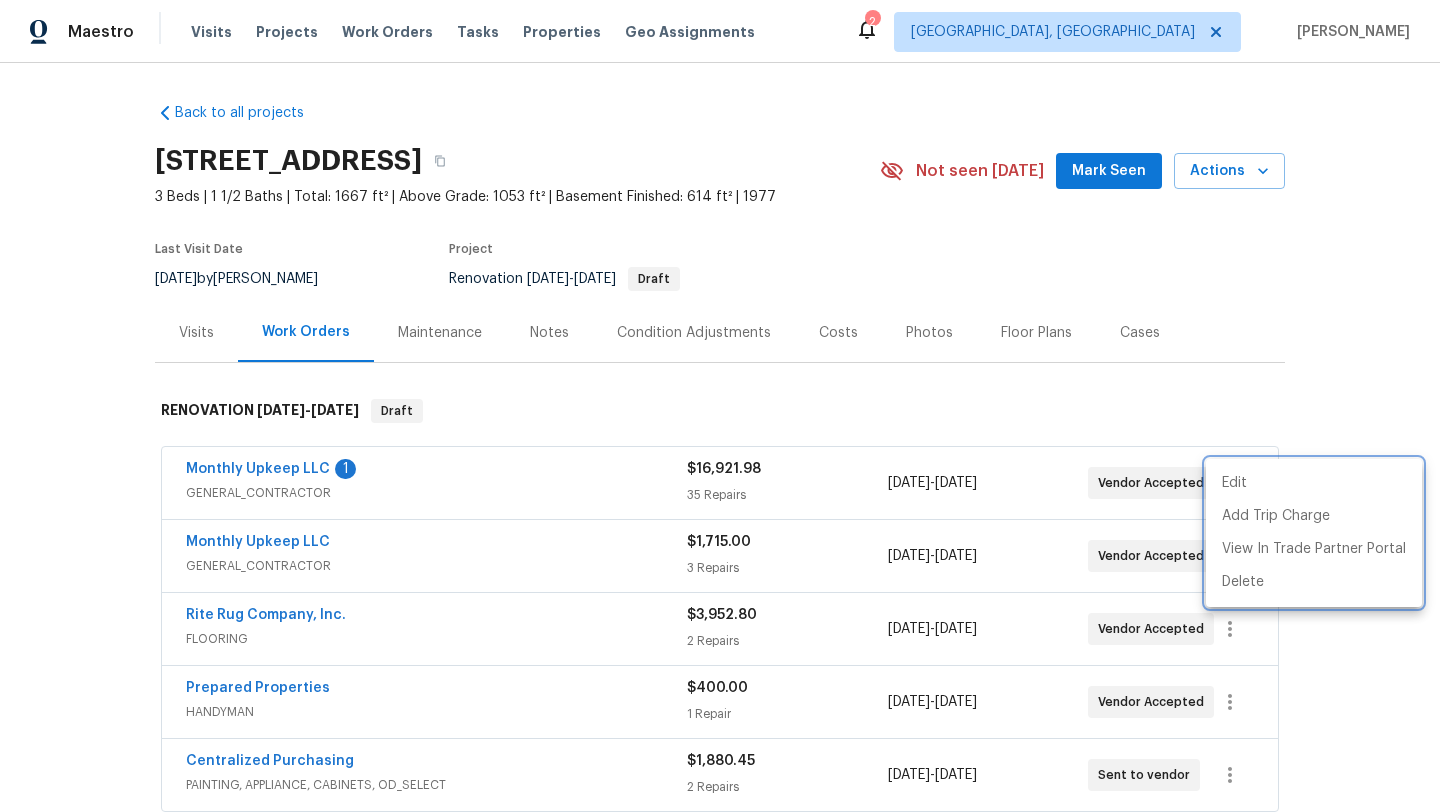 click at bounding box center (720, 406) 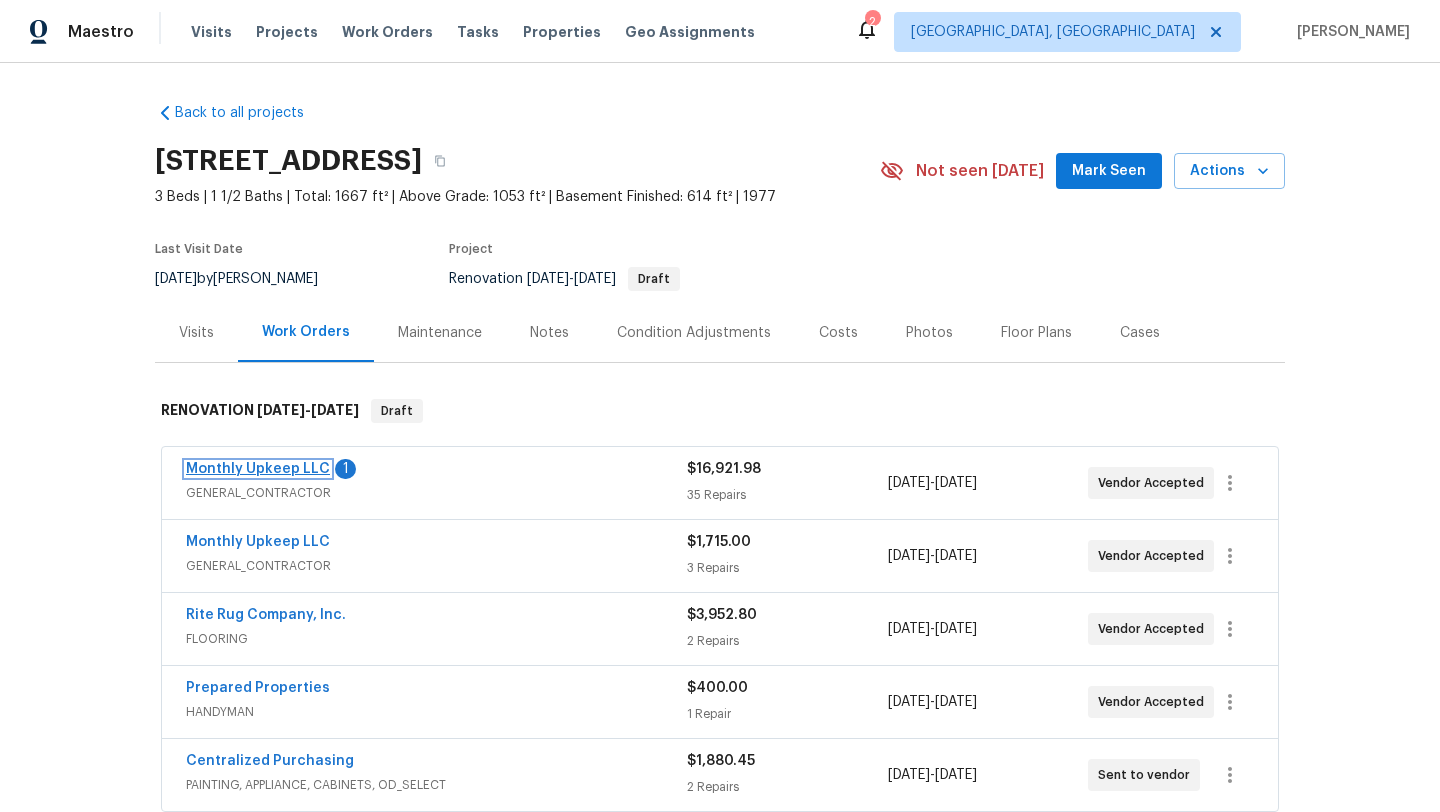 click on "Monthly Upkeep LLC" at bounding box center (258, 469) 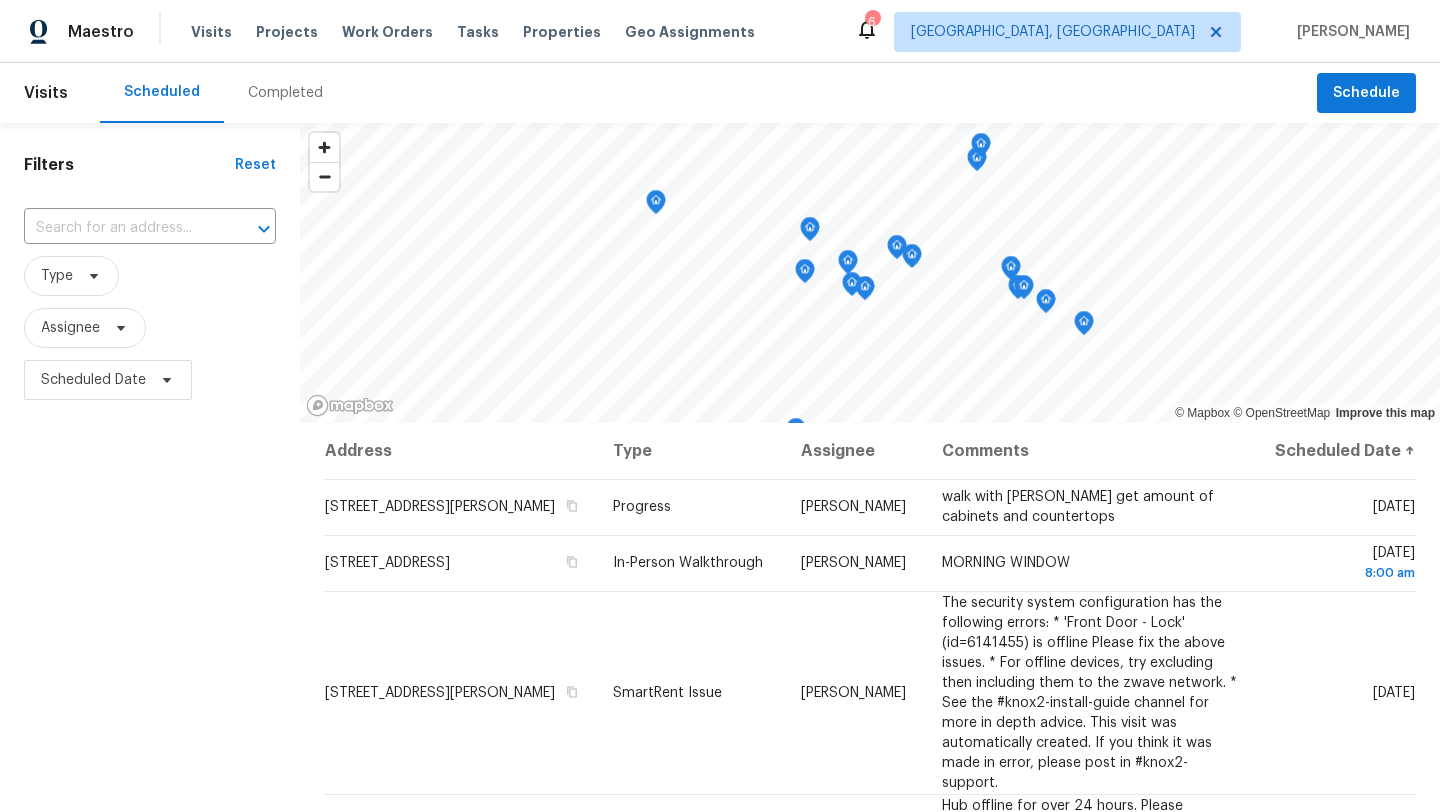 scroll, scrollTop: 0, scrollLeft: 0, axis: both 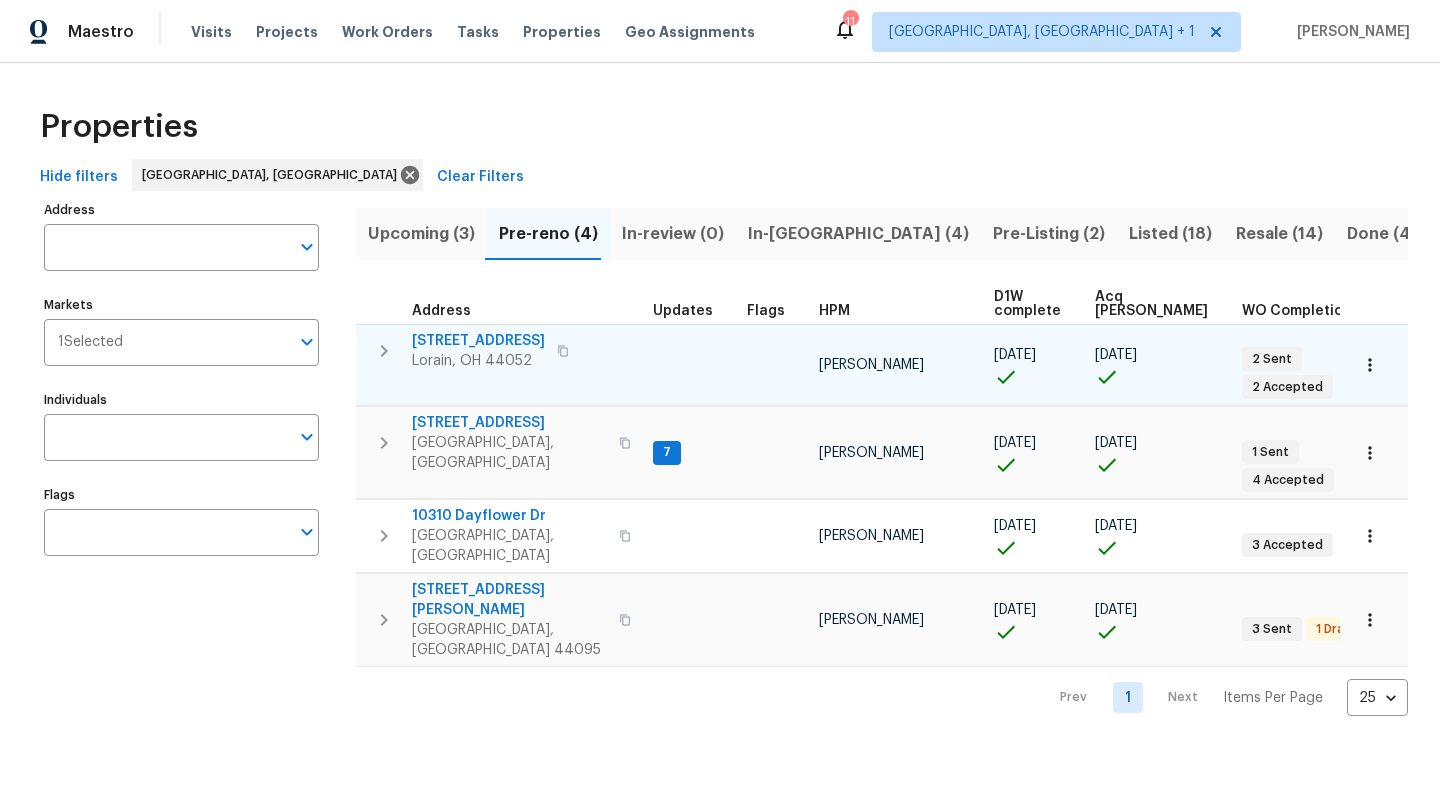 click 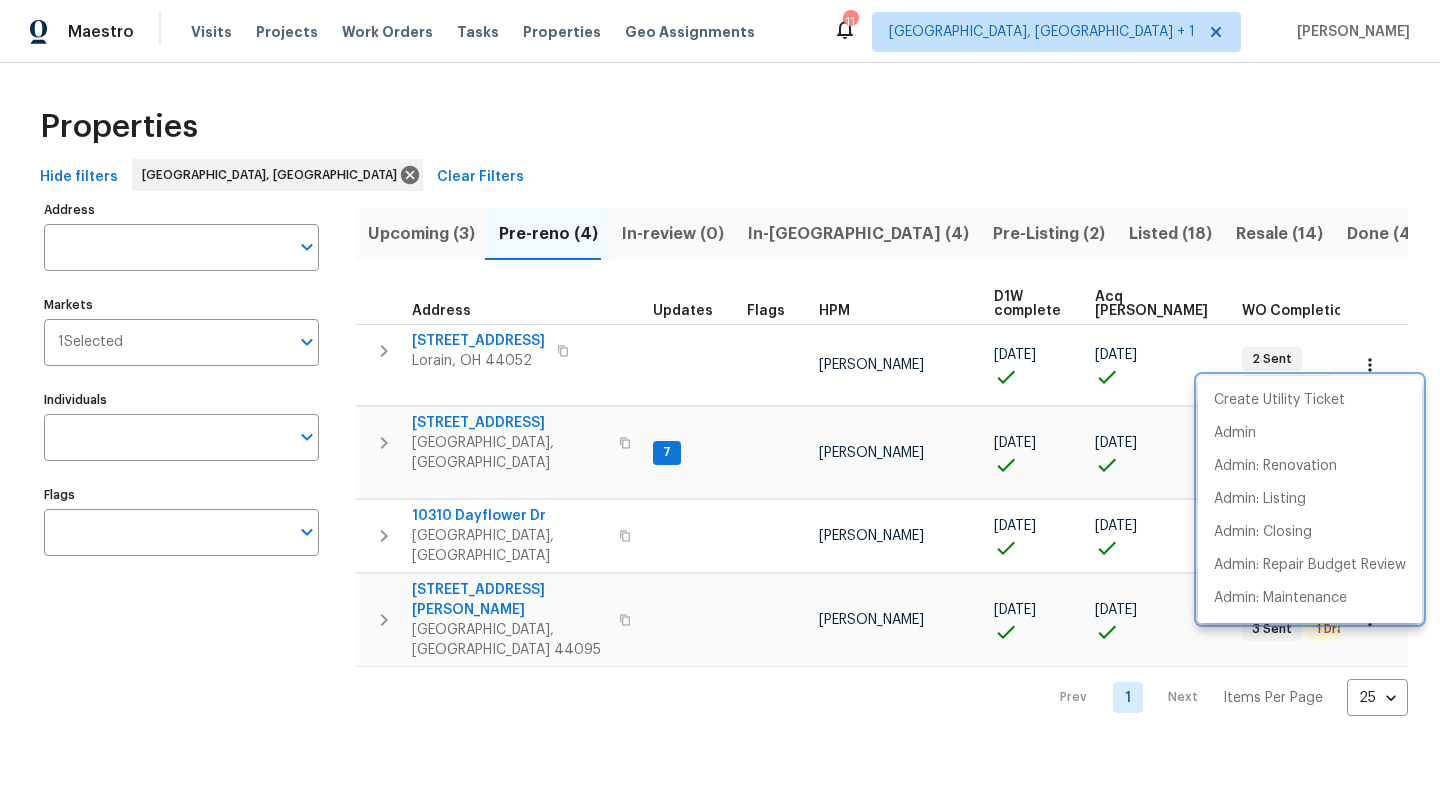 click at bounding box center (720, 406) 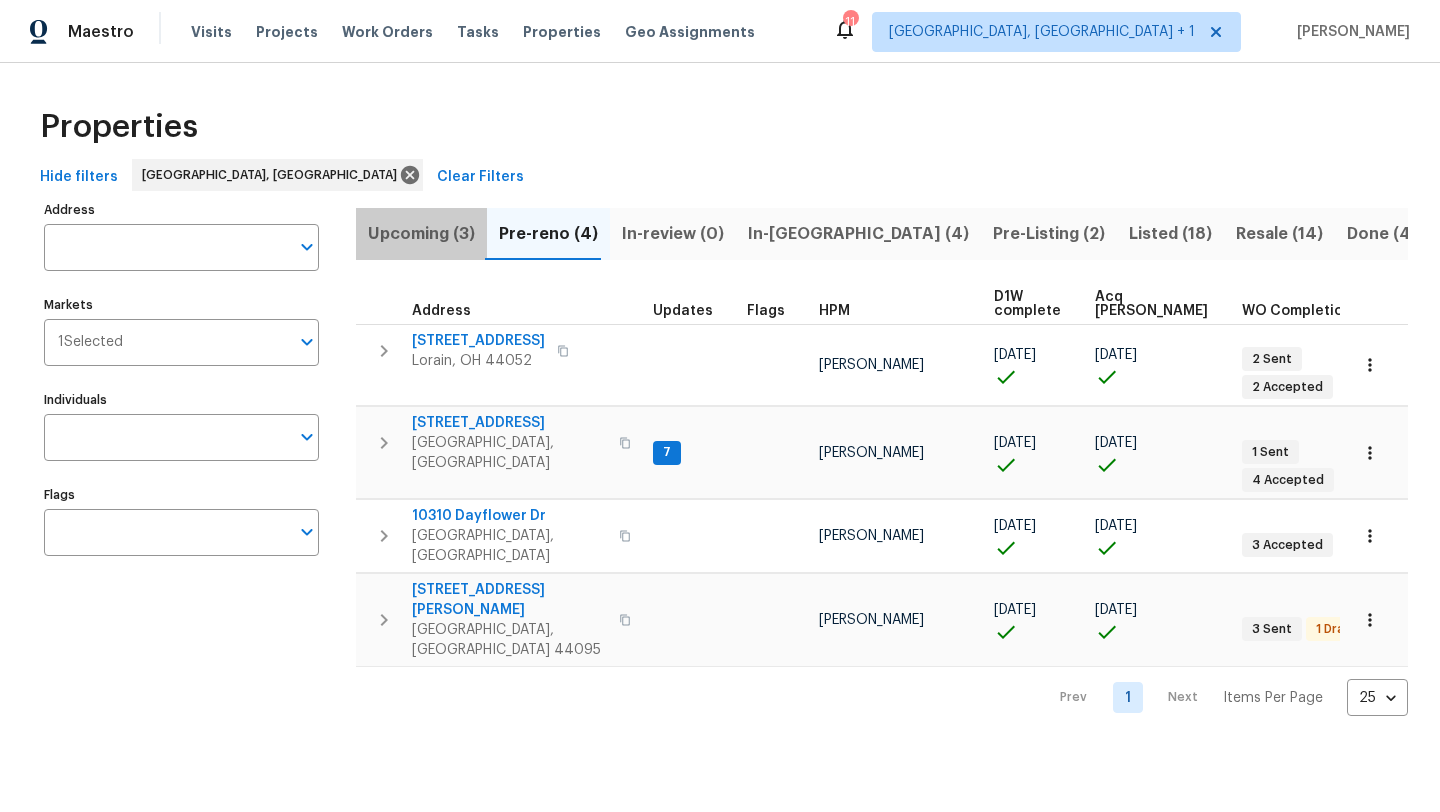 click on "Upcoming (3)" at bounding box center (421, 234) 